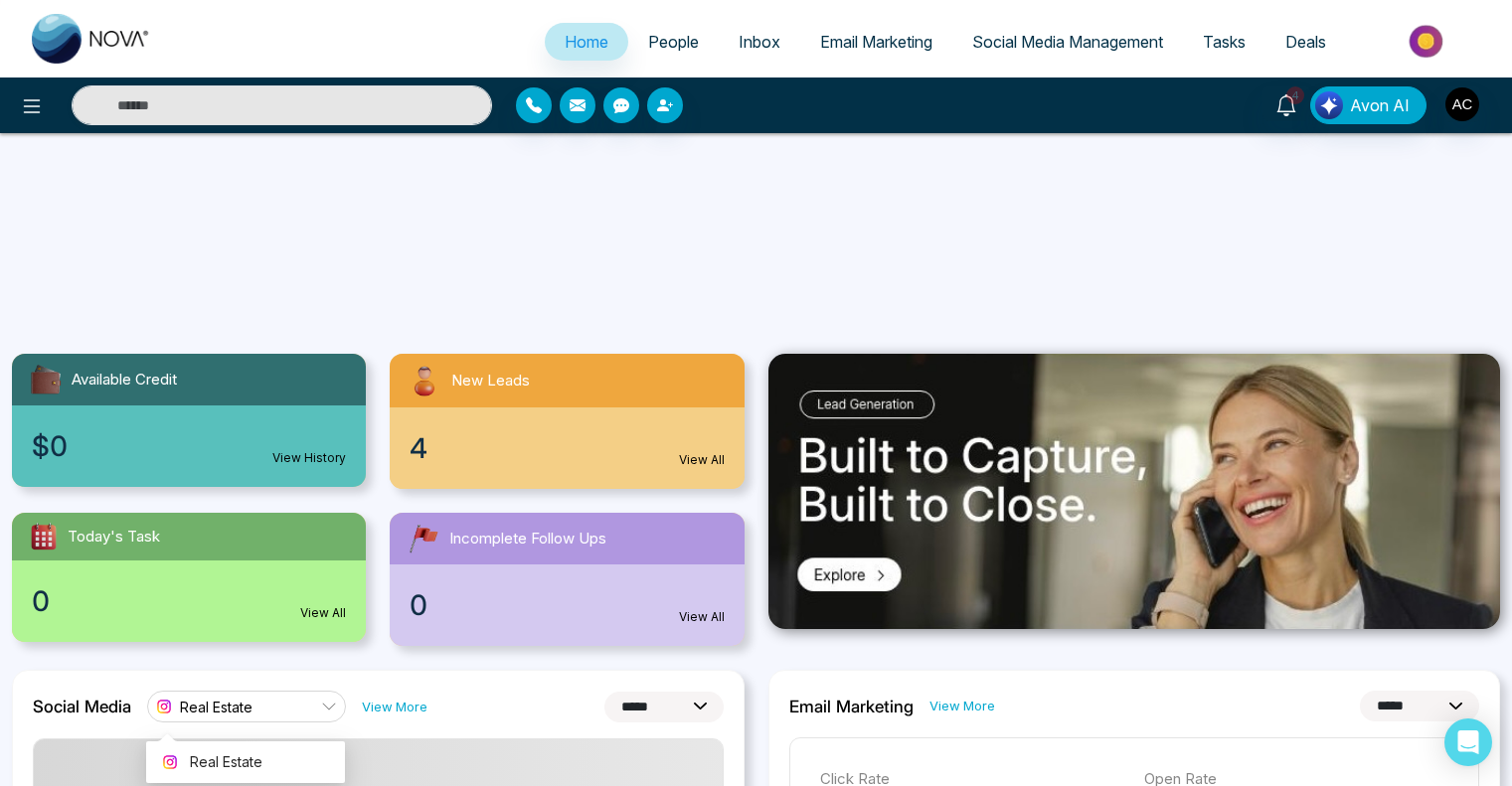 select on "*" 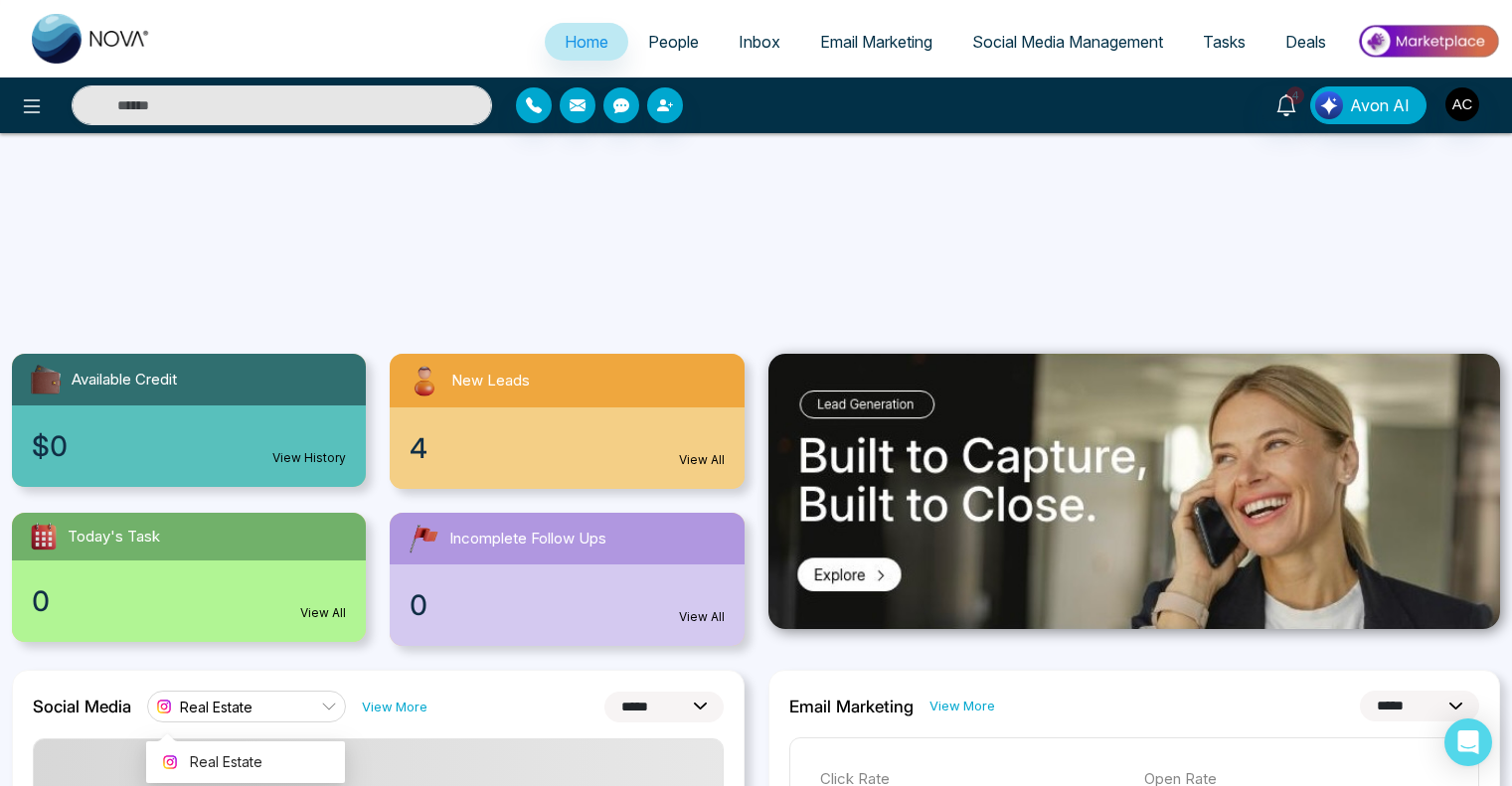 select on "*" 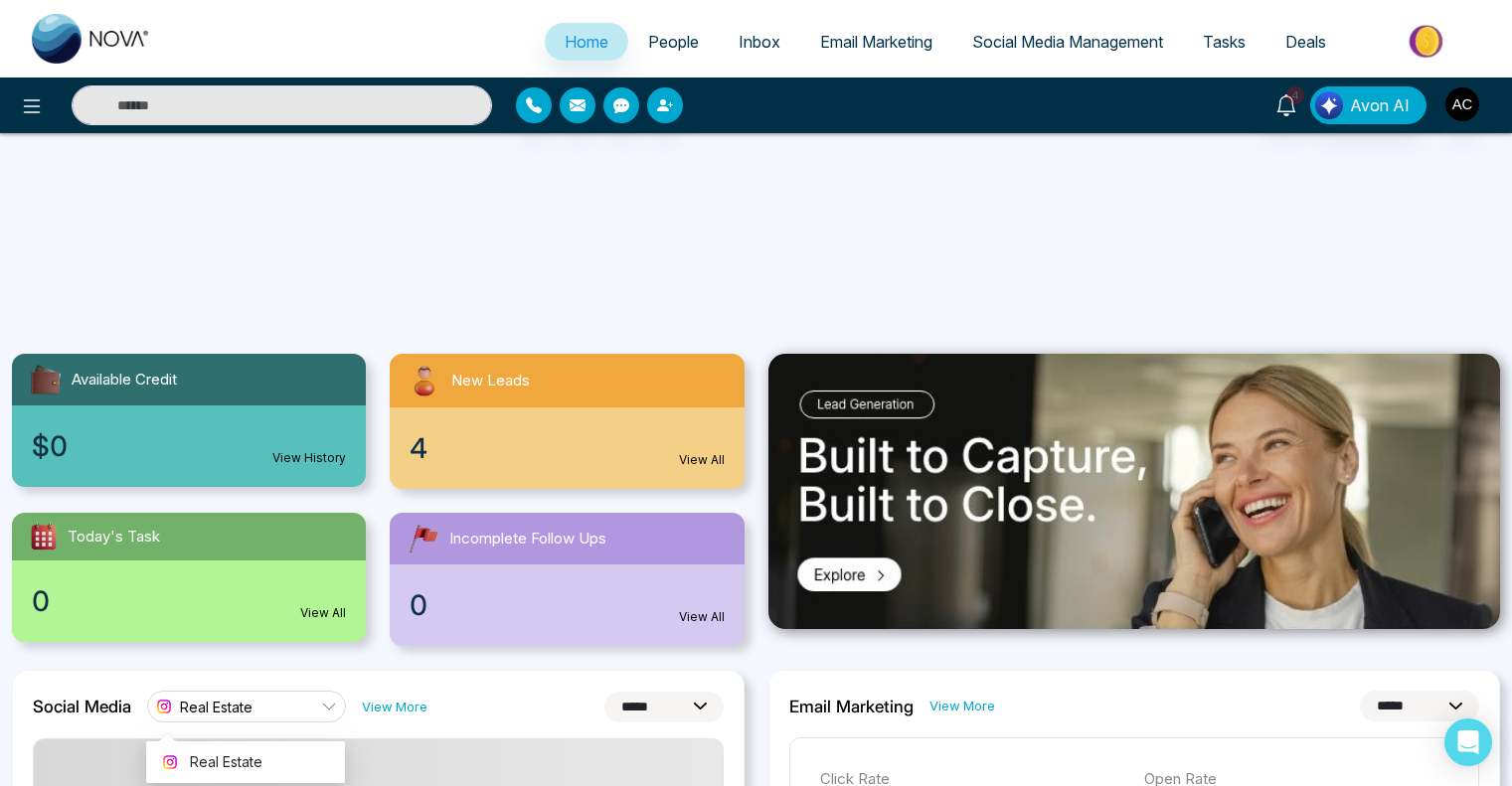 scroll, scrollTop: 380, scrollLeft: 0, axis: vertical 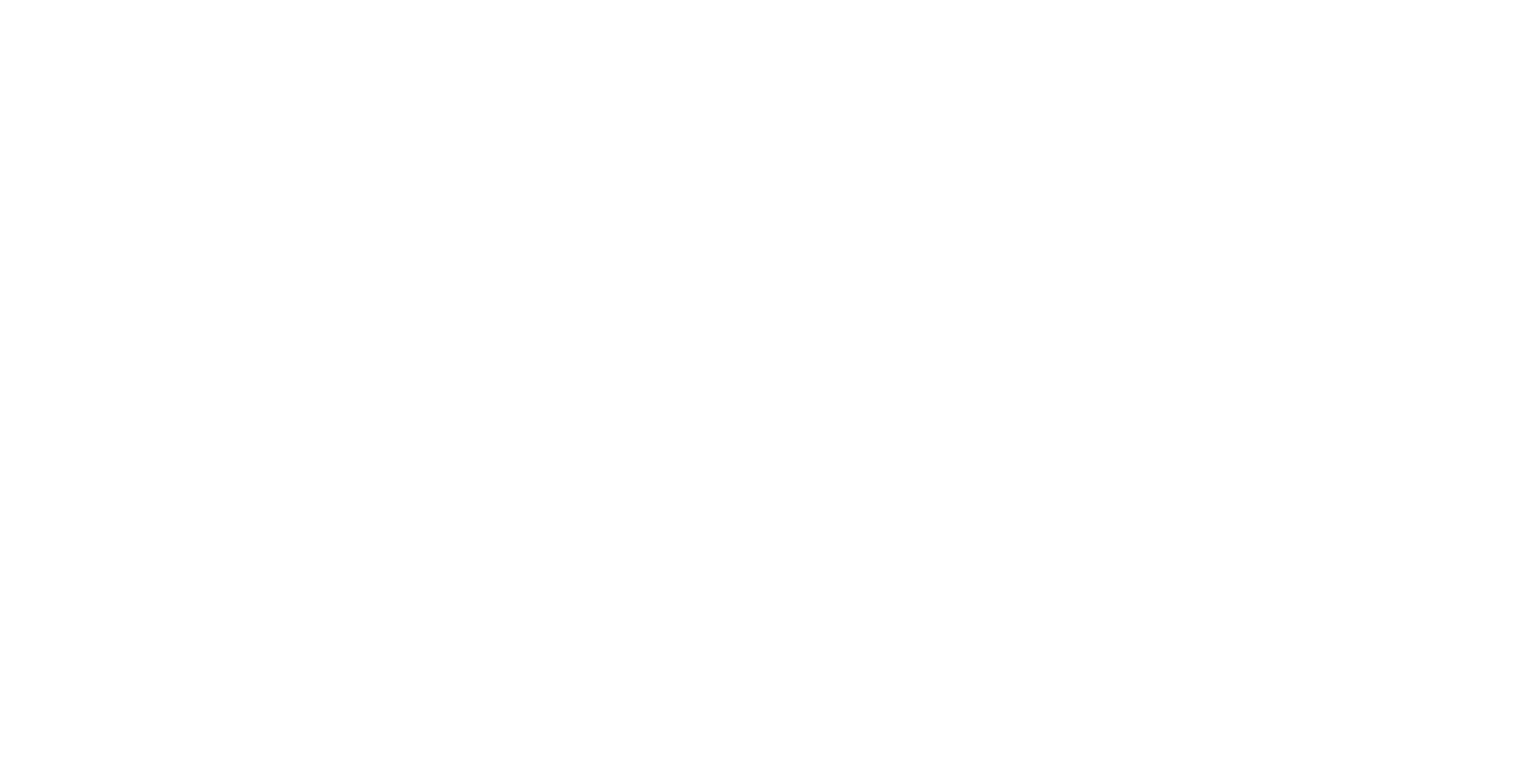 select on "*" 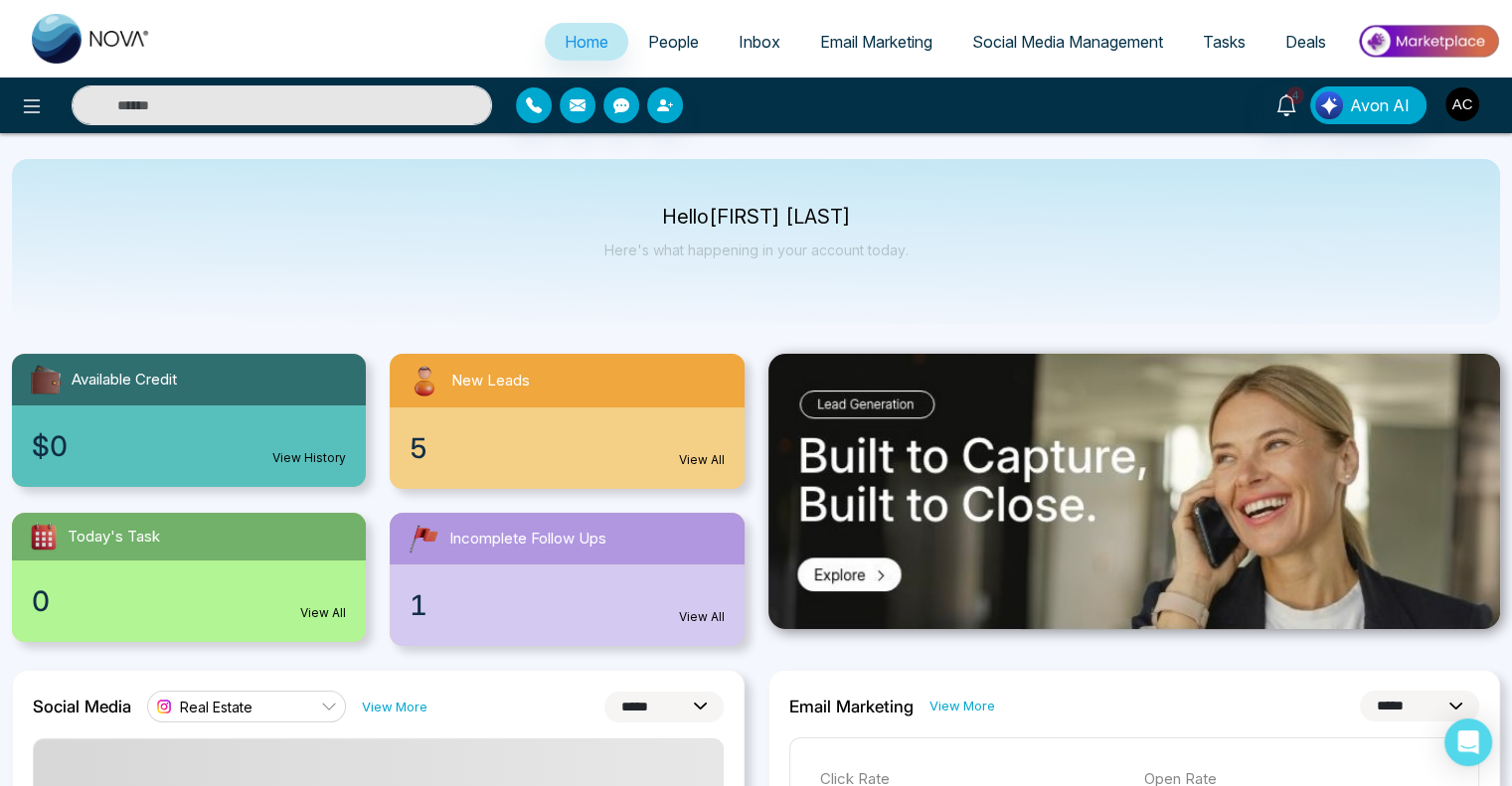 click at bounding box center [1462, 104] 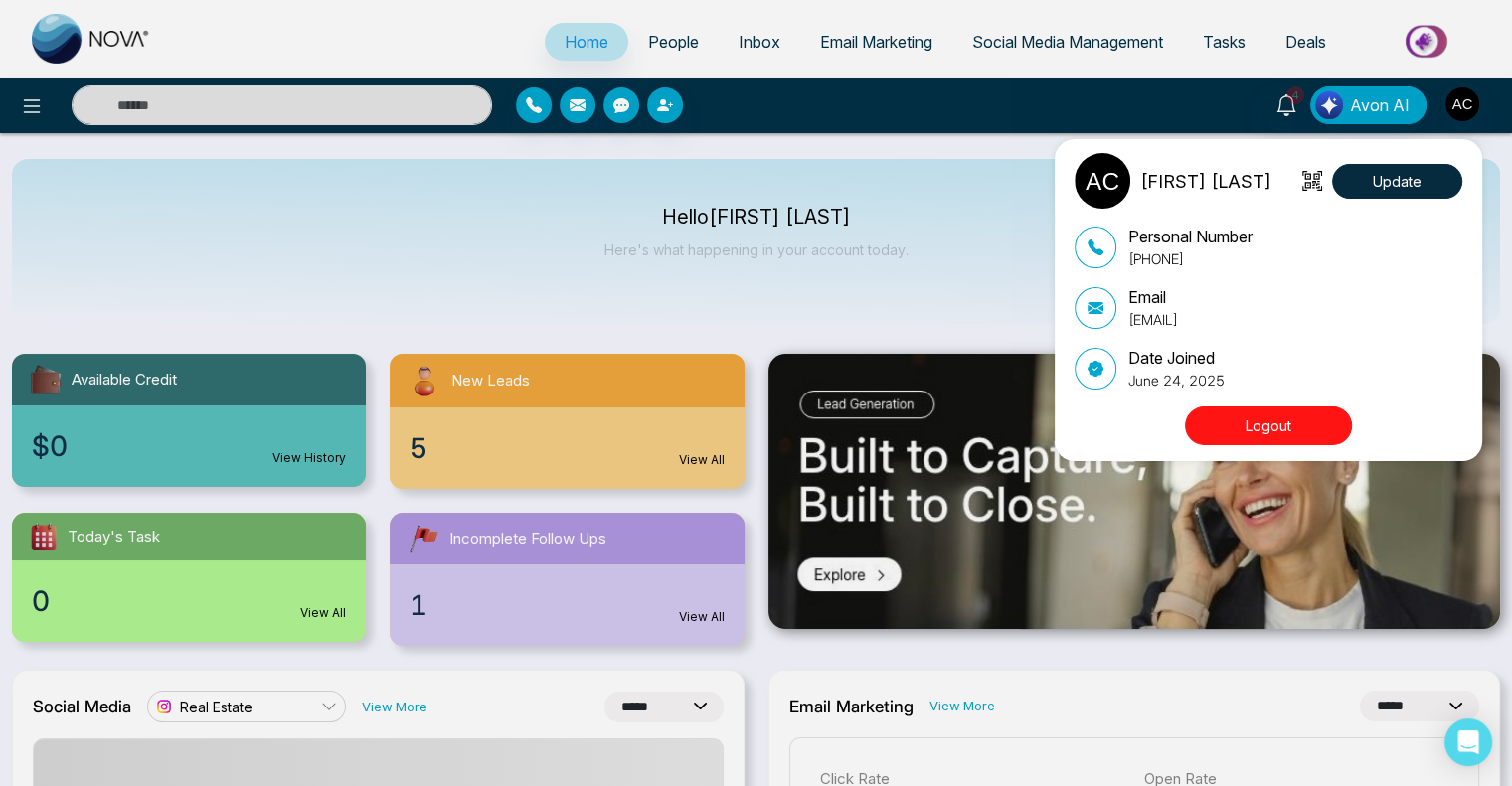 click on "Logout" at bounding box center (1268, 425) 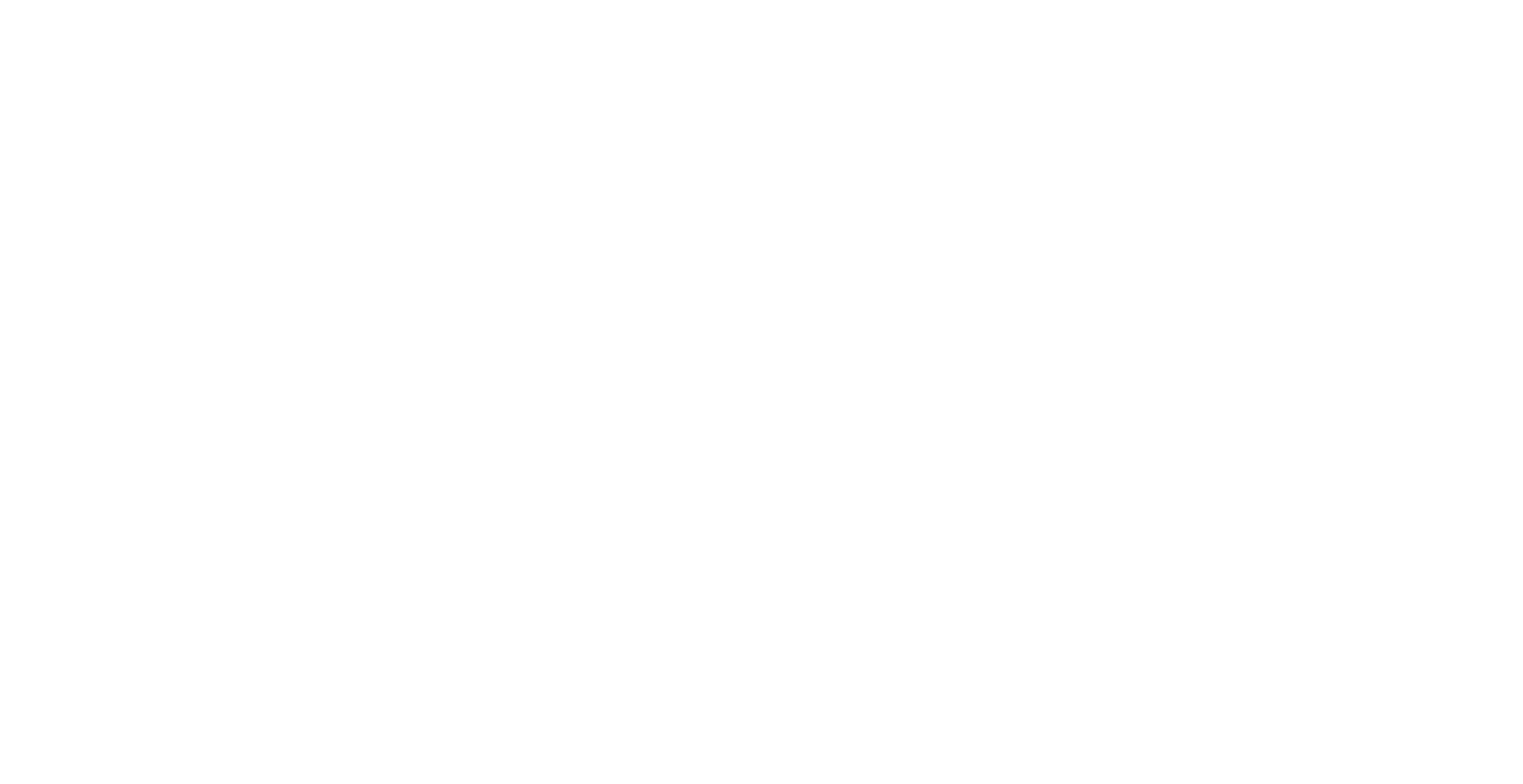 scroll, scrollTop: 0, scrollLeft: 0, axis: both 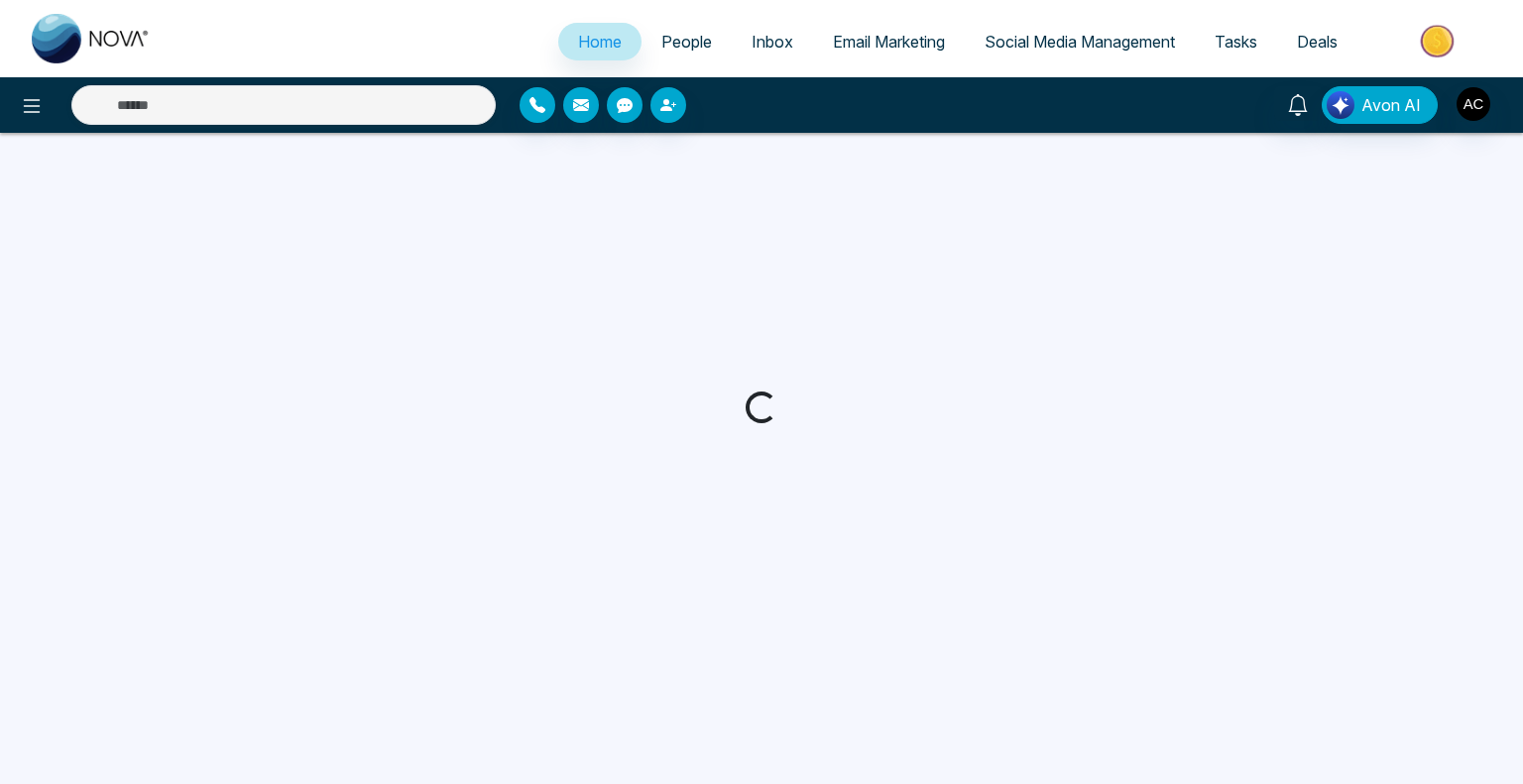 select on "*" 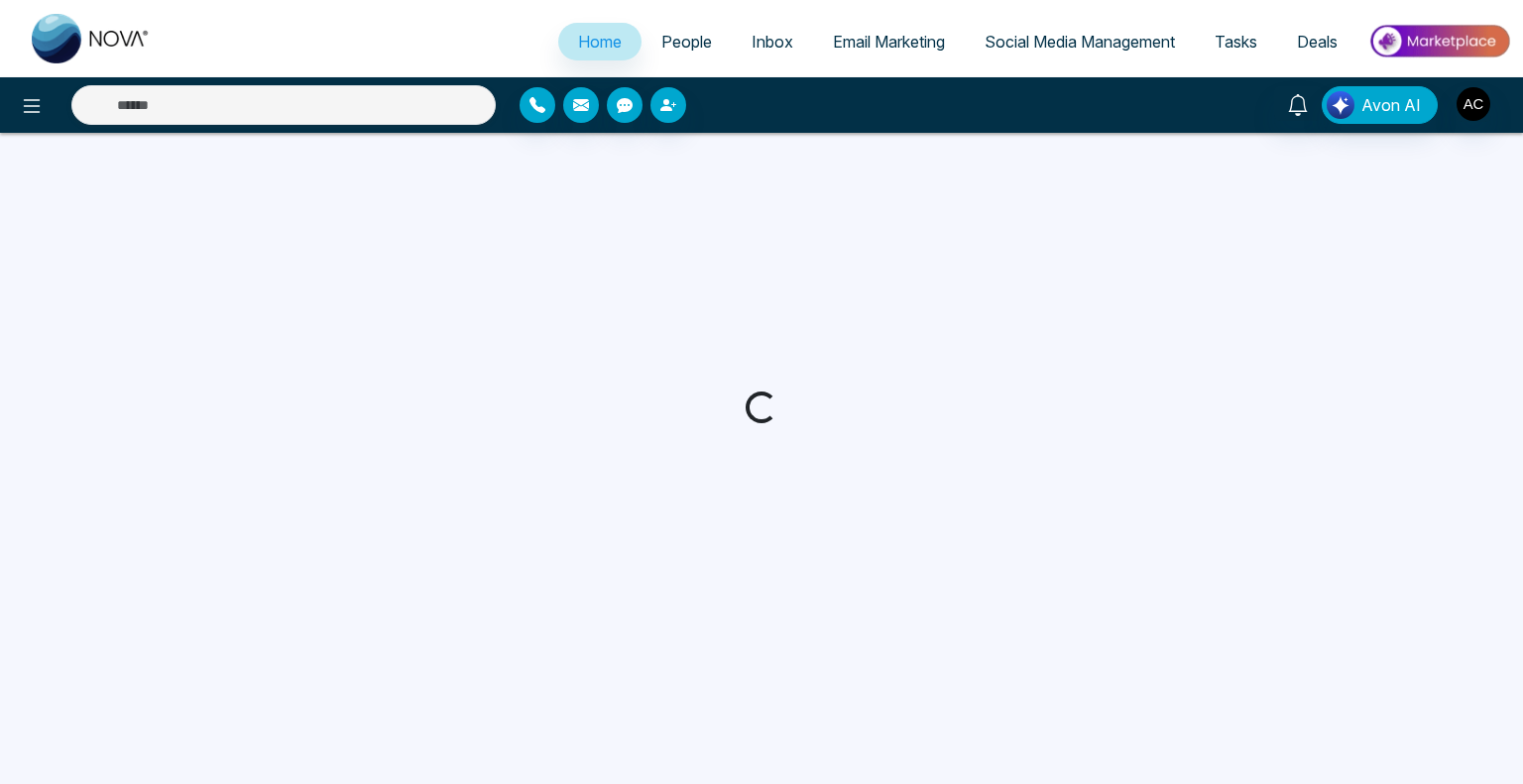 select on "*" 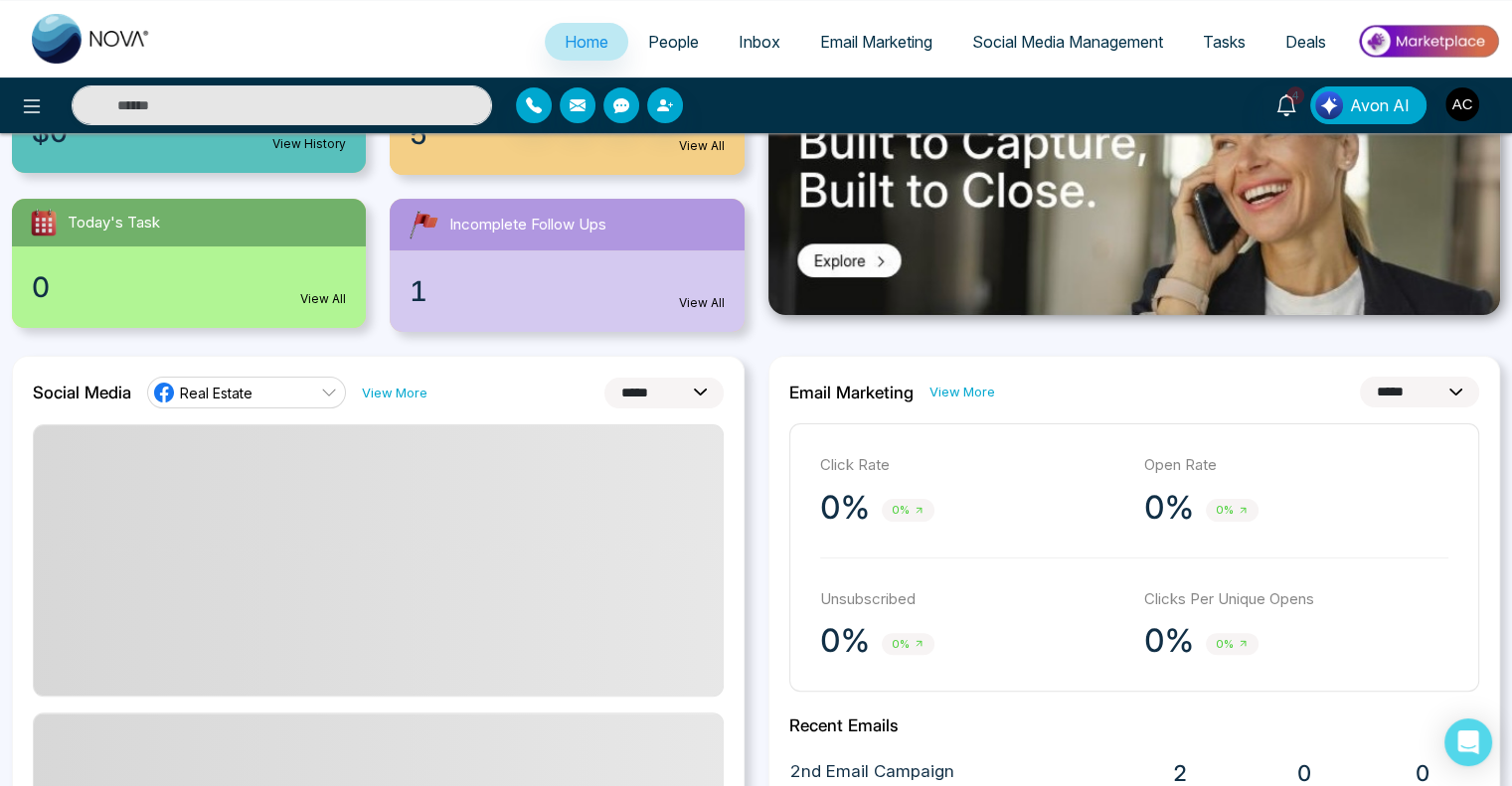 scroll, scrollTop: 314, scrollLeft: 0, axis: vertical 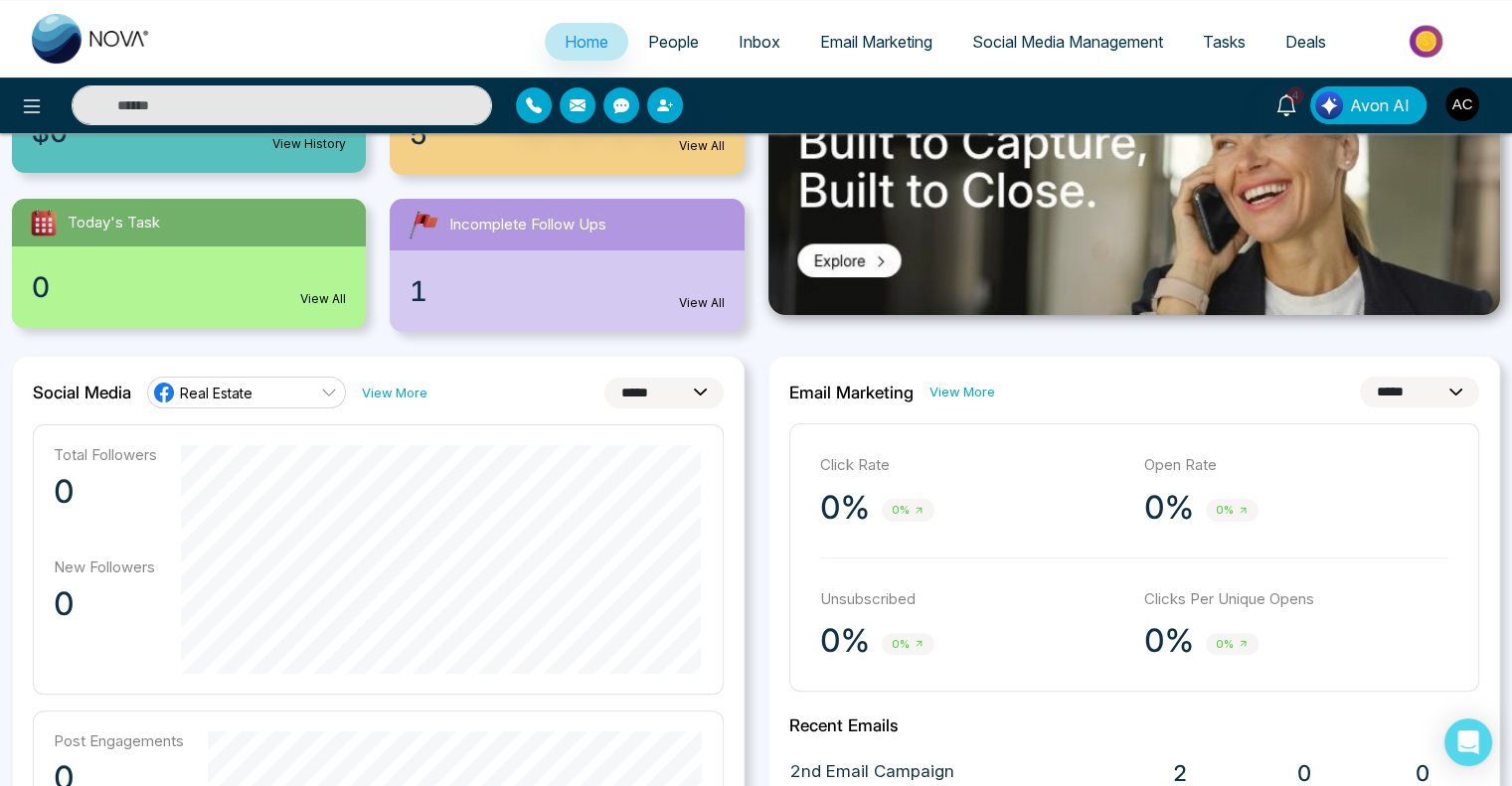 click 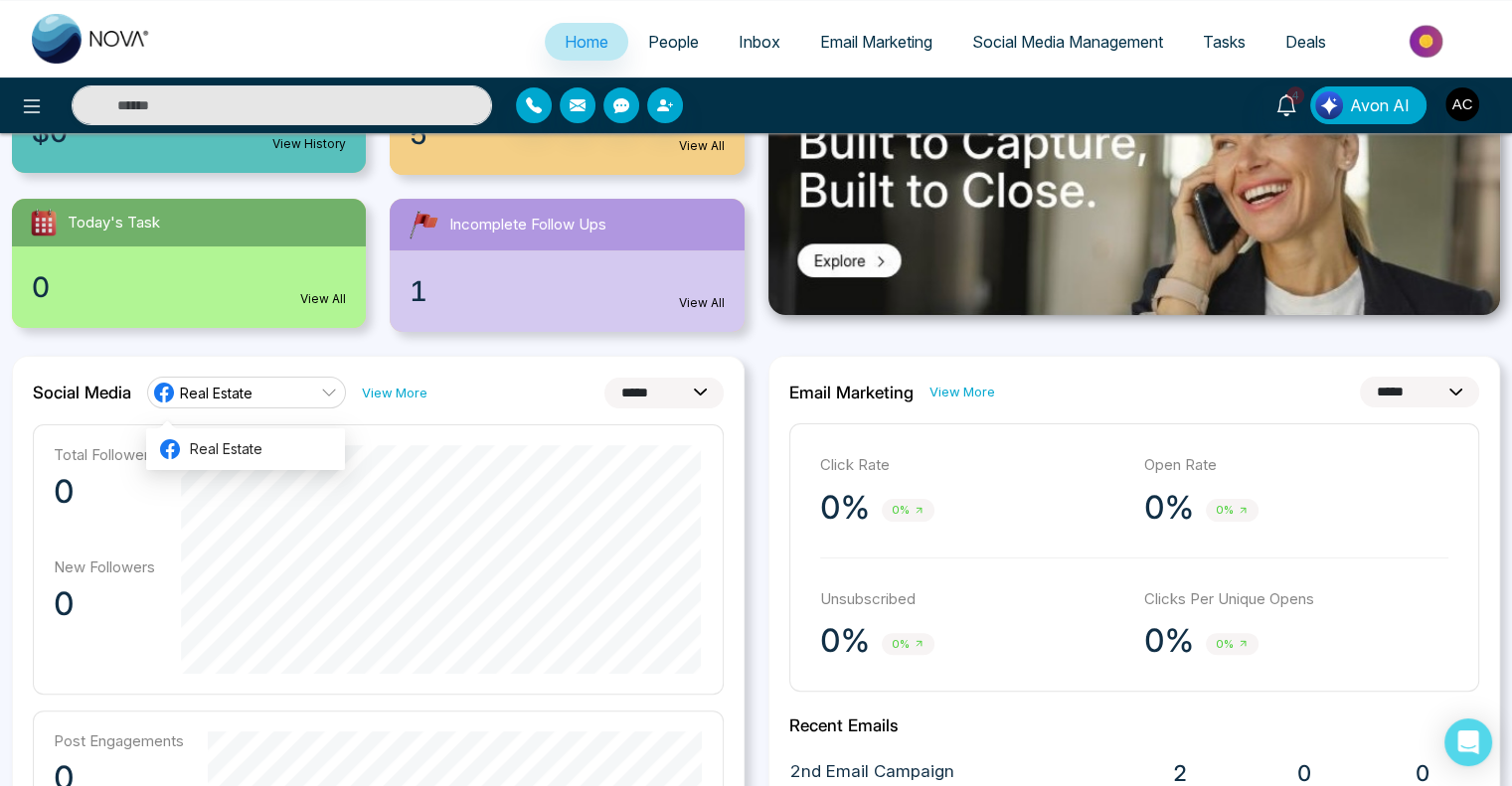 click 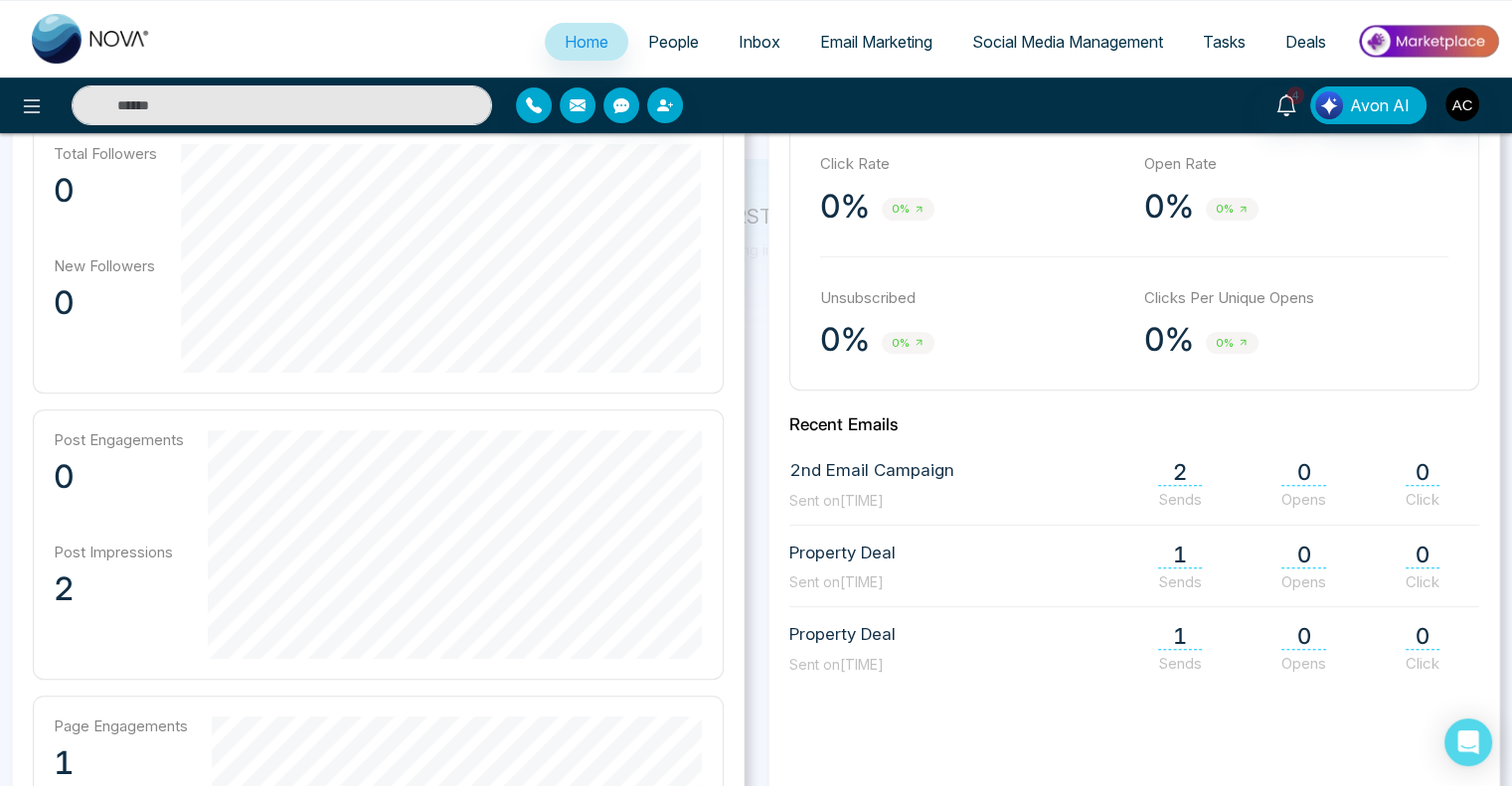 scroll, scrollTop: 0, scrollLeft: 0, axis: both 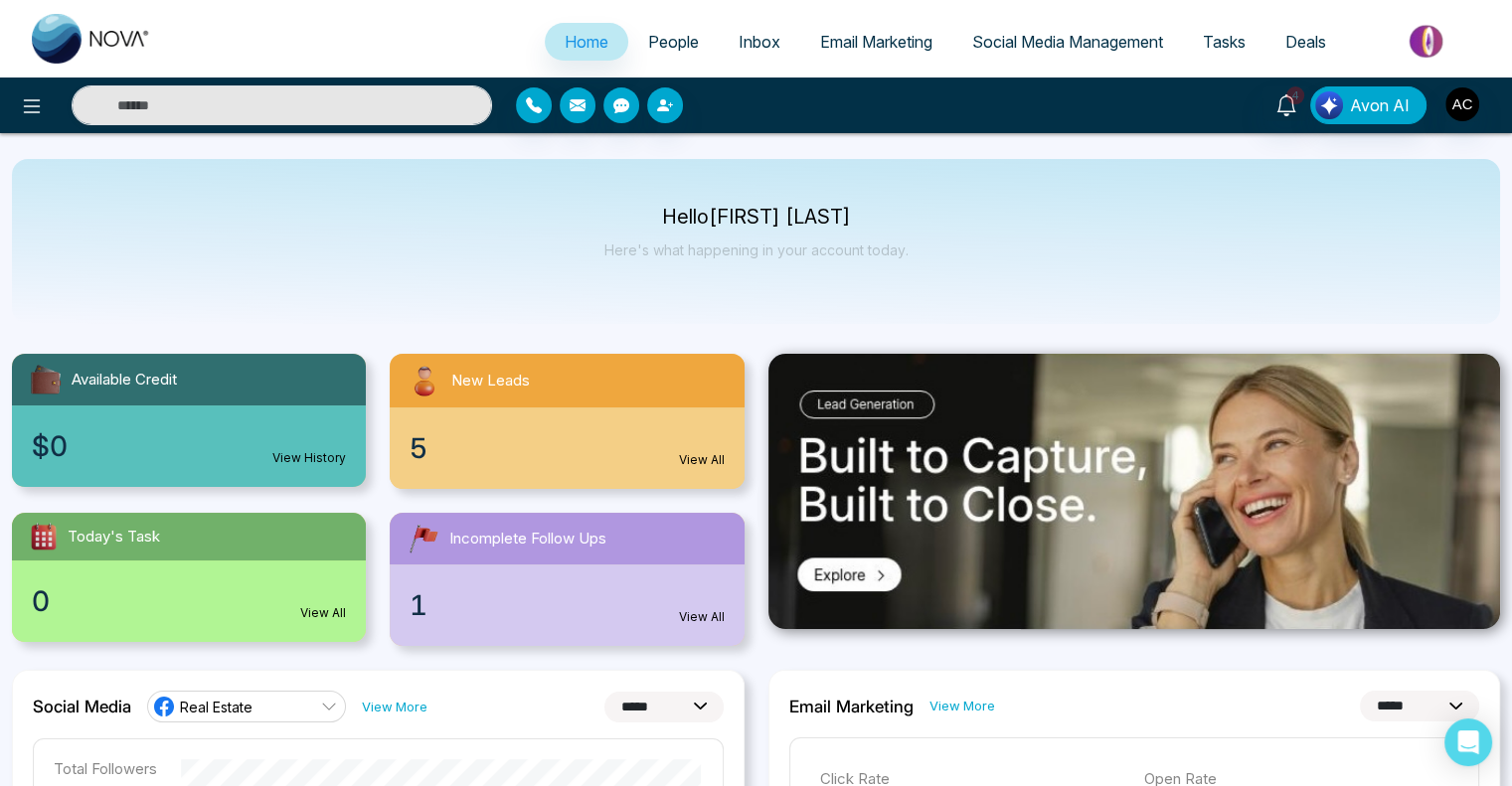 click on "Social Media Management" at bounding box center (1068, 42) 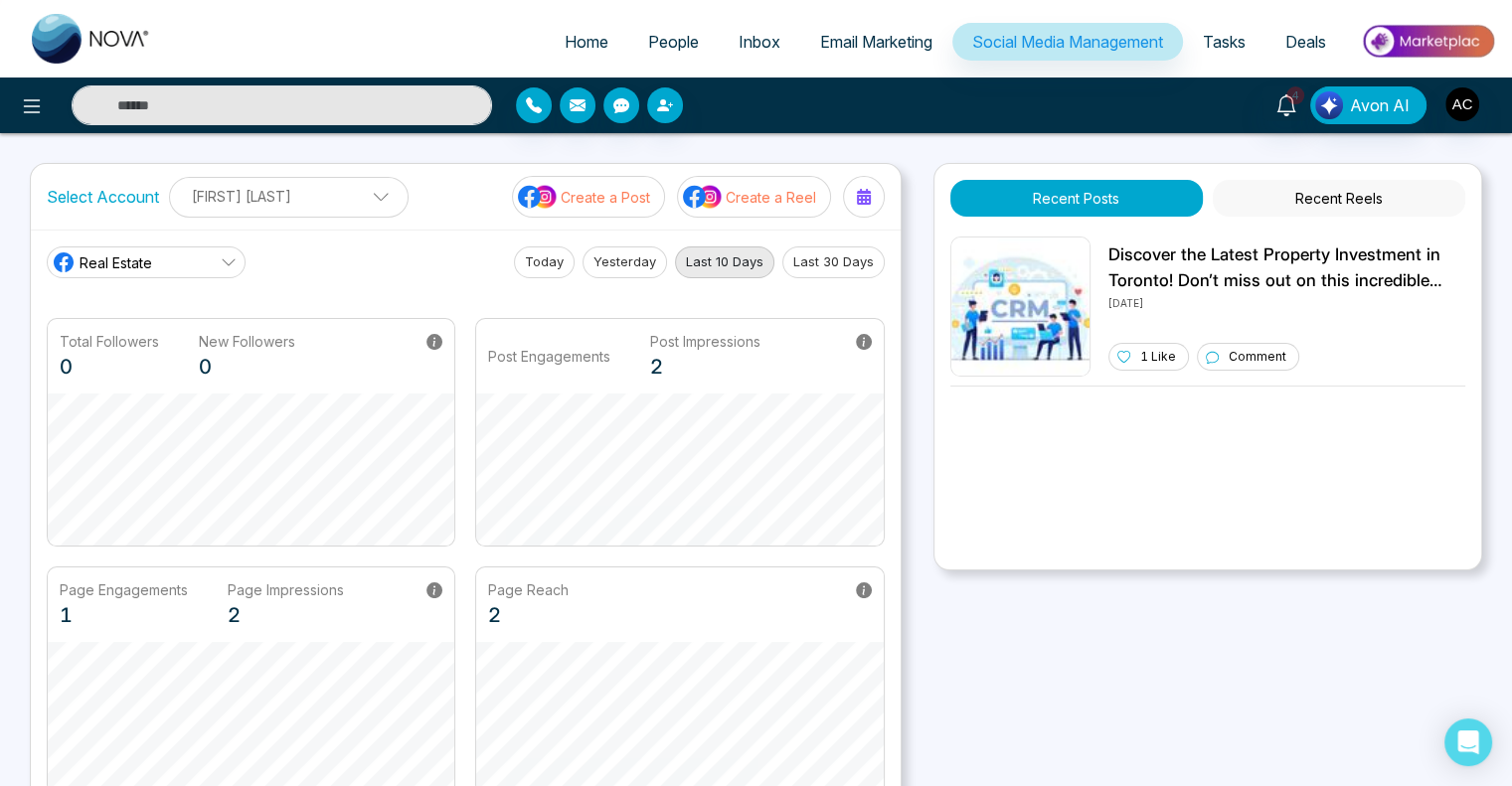 scroll, scrollTop: 367, scrollLeft: 0, axis: vertical 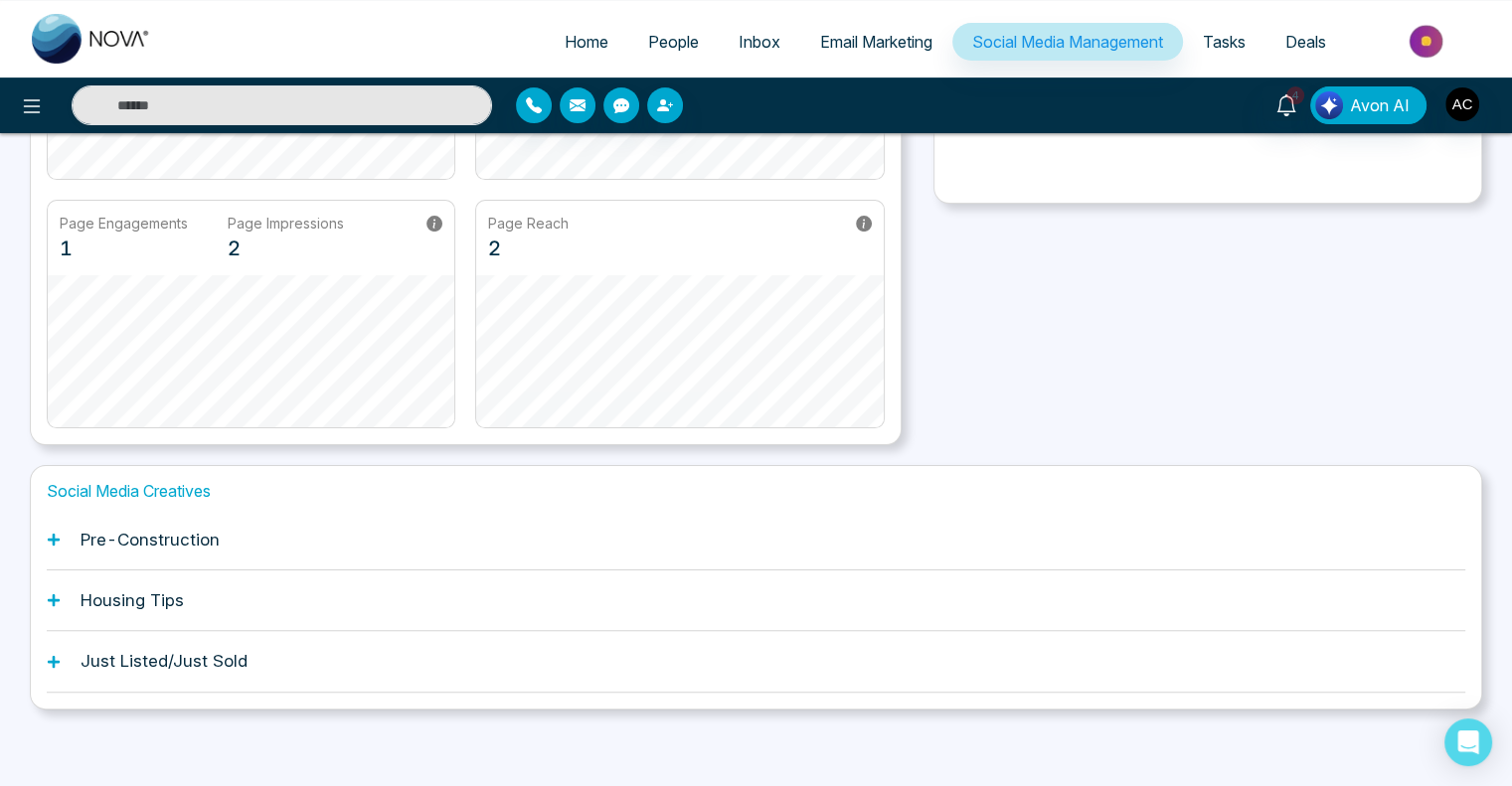 click on "Pre-Construction" at bounding box center (756, 540) 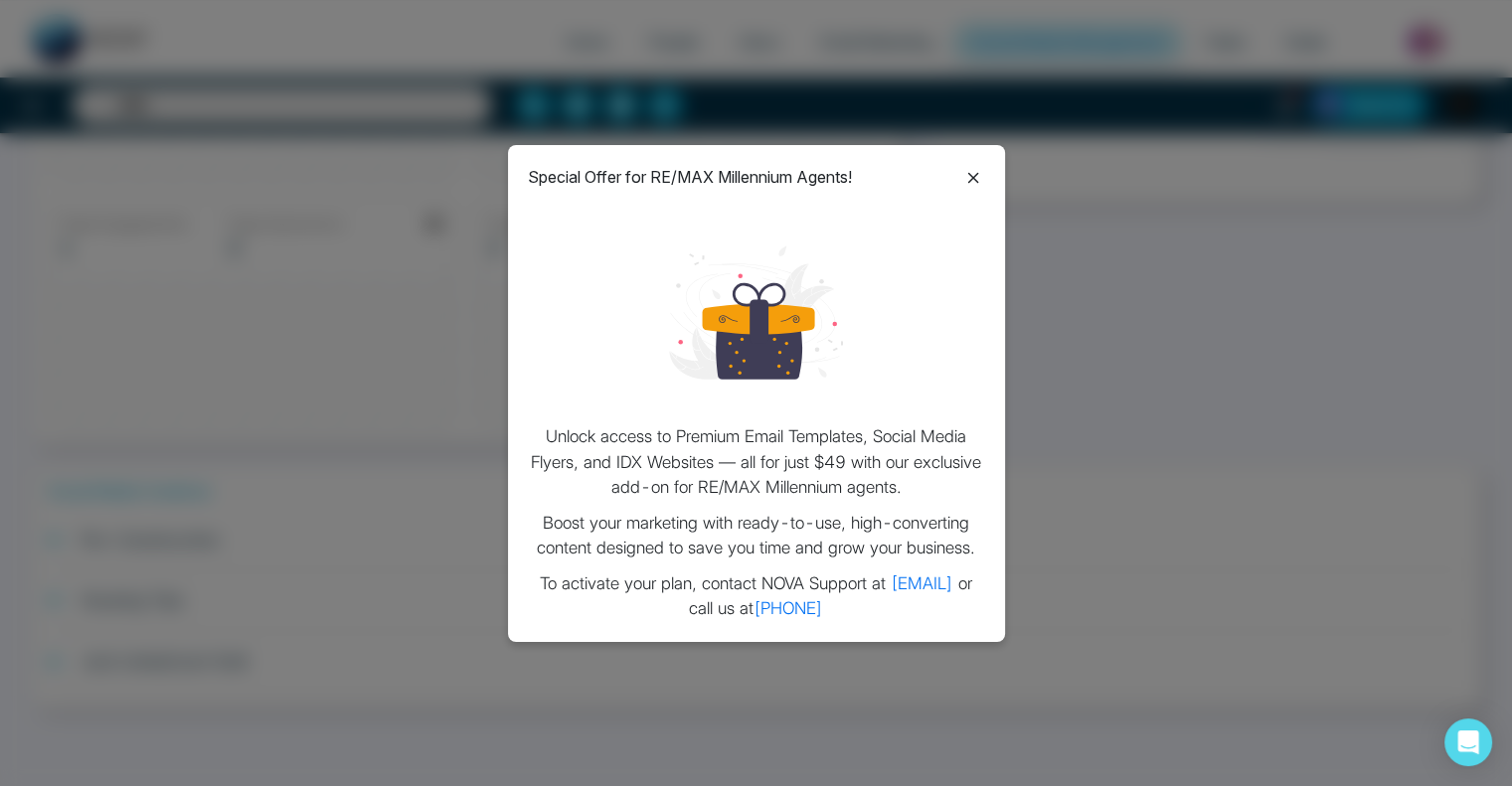 click 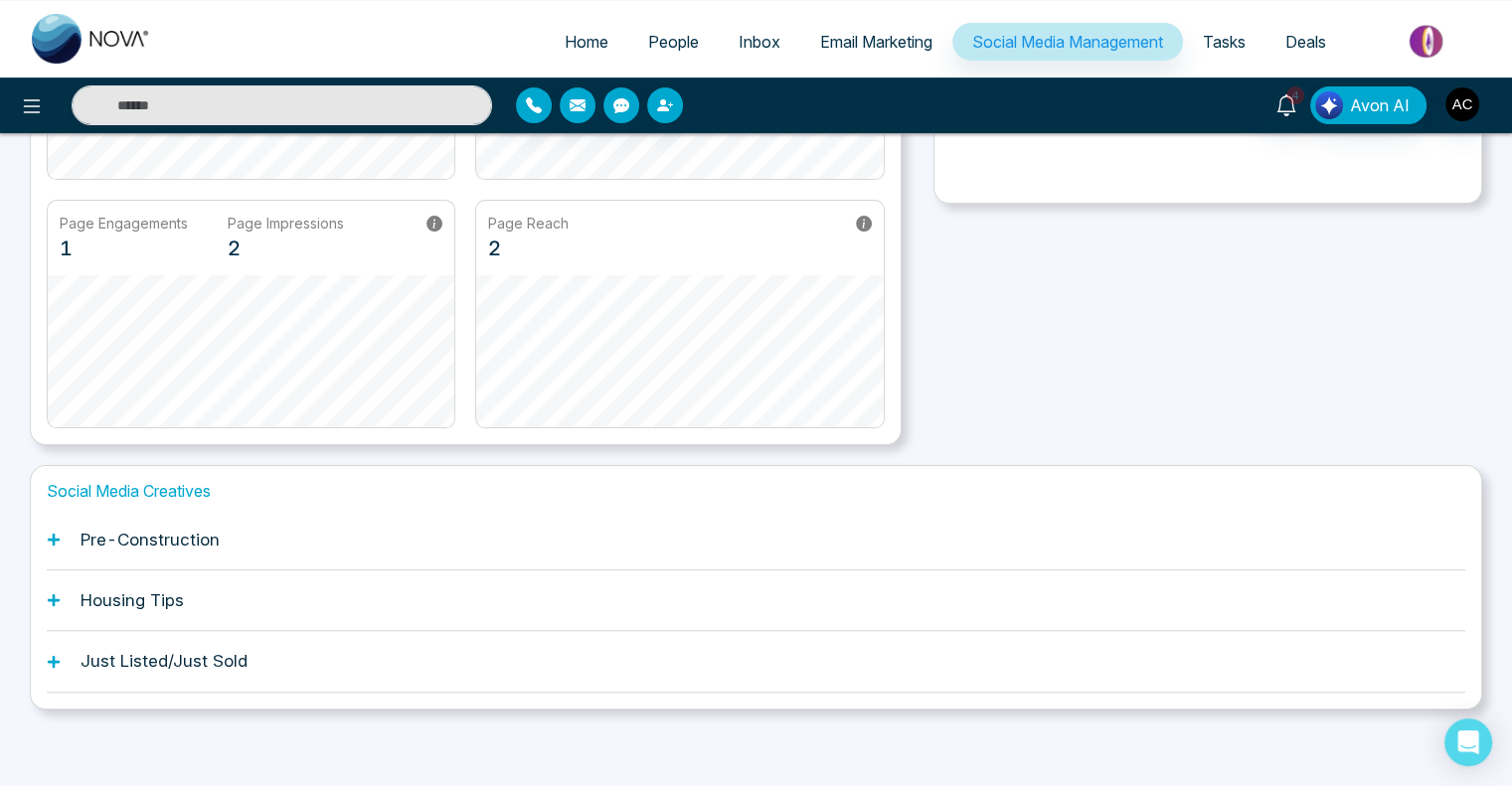click on "Housing Tips" at bounding box center (756, 600) 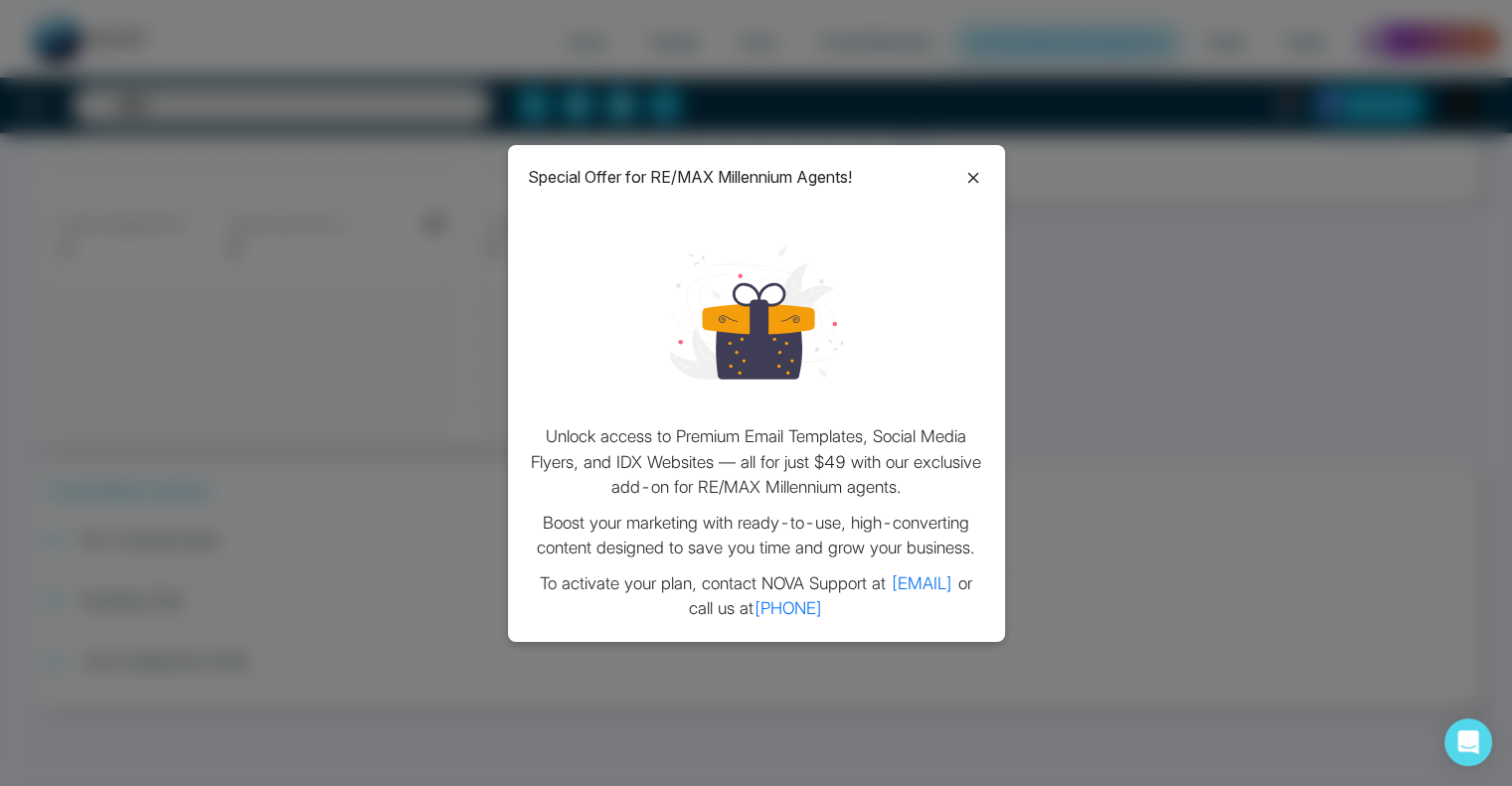 click 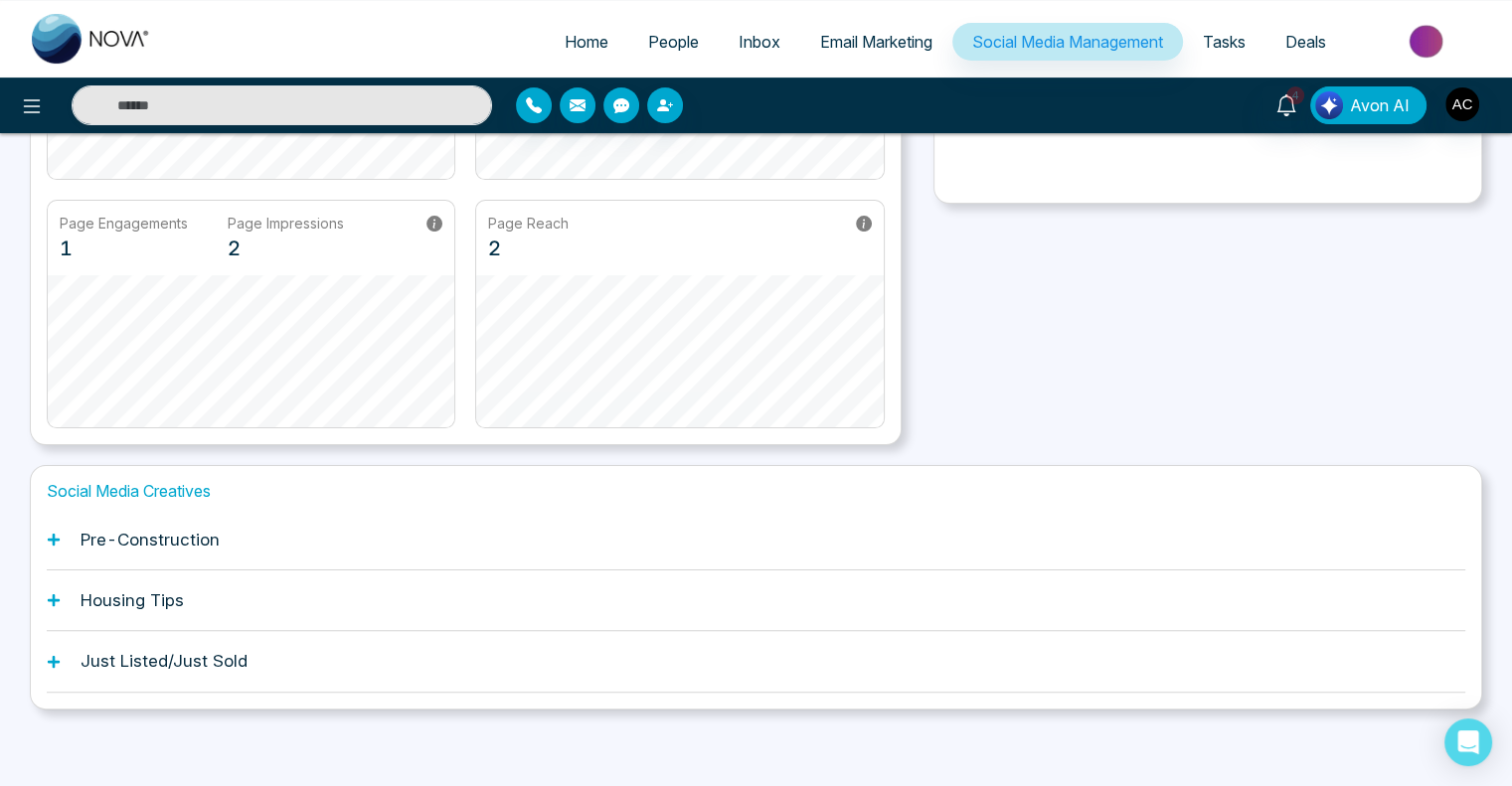 click on "Just Listed/Just Sold" at bounding box center (756, 661) 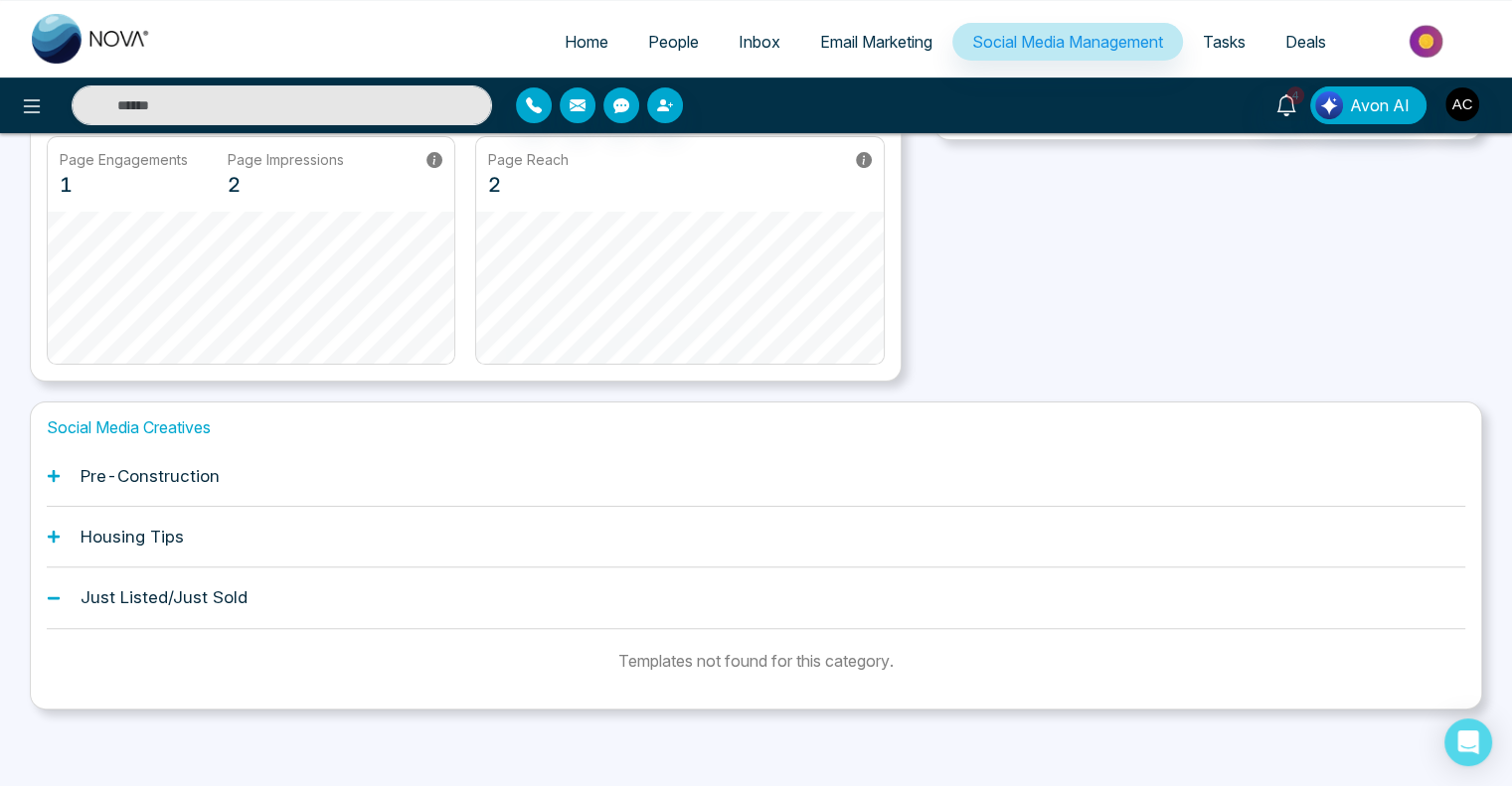scroll, scrollTop: 0, scrollLeft: 0, axis: both 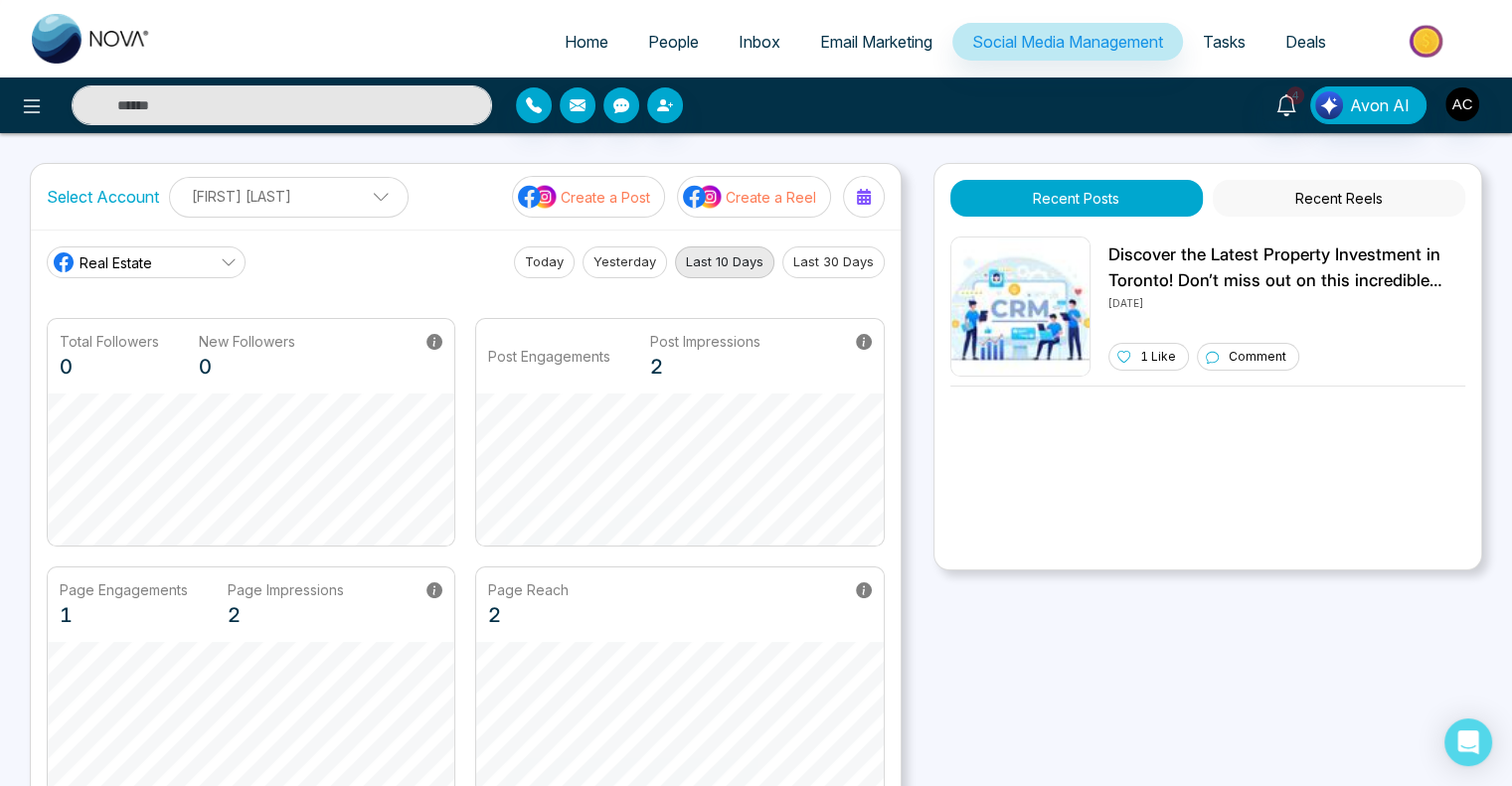 click on "Select Account" at bounding box center (102, 197) 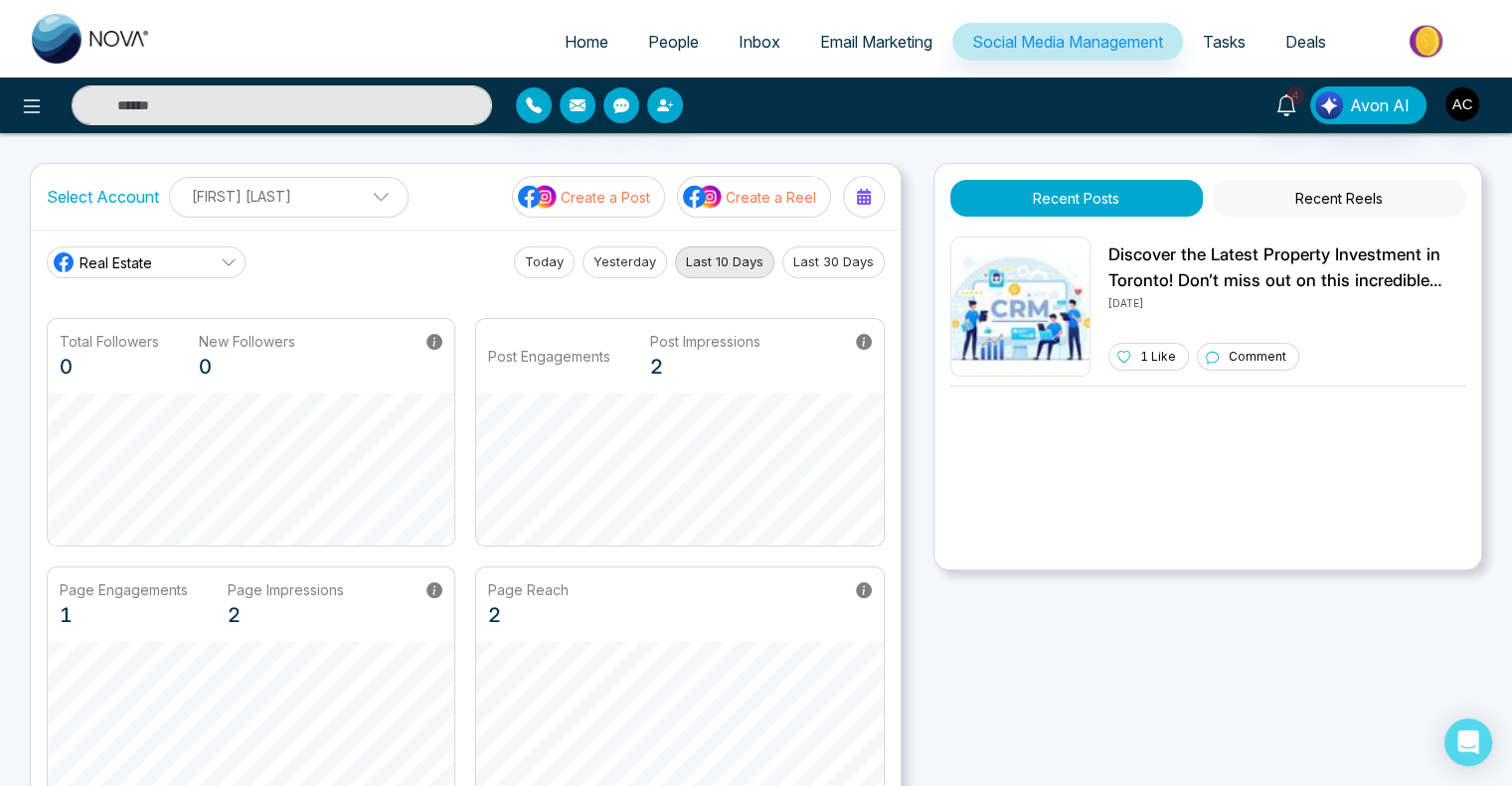 click on "Select Account" at bounding box center (102, 197) 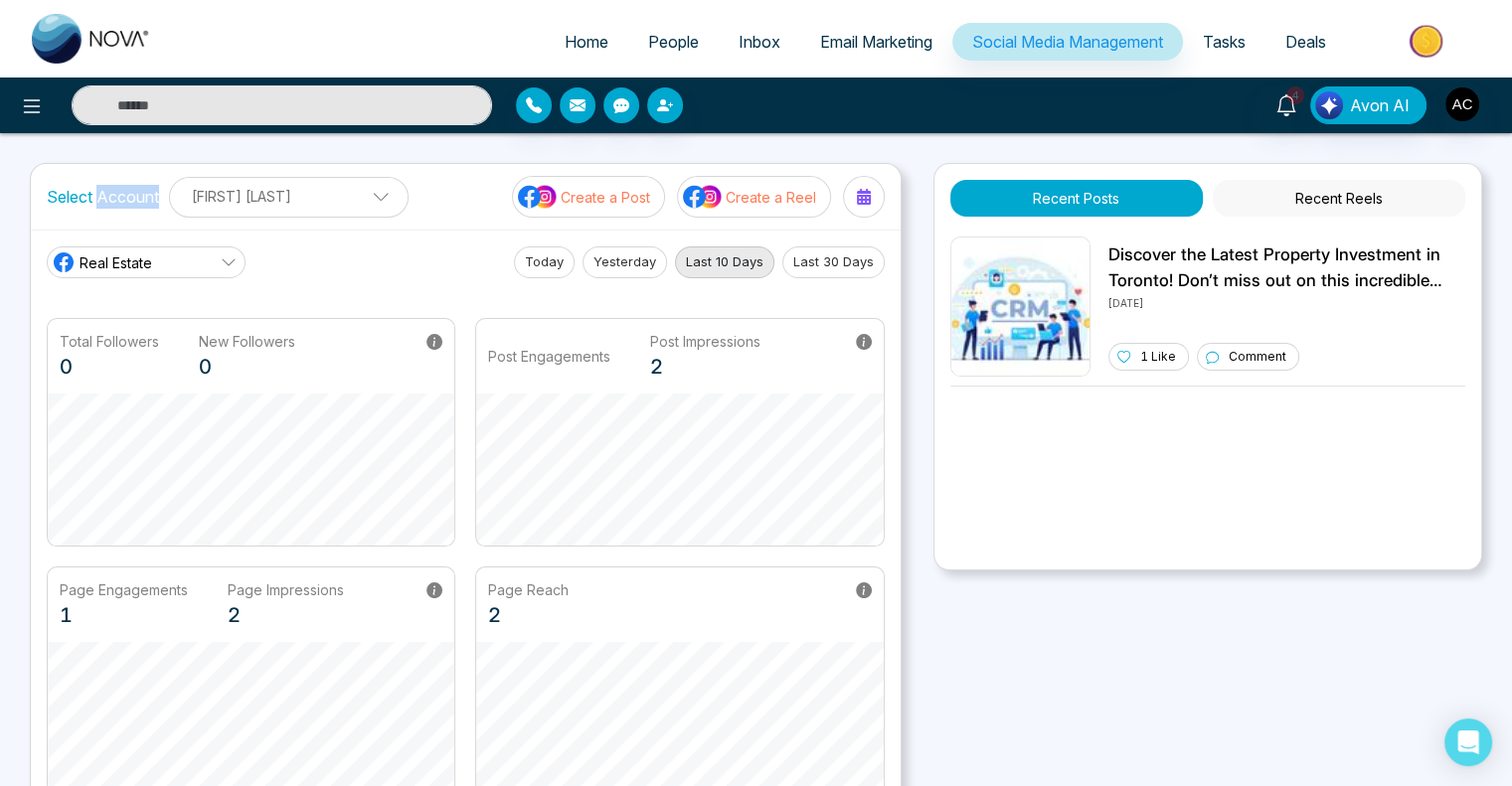 click on "Select Account" at bounding box center [102, 197] 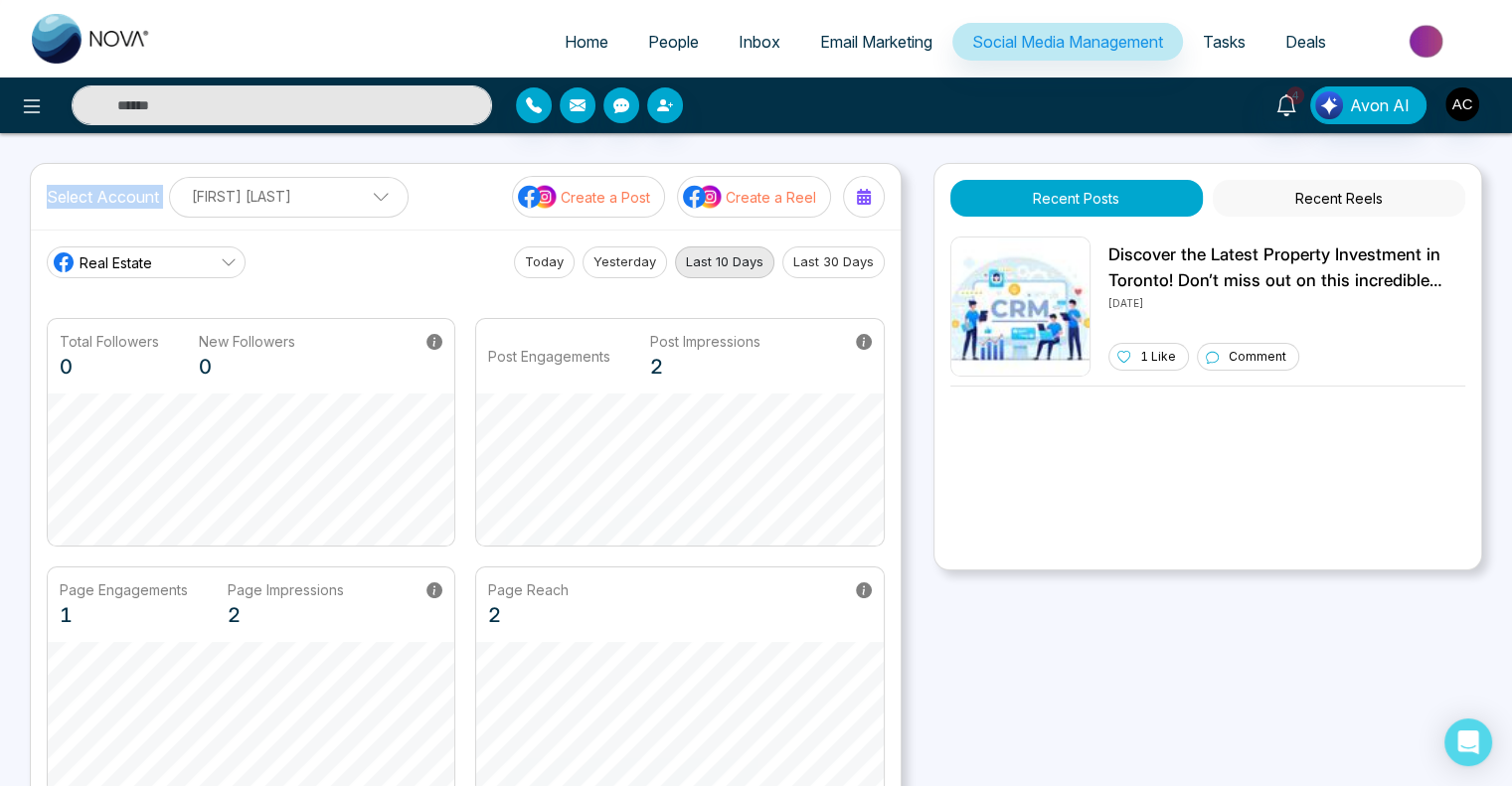 click on "Select Account" at bounding box center [102, 197] 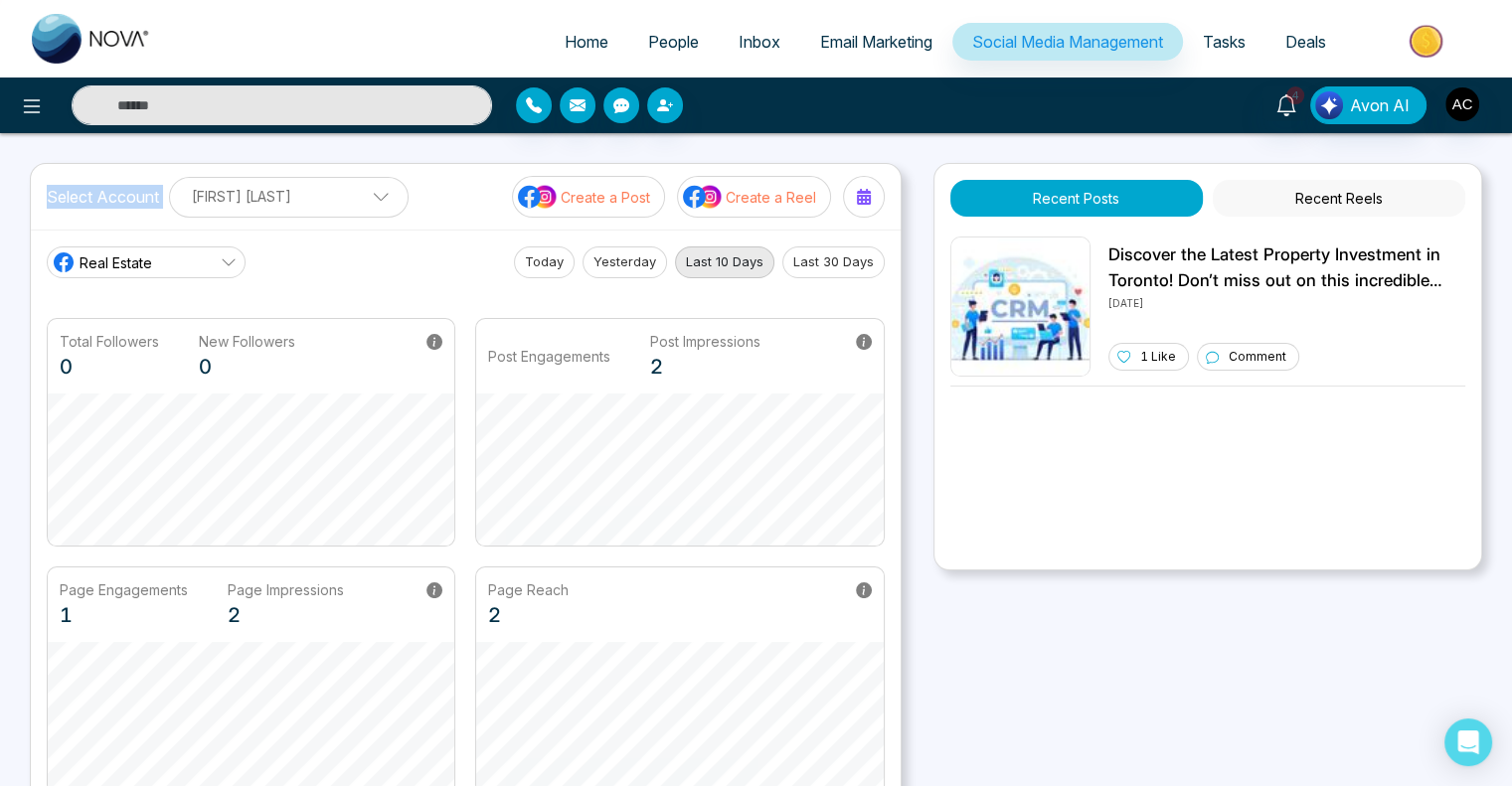 click on "Recent Posts" at bounding box center [1077, 198] 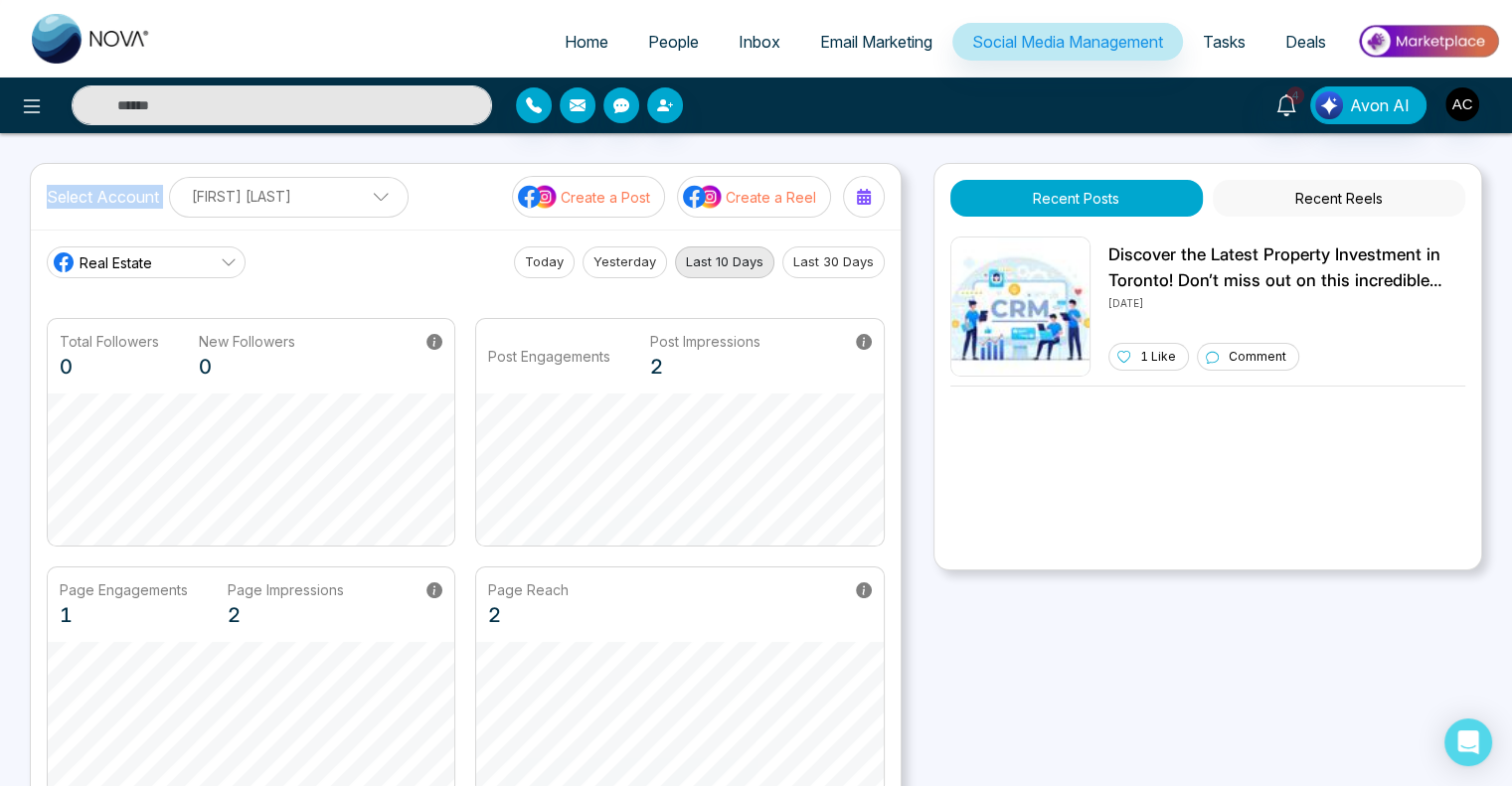click on "Home" at bounding box center (587, 42) 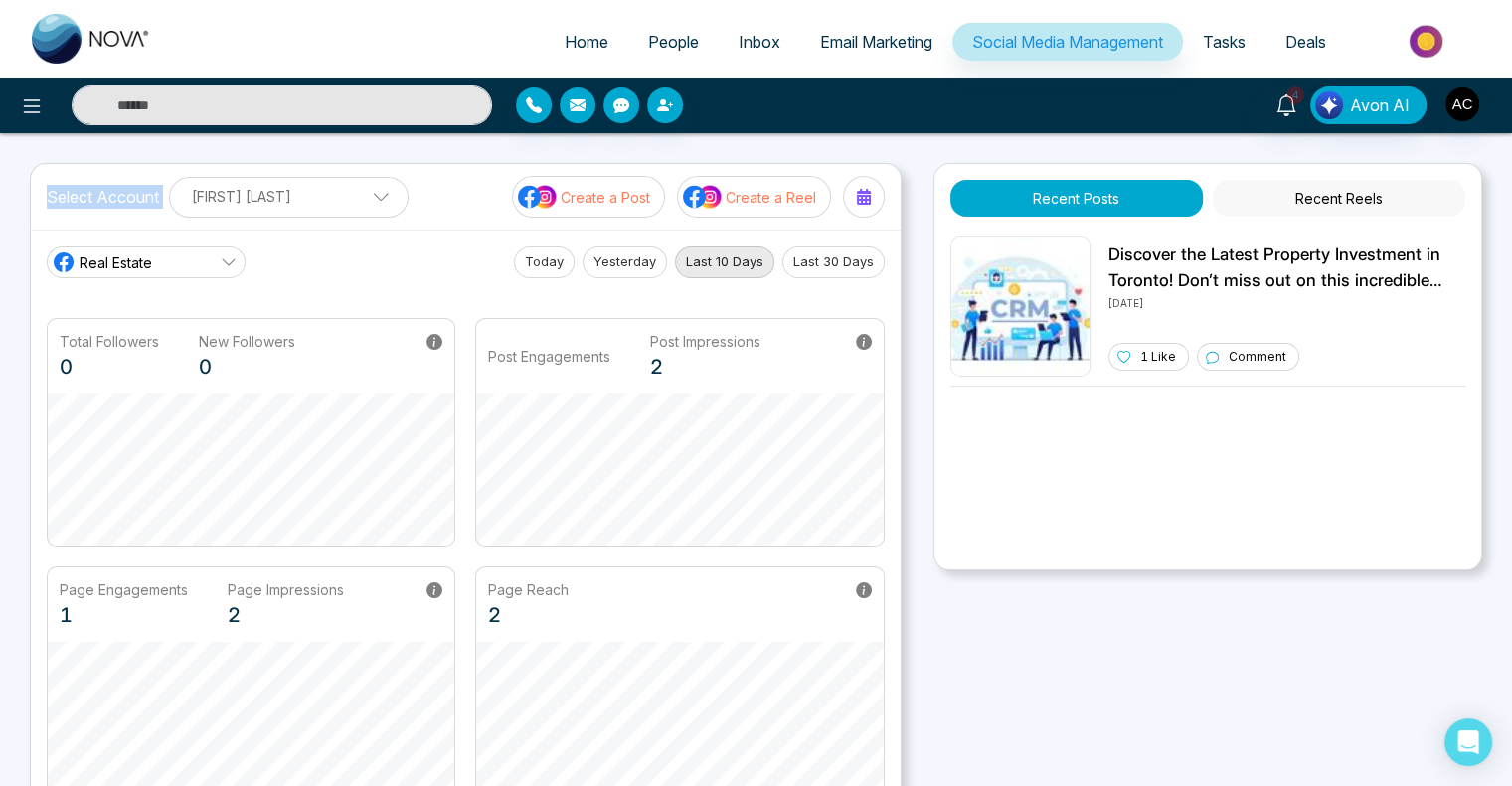 select on "*" 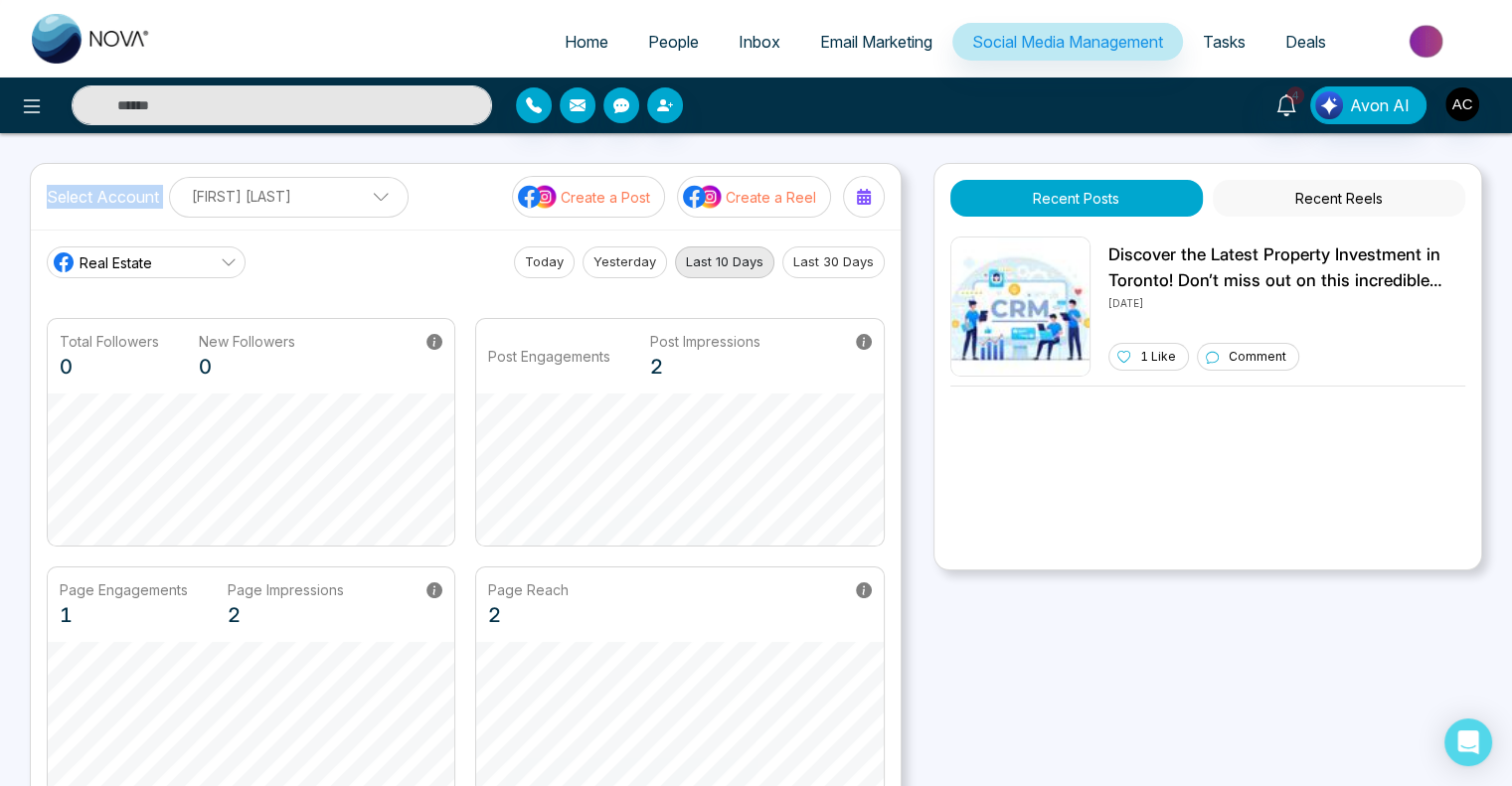 select on "*" 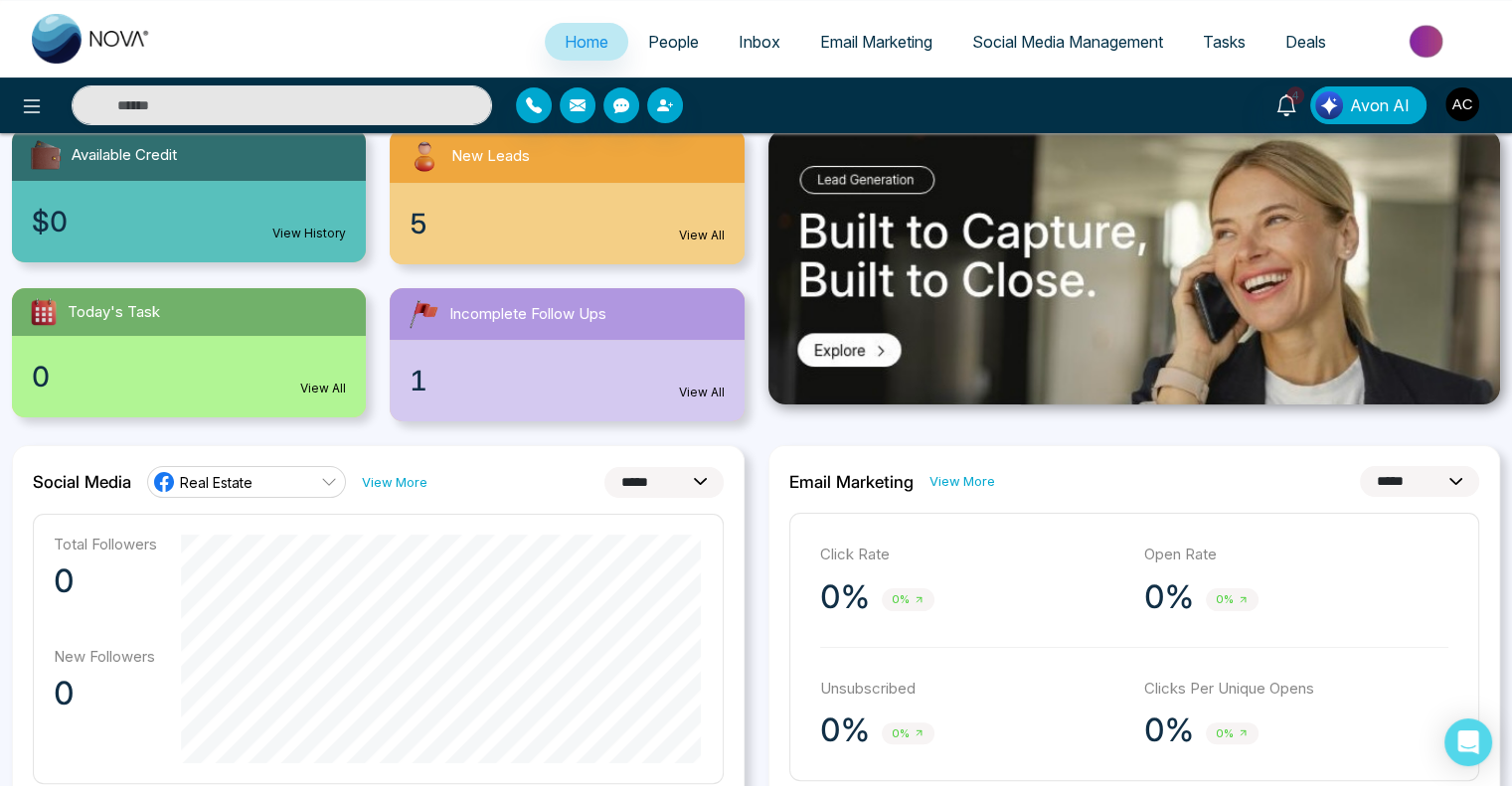 scroll, scrollTop: 235, scrollLeft: 0, axis: vertical 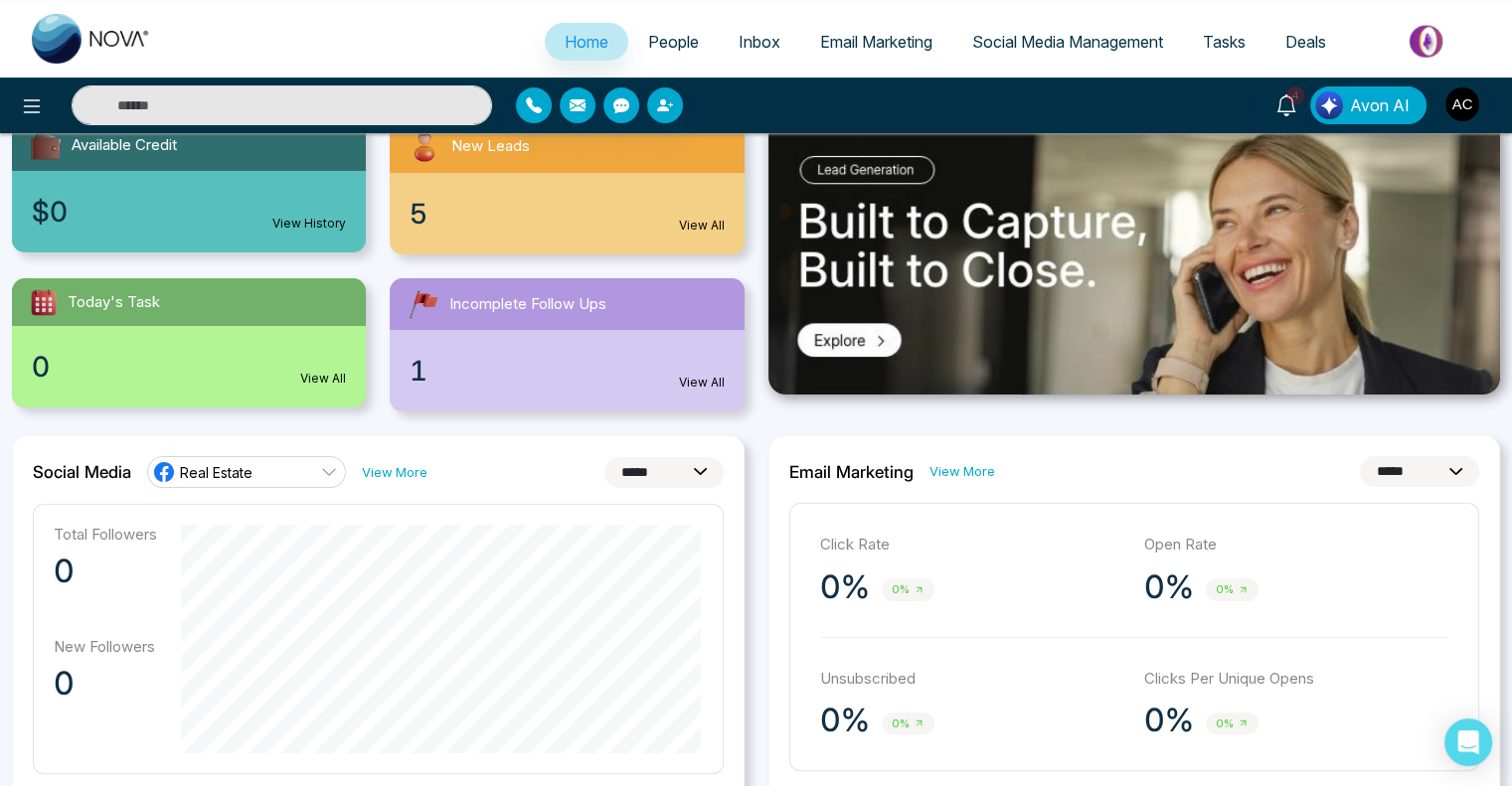 click on "View More" at bounding box center (395, 472) 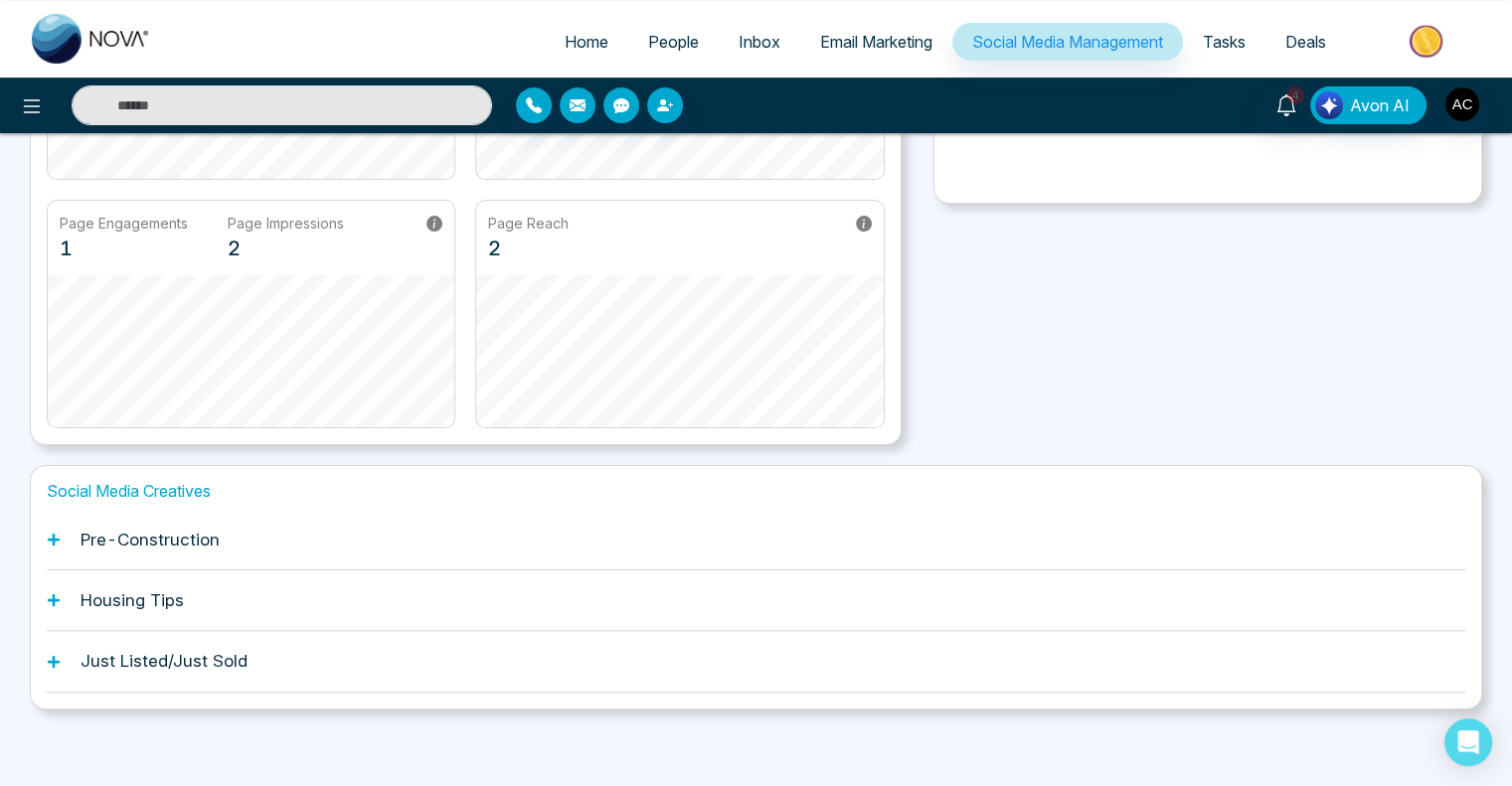 scroll, scrollTop: 0, scrollLeft: 0, axis: both 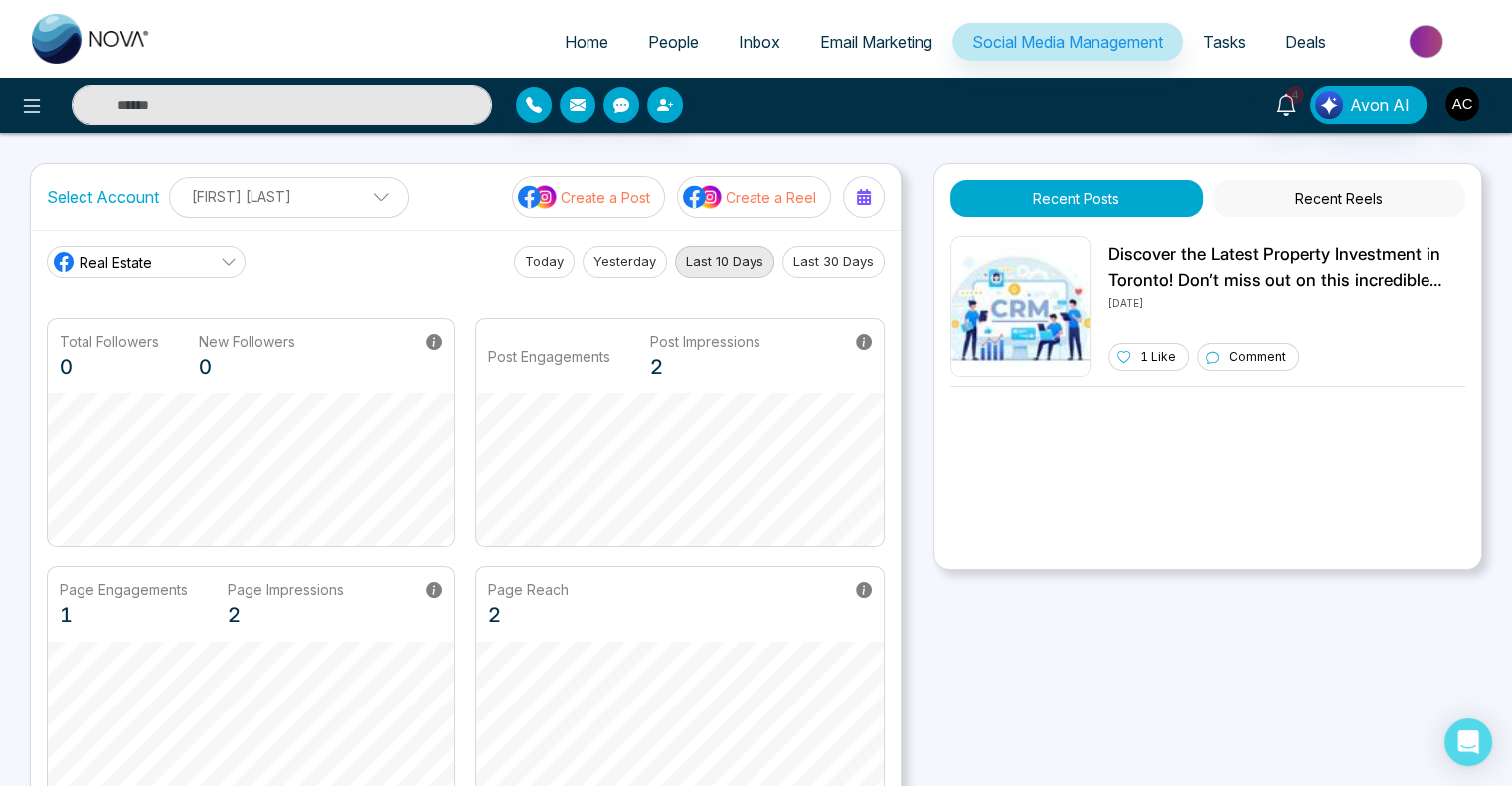 click on "Recent Reels" at bounding box center (1339, 198) 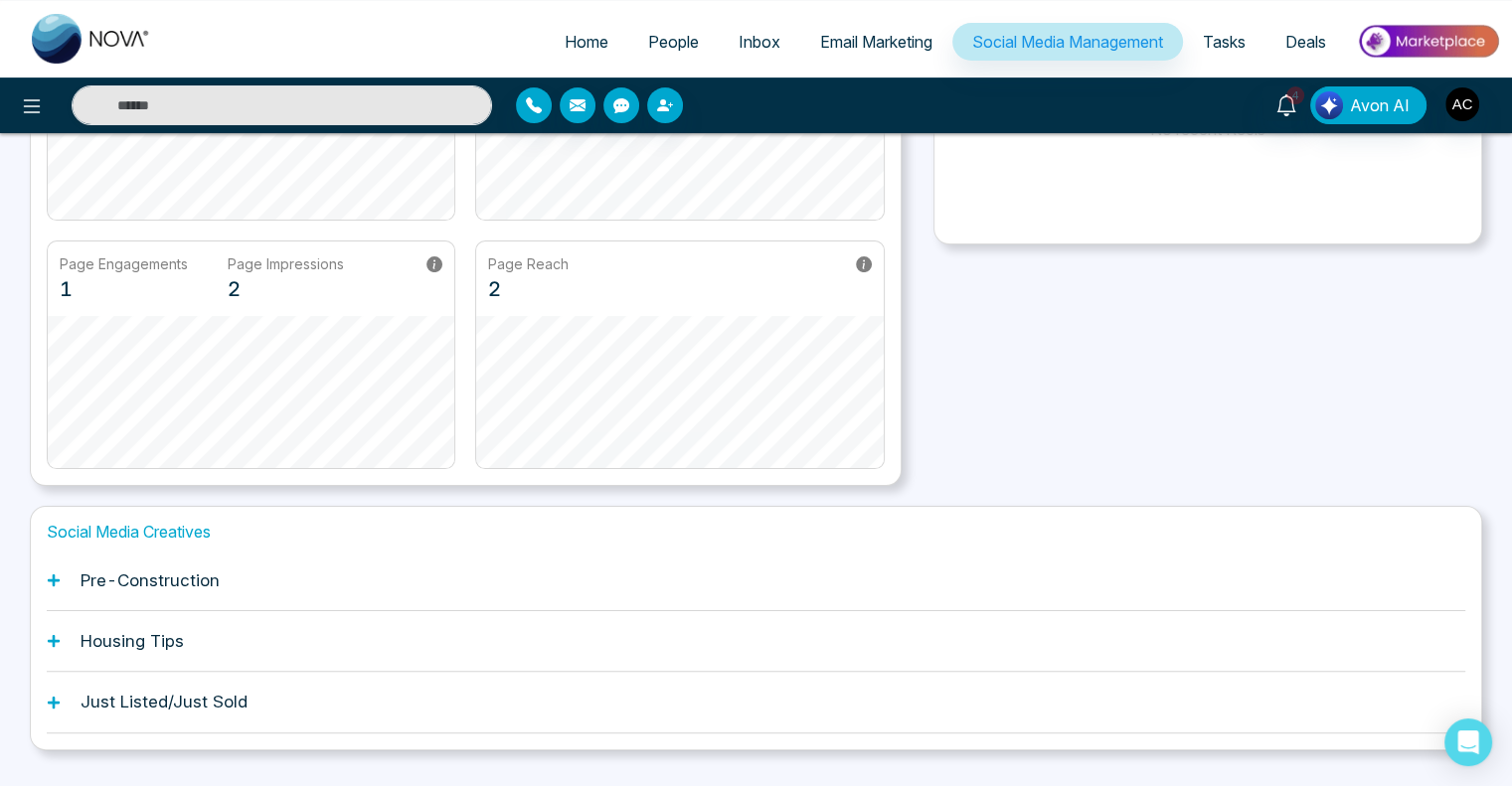 scroll, scrollTop: 367, scrollLeft: 0, axis: vertical 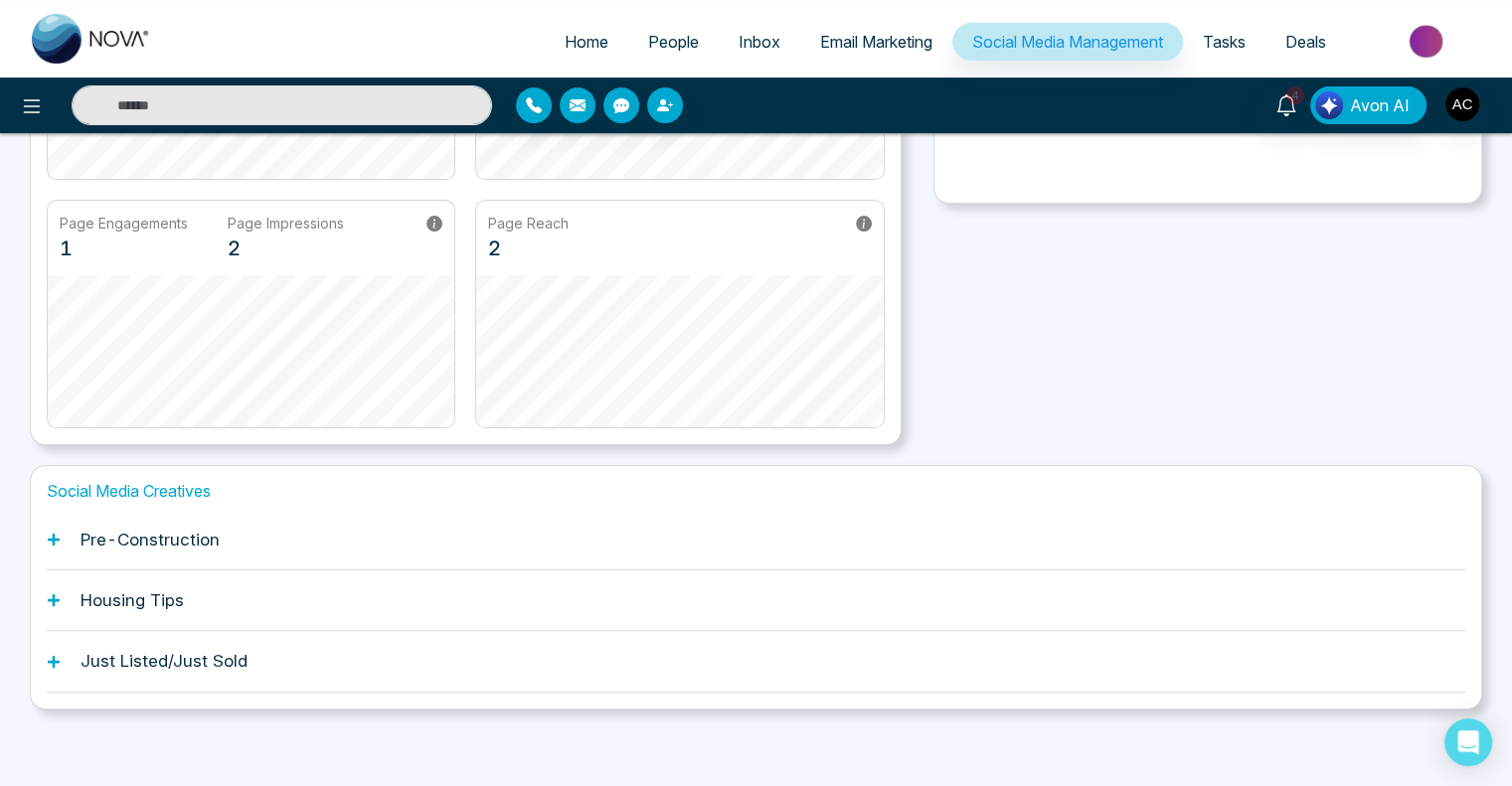 click on "Pre-Construction" at bounding box center [756, 540] 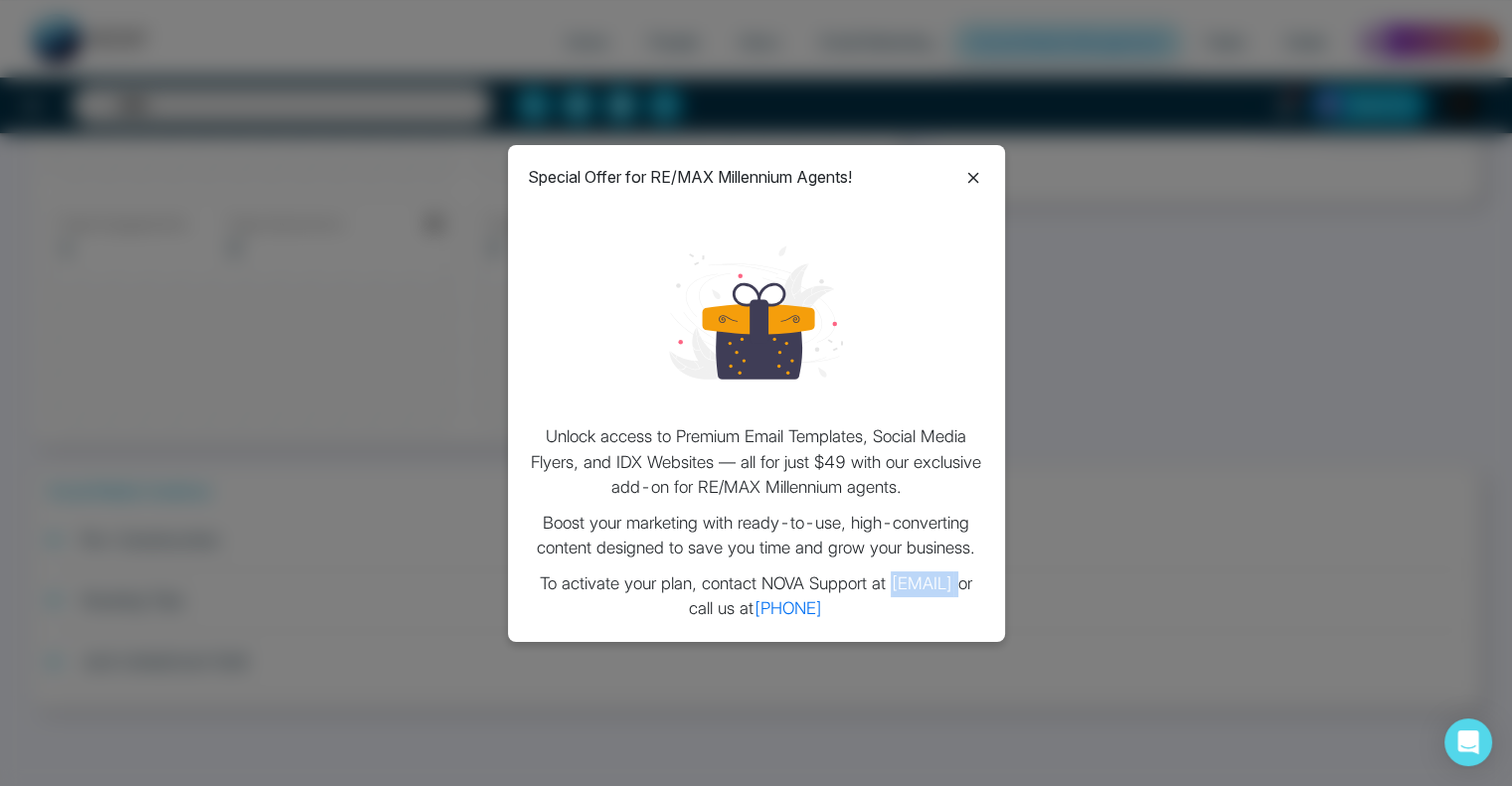 drag, startPoint x: 707, startPoint y: 610, endPoint x: 534, endPoint y: 626, distance: 173.73831 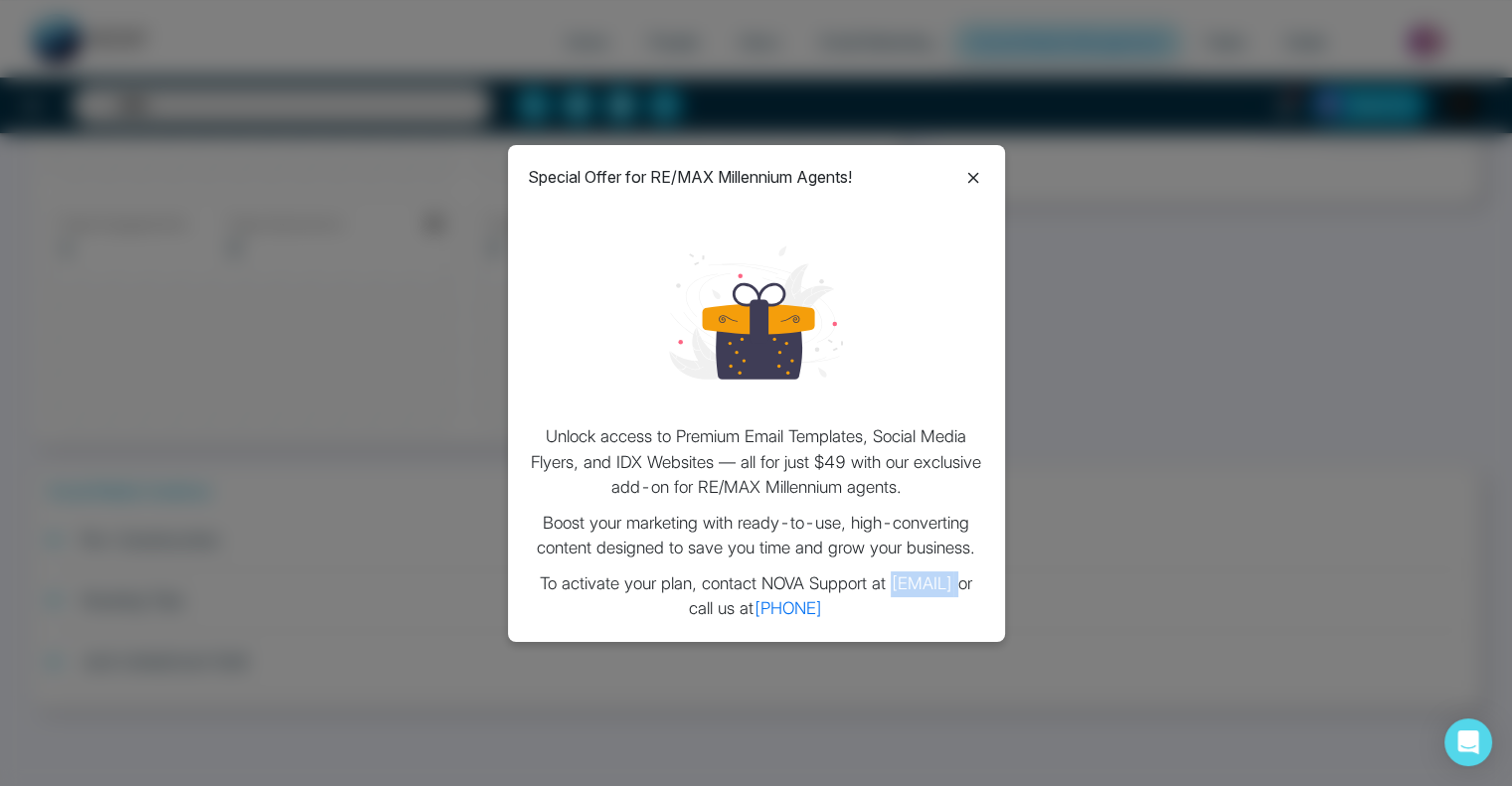 click on "Special Offer for RE/MAX Millennium Agents! Unlock access to Premium Email Templates, Social Media Flyers, and IDX Websites — all for just $49 with our exclusive add-on for RE/MAX Millennium agents. Boost your marketing with ready-to-use, high-converting content designed to save you time and grow your business. To activate your plan, contact NOVA Support at [EMAIL] or call us at [PHONE]" at bounding box center [756, 393] 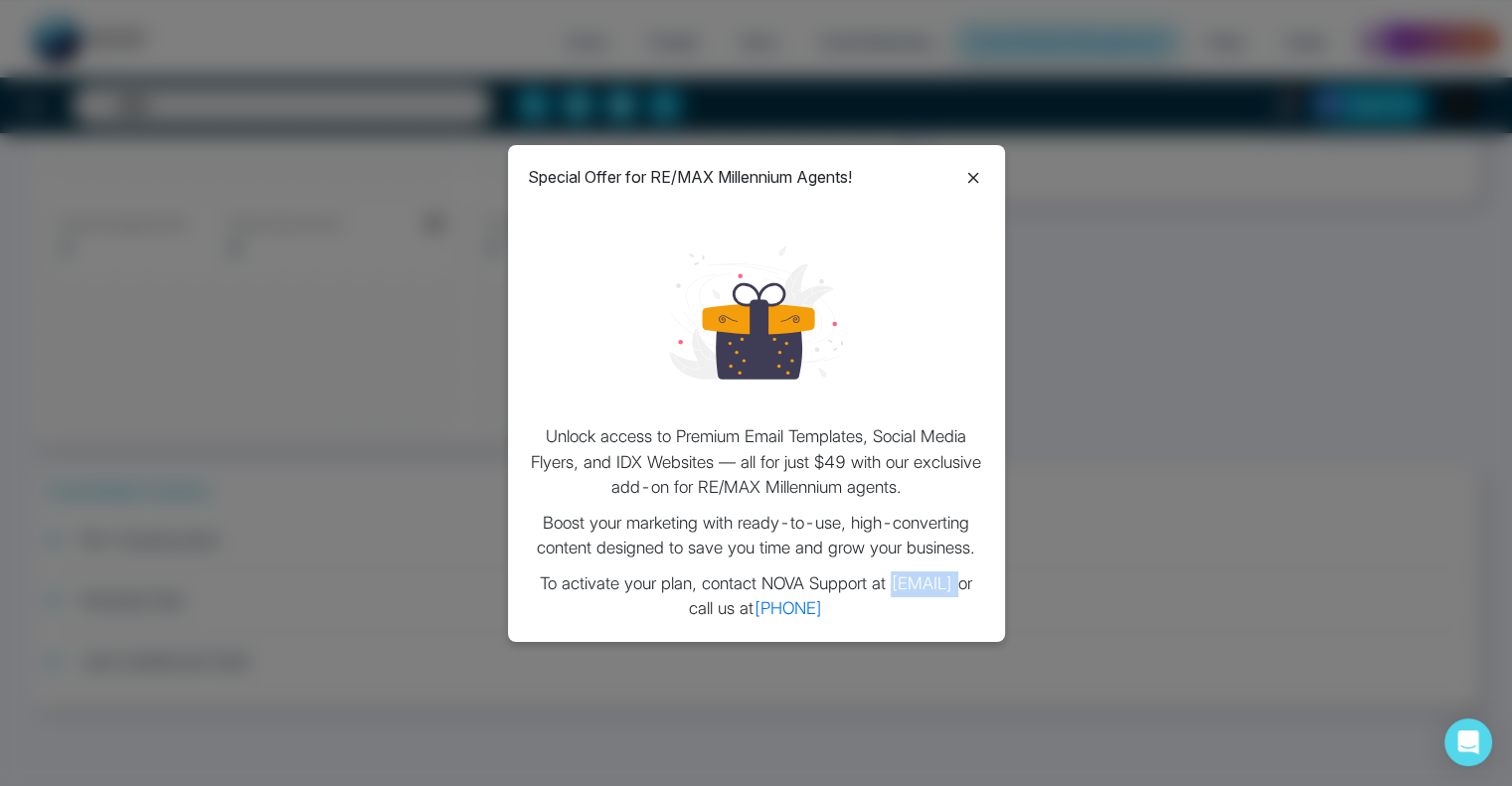 copy on "[EMAIL]" 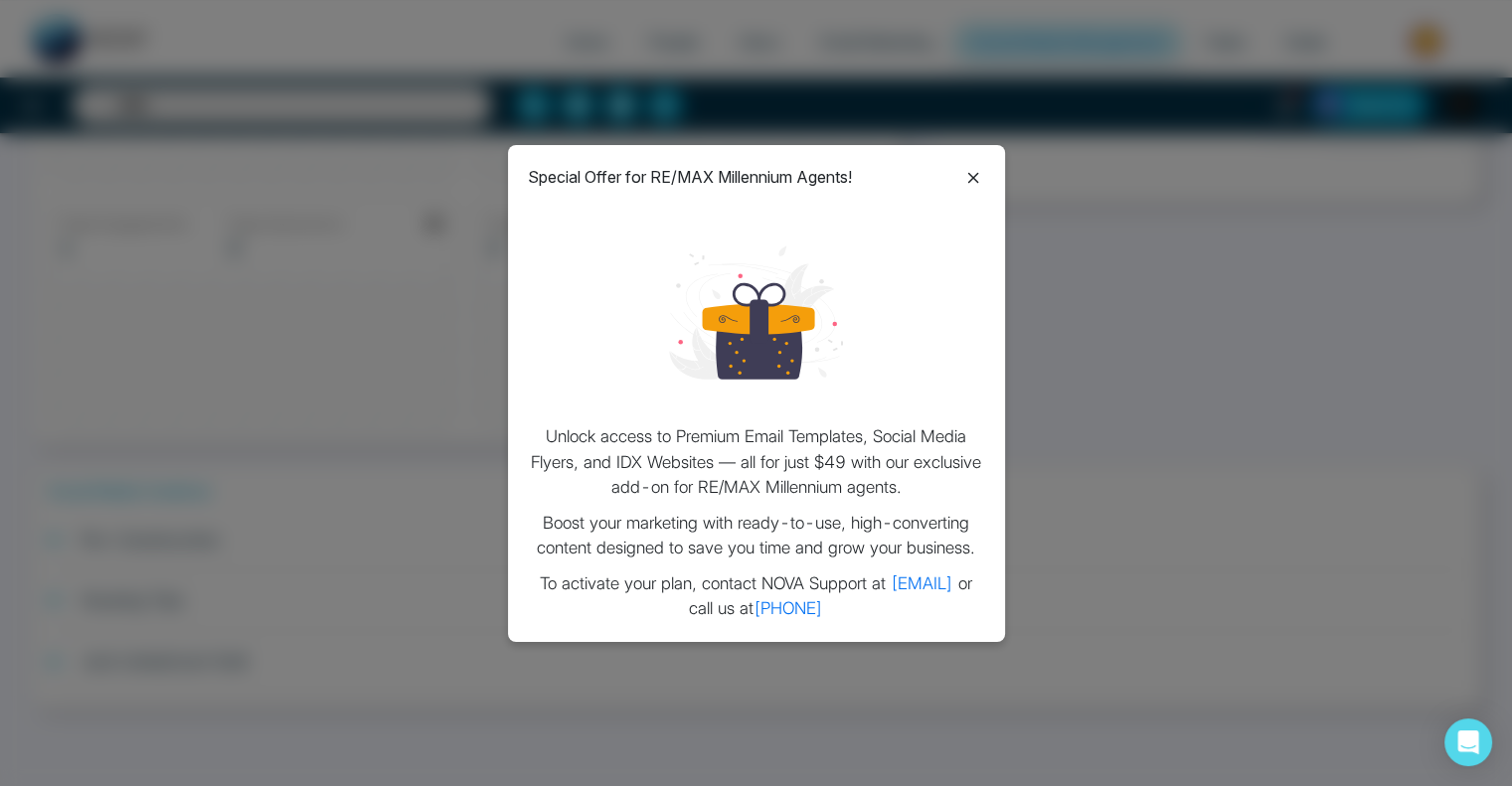 click 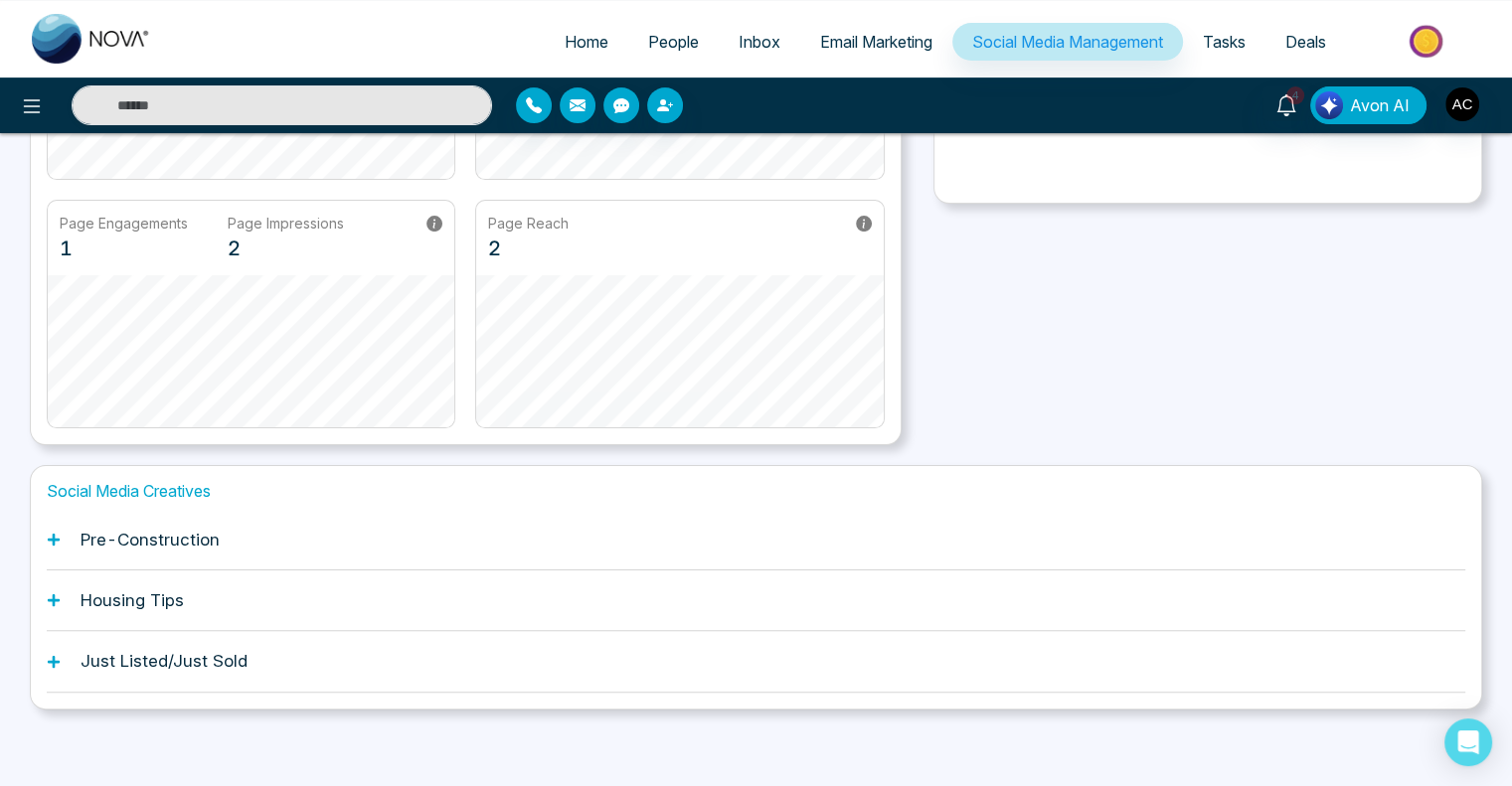 click on "Pre-Construction" at bounding box center (756, 540) 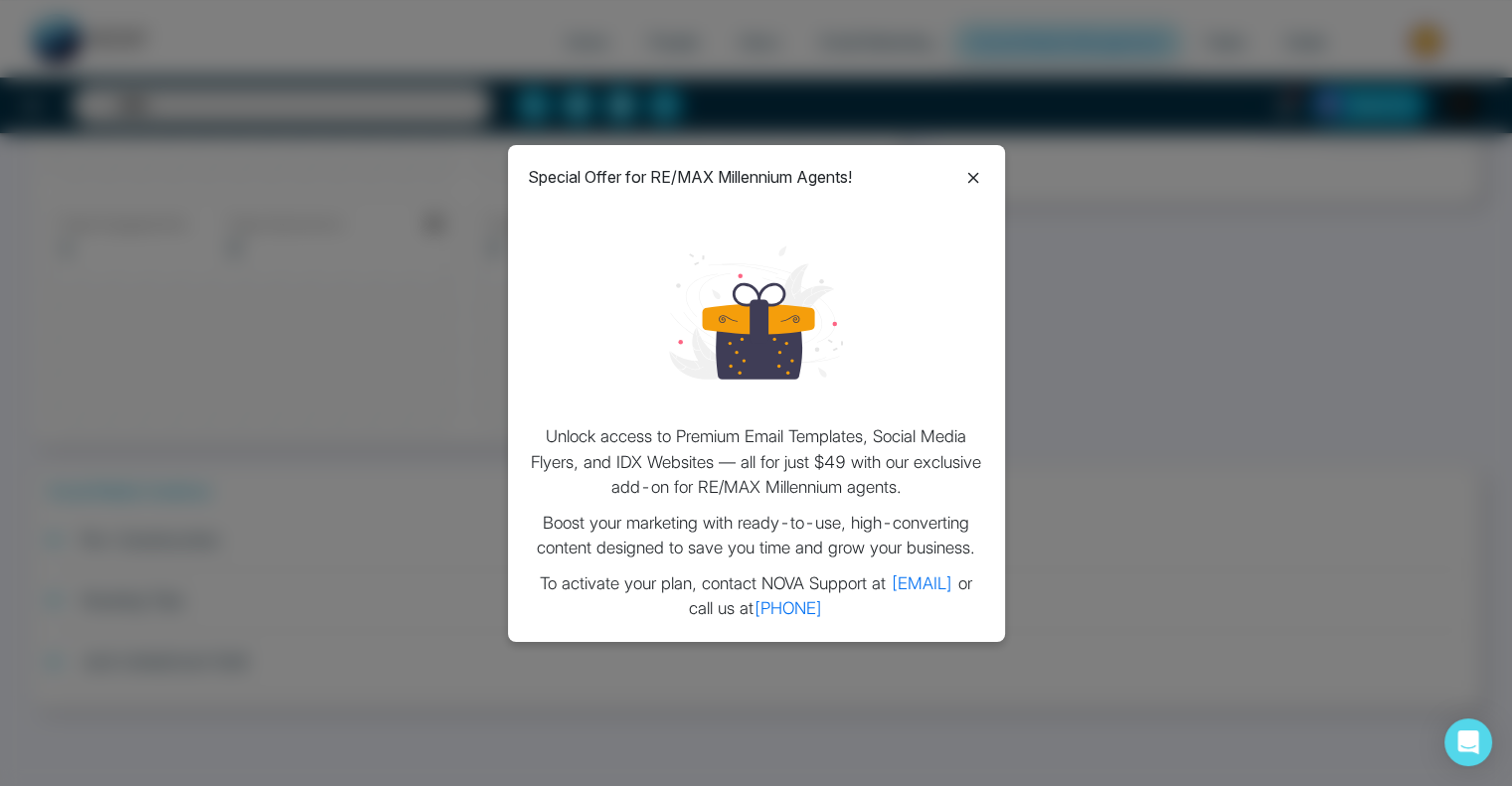 click 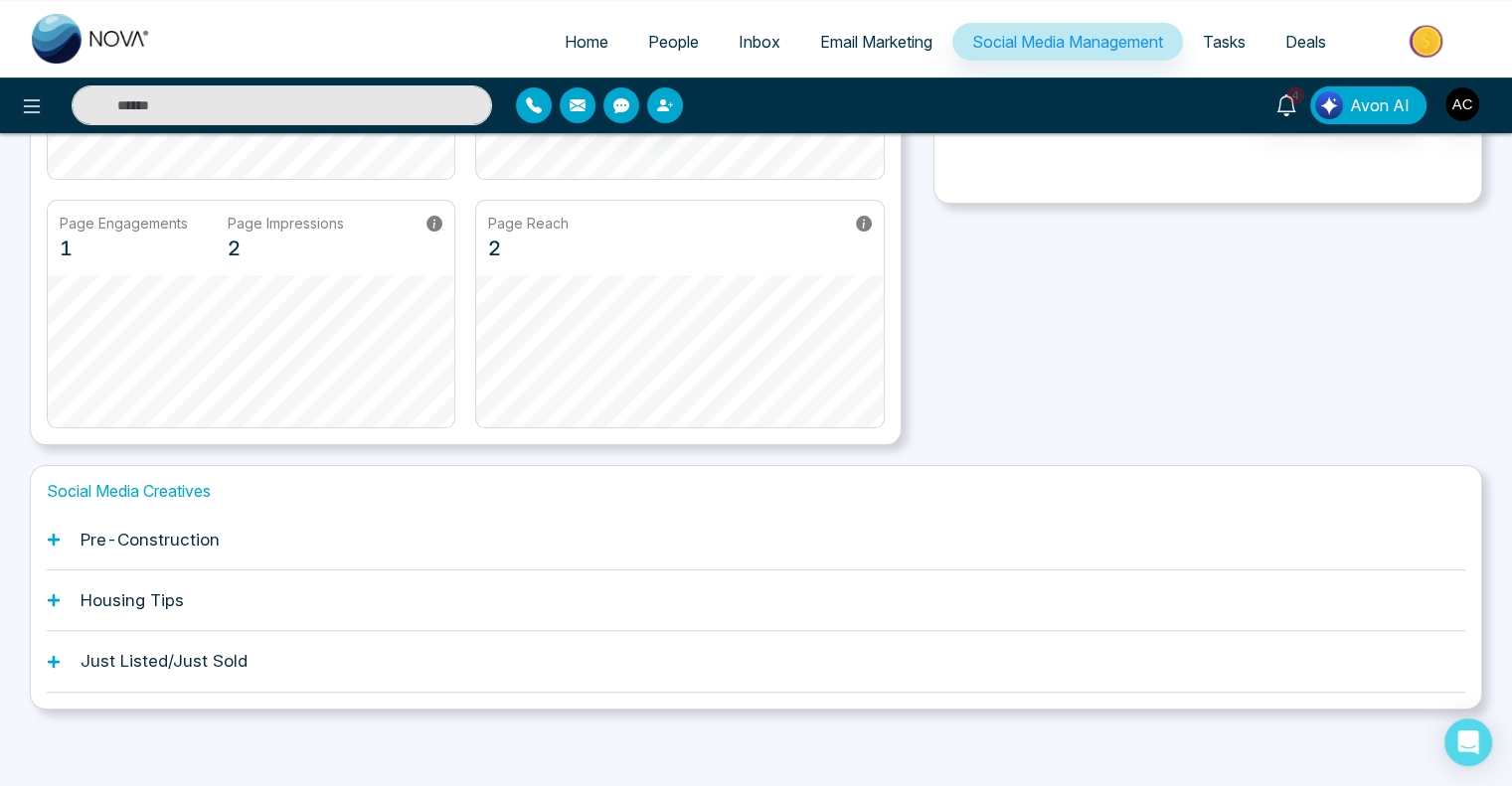 click on "Housing Tips" at bounding box center (132, 600) 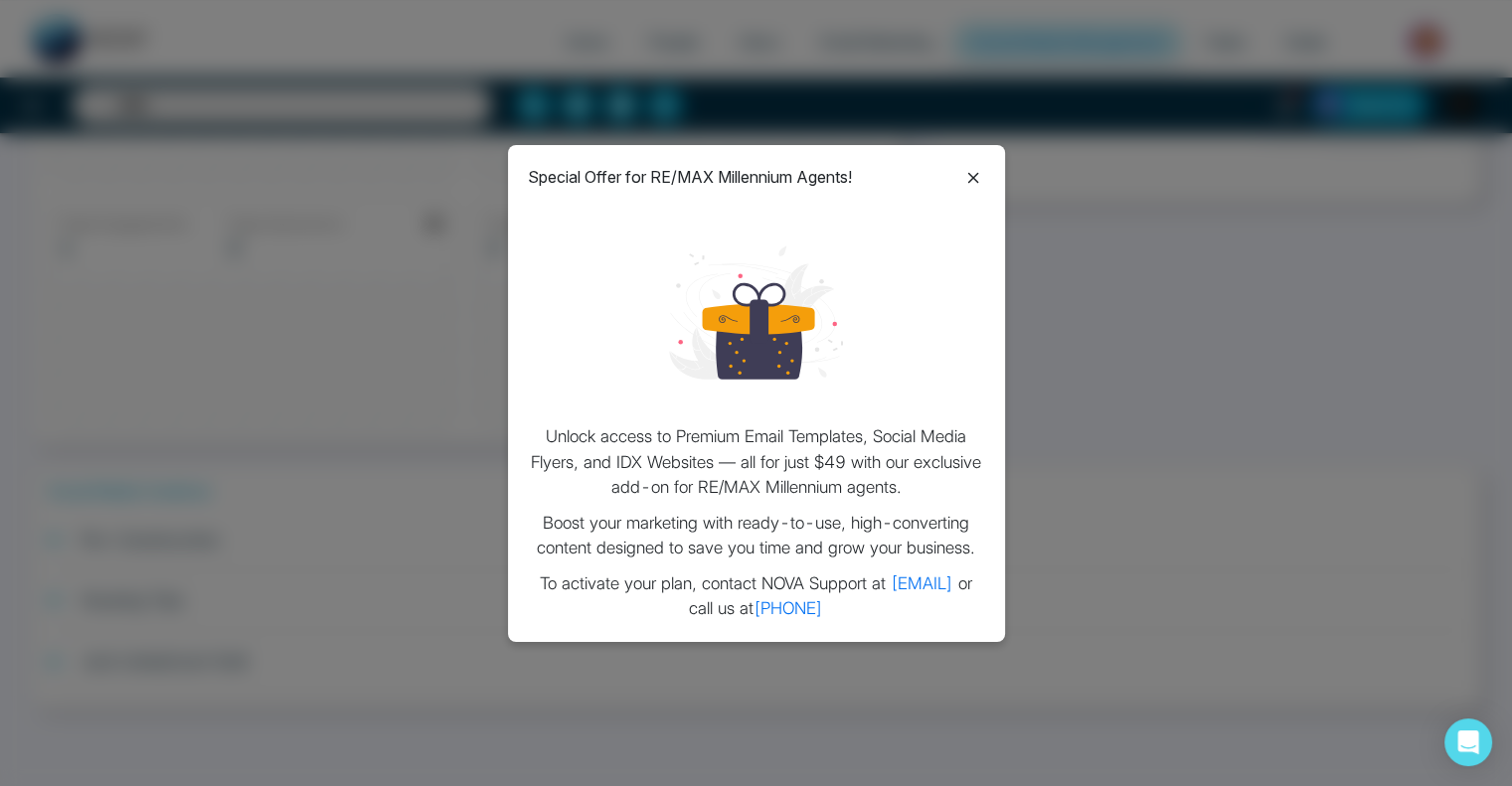 click 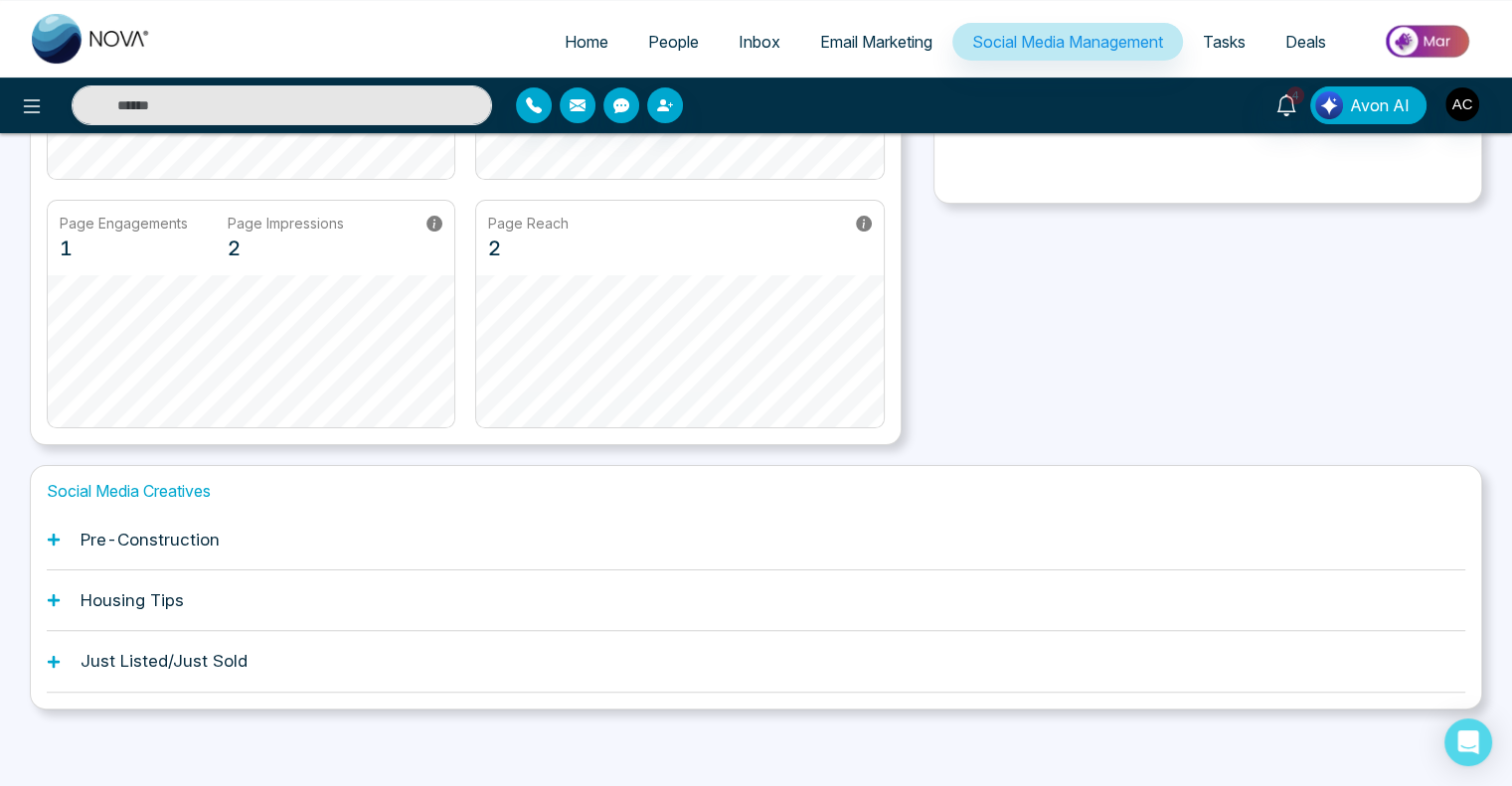 click on "Just Listed/Just Sold" at bounding box center (164, 661) 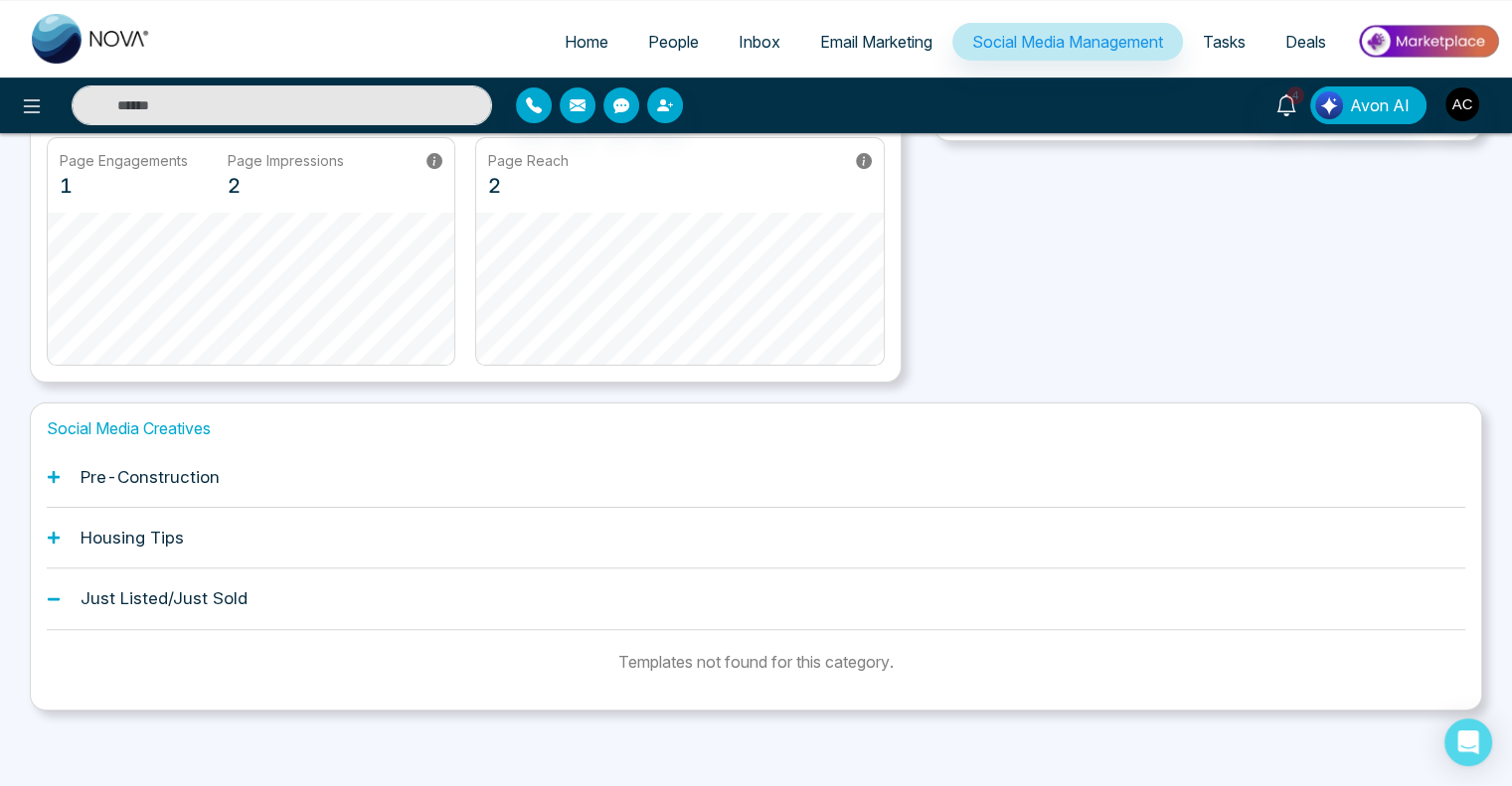 scroll, scrollTop: 430, scrollLeft: 0, axis: vertical 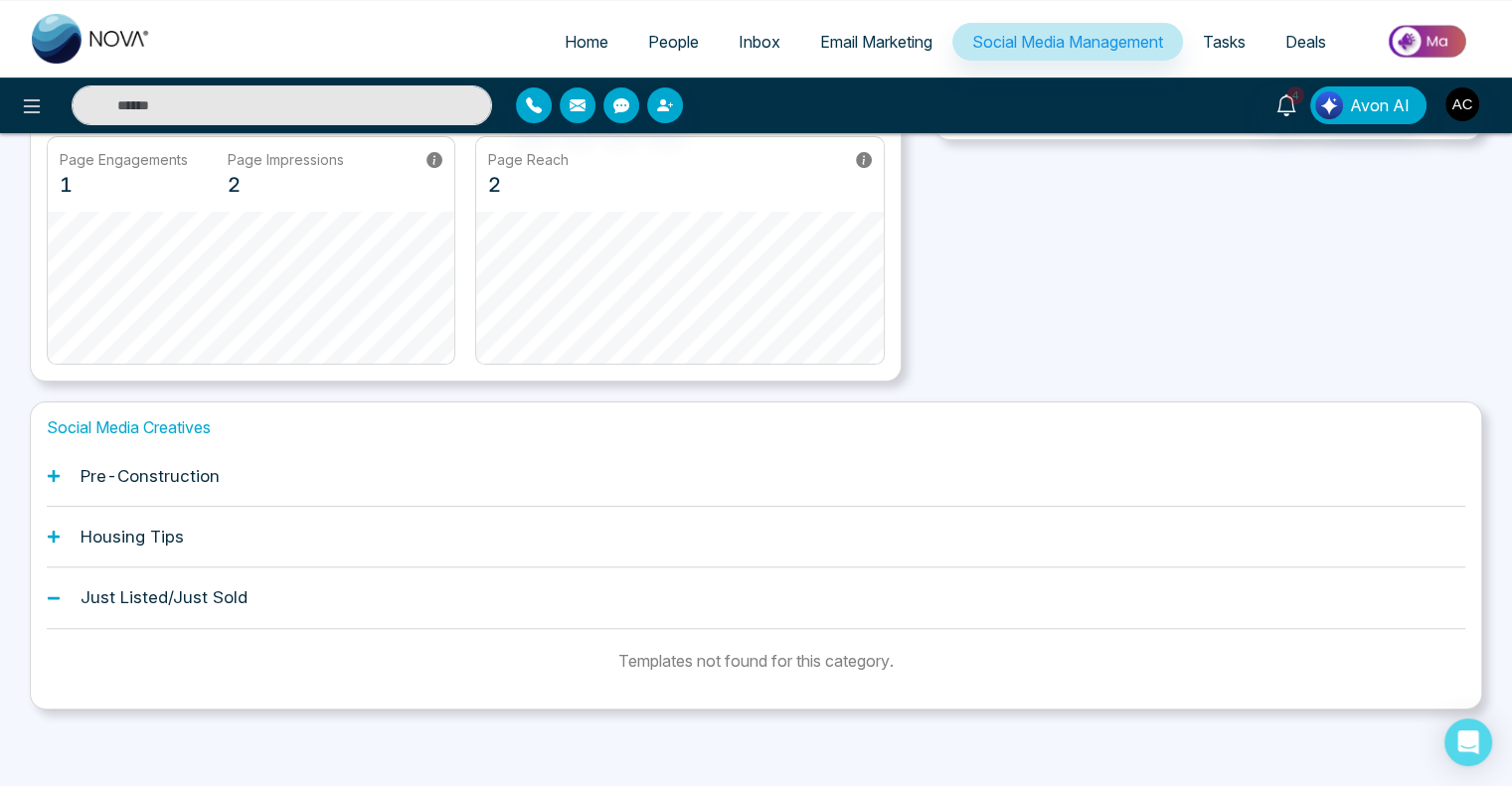 click on "Just Listed/Just Sold" at bounding box center (756, 597) 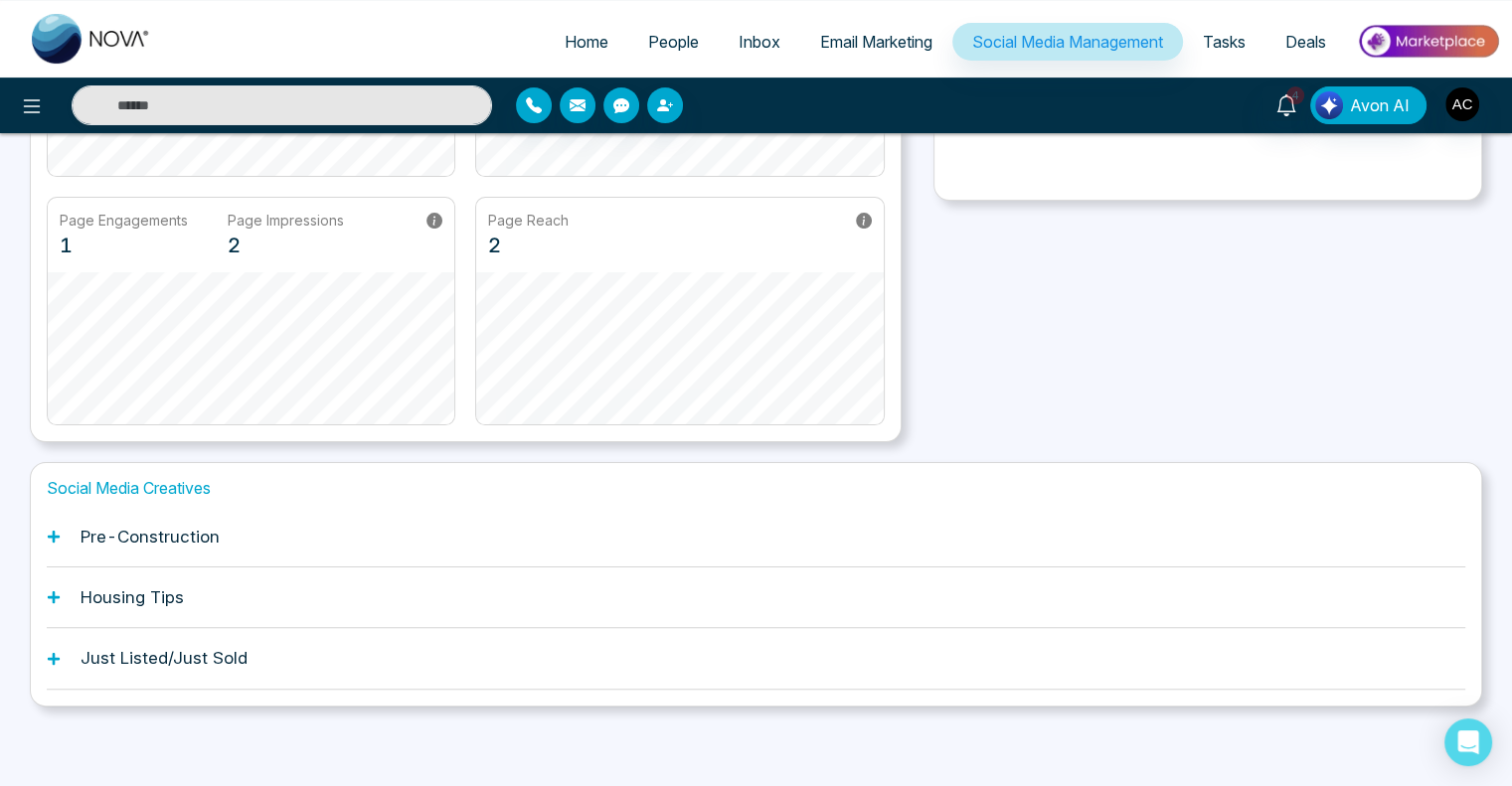 scroll, scrollTop: 367, scrollLeft: 0, axis: vertical 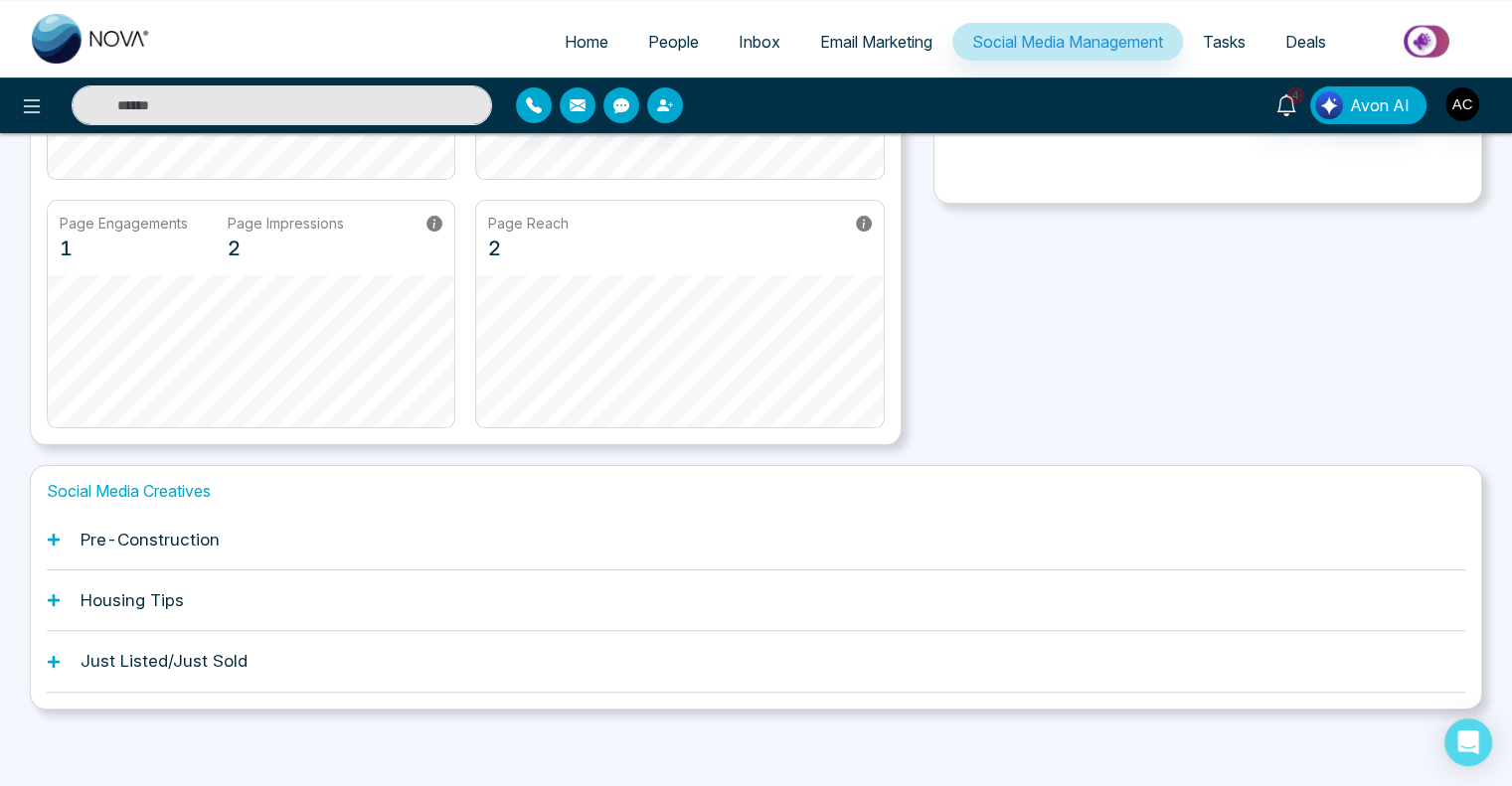 click on "Just Listed/Just Sold" at bounding box center [756, 661] 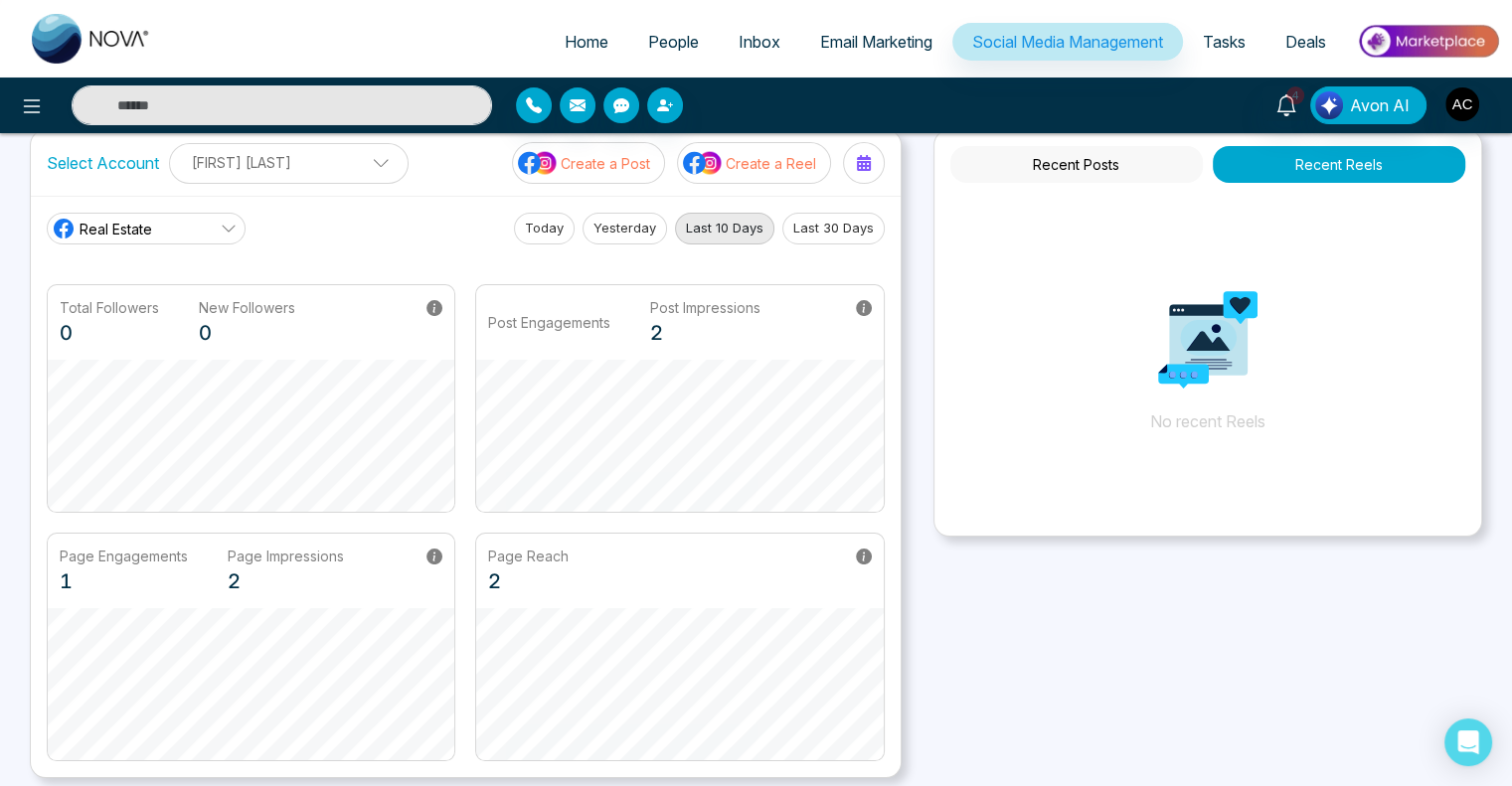 scroll, scrollTop: 0, scrollLeft: 0, axis: both 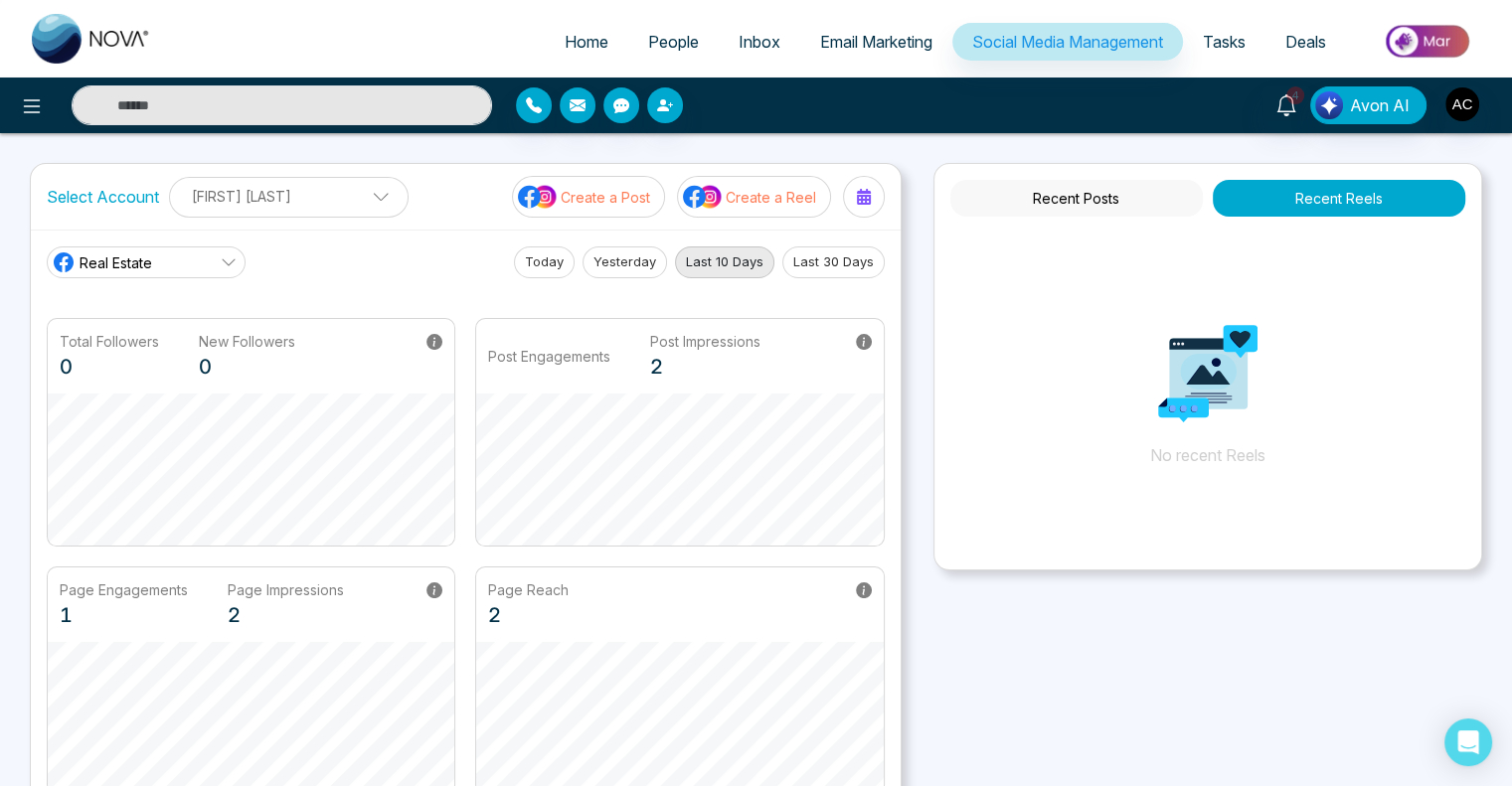 click on "Email Marketing" at bounding box center (876, 42) 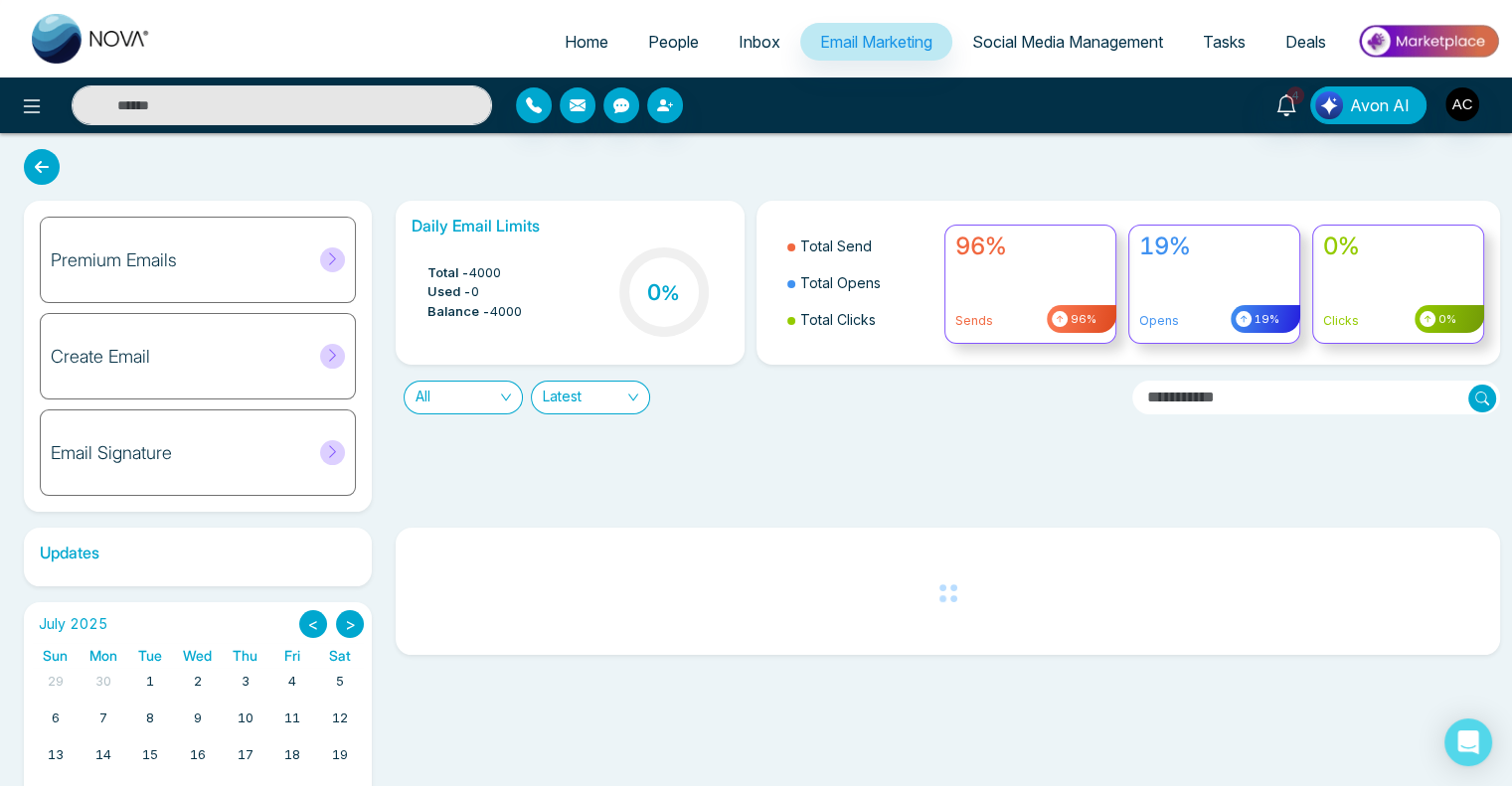 click on "People" at bounding box center [673, 42] 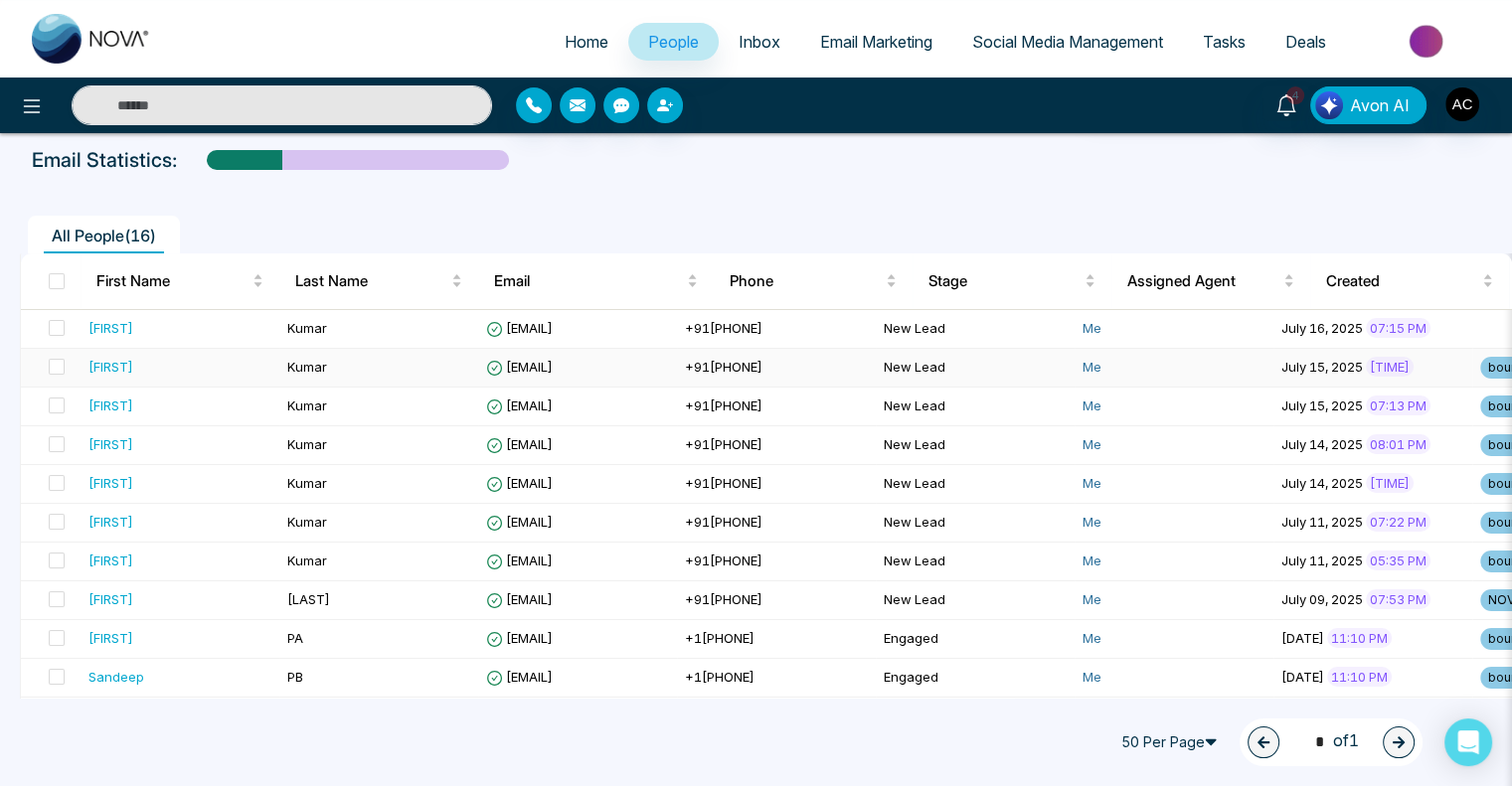 scroll, scrollTop: 115, scrollLeft: 0, axis: vertical 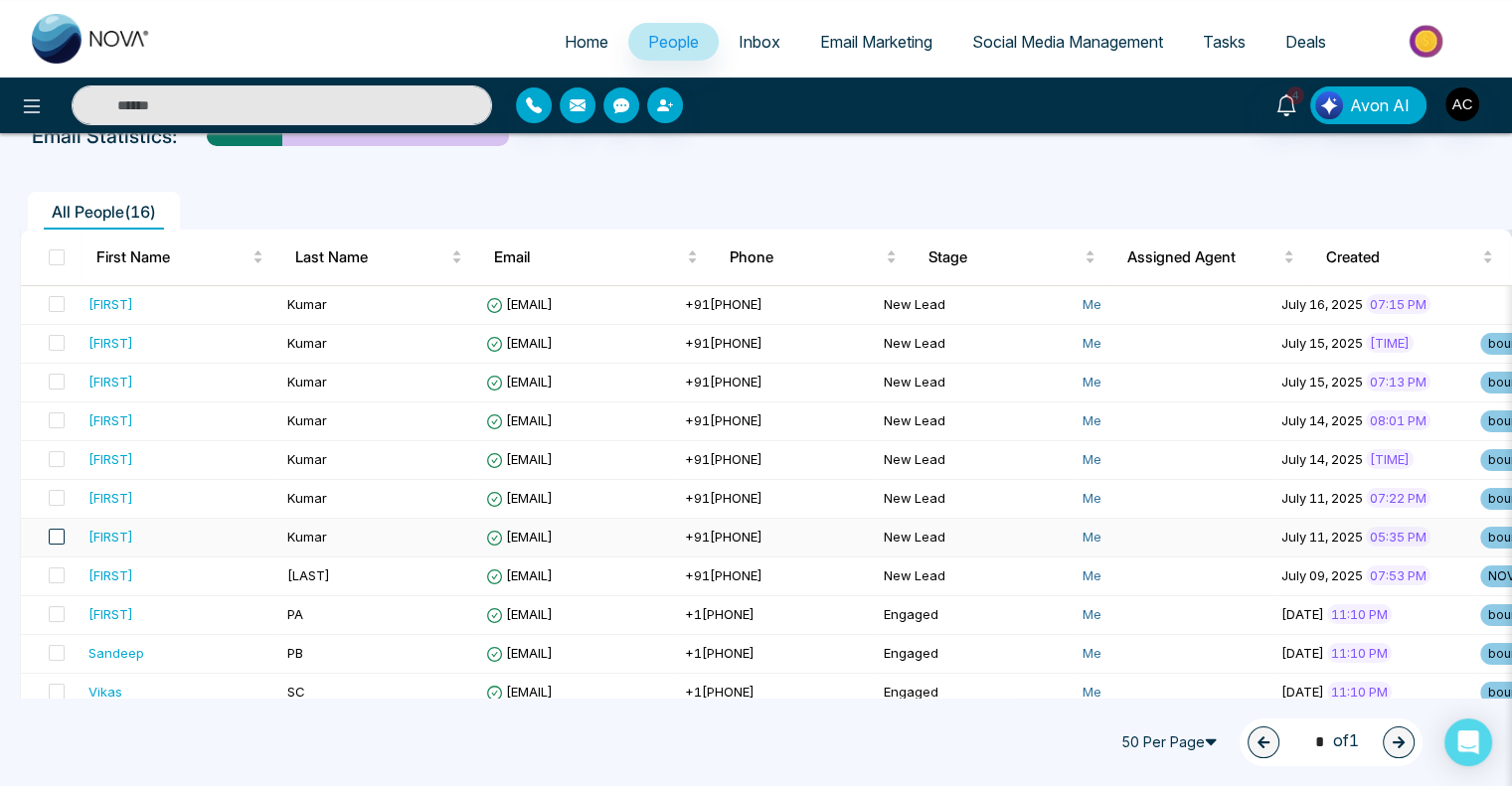 click at bounding box center (57, 537) 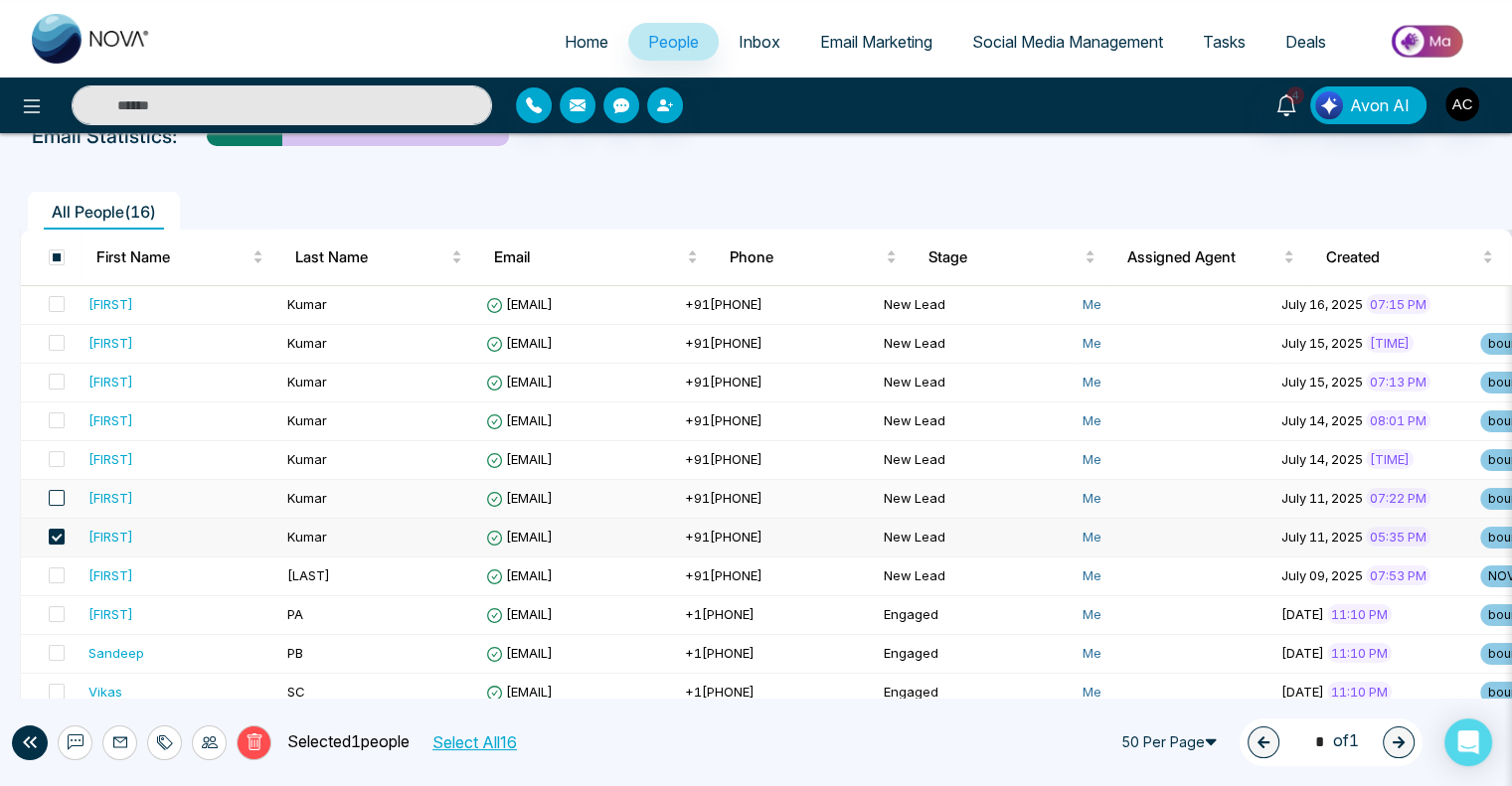 click at bounding box center (57, 498) 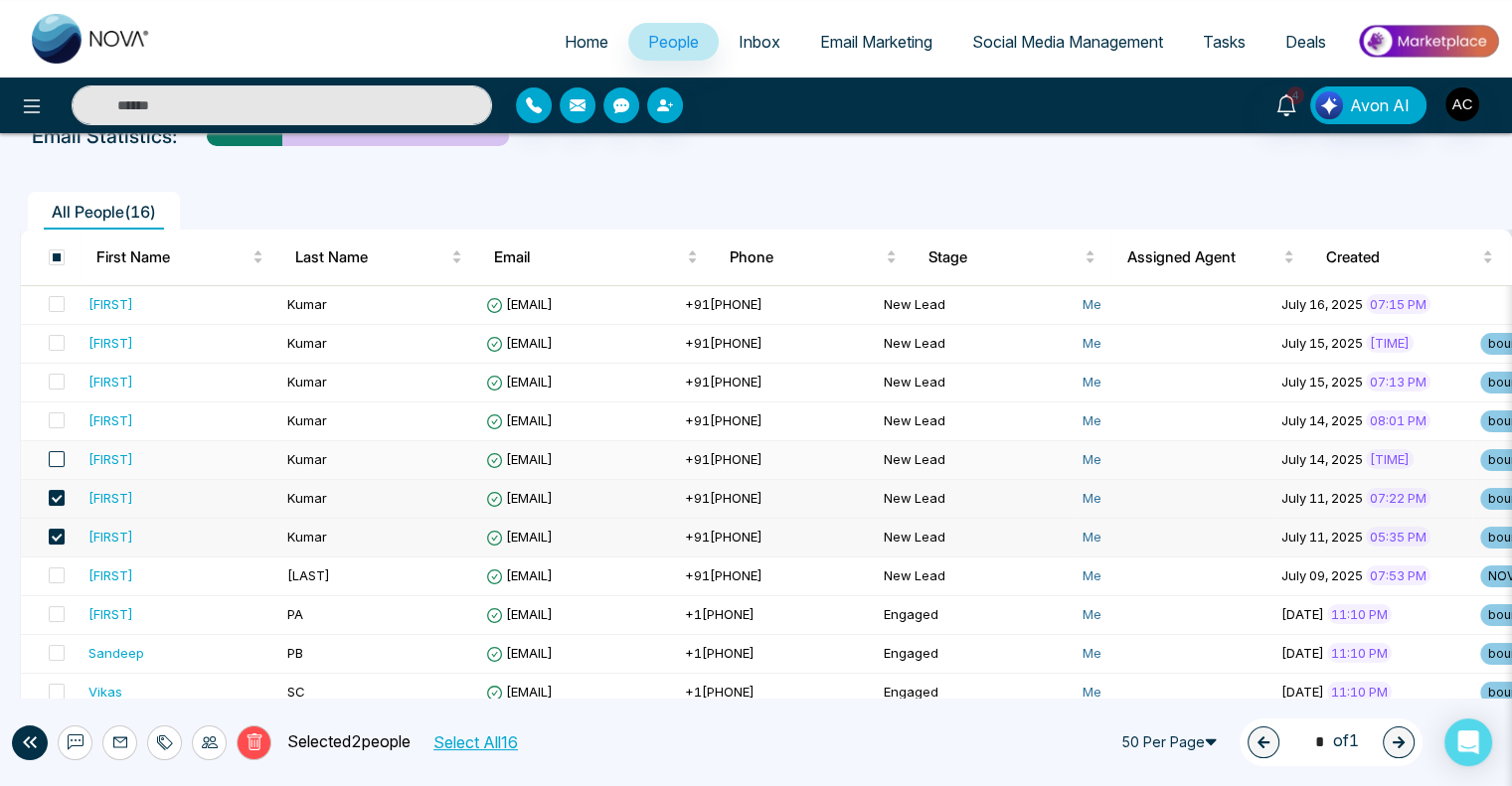 click at bounding box center (57, 459) 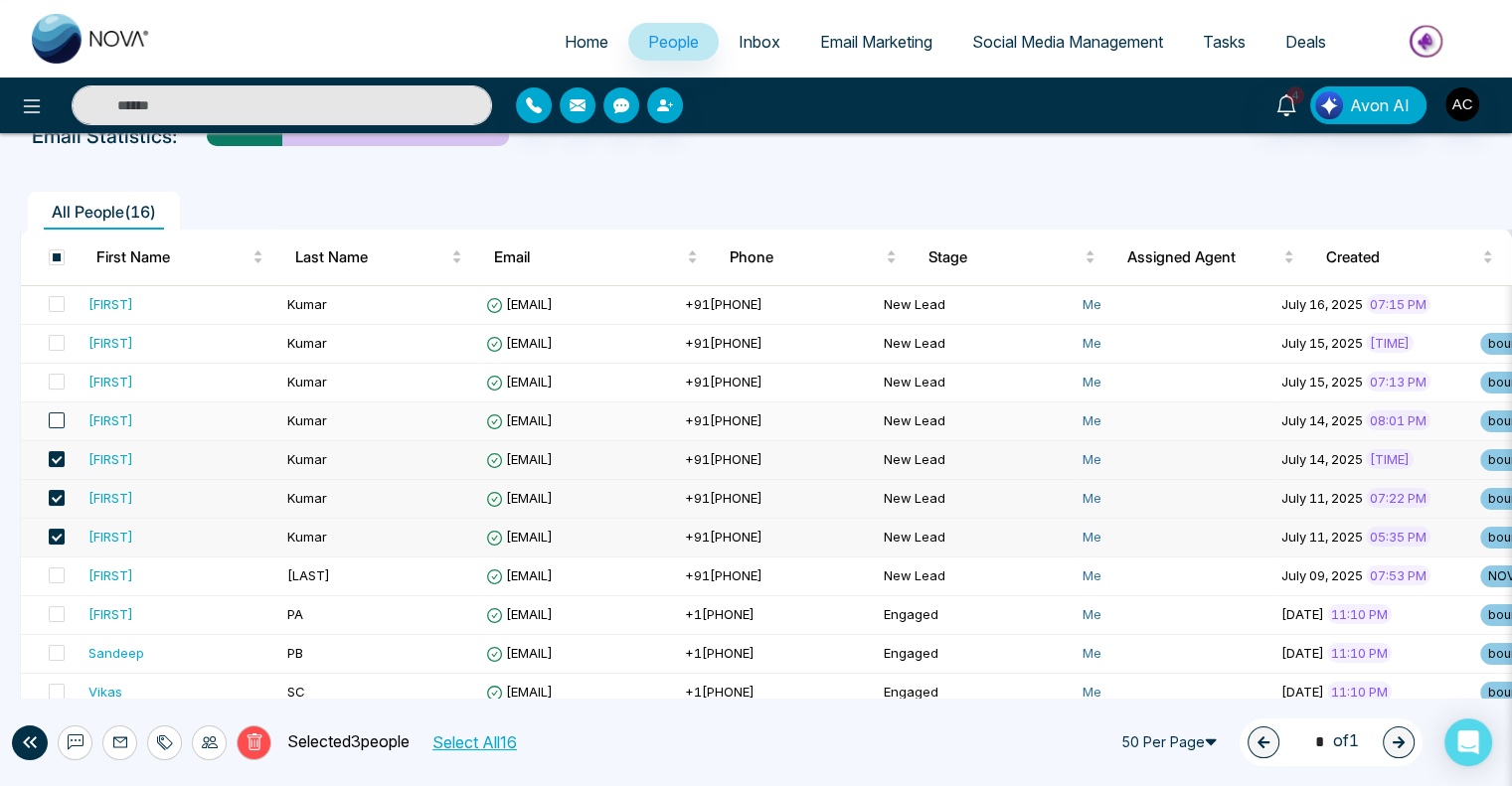 click at bounding box center (57, 420) 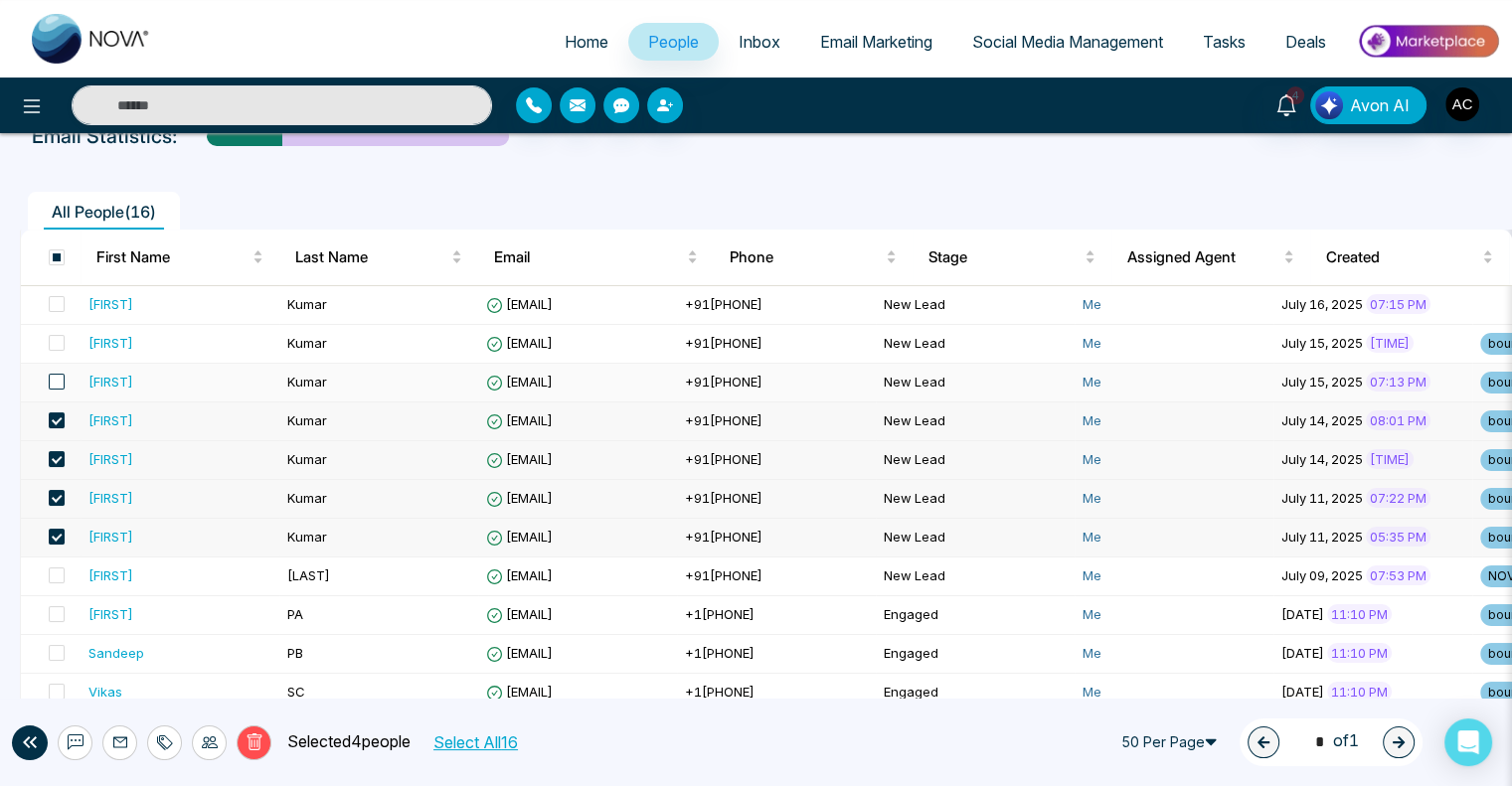 click at bounding box center (57, 382) 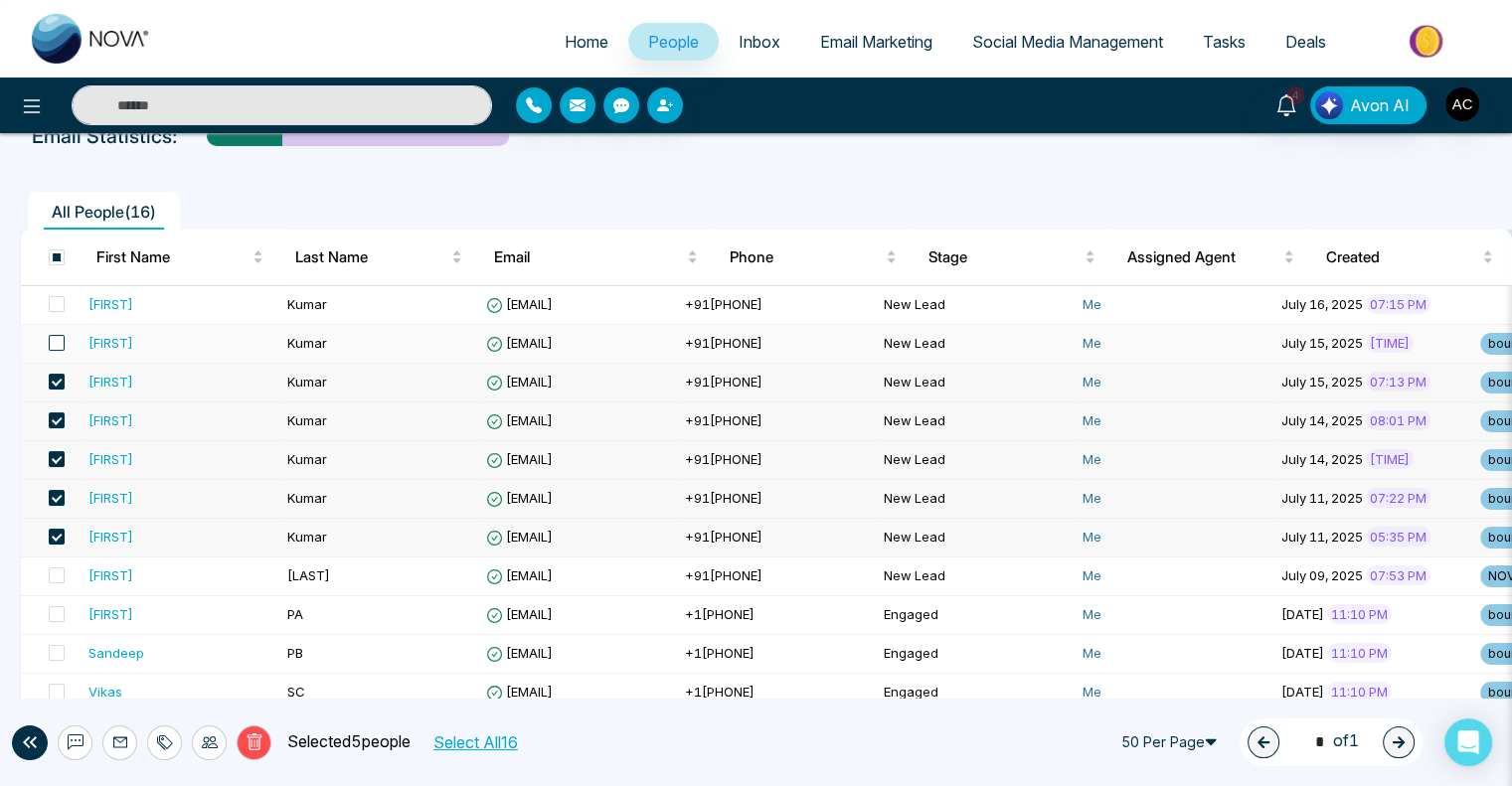 click at bounding box center (57, 343) 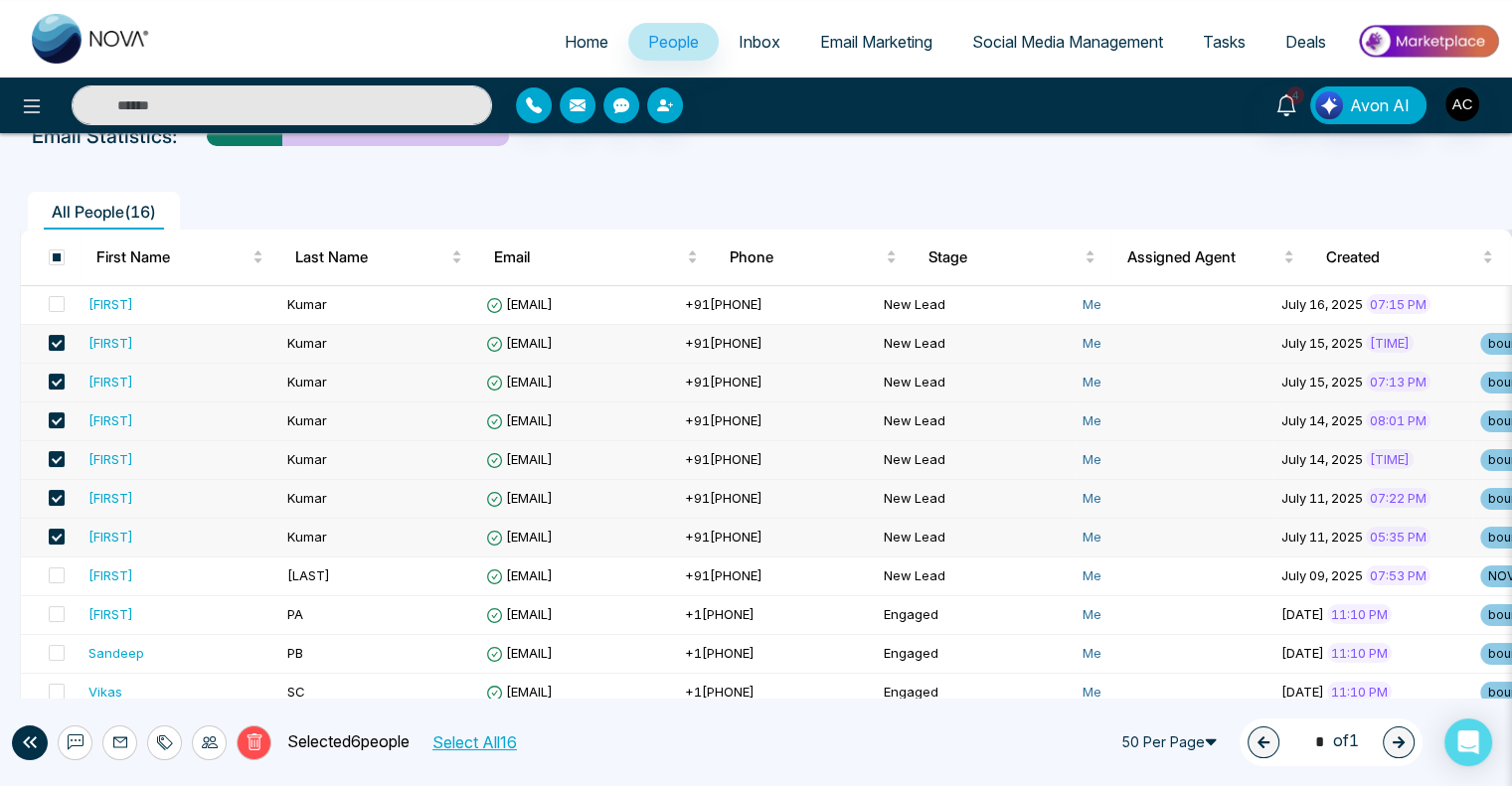 scroll, scrollTop: 0, scrollLeft: 0, axis: both 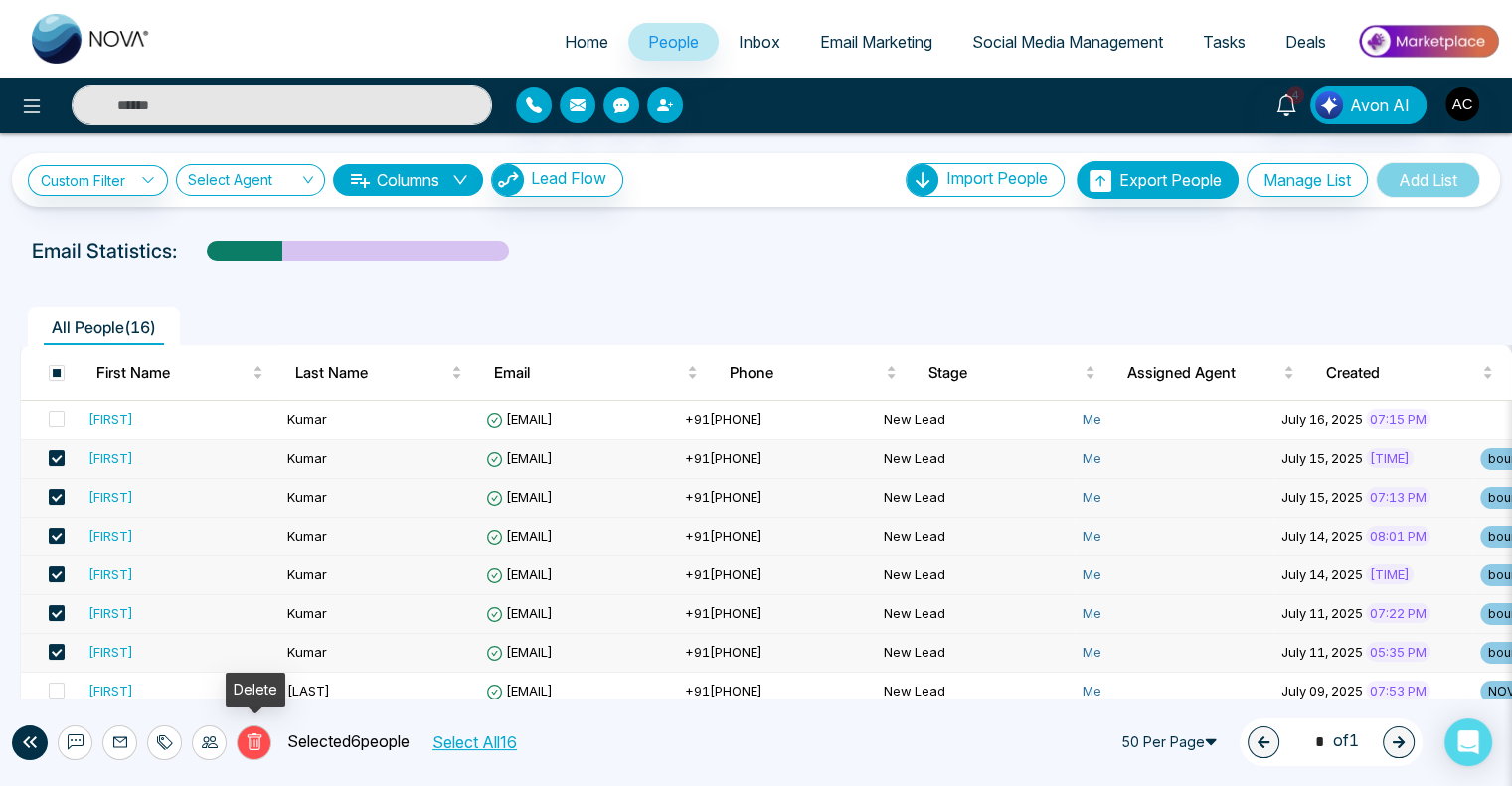 click 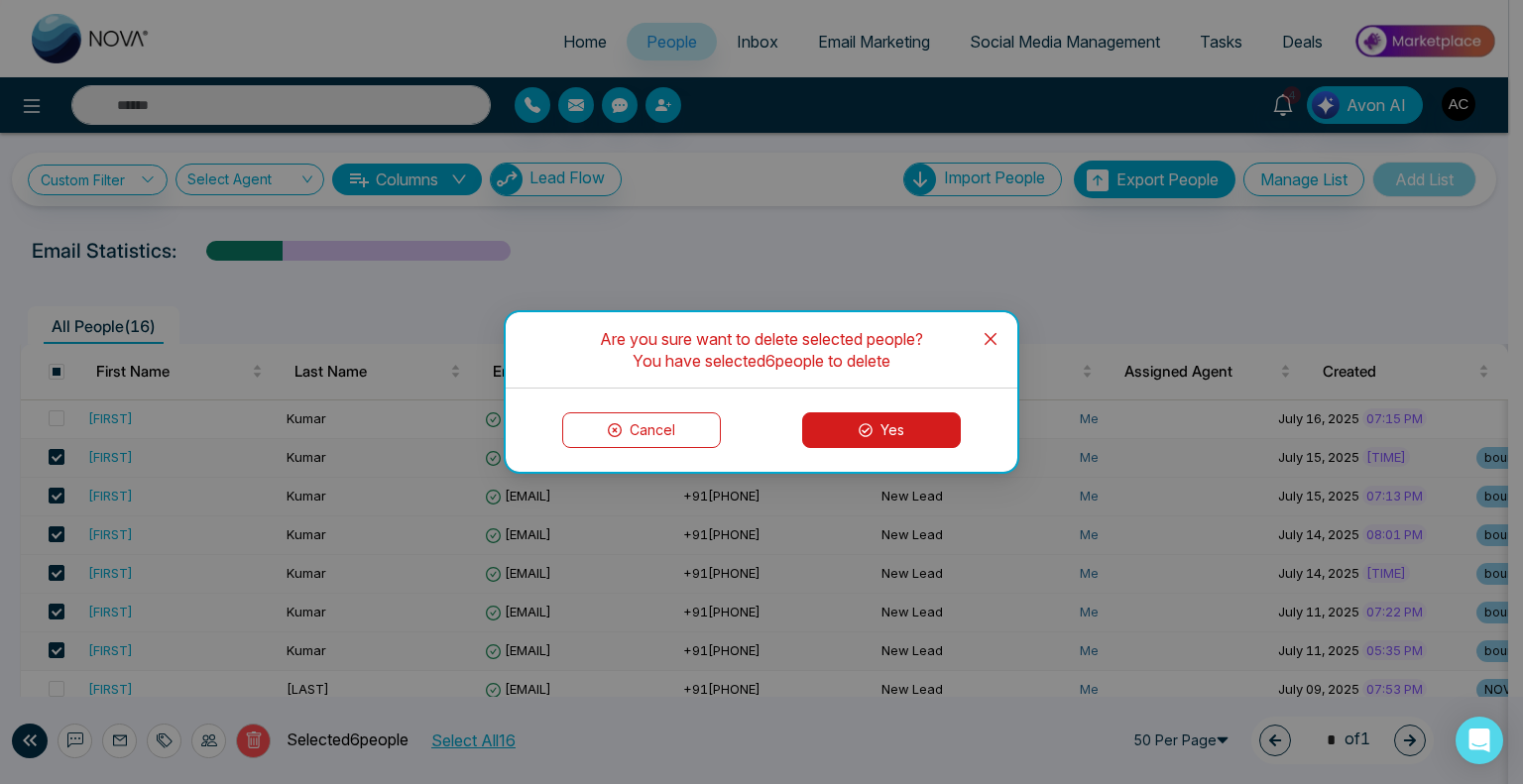 click on "Yes" at bounding box center [881, 430] 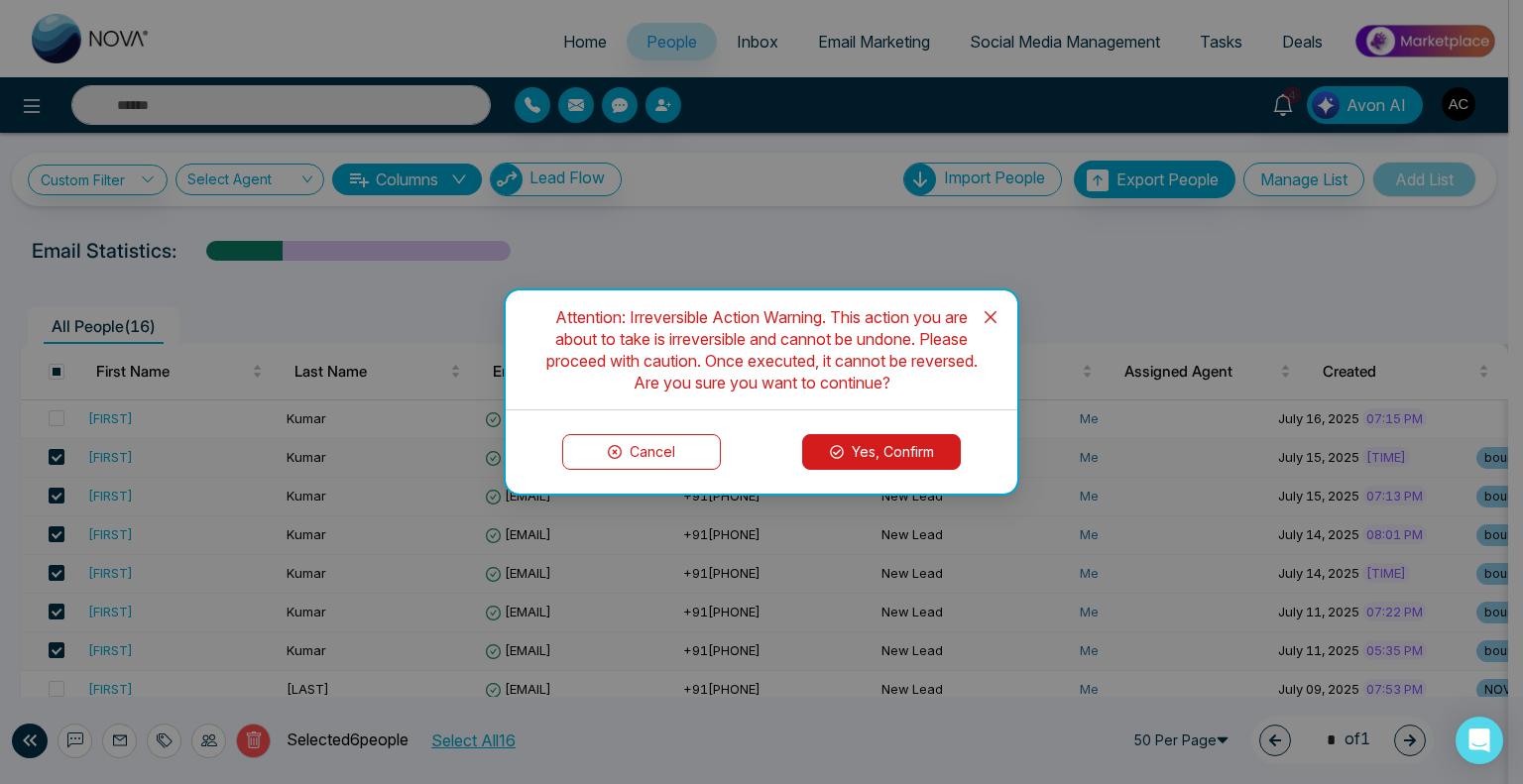click on "Yes, Confirm" at bounding box center [881, 452] 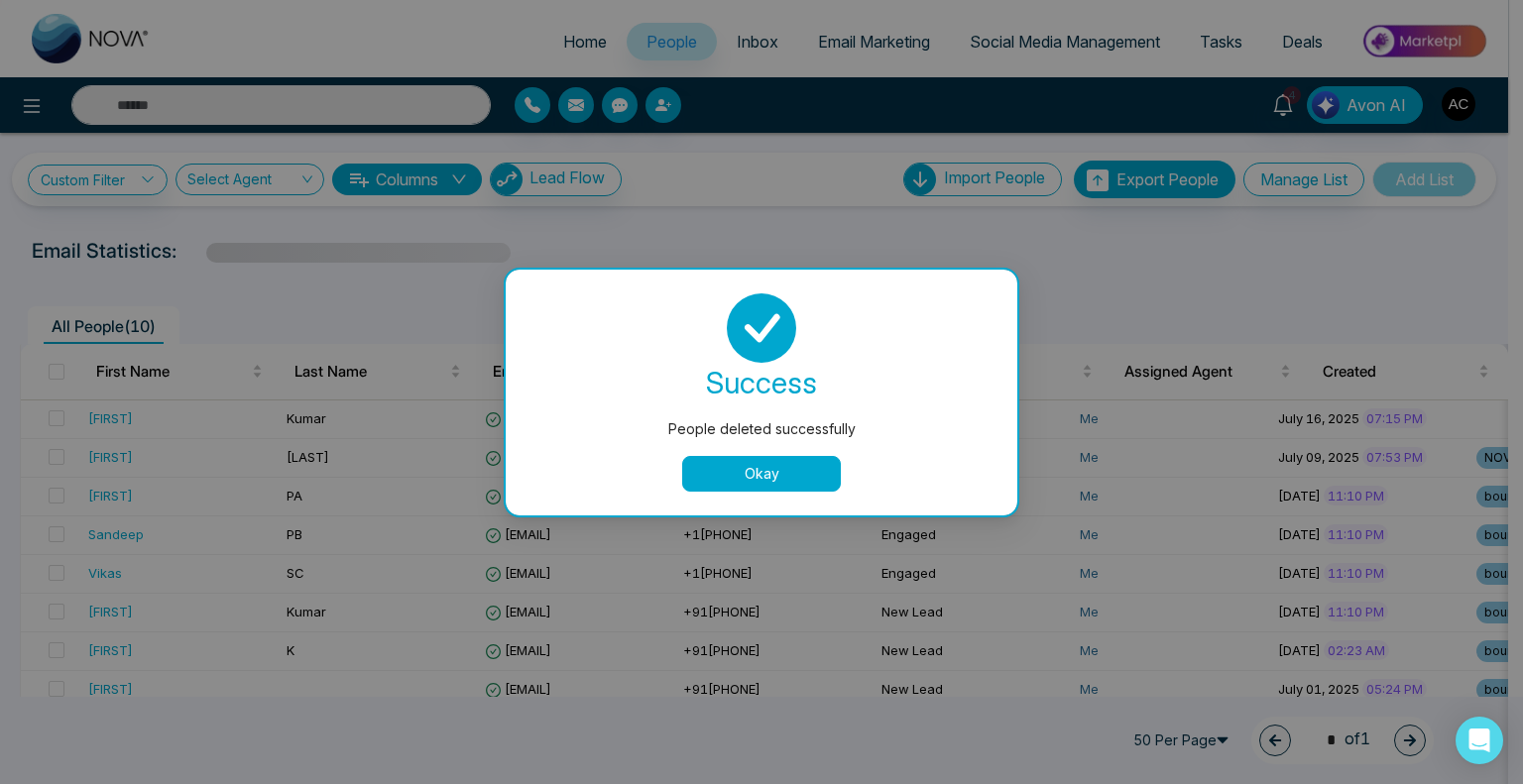 click on "Okay" at bounding box center [762, 474] 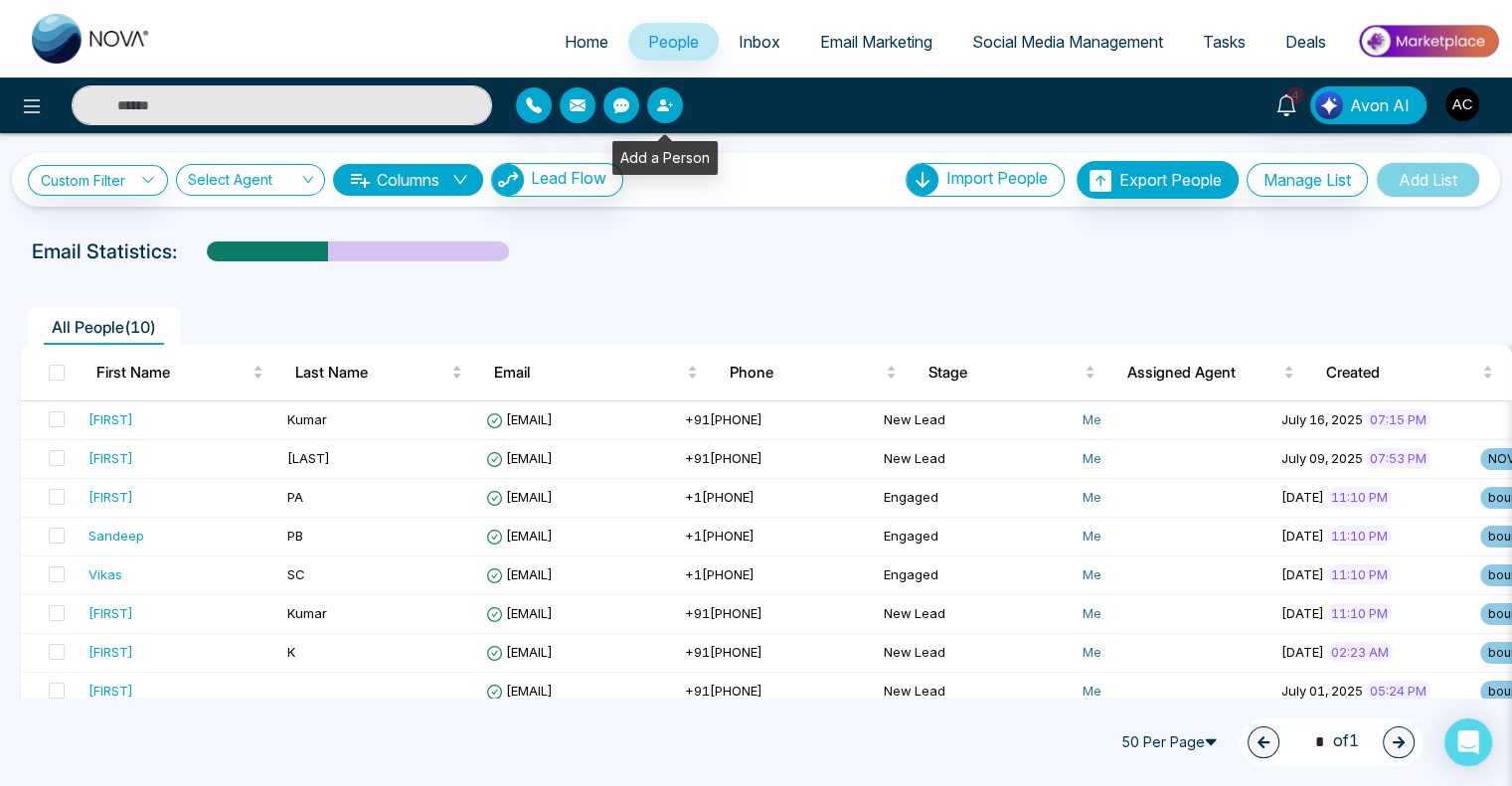 click 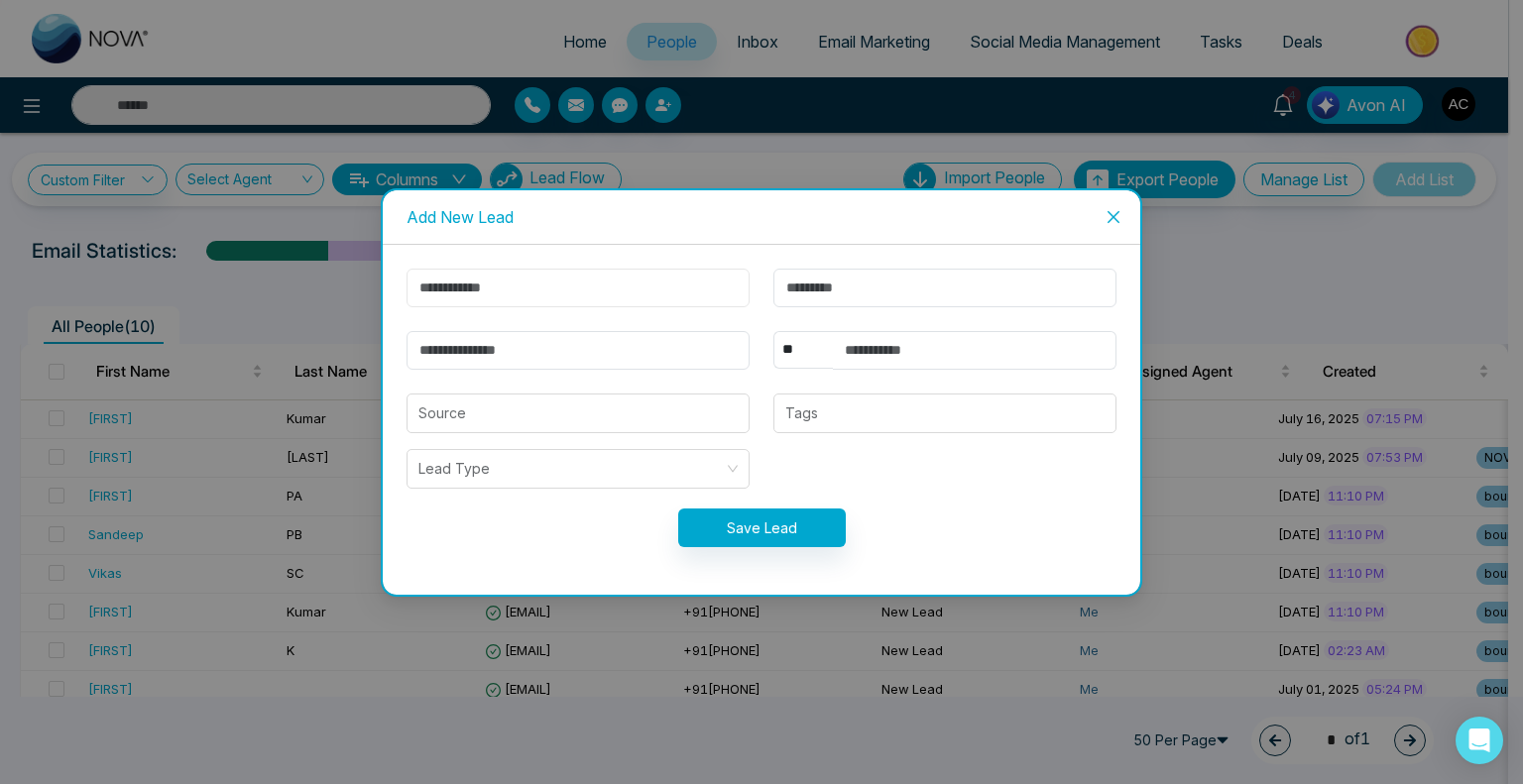 click at bounding box center (578, 287) 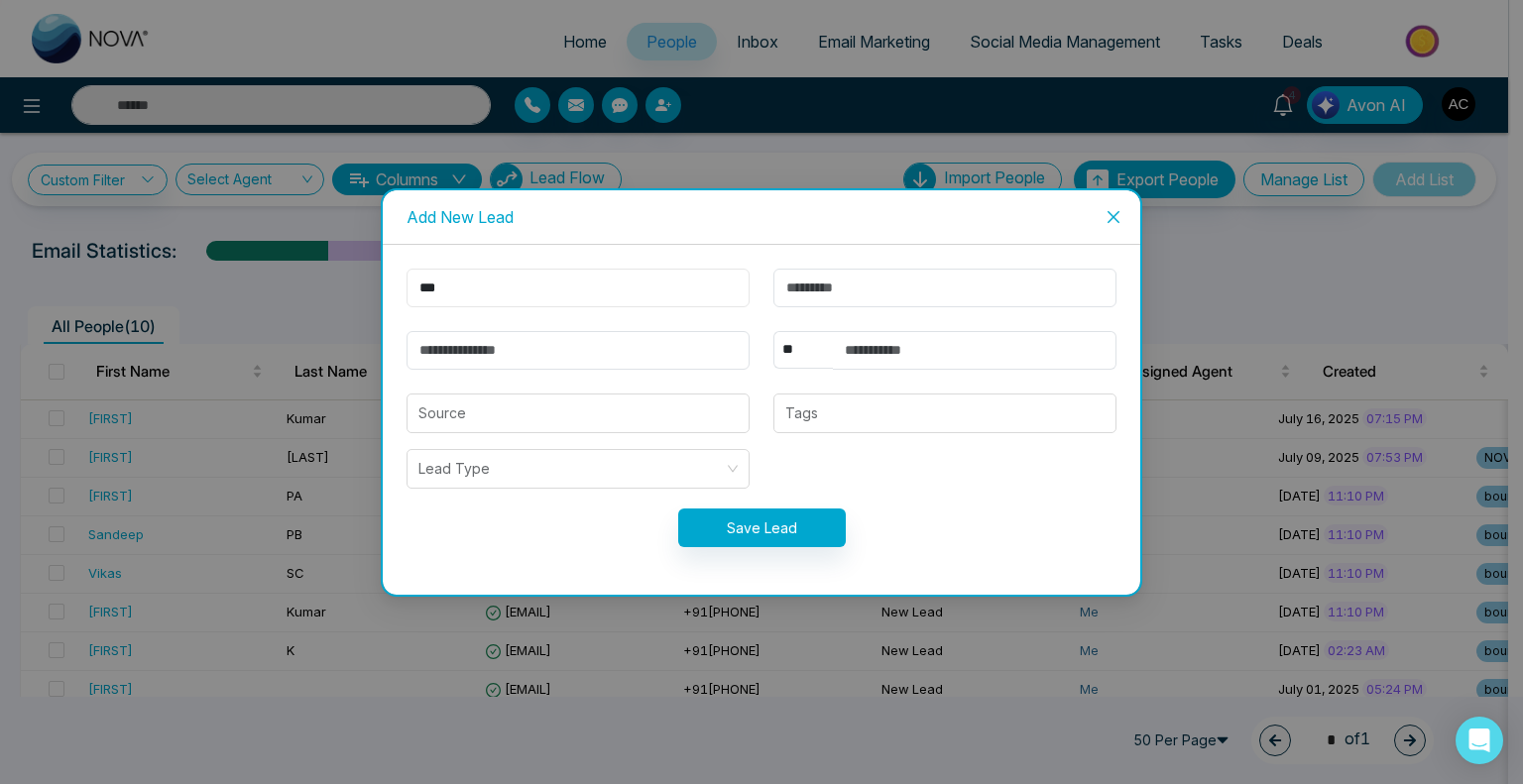 type on "***" 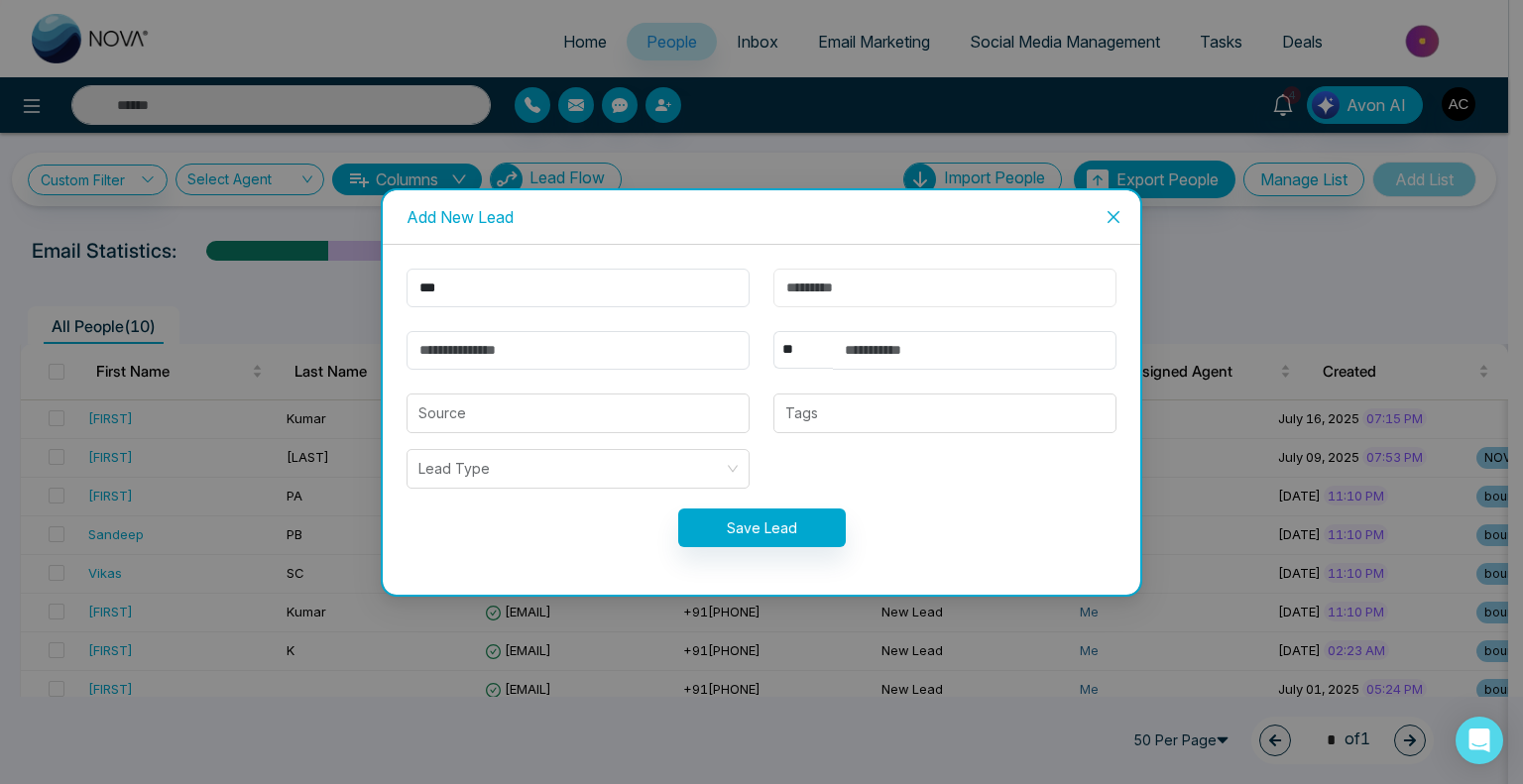 click at bounding box center [945, 287] 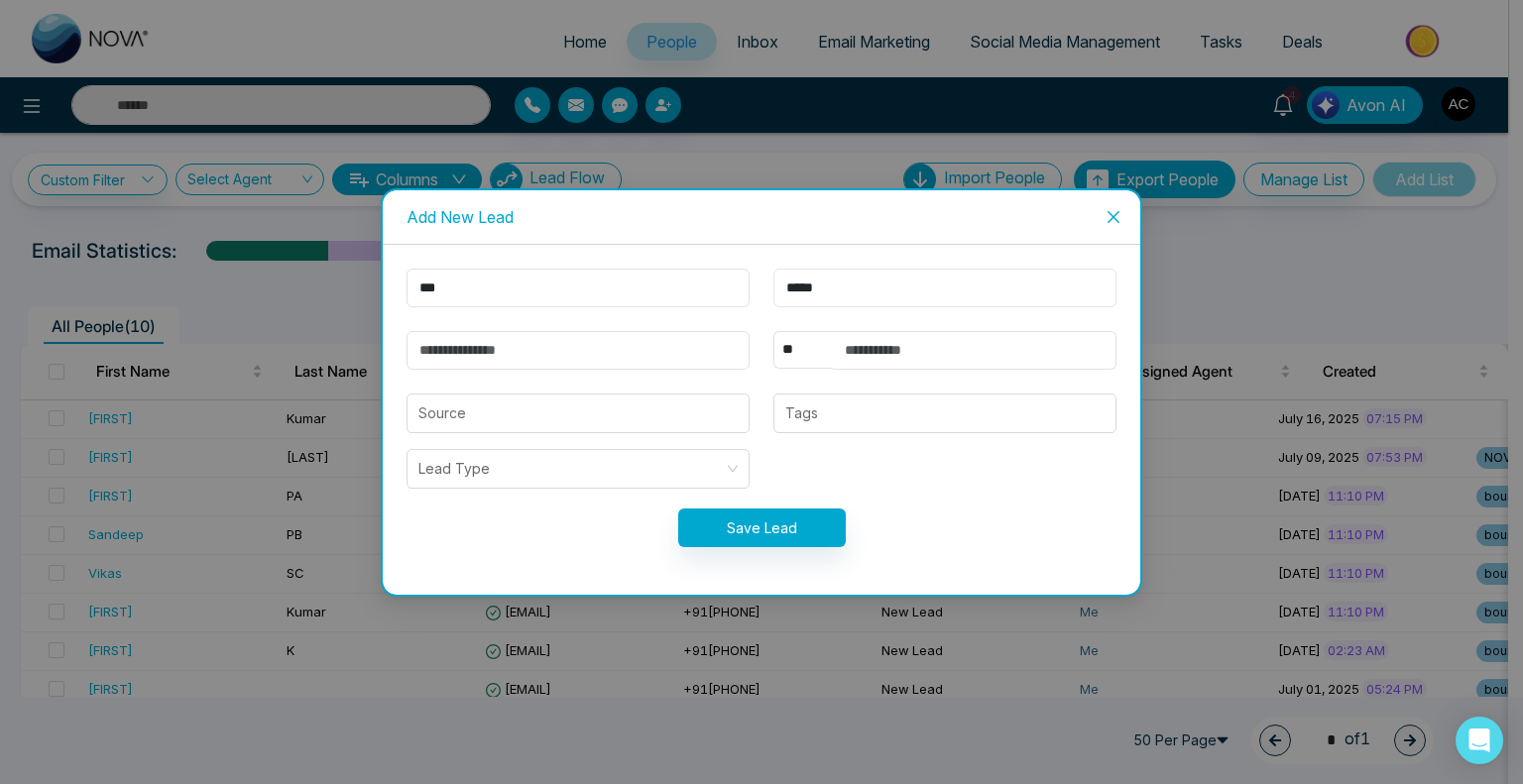 type on "*****" 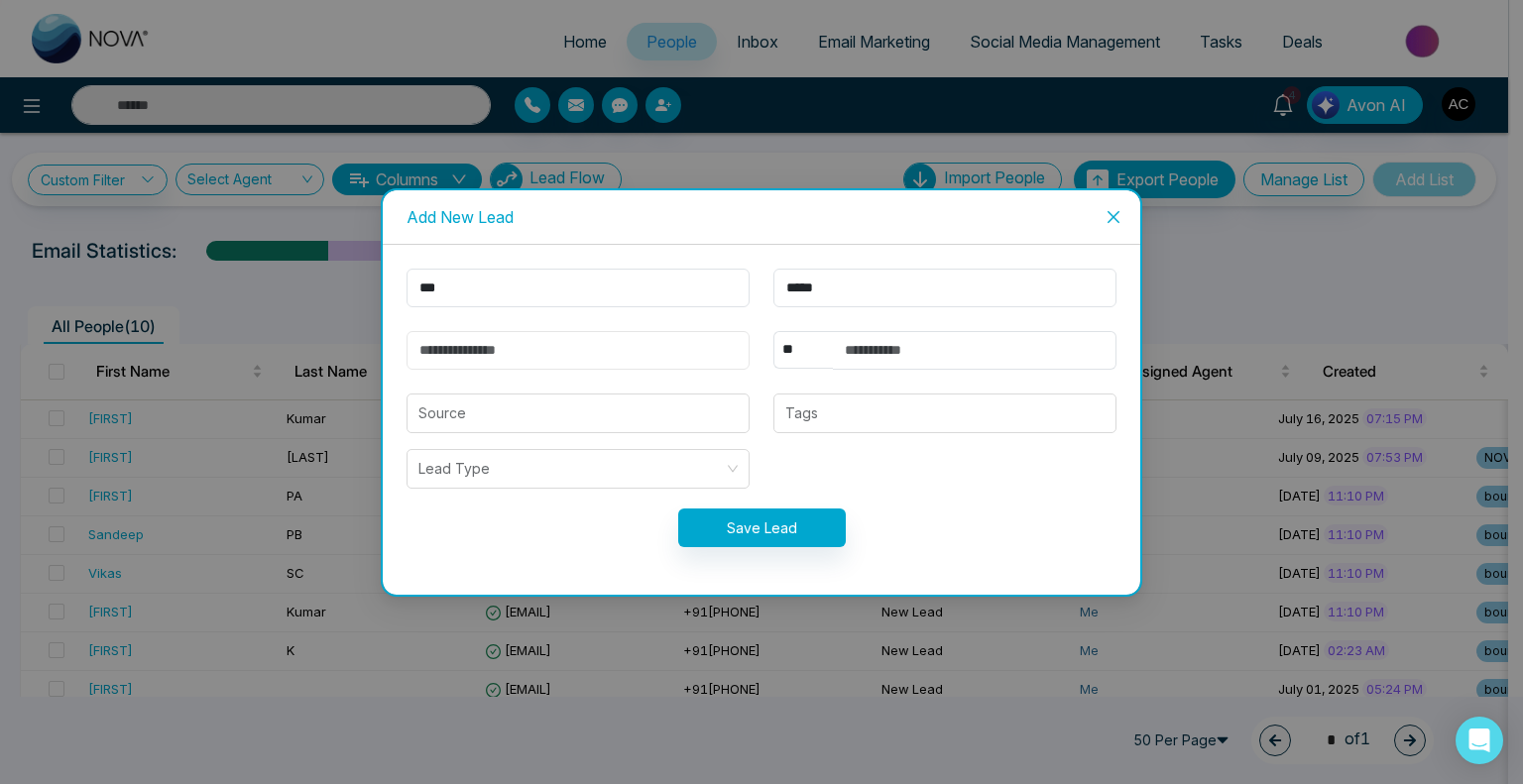 click at bounding box center (578, 350) 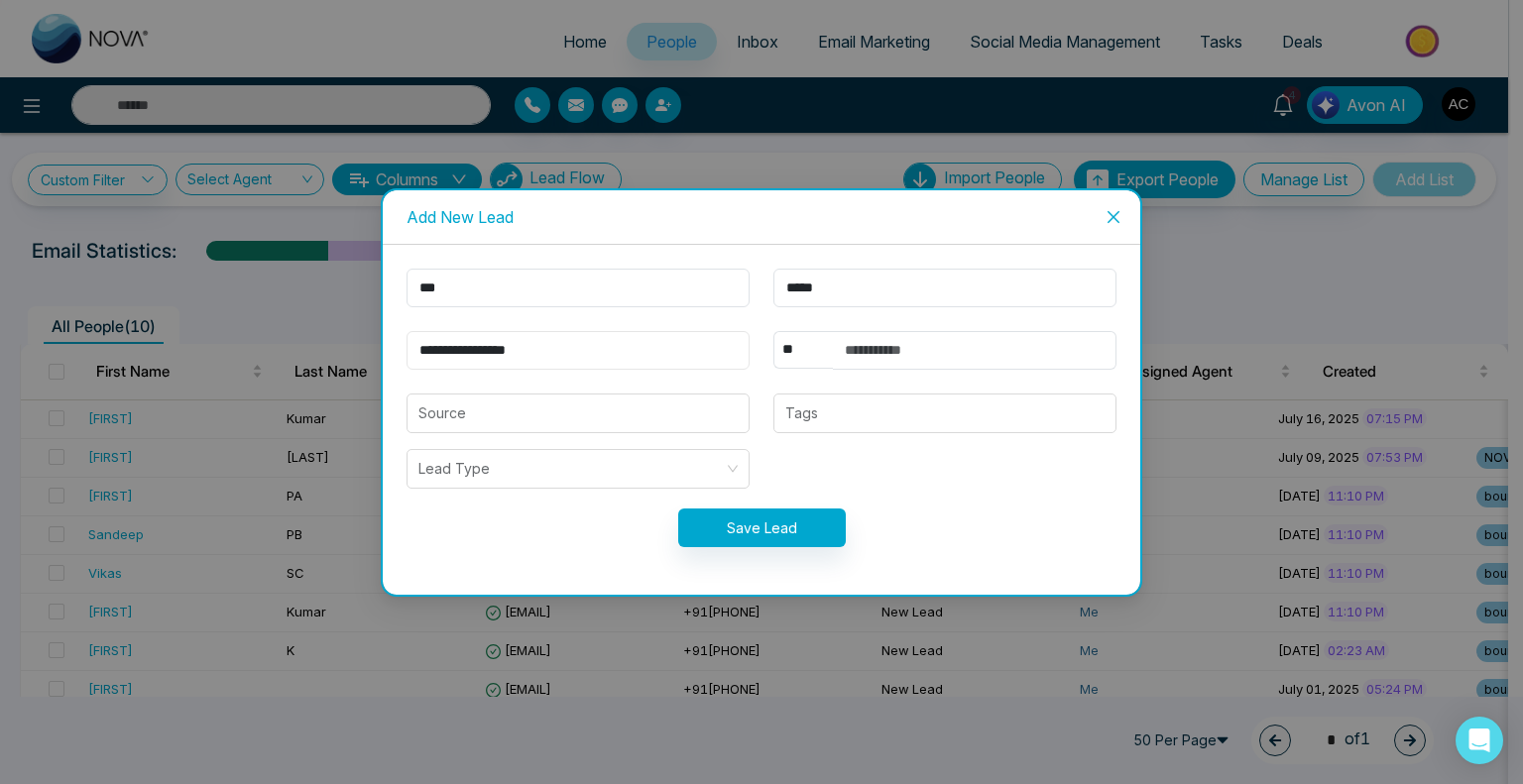 type on "**********" 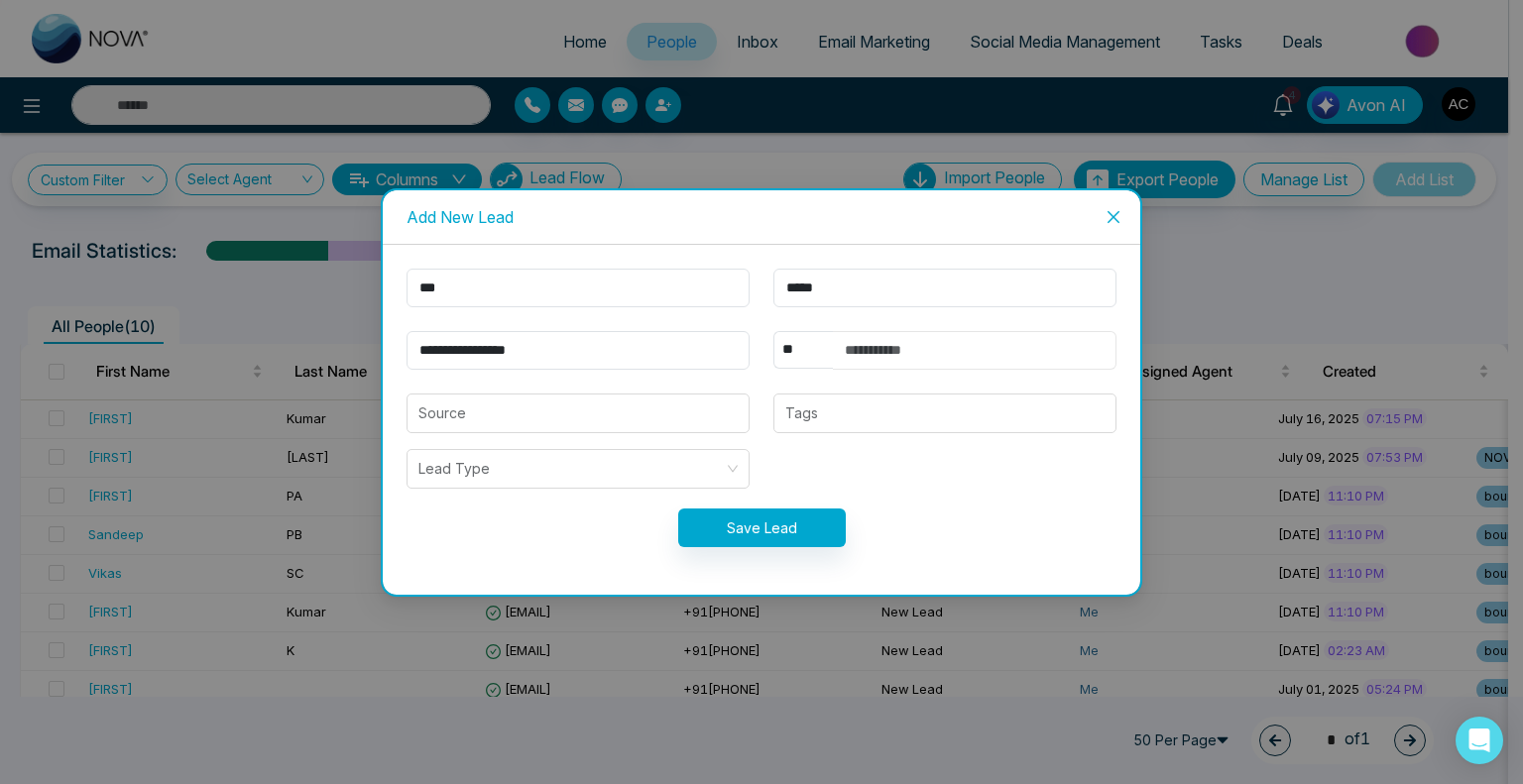 click at bounding box center [975, 350] 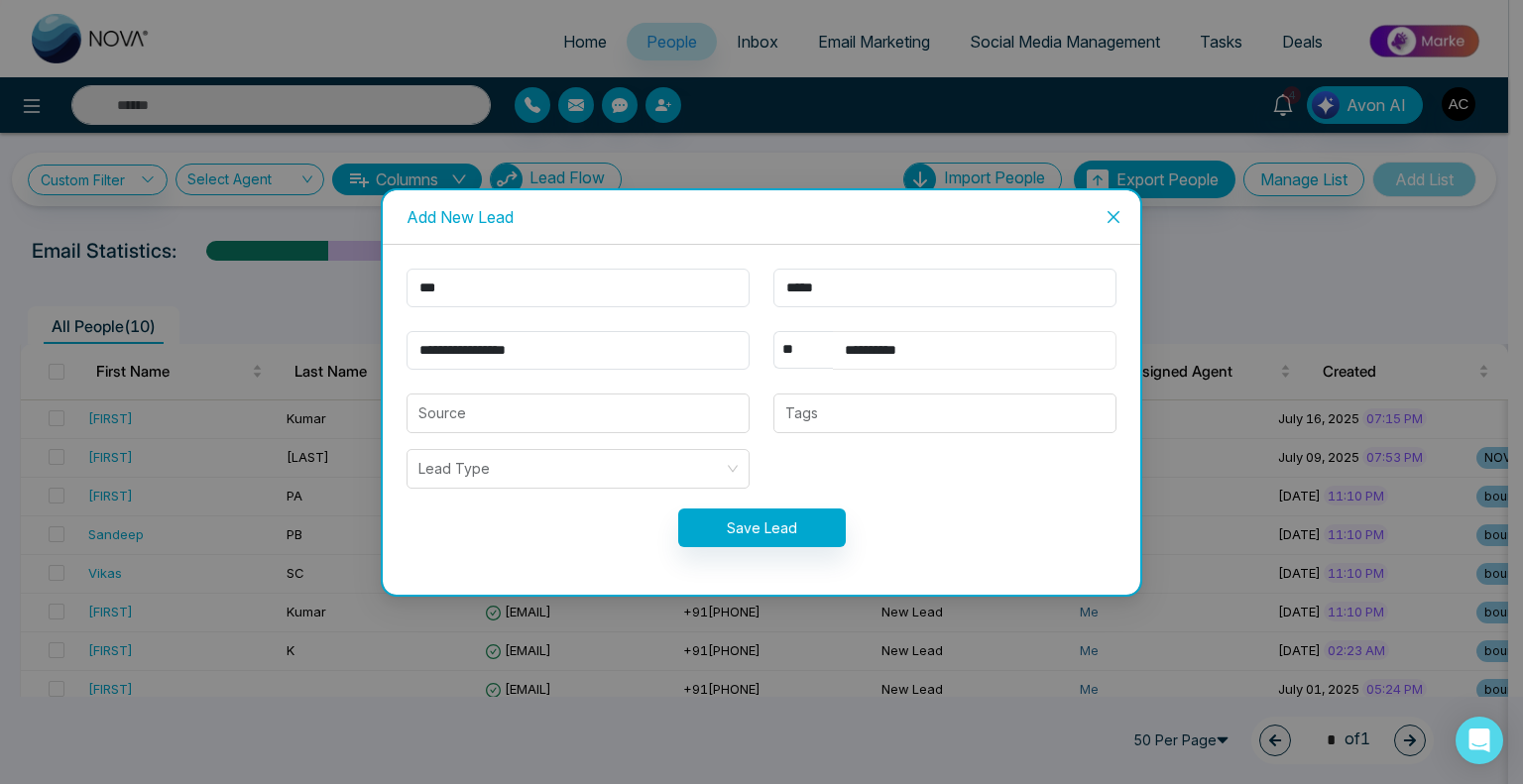 type on "**********" 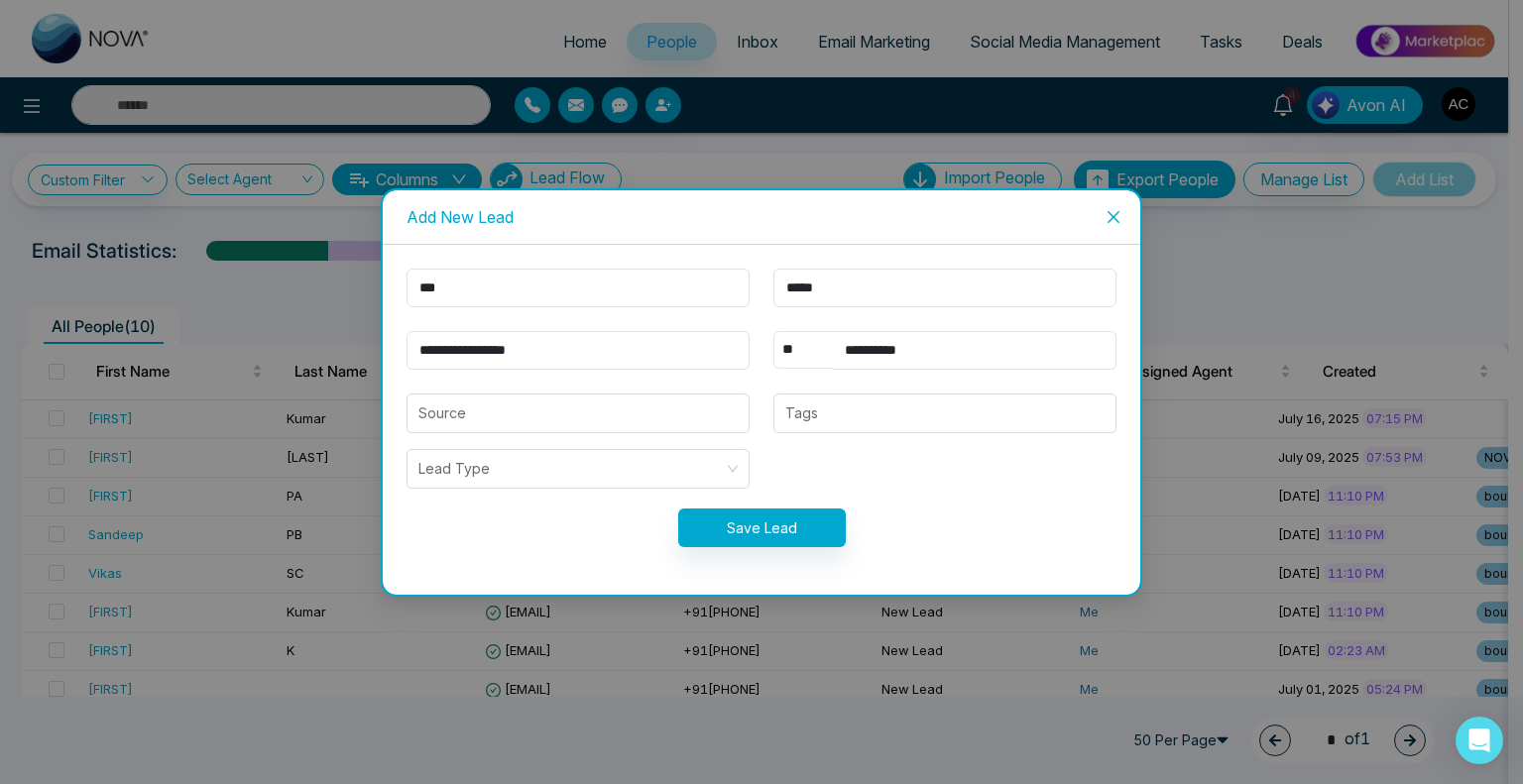 click on "** **** *** *** *** **** ***" at bounding box center (803, 350) 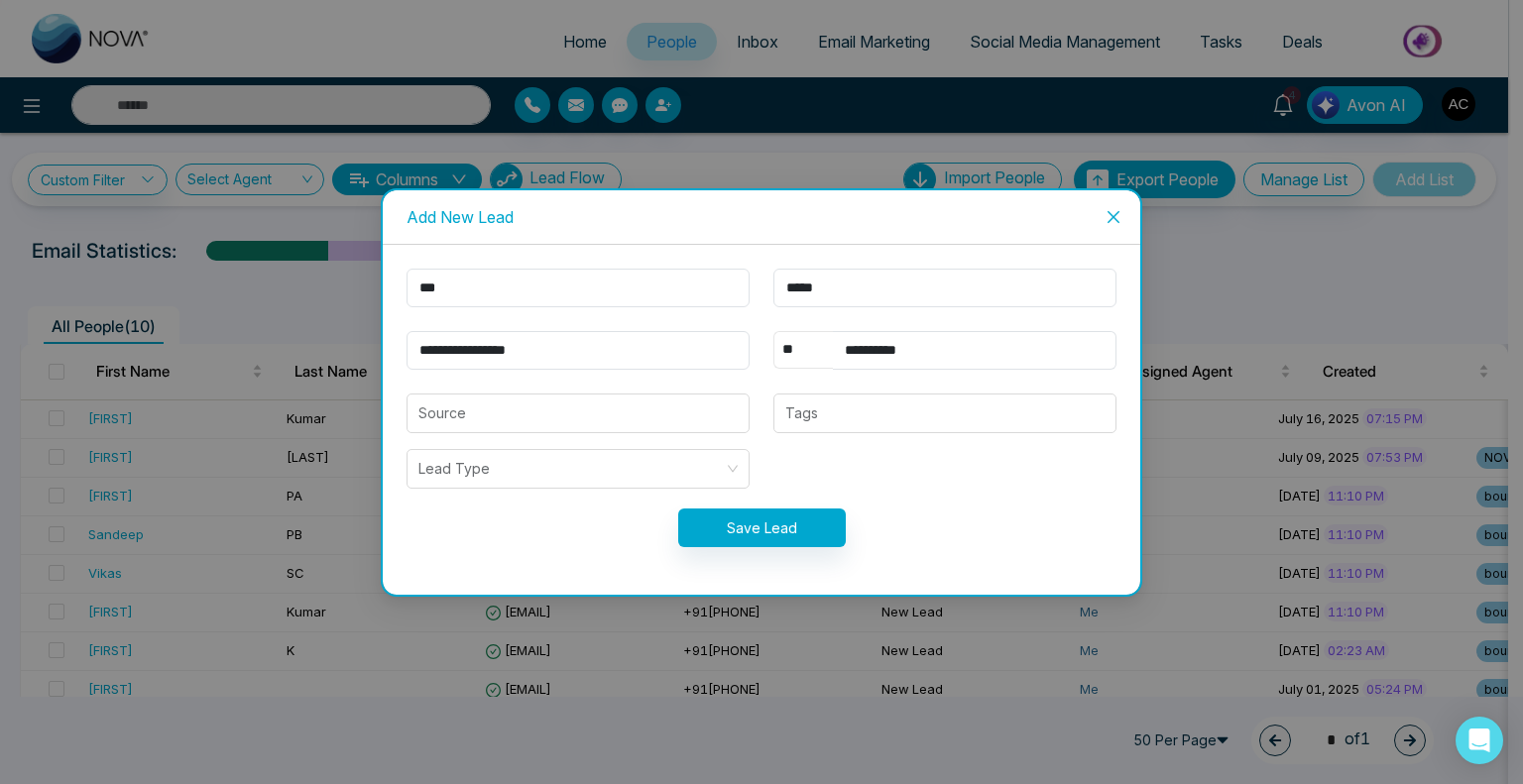 select on "***" 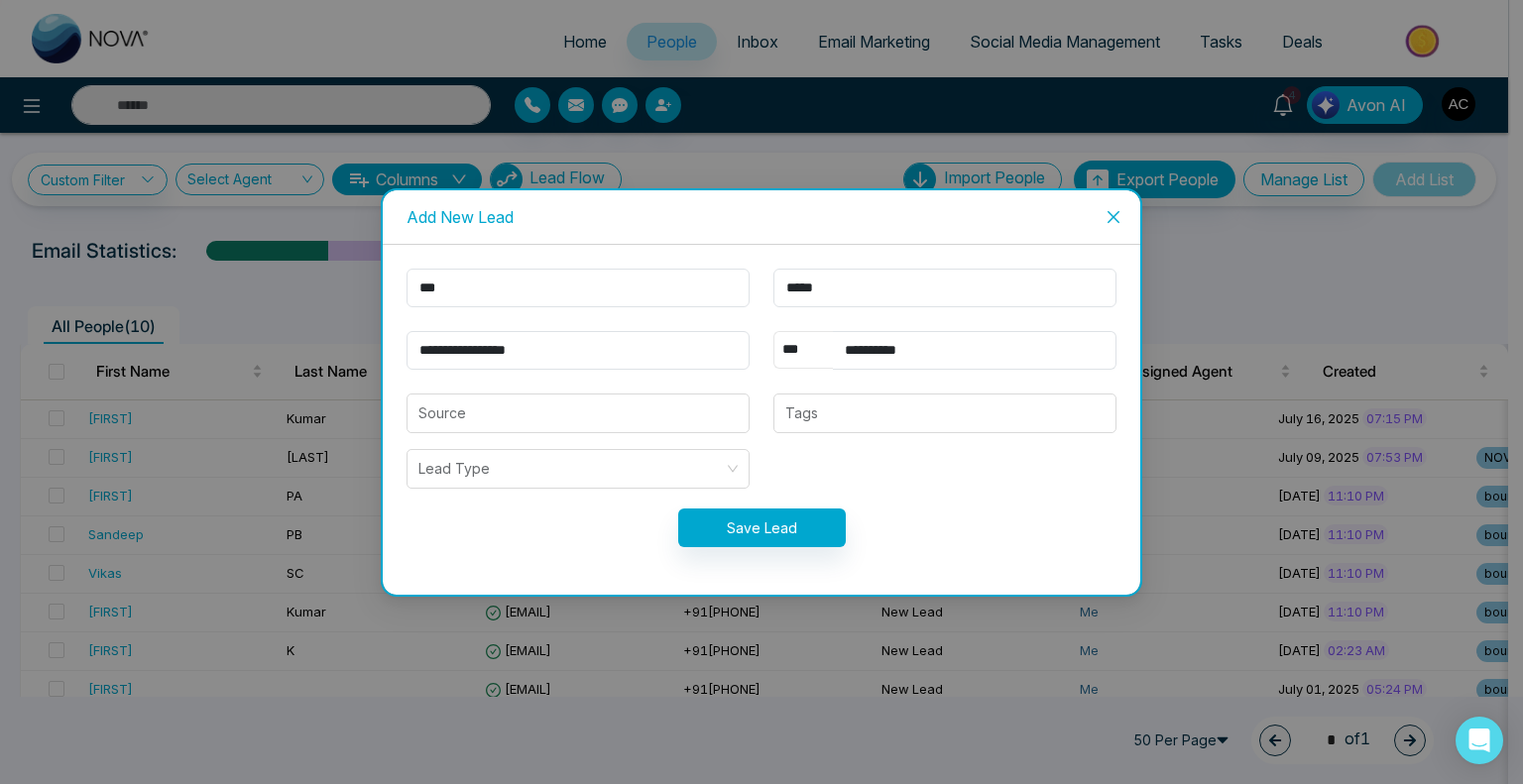 click on "** **** *** *** *** **** ***" at bounding box center [803, 350] 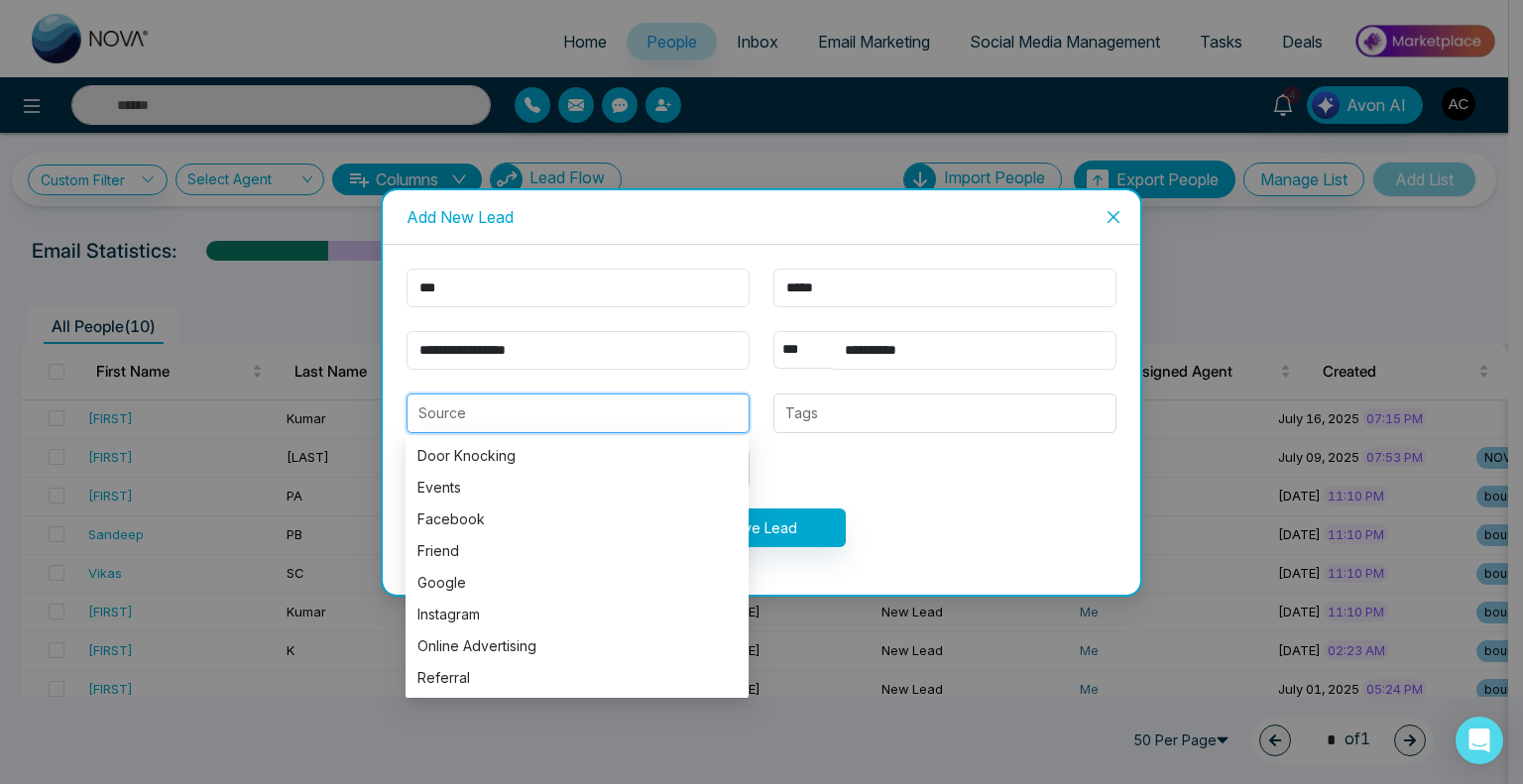 click at bounding box center [578, 413] 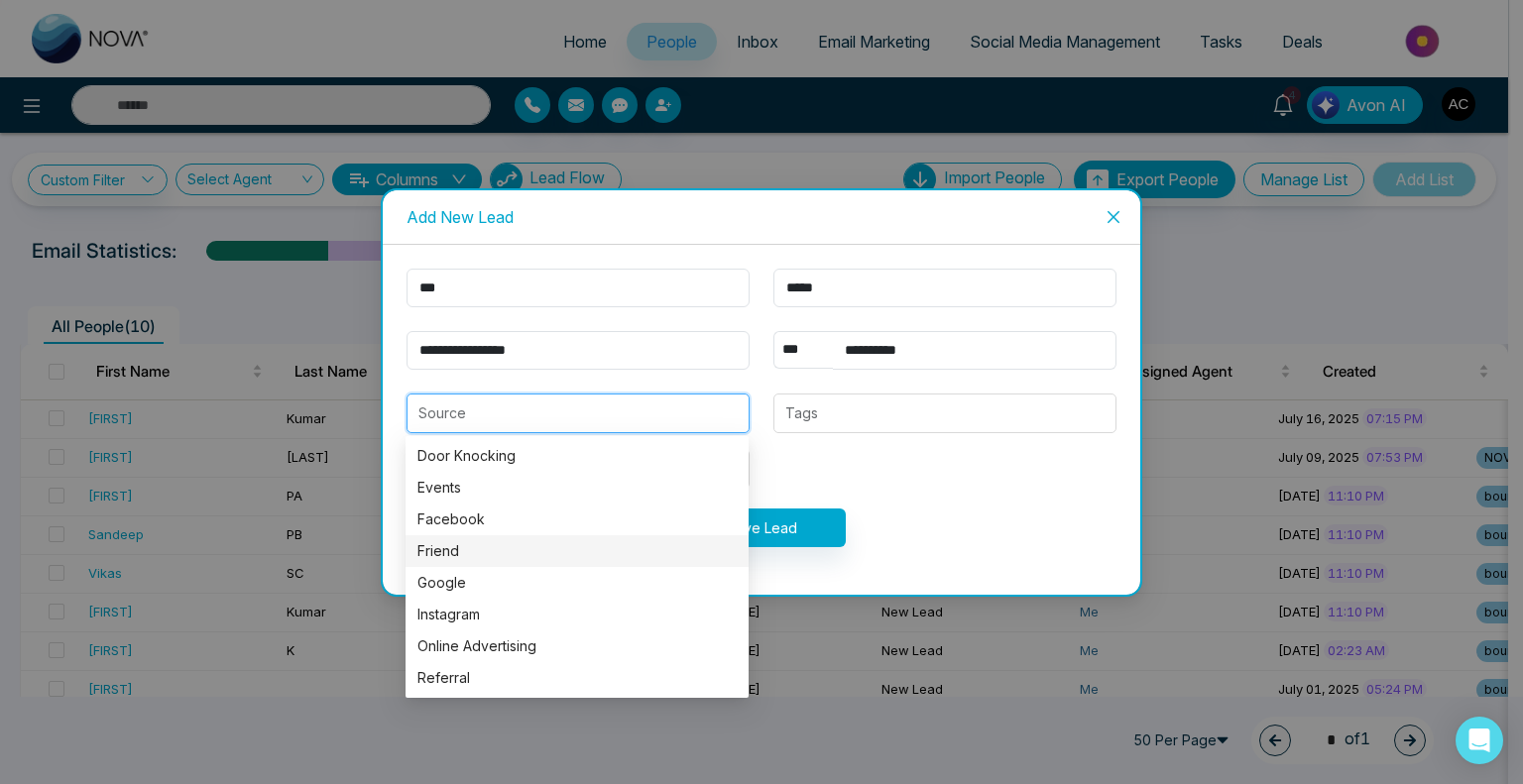 click on "Friend" at bounding box center (577, 551) 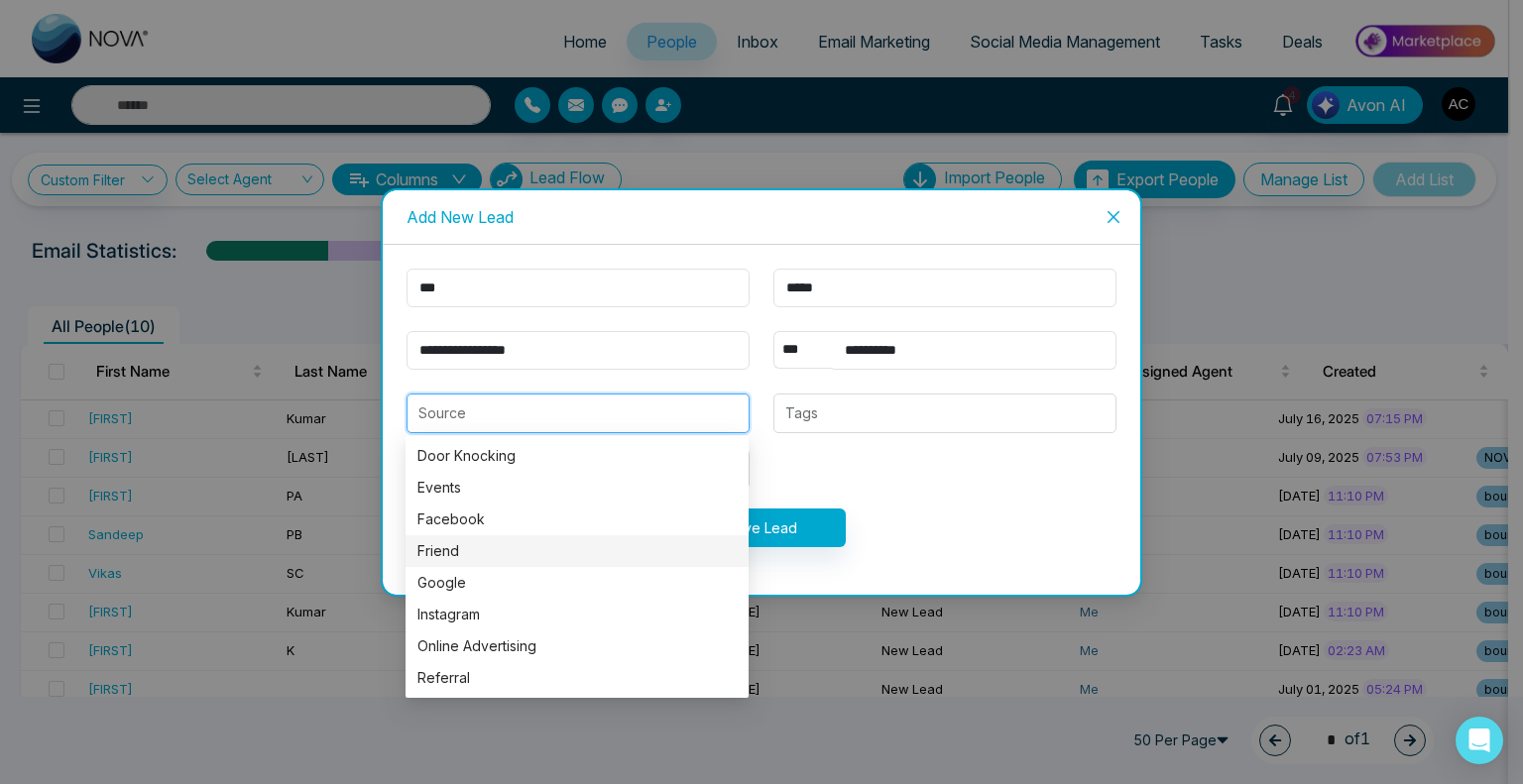 type on "******" 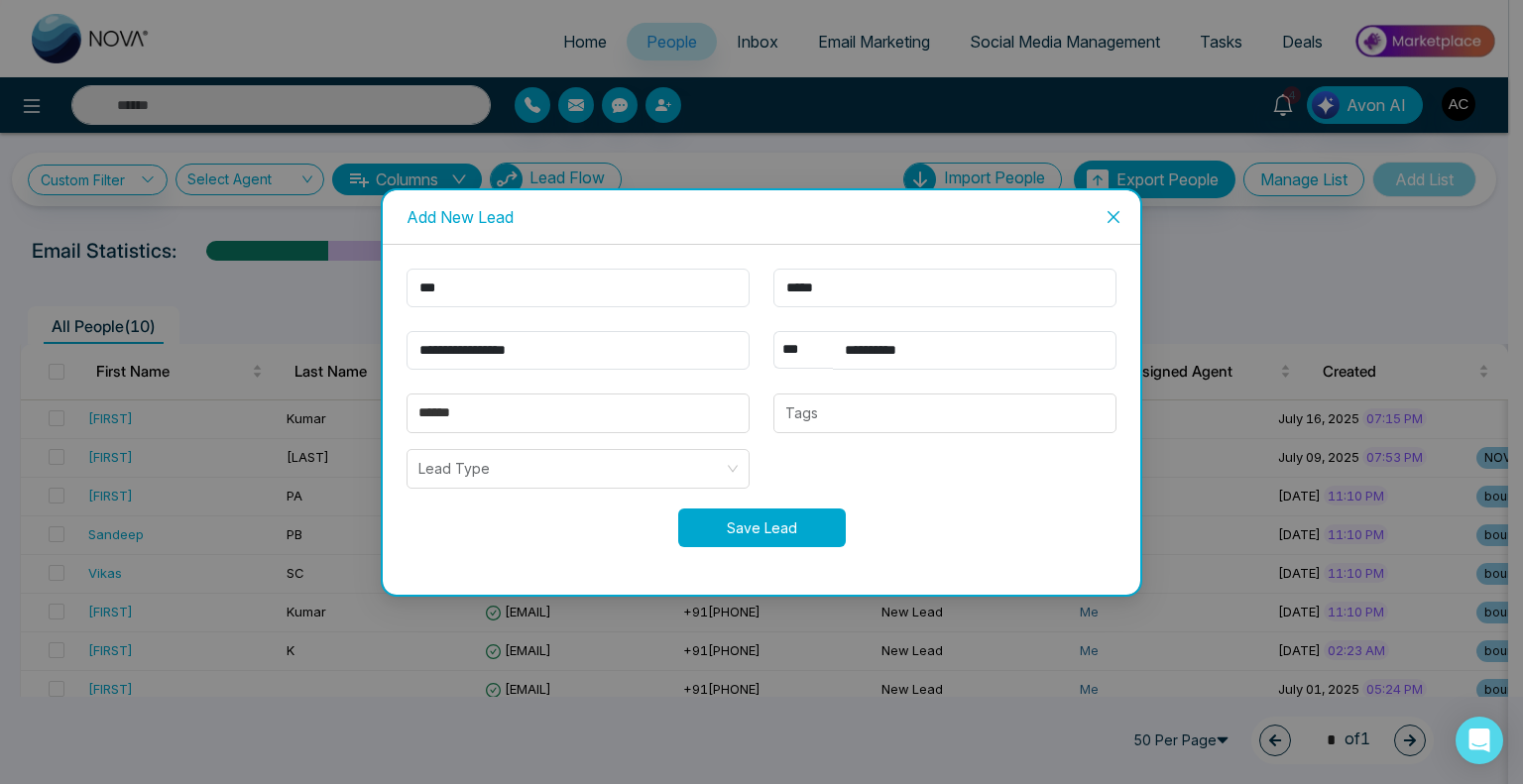click on "Save Lead" at bounding box center (762, 527) 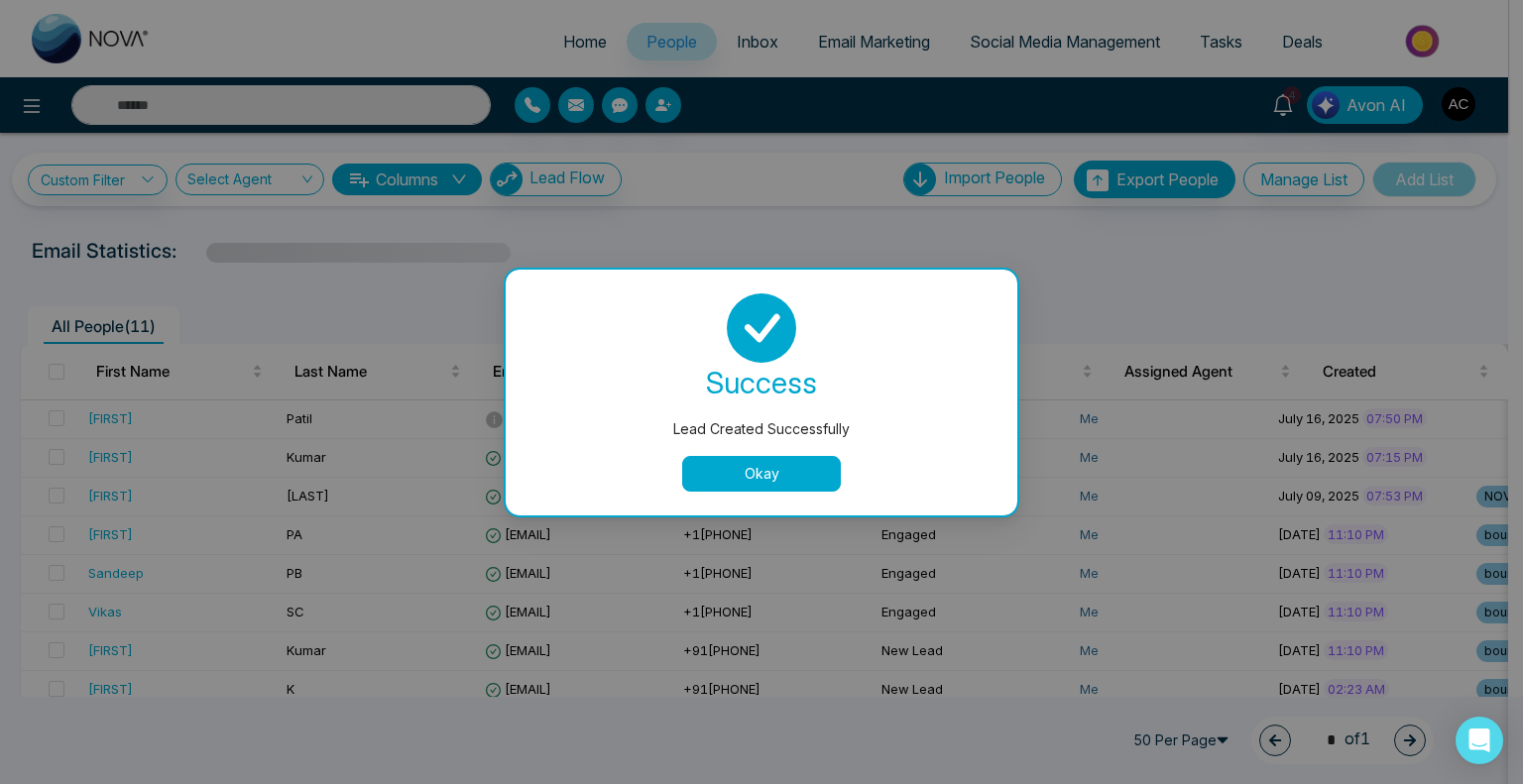click on "Okay" at bounding box center (762, 474) 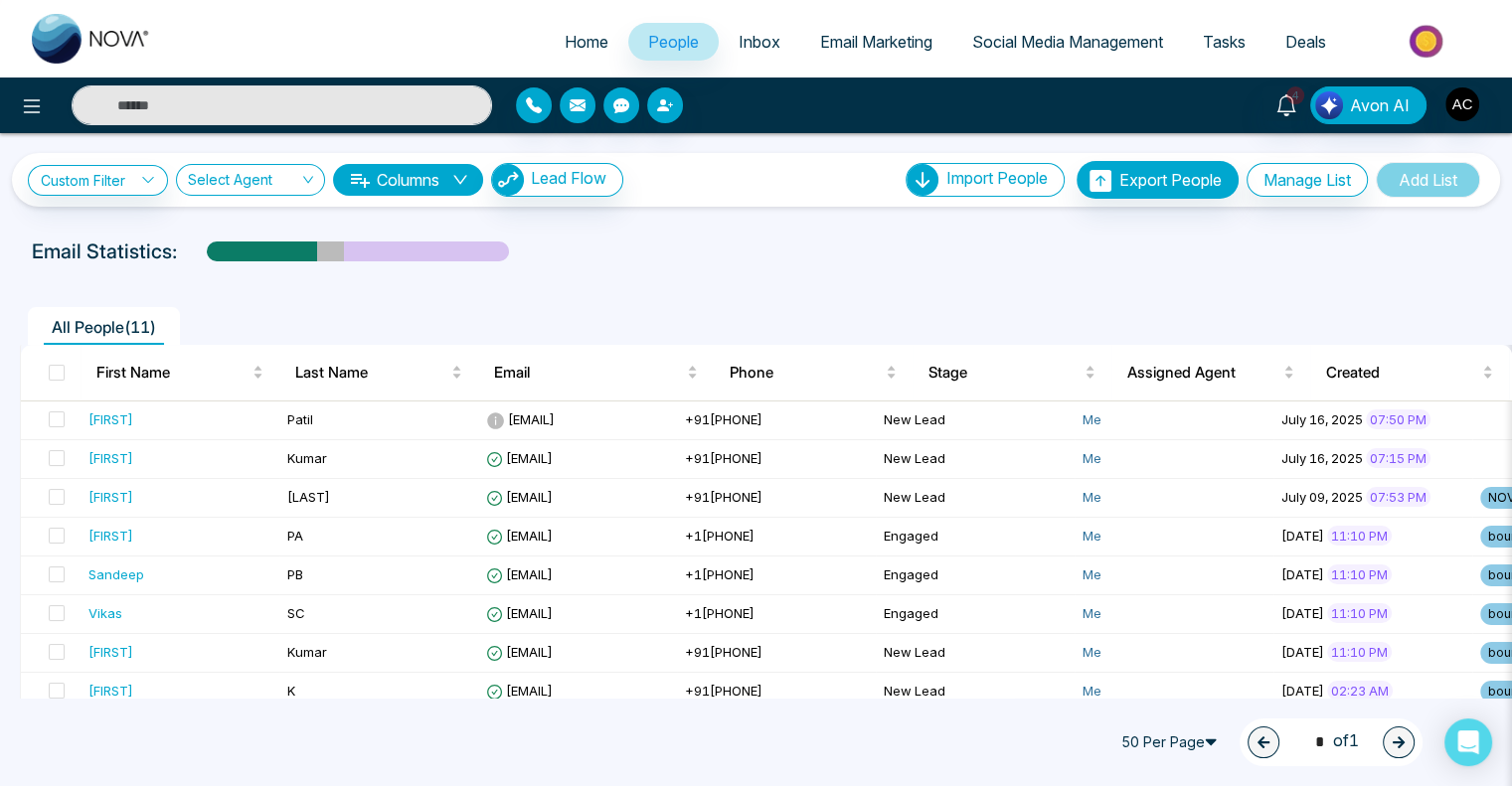 click on "Email Marketing" at bounding box center [876, 42] 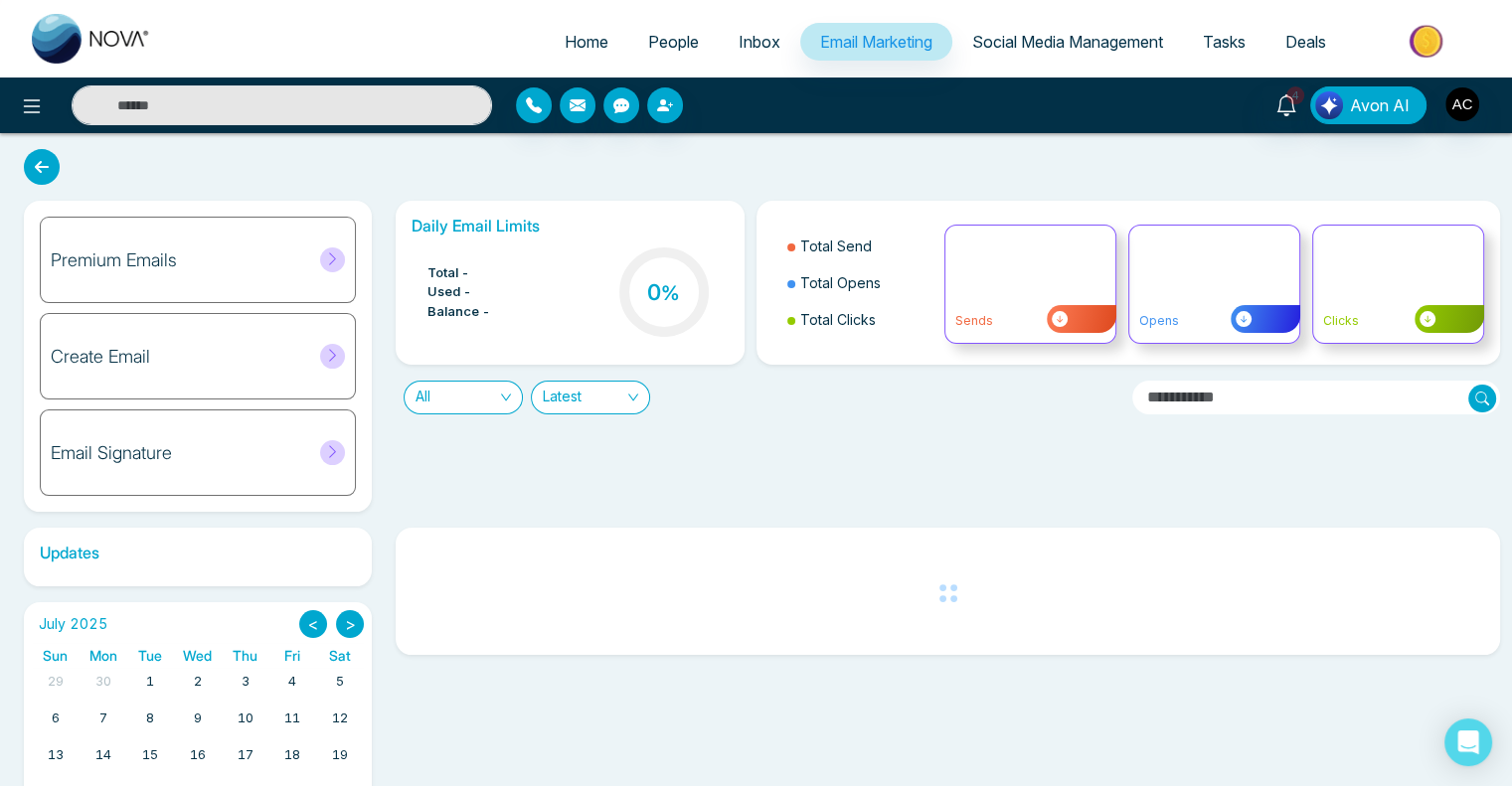 click on "Premium Emails" at bounding box center [198, 259] 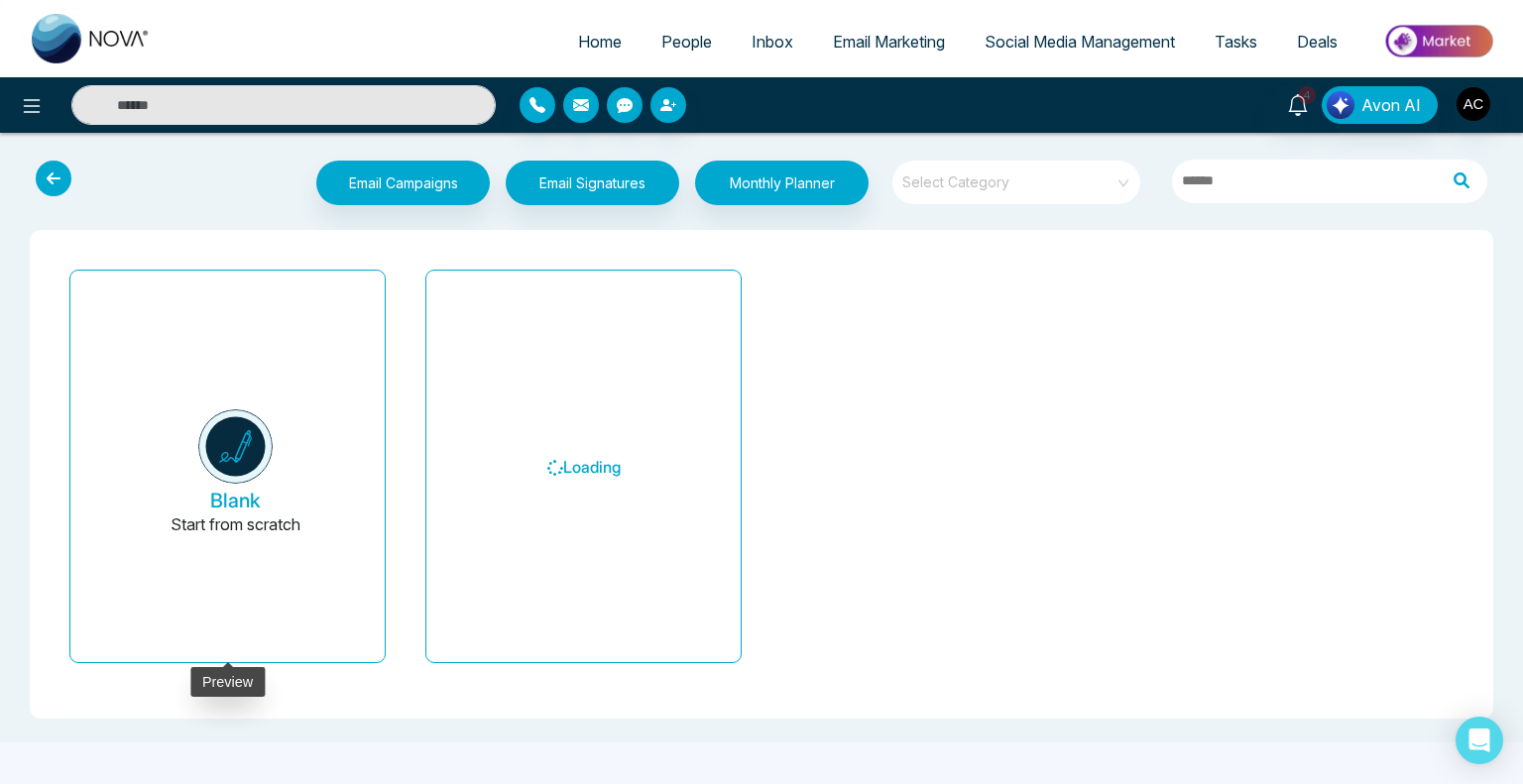 click at bounding box center (235, 446) 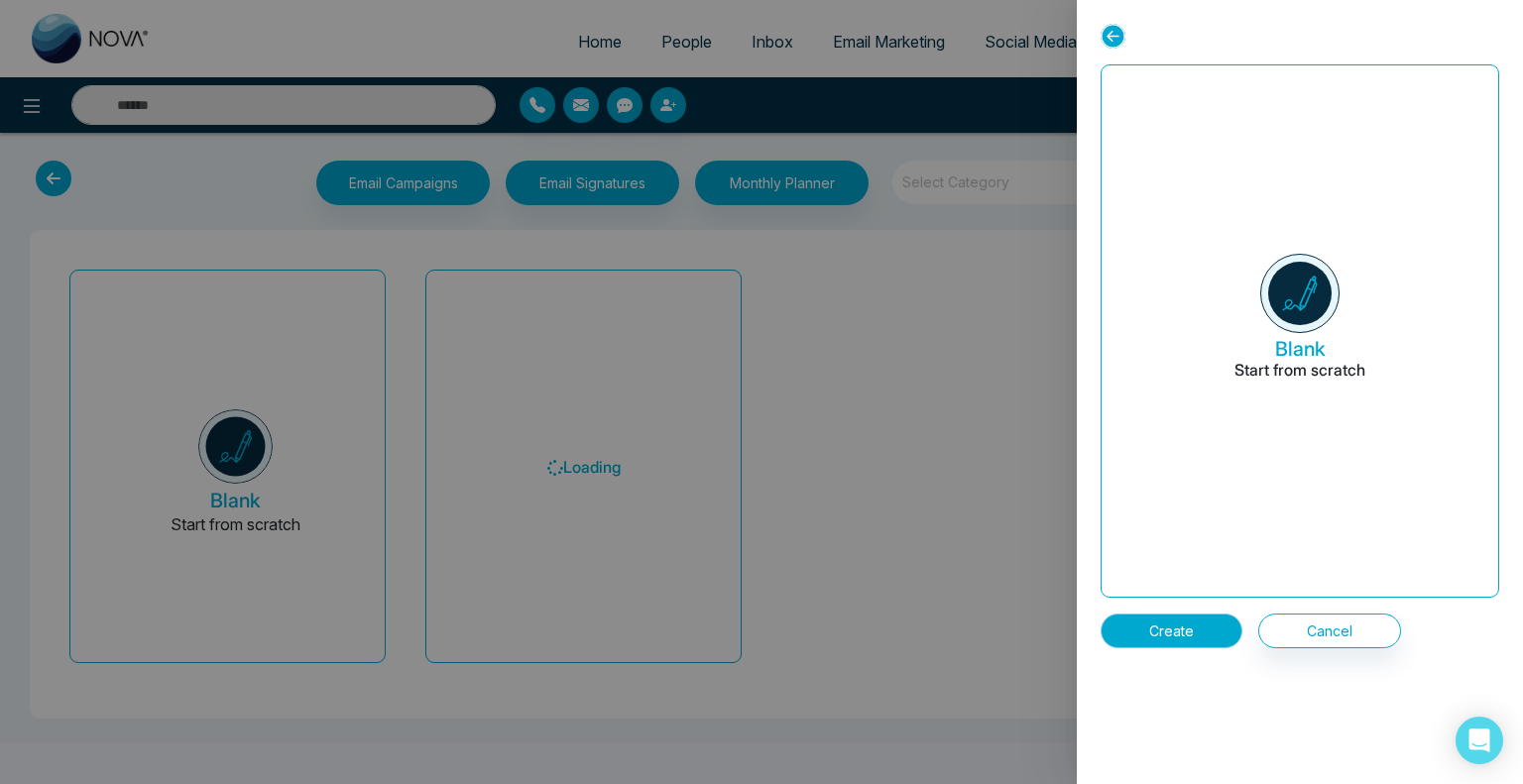 click on "Create" at bounding box center [1171, 630] 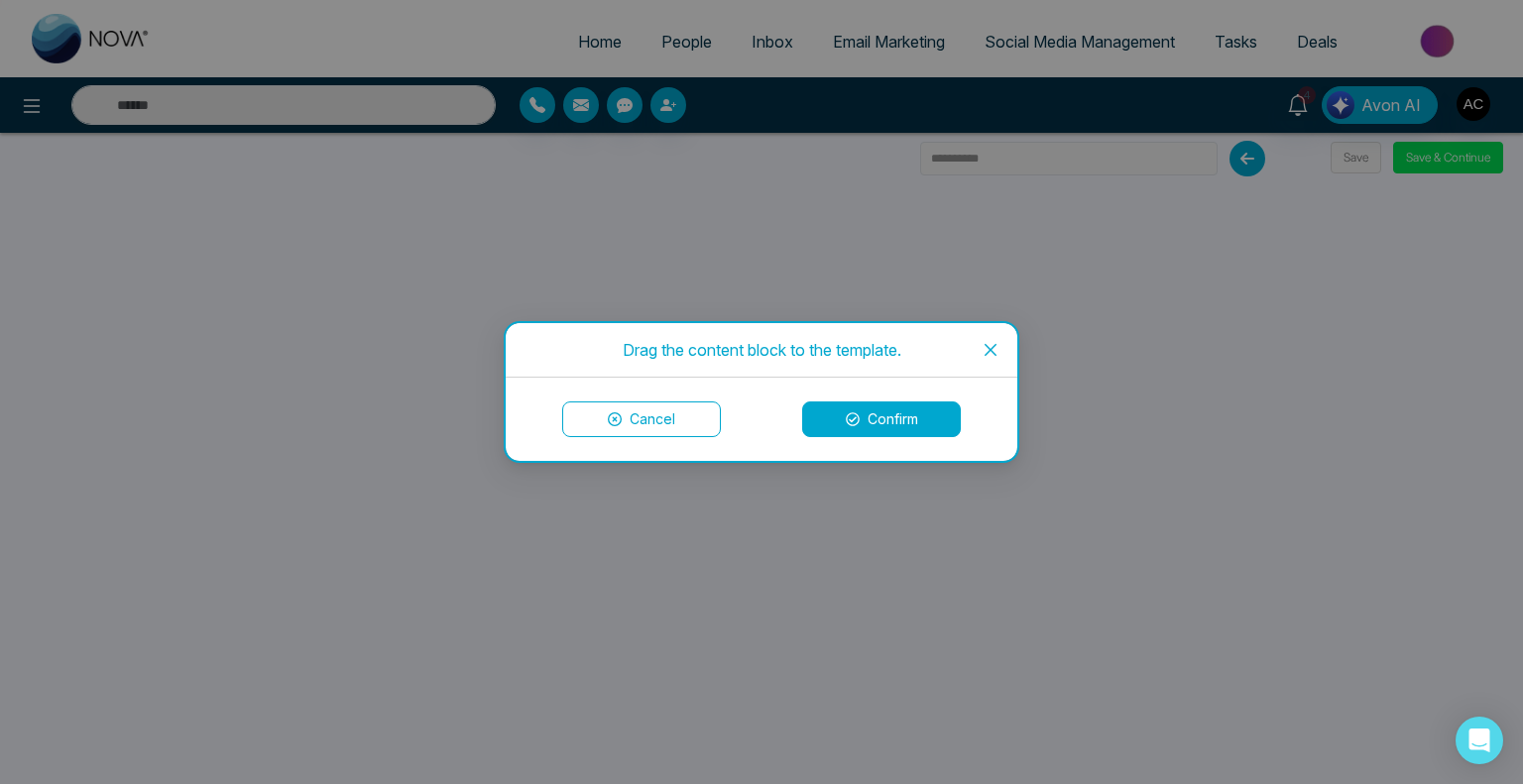 click on "Cancel" at bounding box center (642, 419) 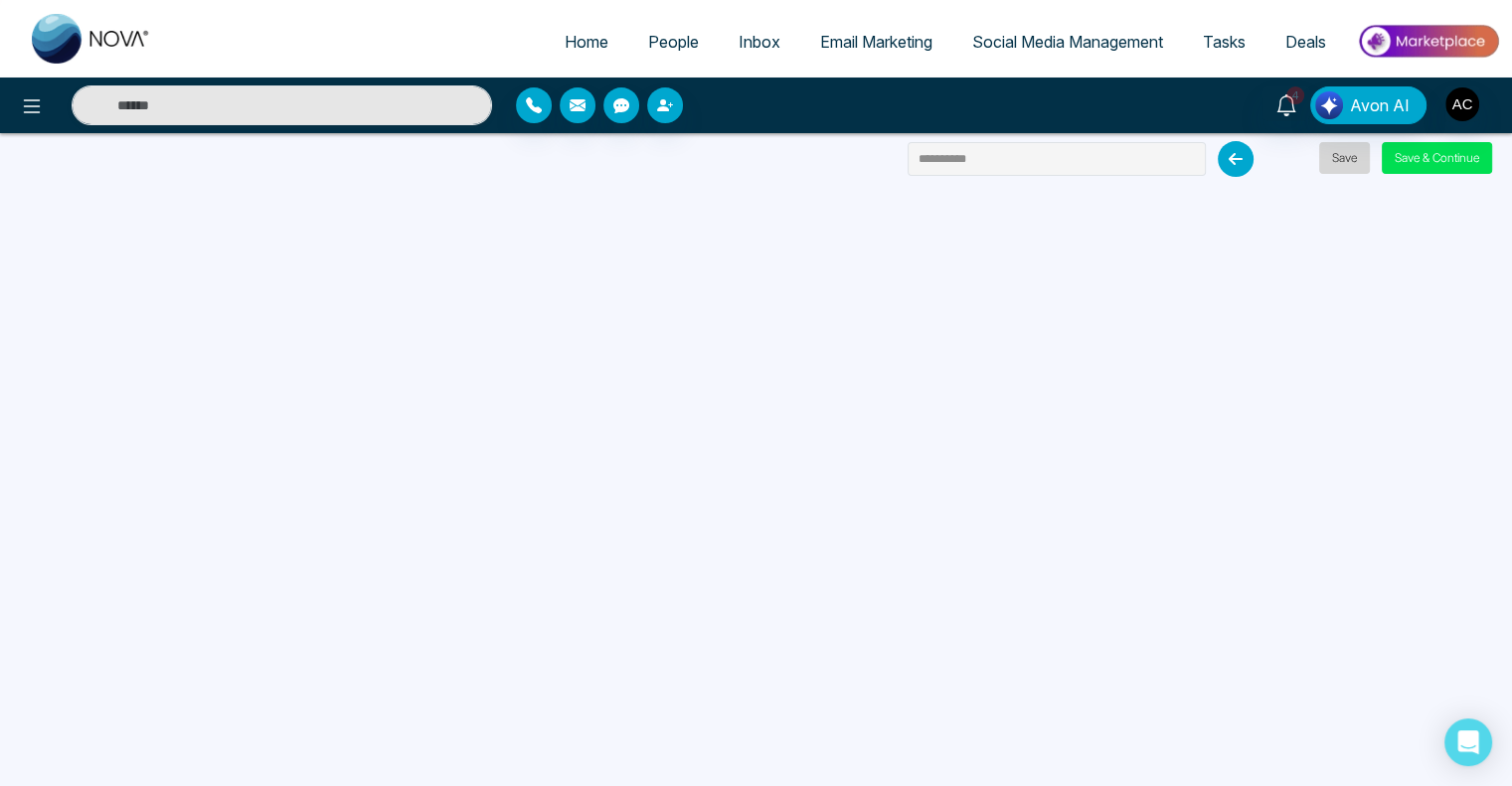 click on "Save" at bounding box center (1344, 158) 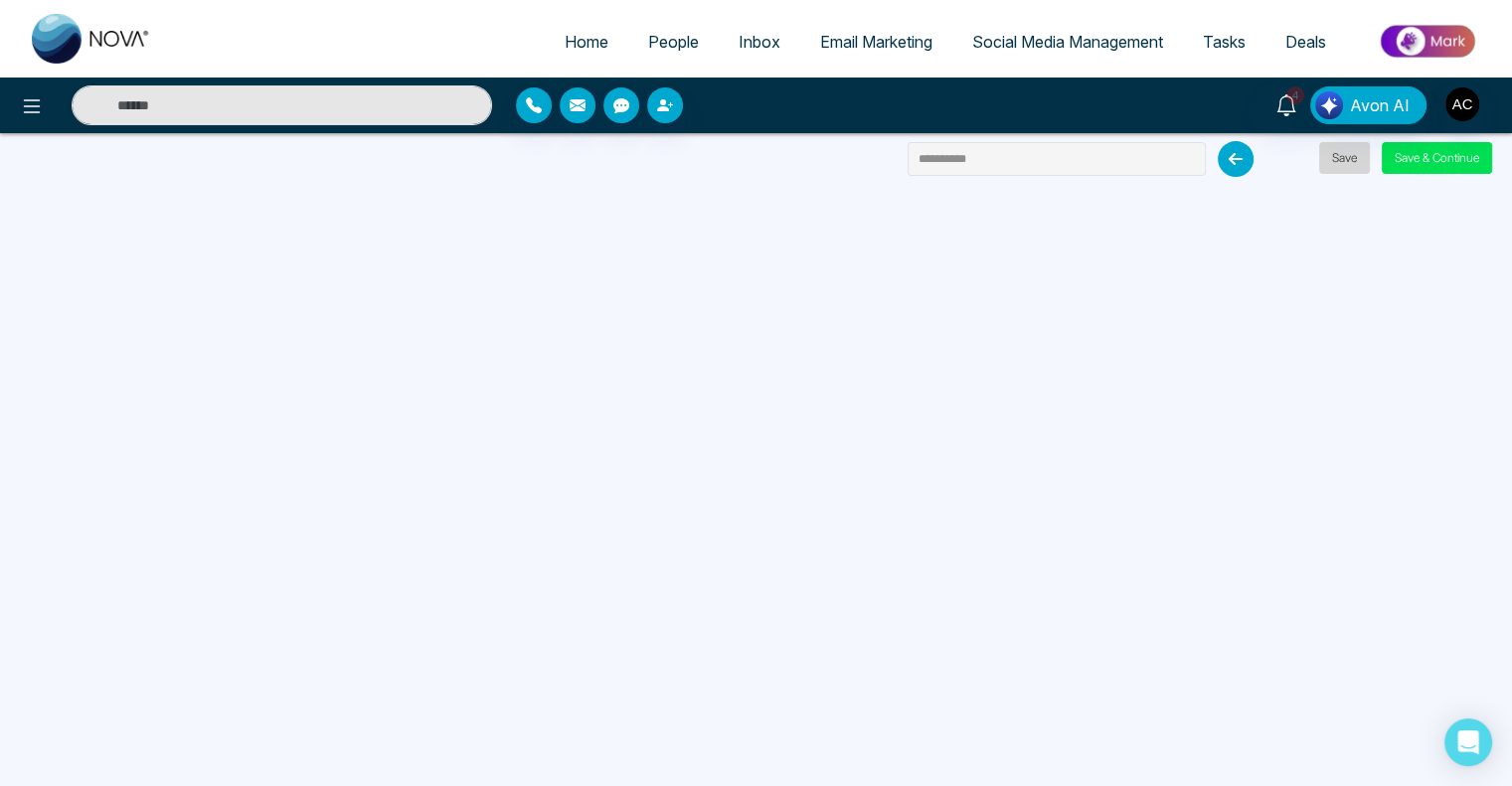 click on "Save" at bounding box center (1344, 158) 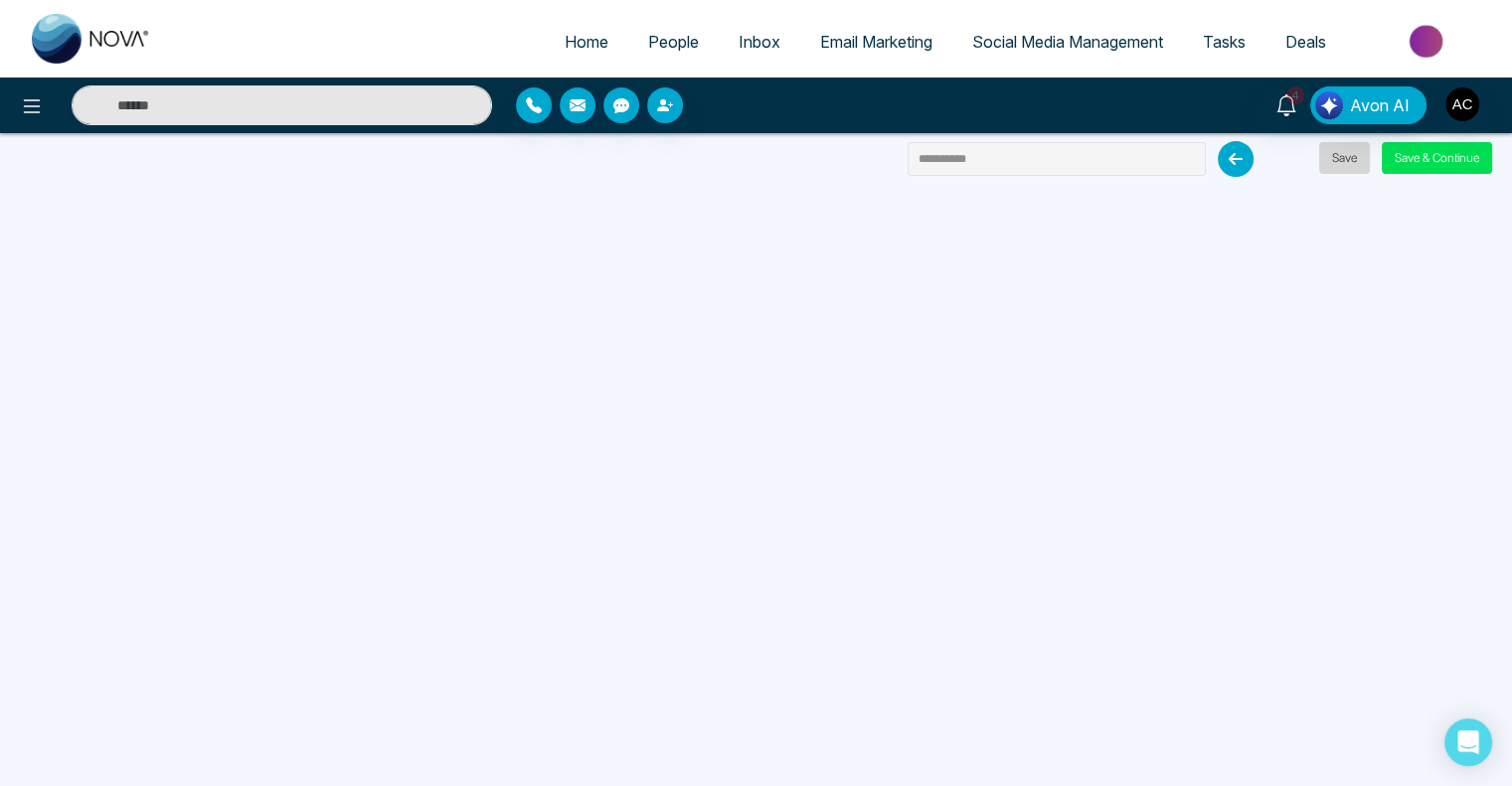 click on "Save" at bounding box center [1344, 158] 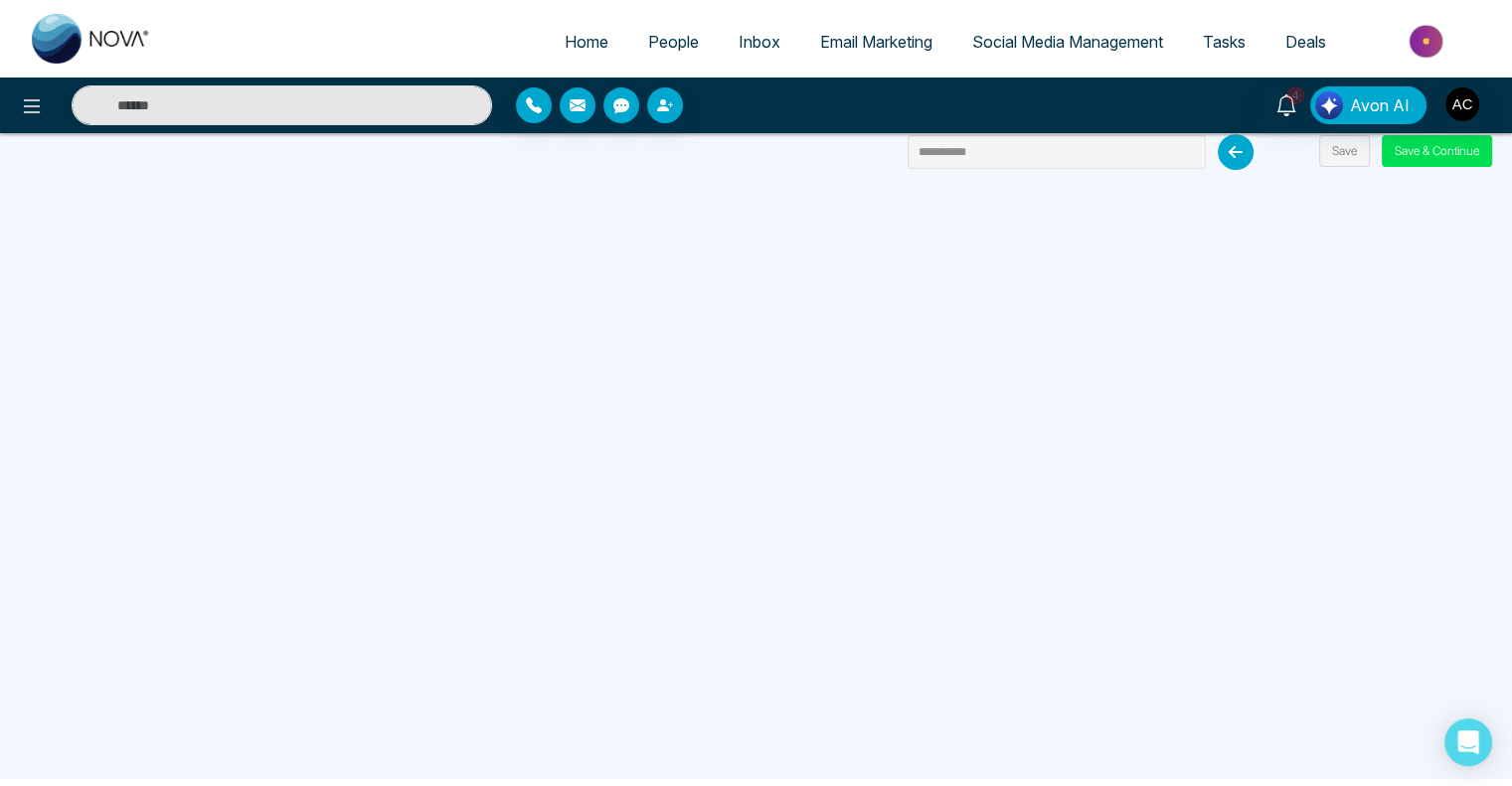 scroll, scrollTop: 0, scrollLeft: 0, axis: both 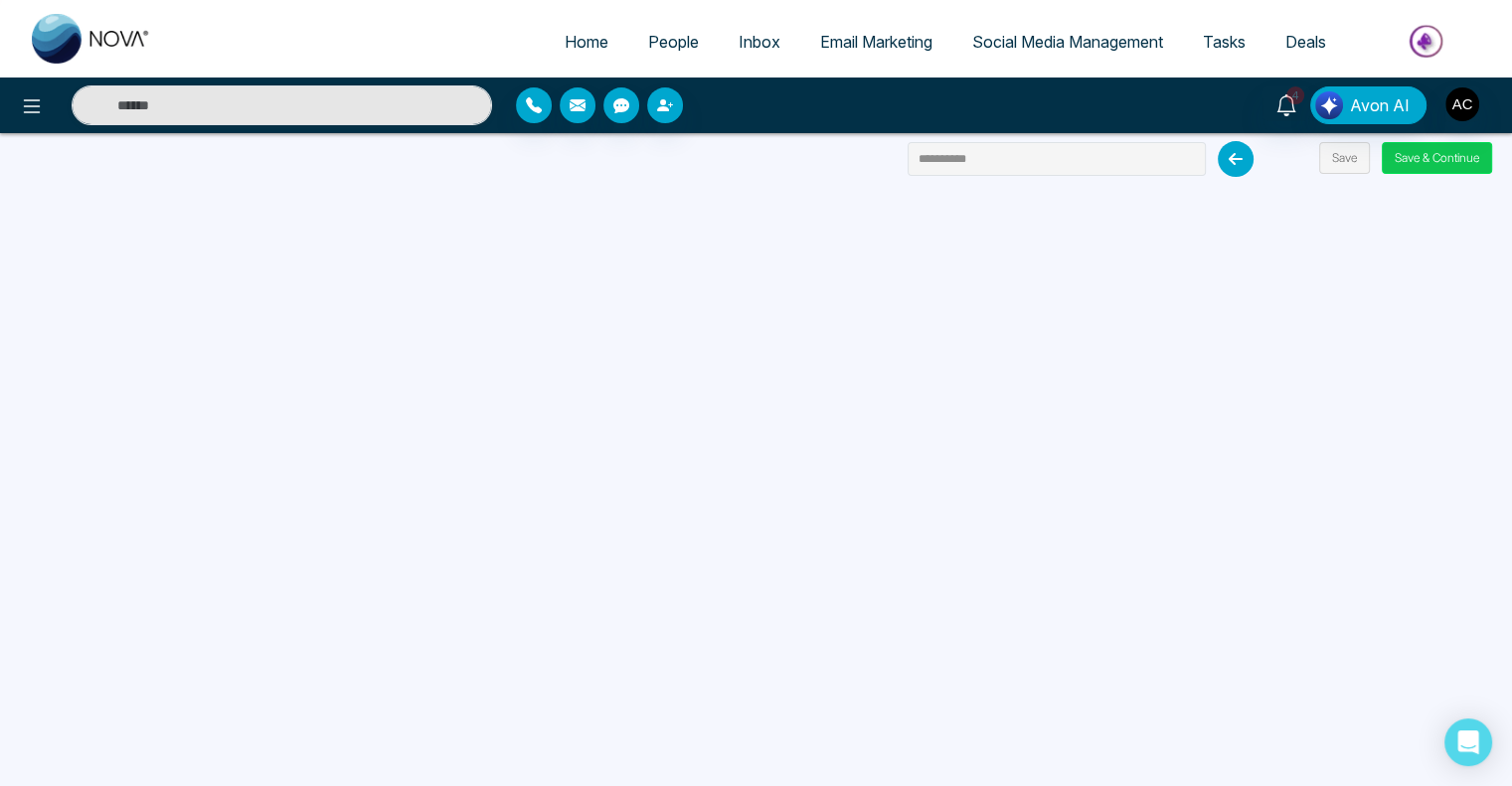 click on "Save & Continue" at bounding box center (1436, 158) 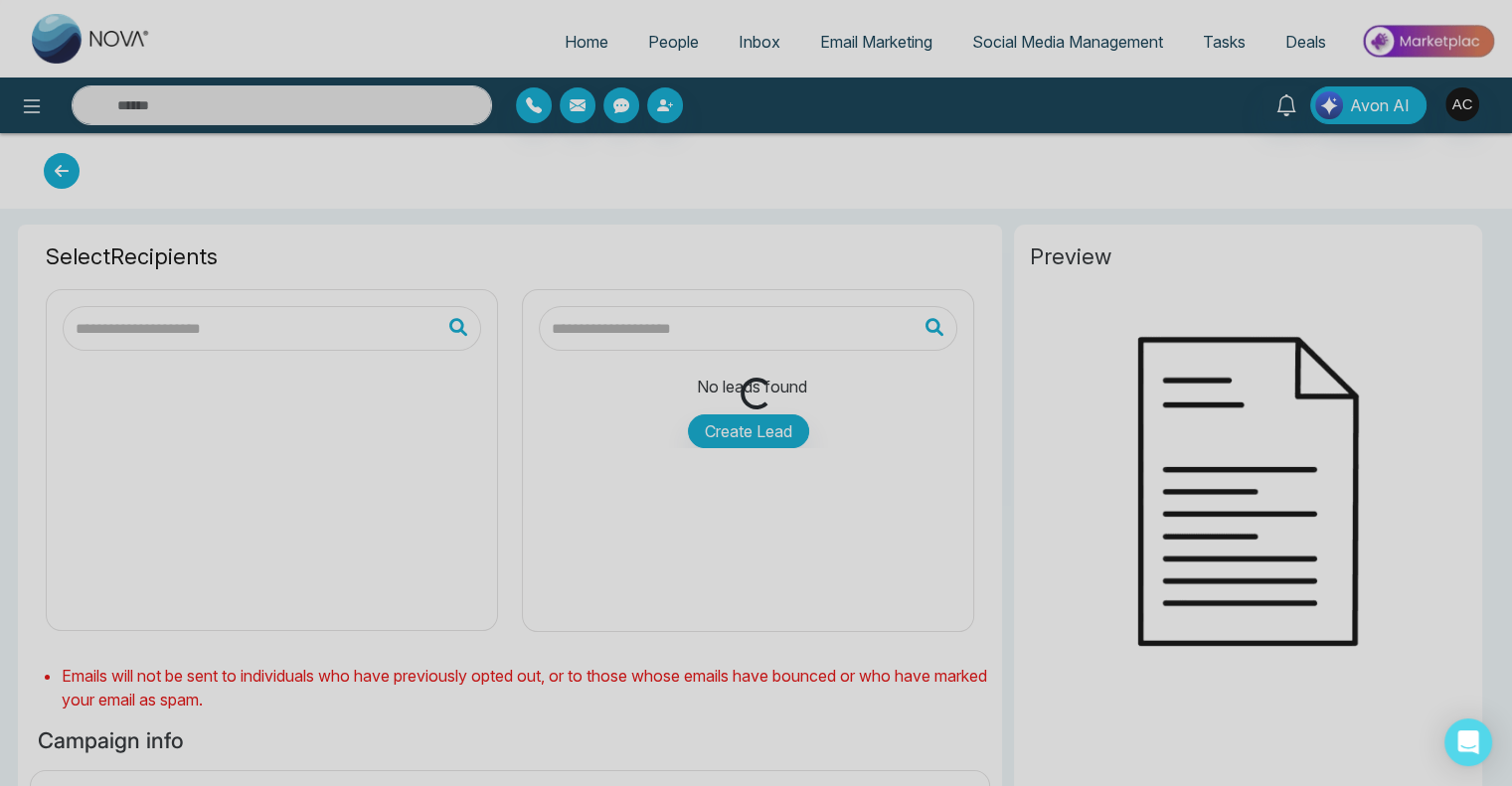 type on "**********" 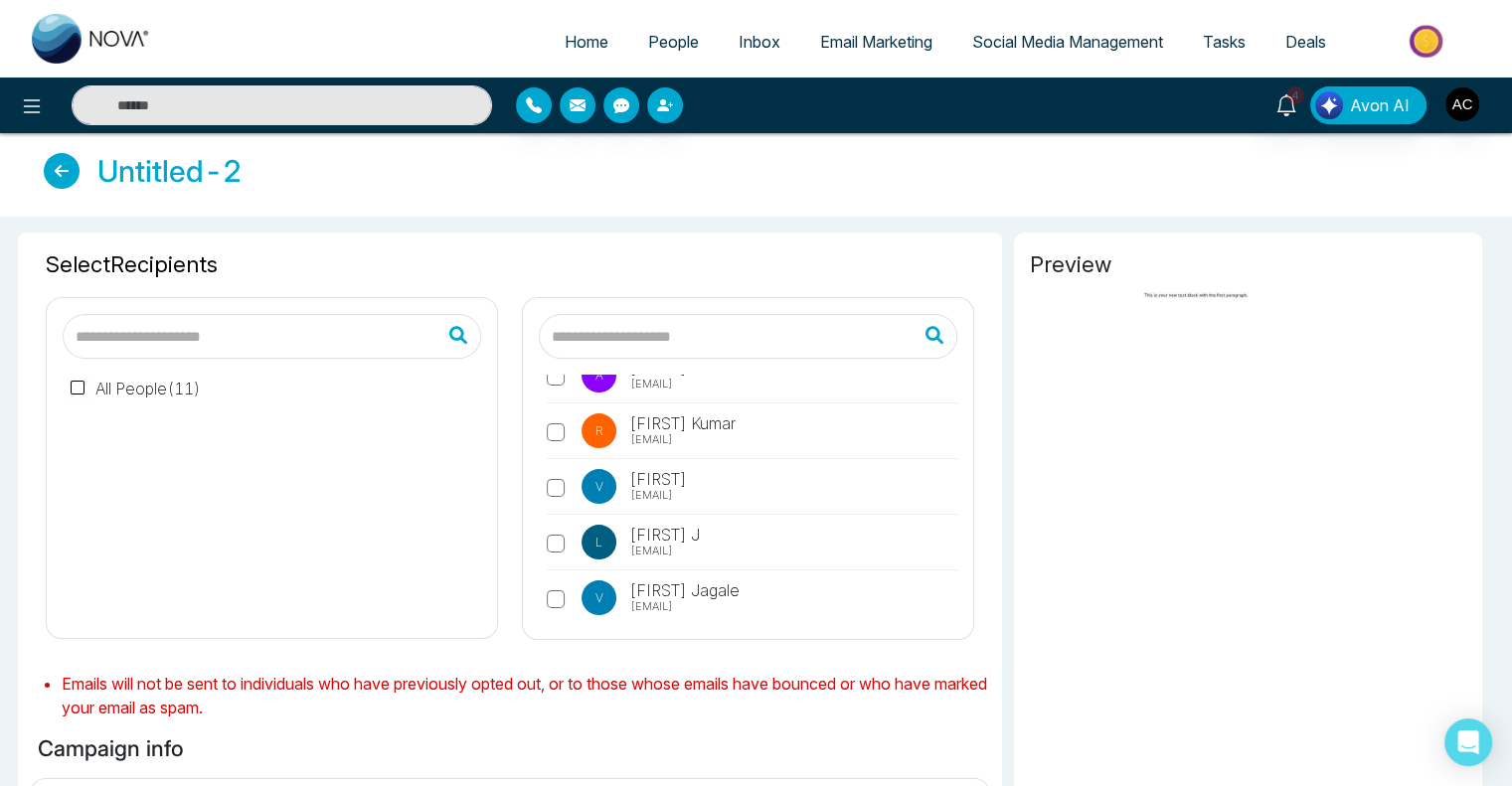 scroll, scrollTop: 0, scrollLeft: 0, axis: both 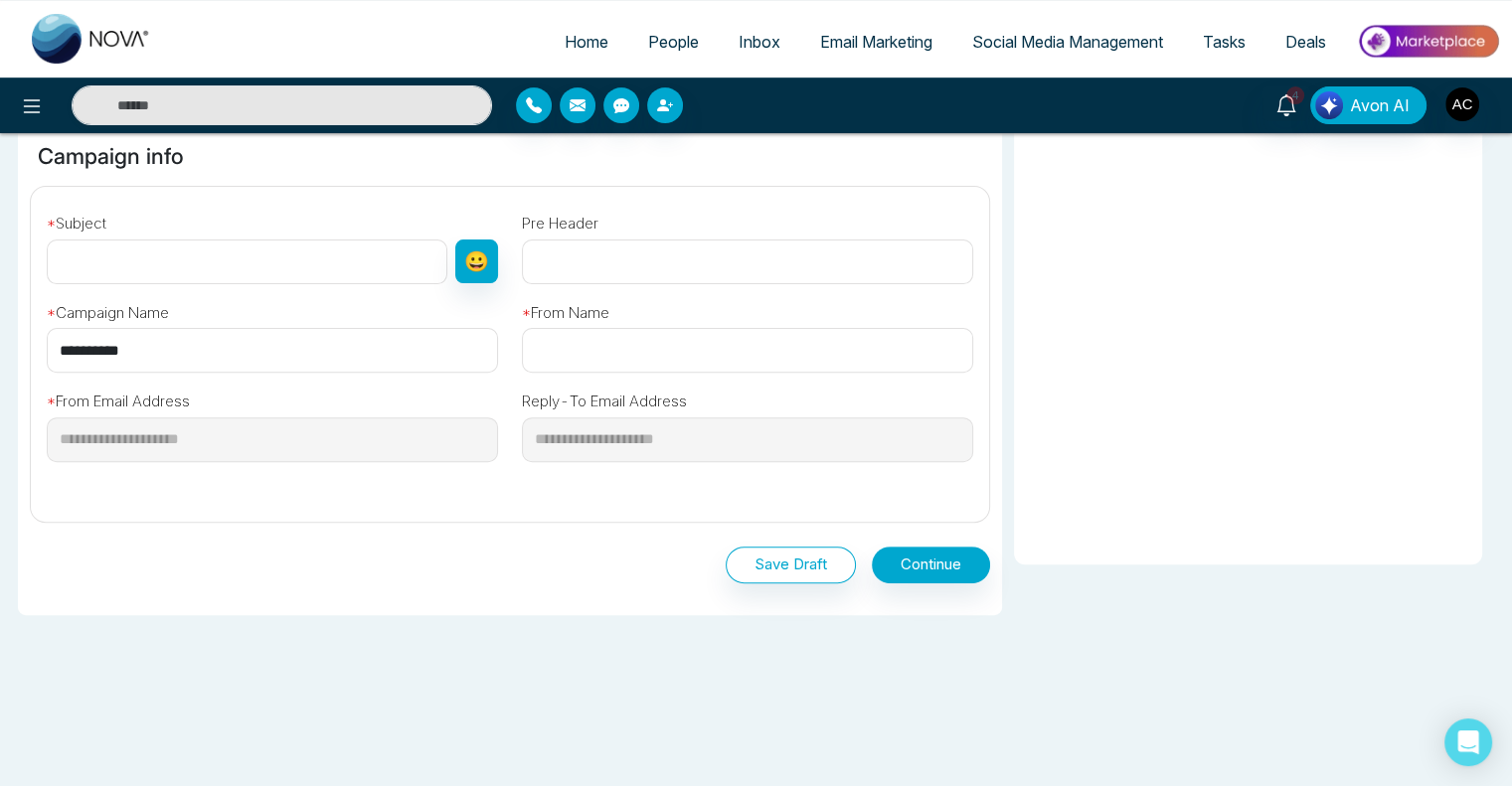 click at bounding box center (247, 261) 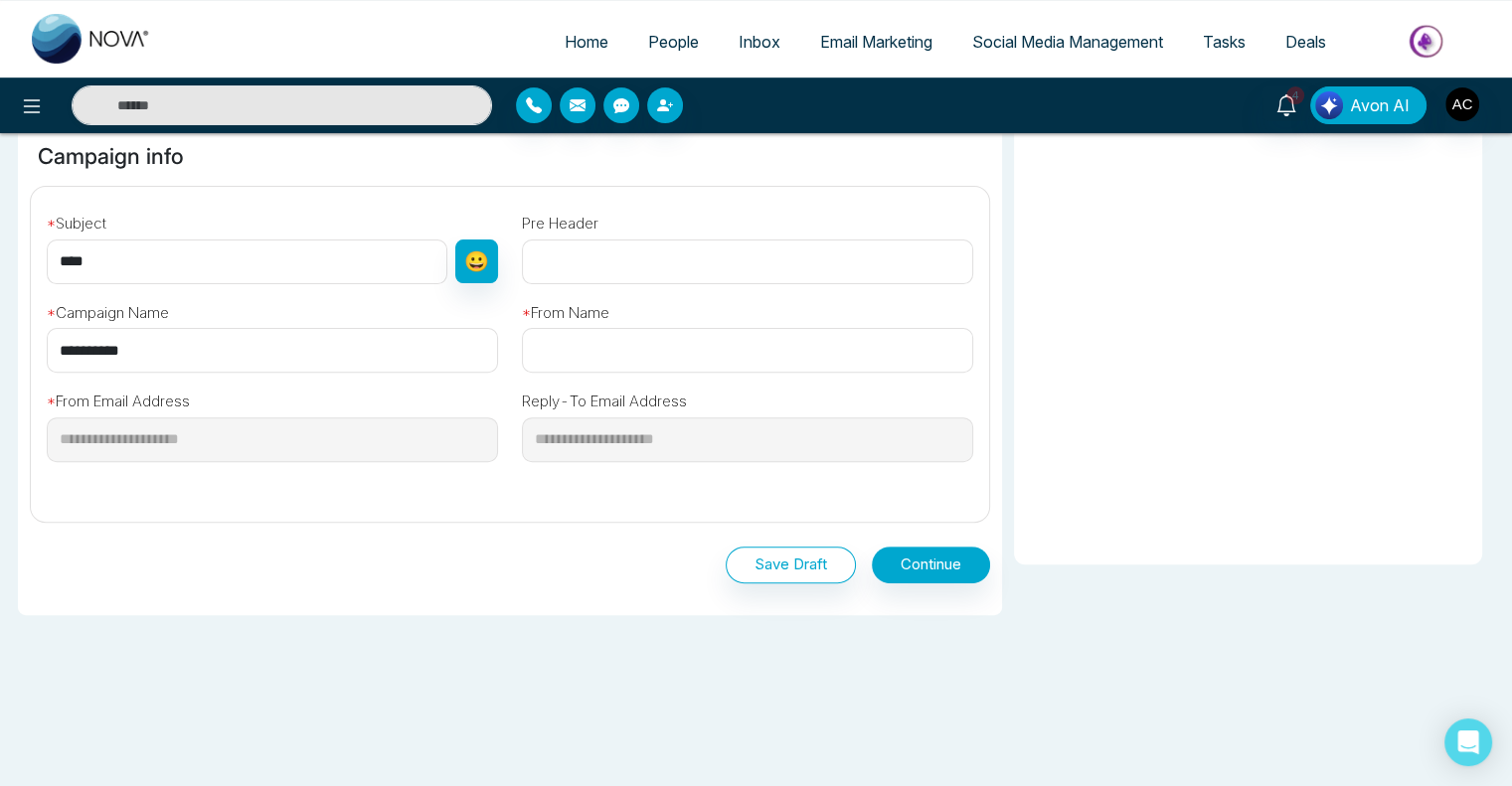 type on "****" 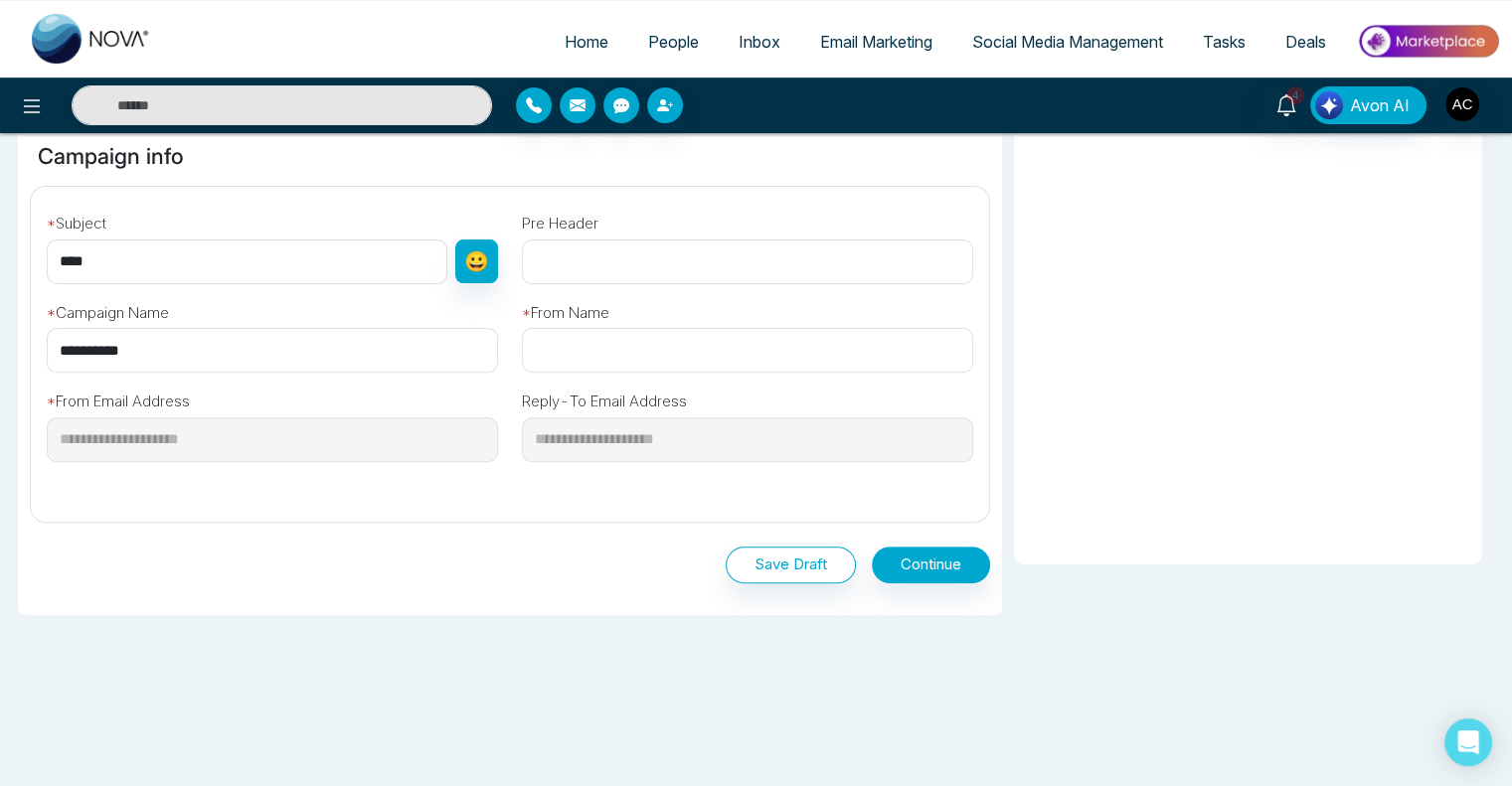 click on "**********" at bounding box center (272, 350) 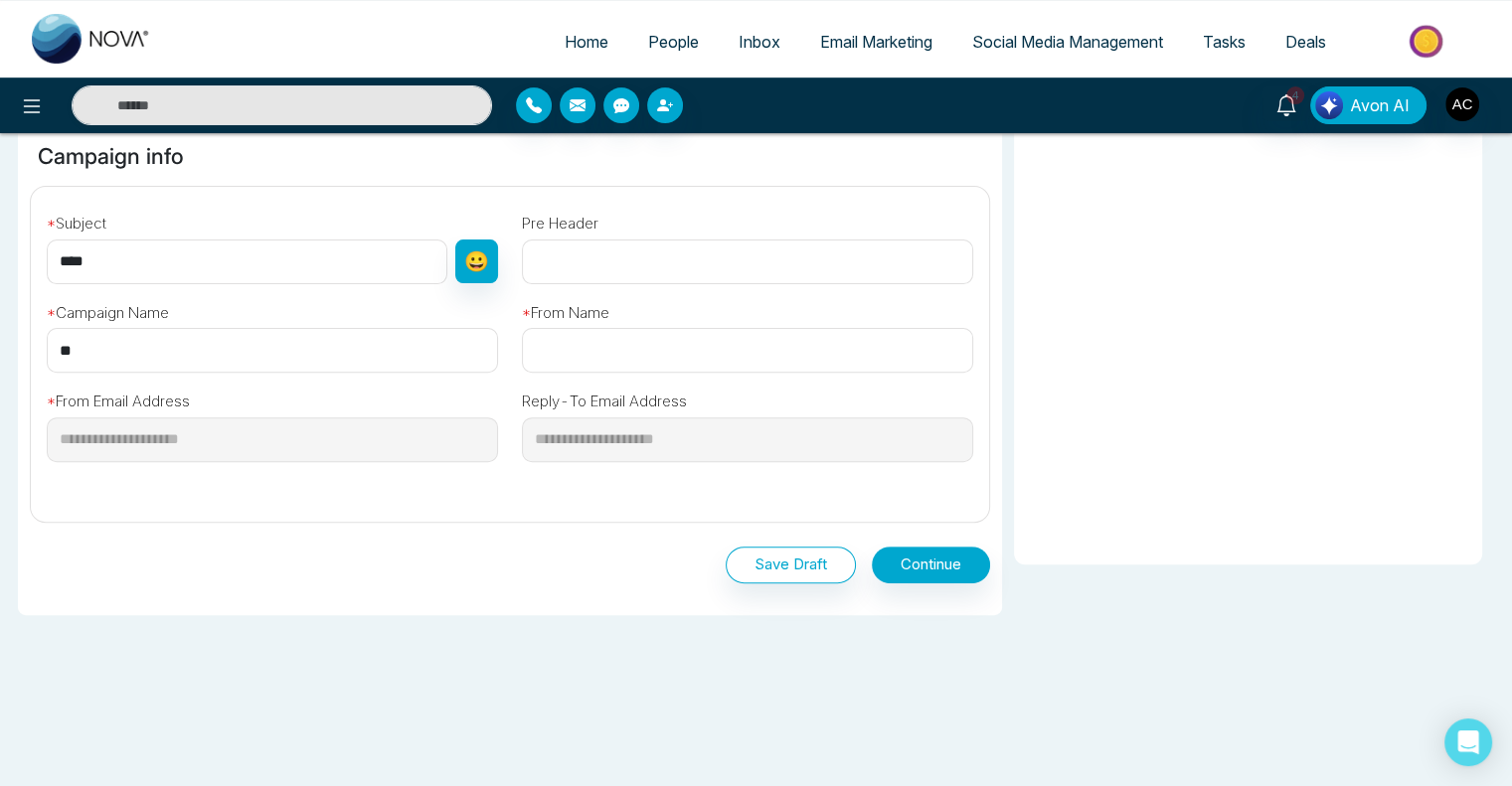 type on "*" 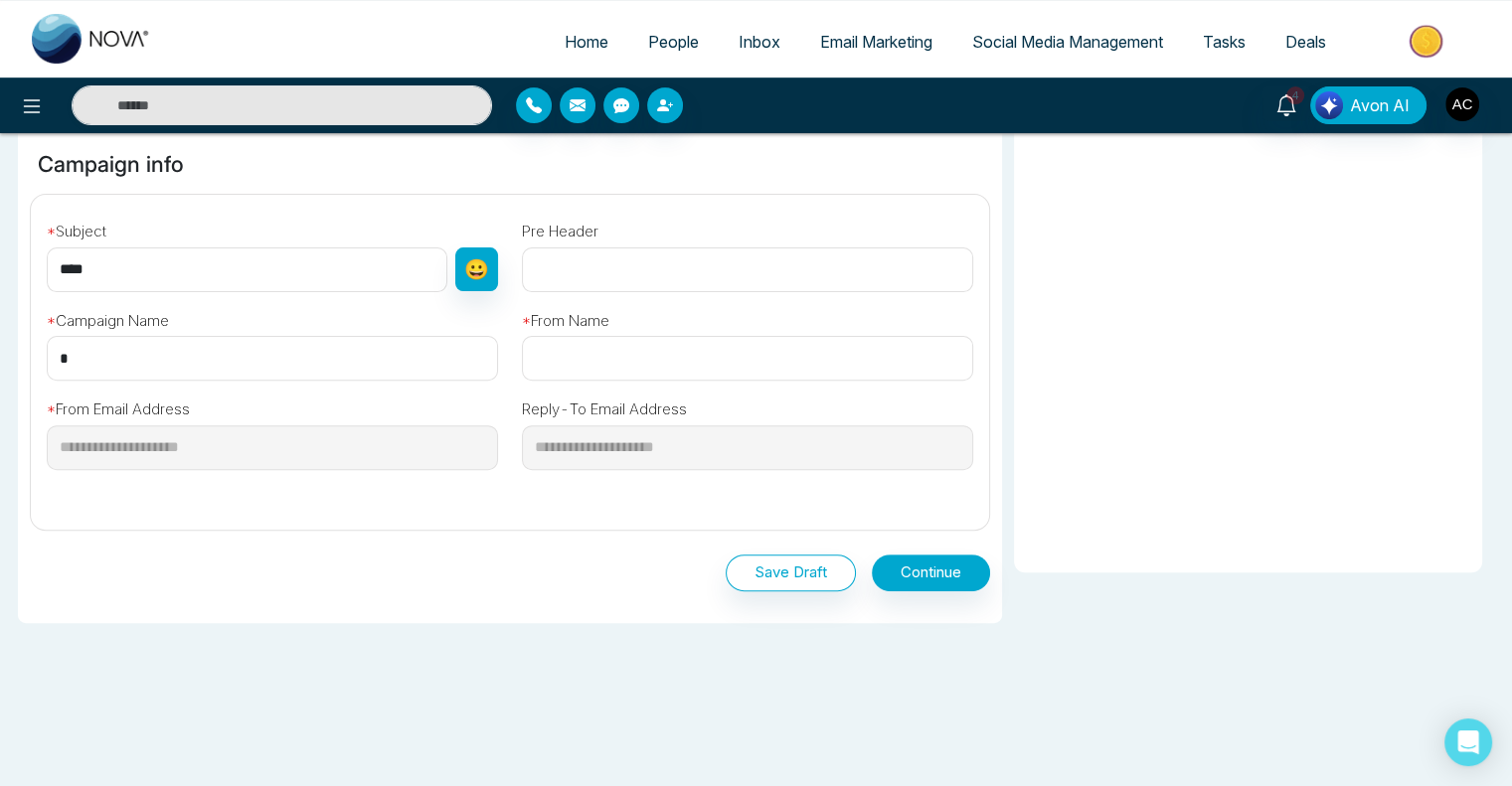 scroll, scrollTop: 592, scrollLeft: 0, axis: vertical 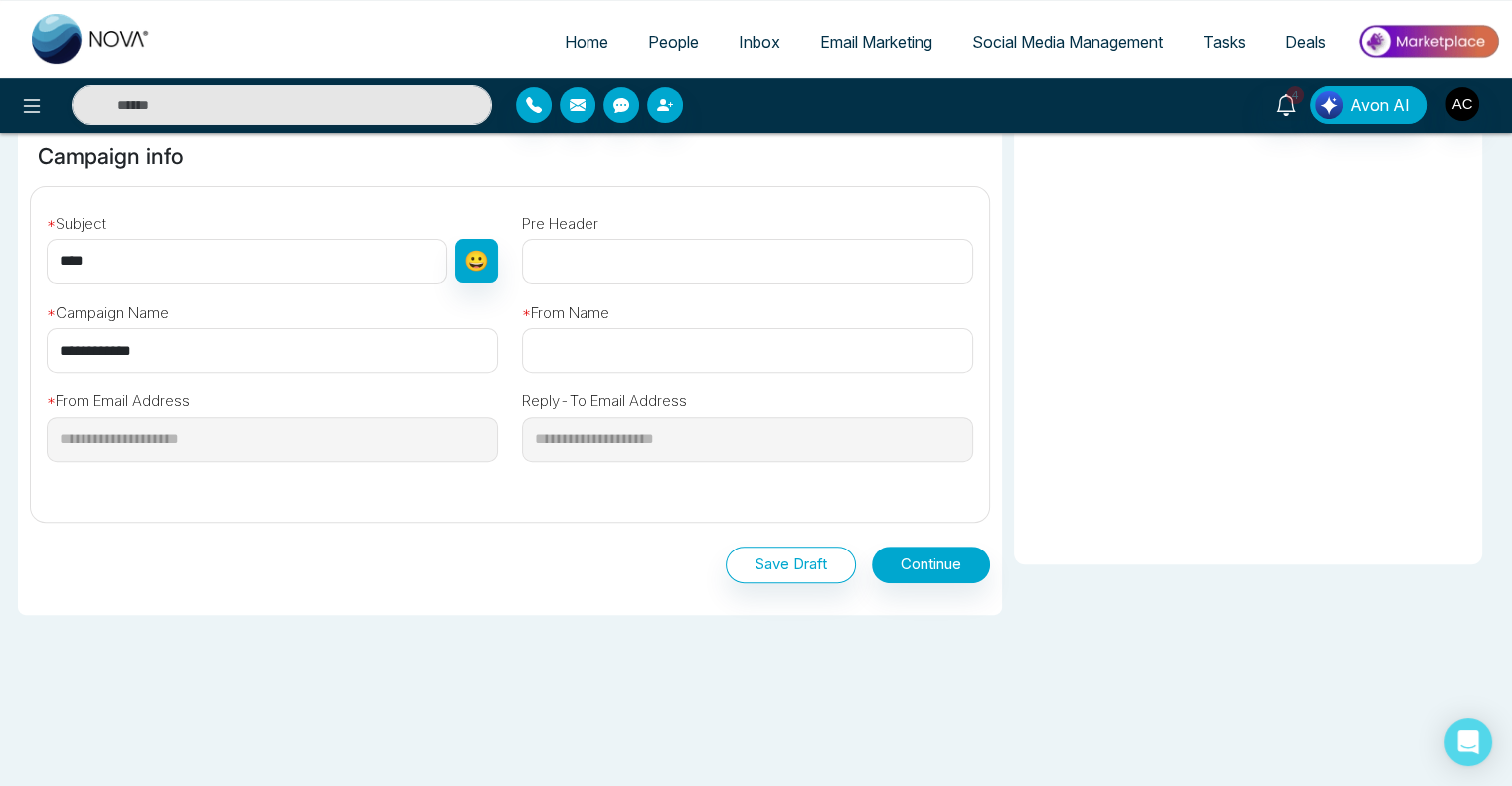 type on "**********" 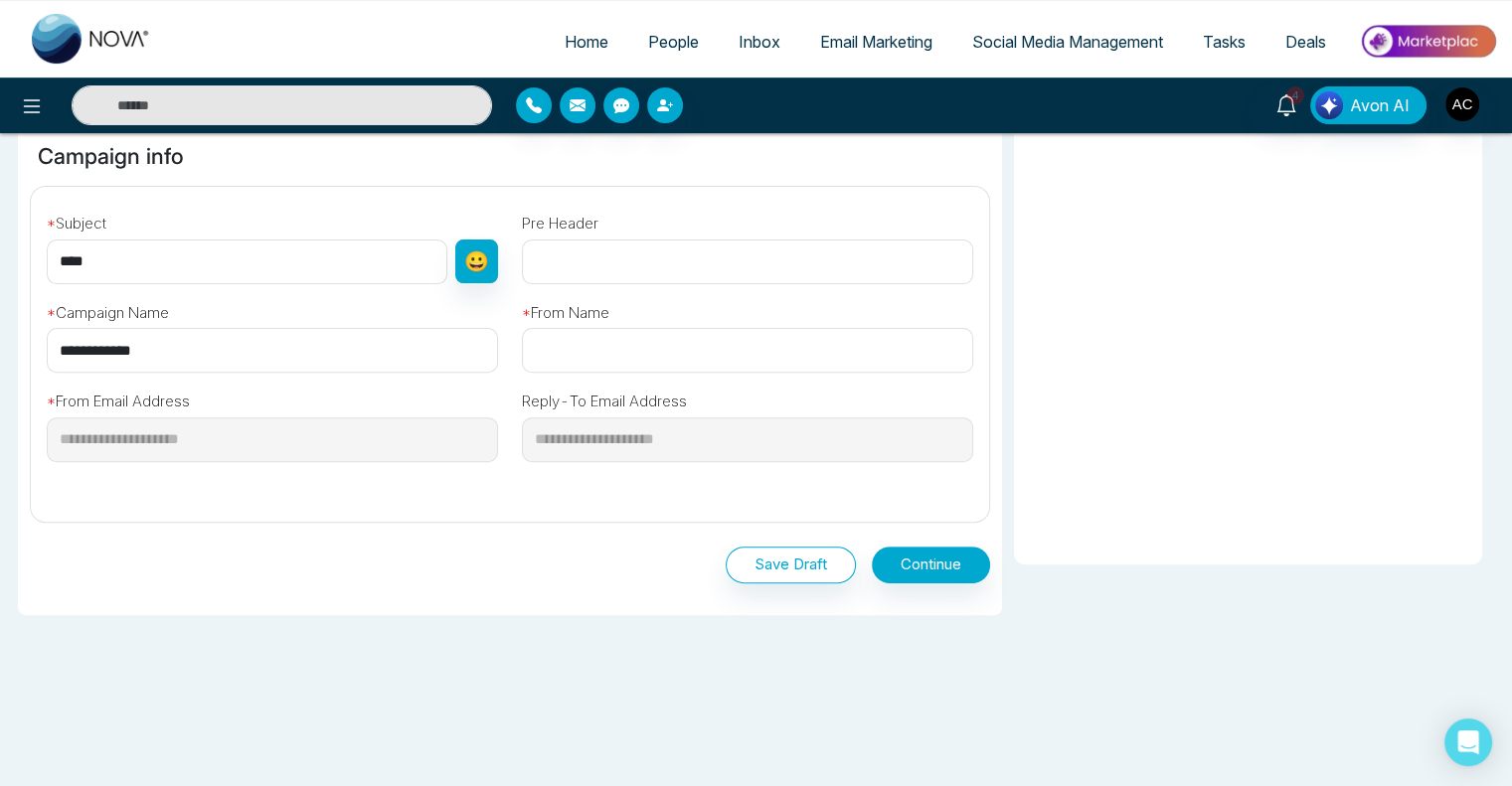 click at bounding box center (748, 350) 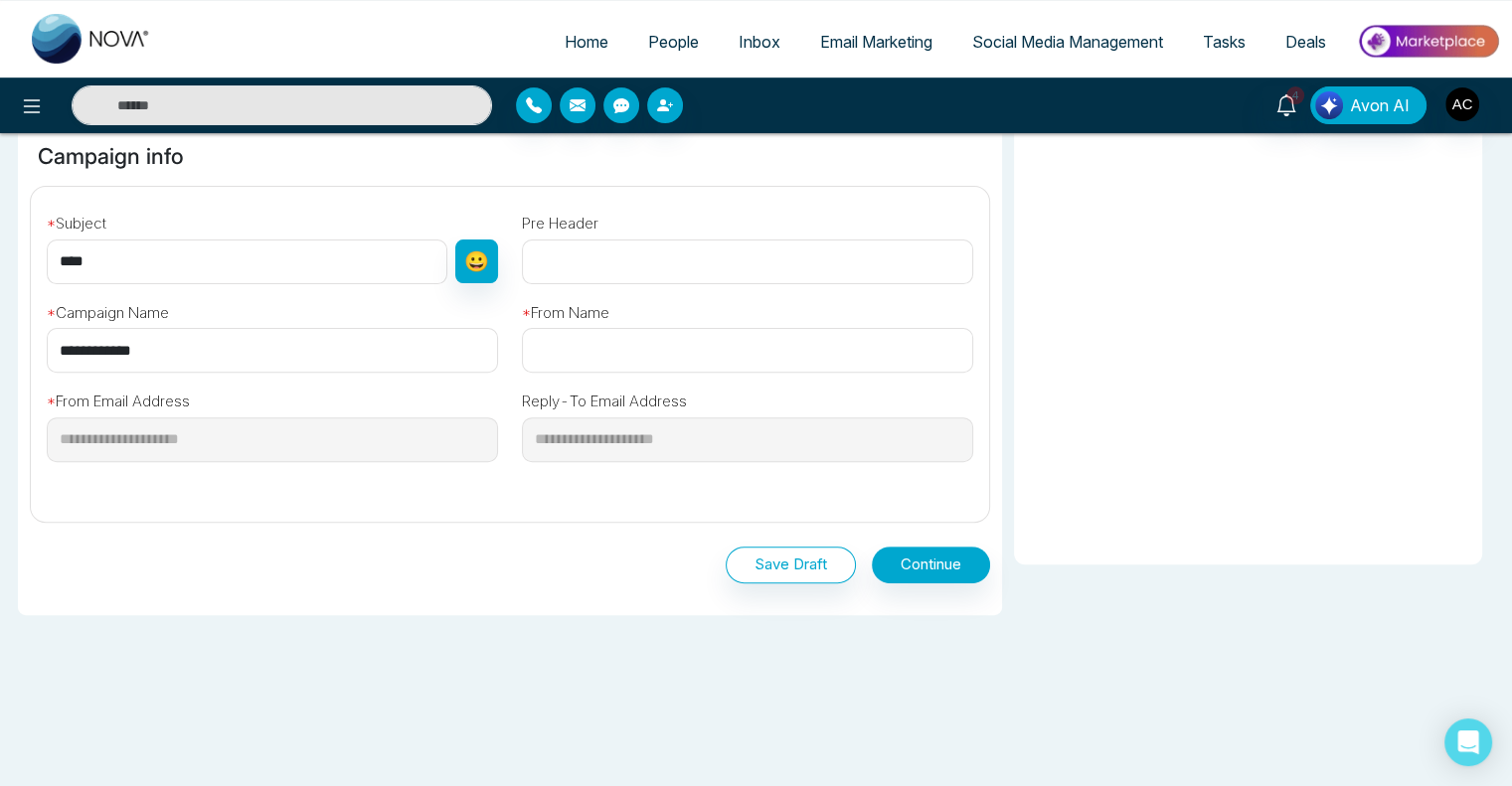 type on "**********" 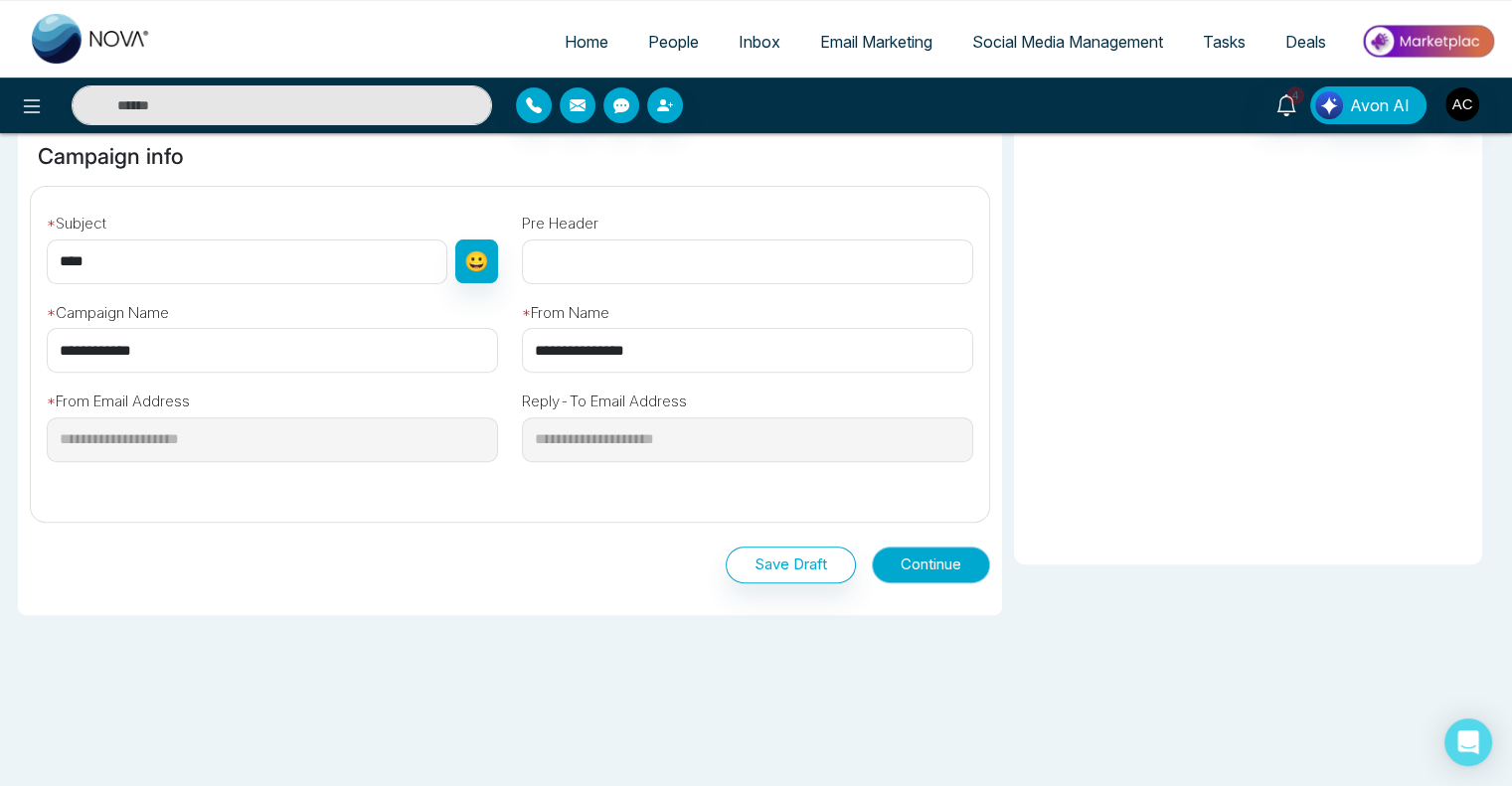 click on "Continue" at bounding box center (930, 564) 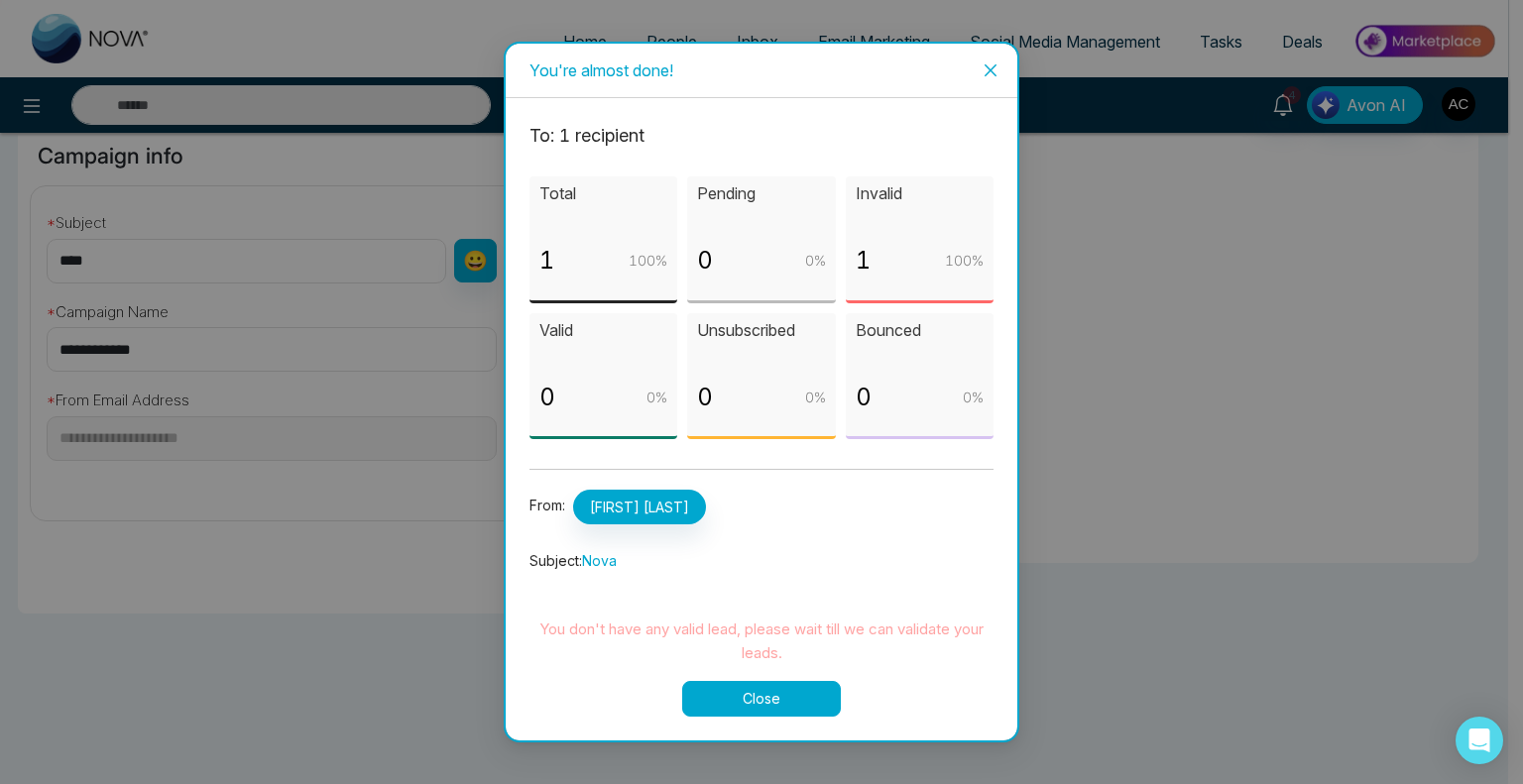 click on "Close" at bounding box center (762, 699) 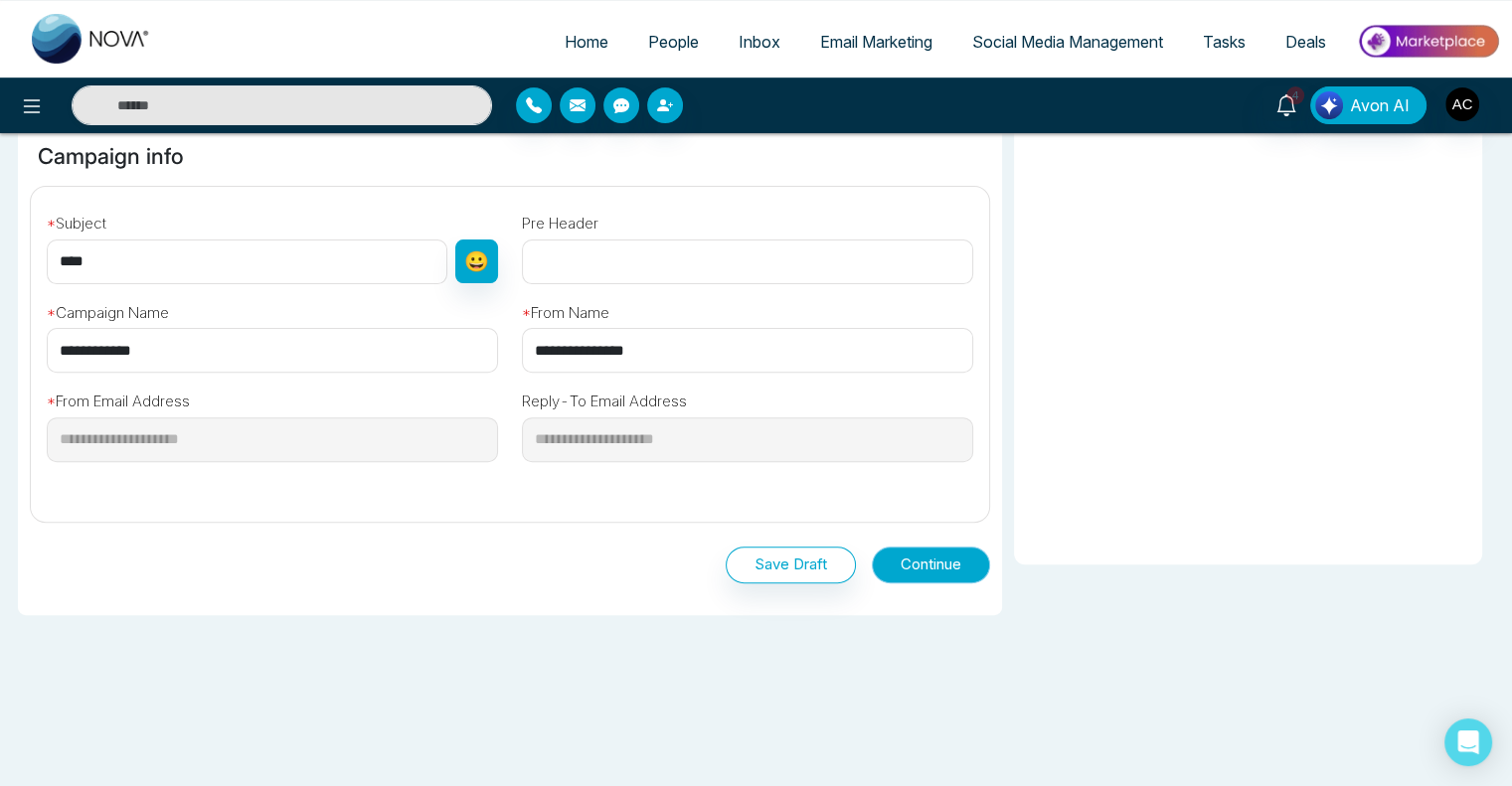 click on "Continue" at bounding box center (930, 564) 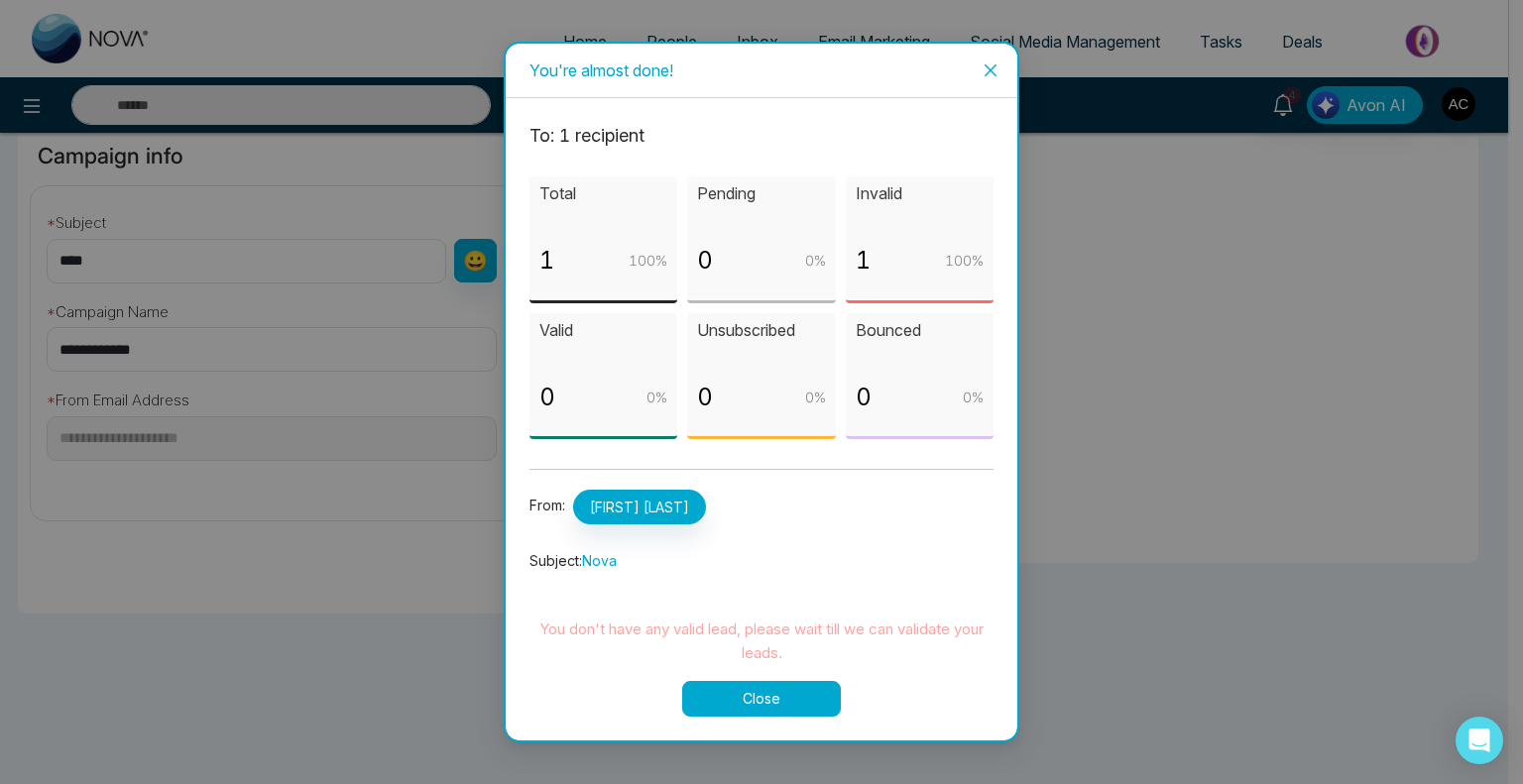 click at bounding box center [991, 70] 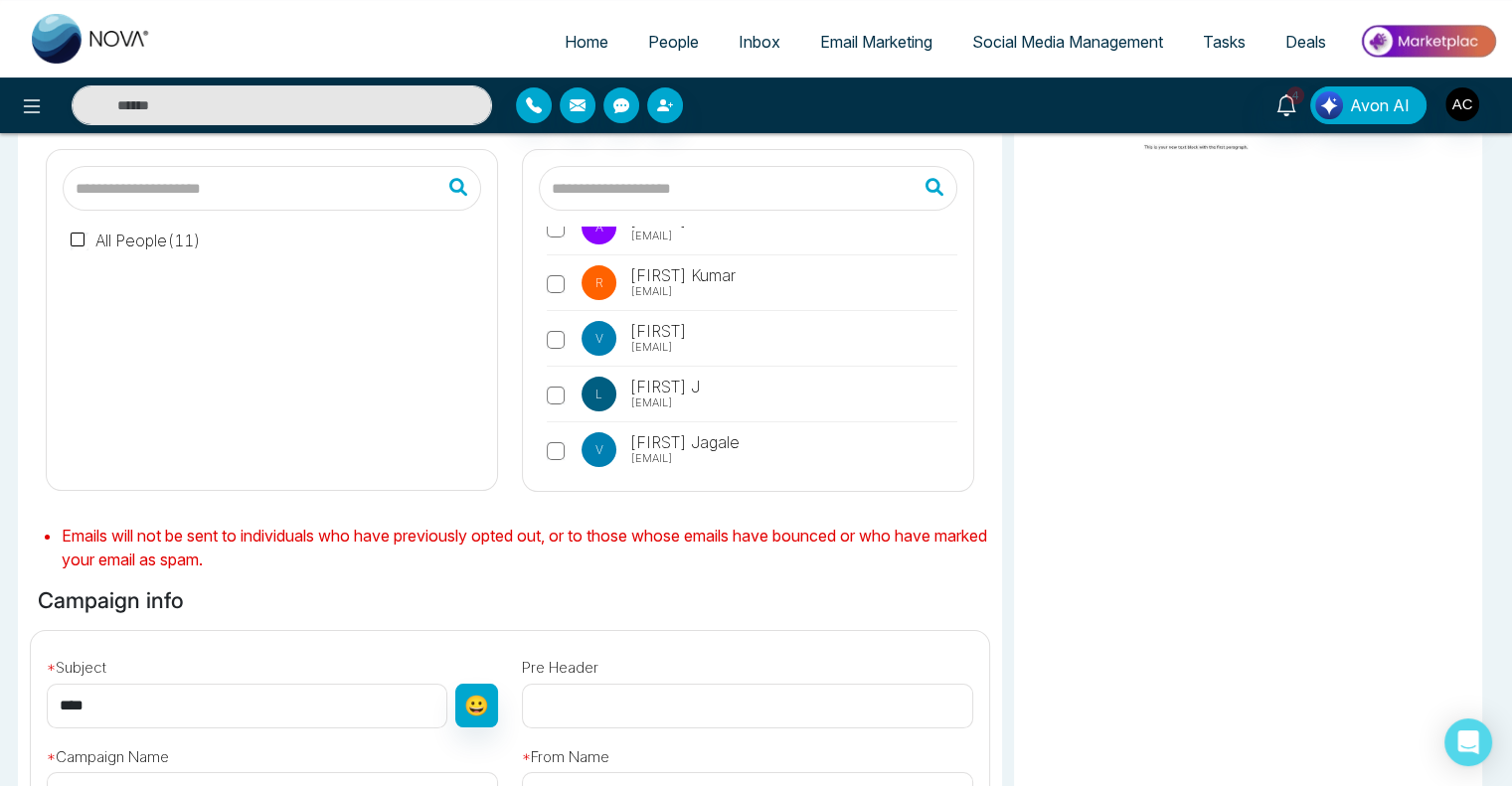 scroll, scrollTop: 147, scrollLeft: 0, axis: vertical 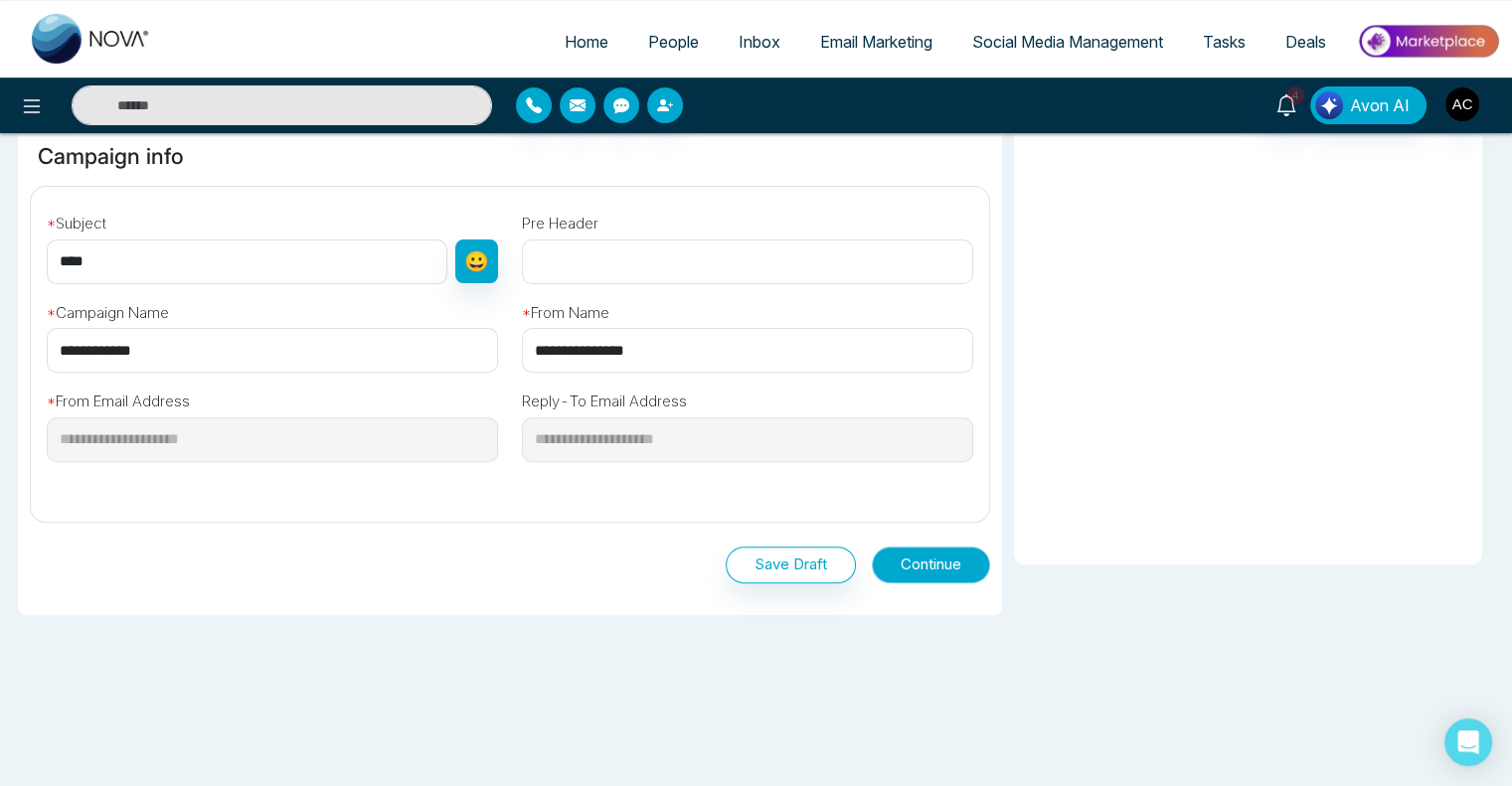 click on "Continue" at bounding box center [930, 564] 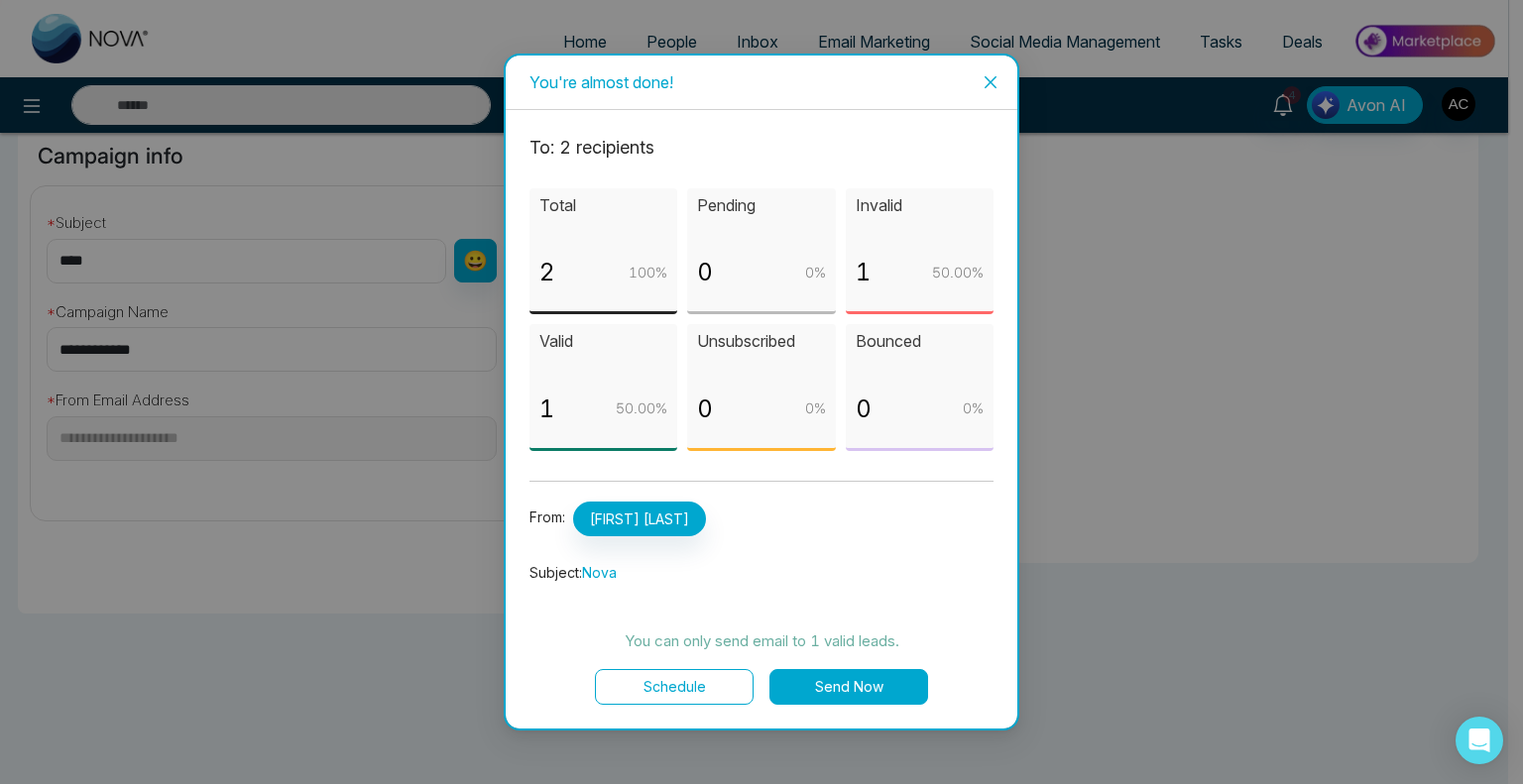 click on "Send Now" at bounding box center [849, 687] 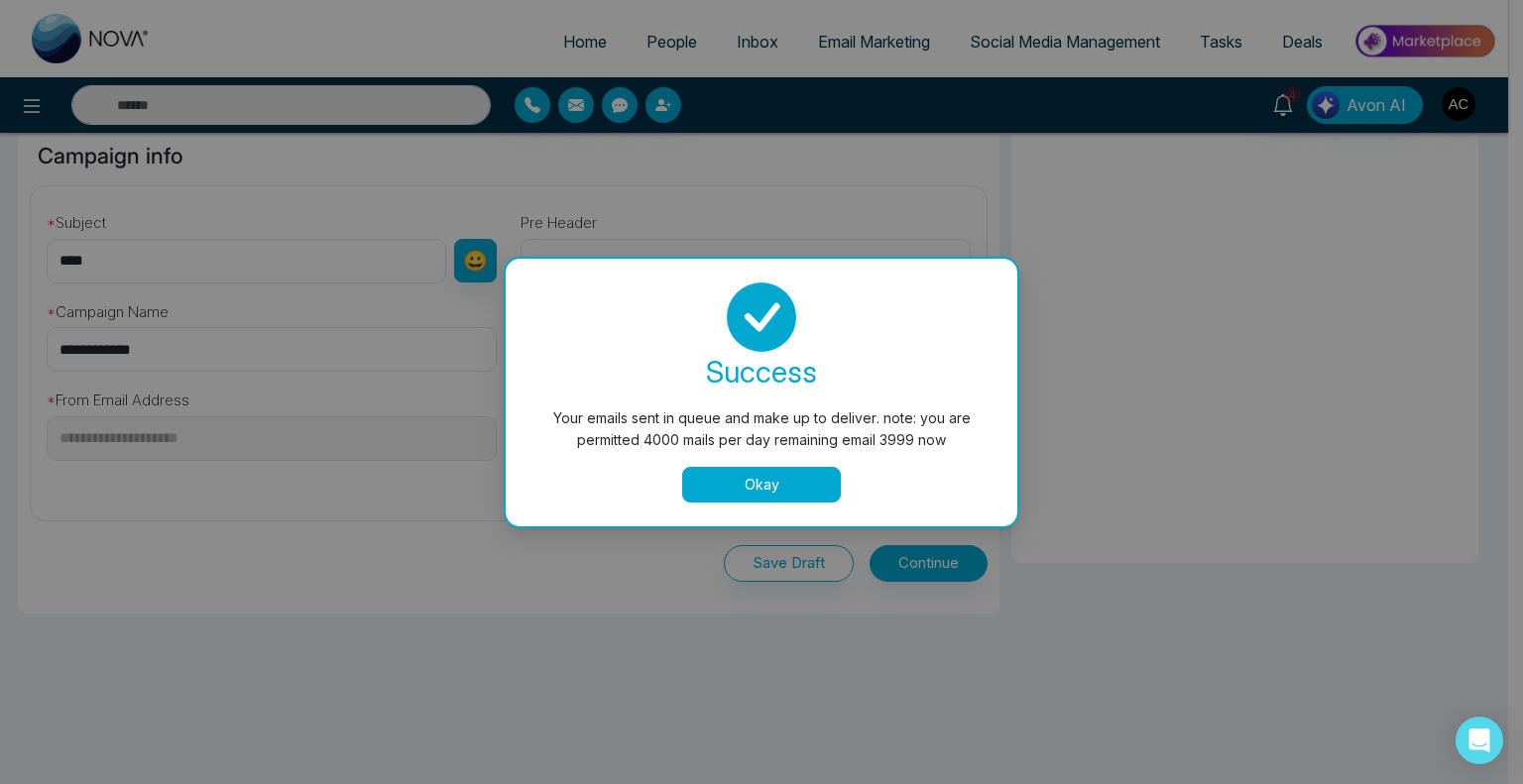 click on "Okay" at bounding box center [762, 485] 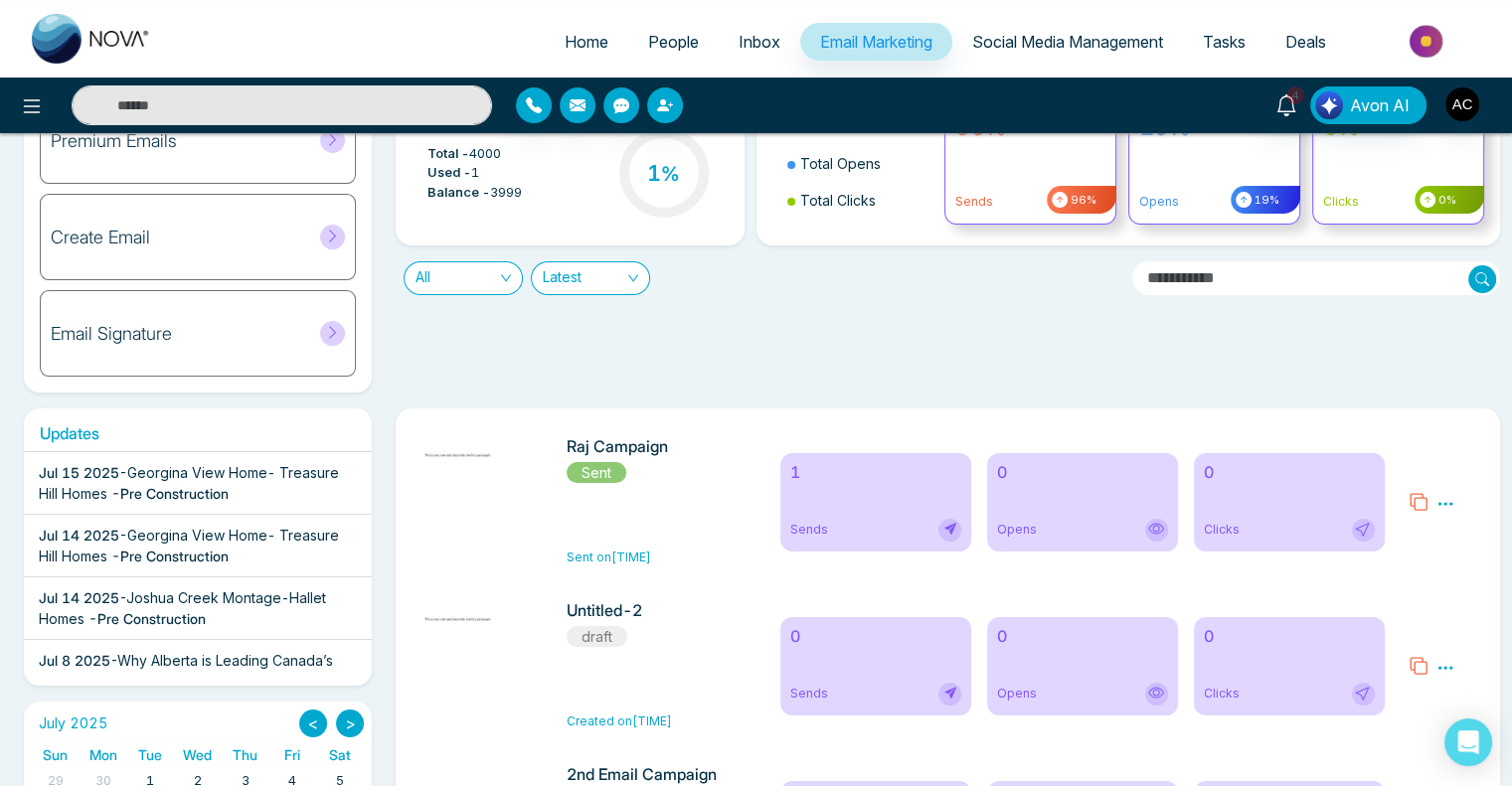 scroll, scrollTop: 123, scrollLeft: 0, axis: vertical 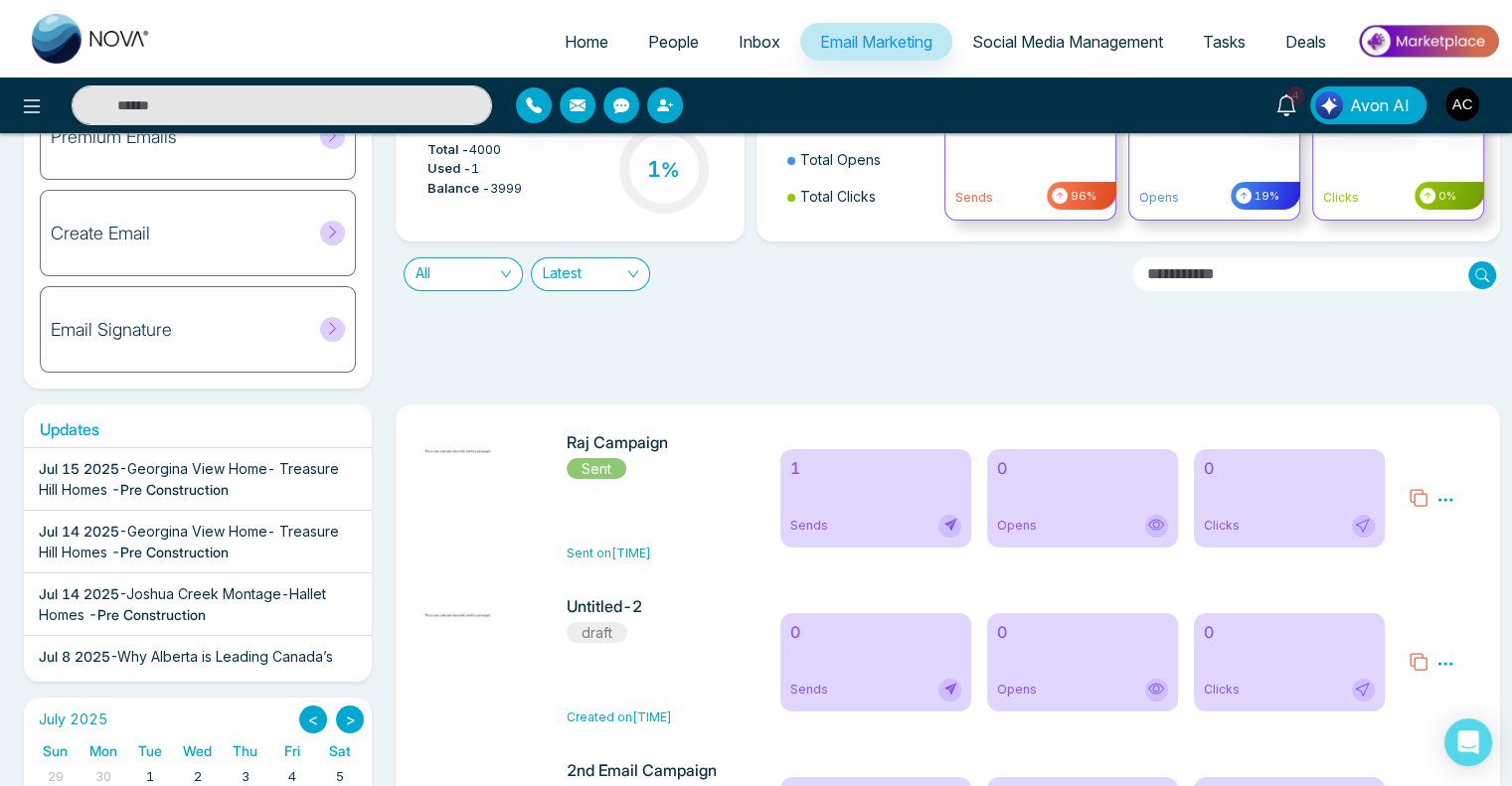 click on "1" at bounding box center [876, 468] 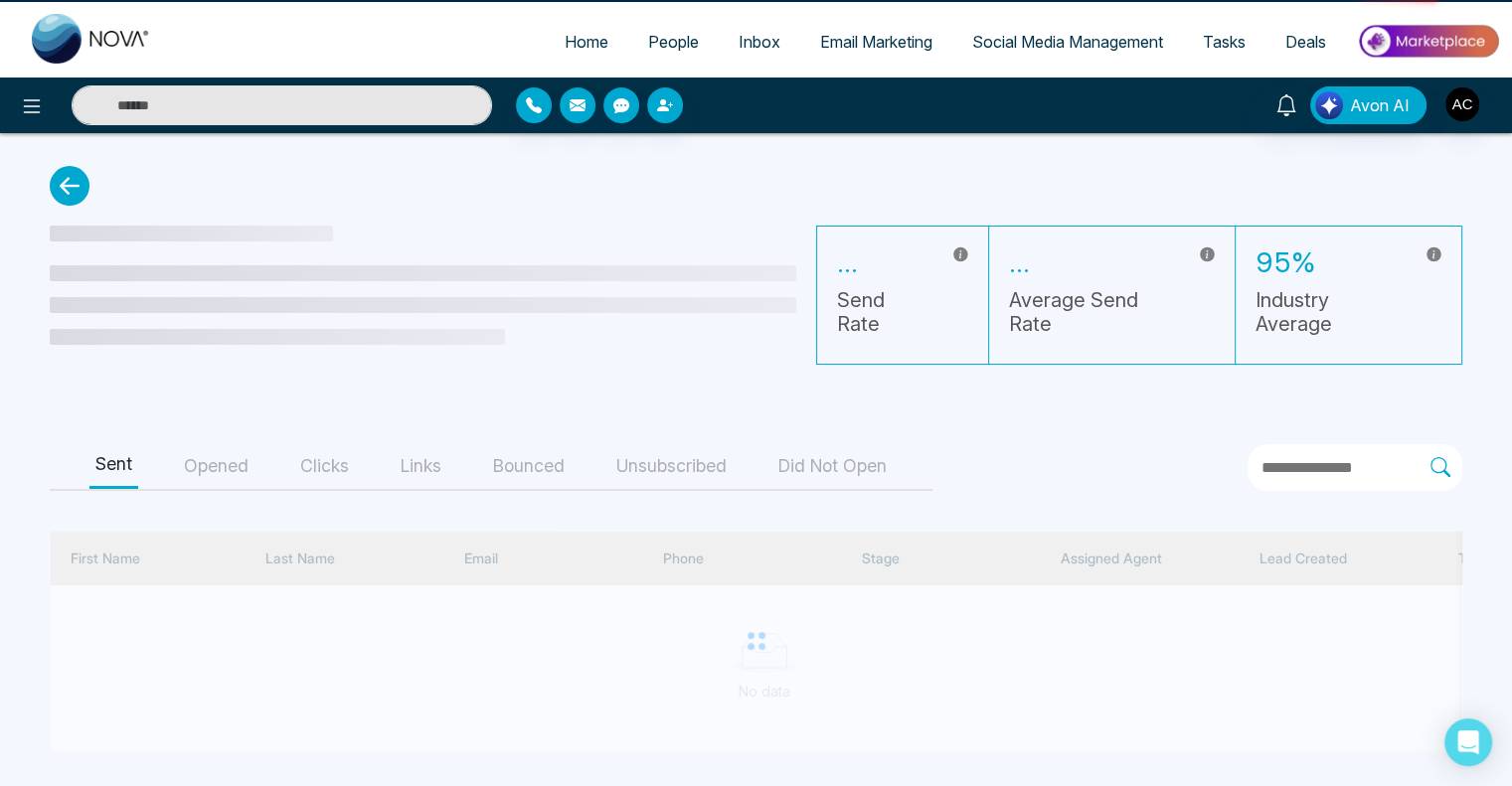 scroll, scrollTop: 0, scrollLeft: 0, axis: both 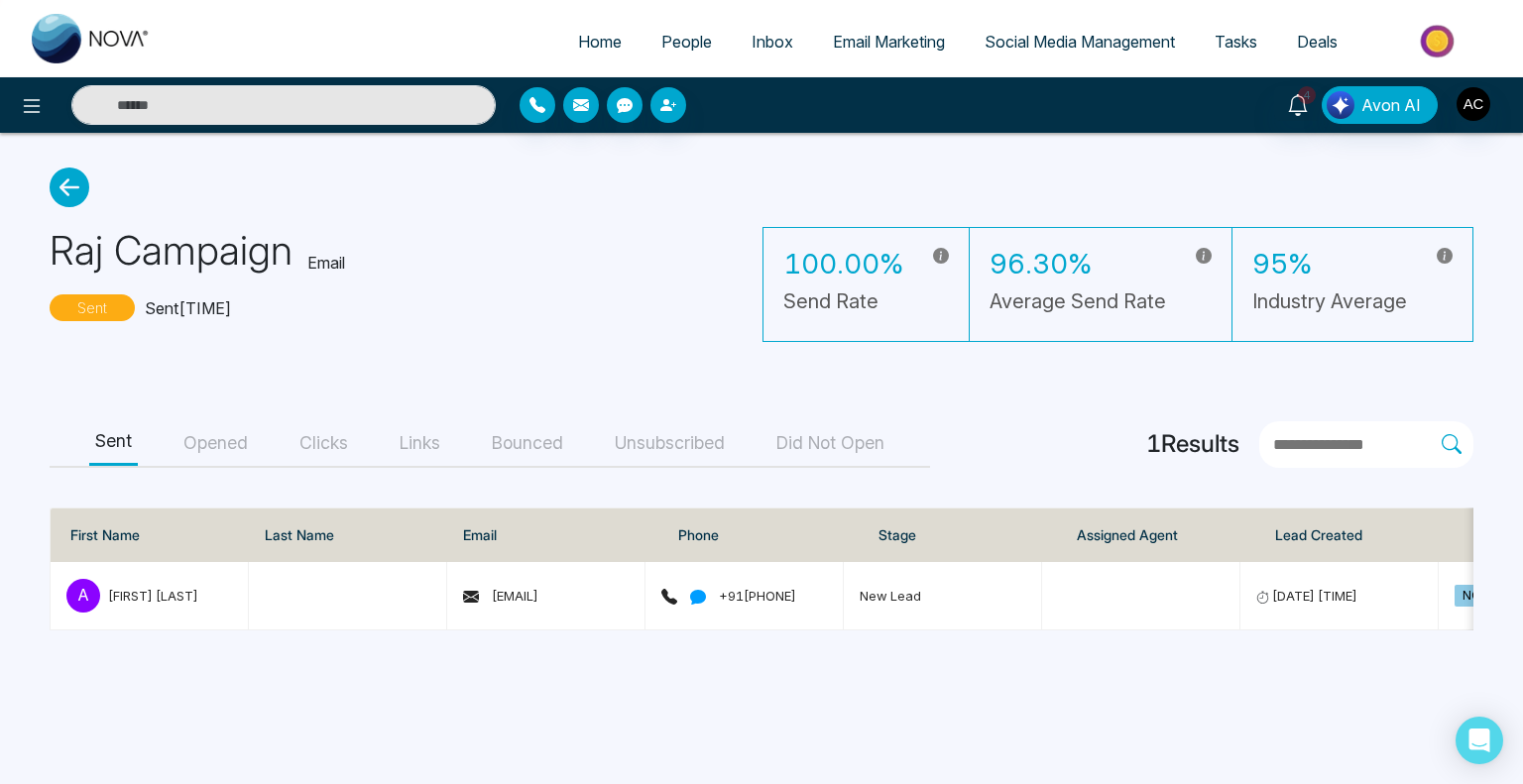 click on "Last Name" at bounding box center (348, 535) 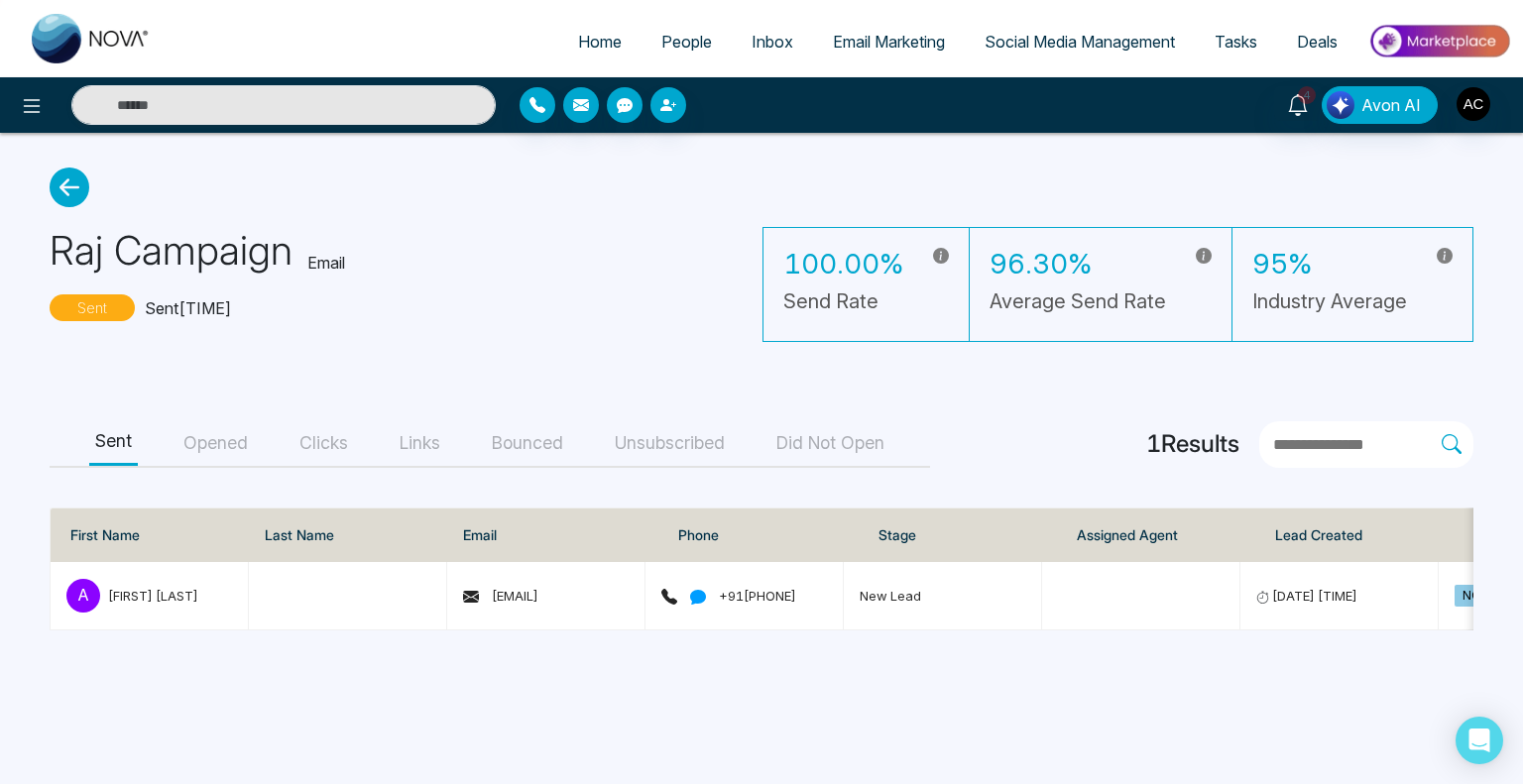 click on "Last Name" at bounding box center (348, 535) 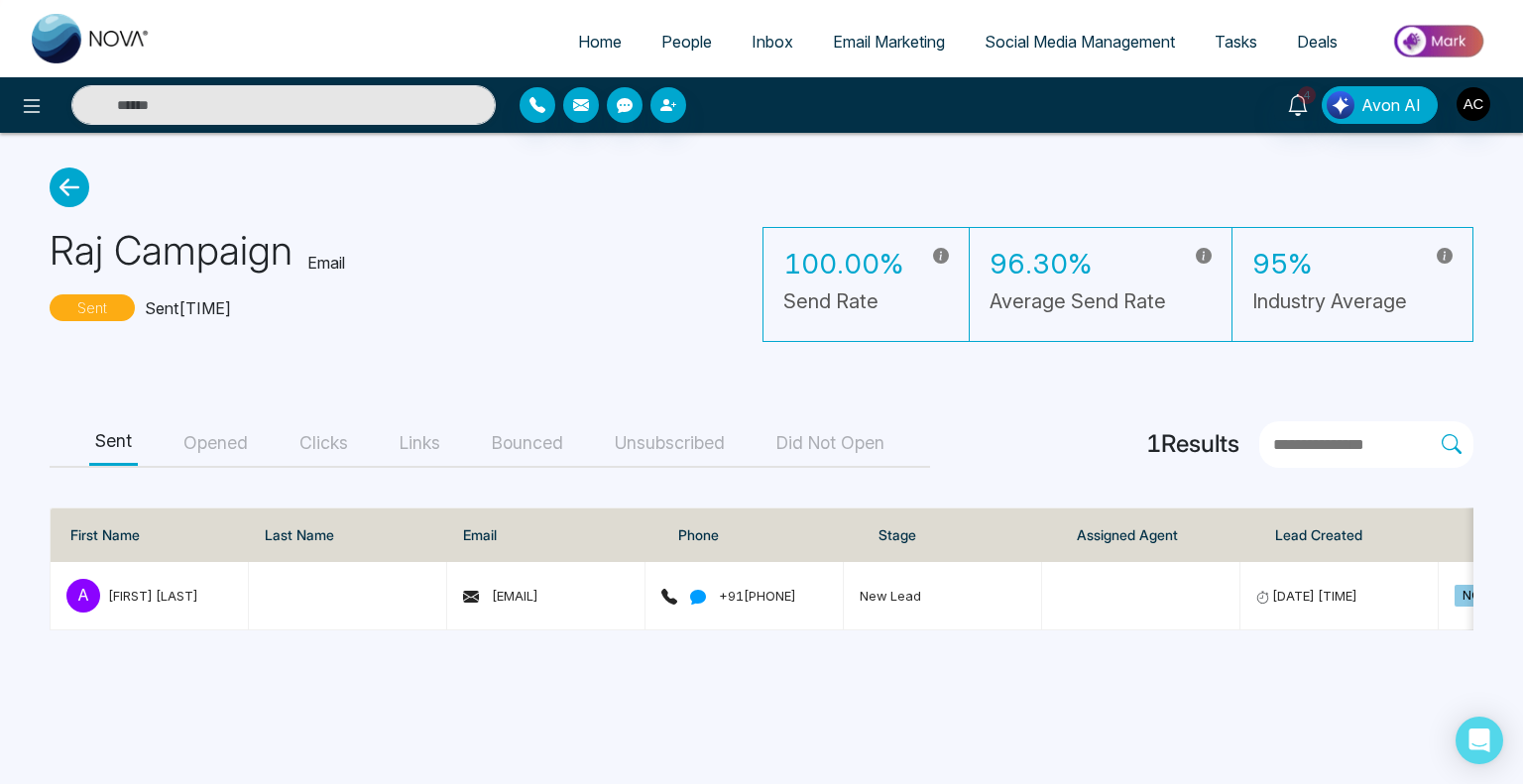 click on "Opened" at bounding box center [215, 443] 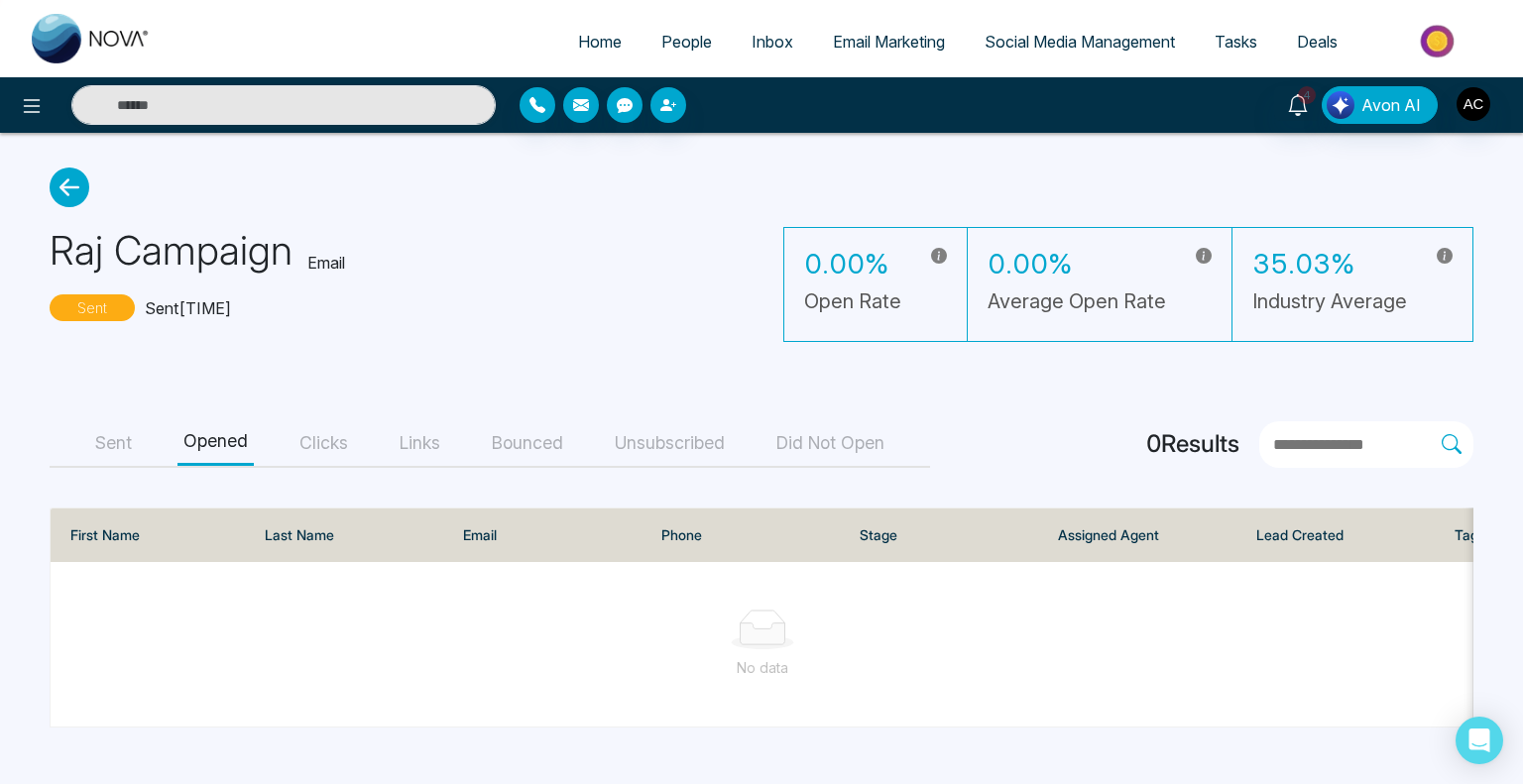 click on "Sent" at bounding box center [113, 443] 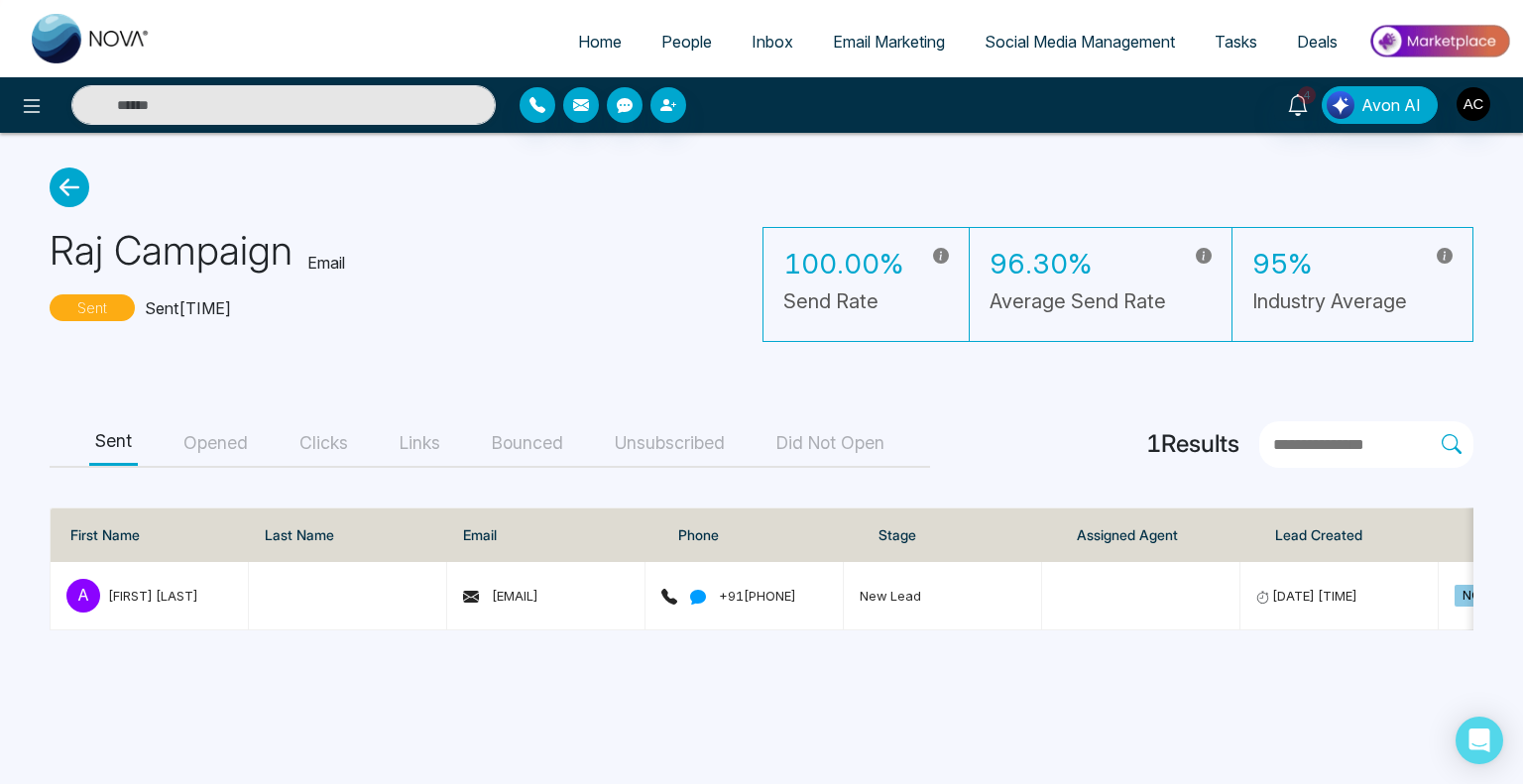 click 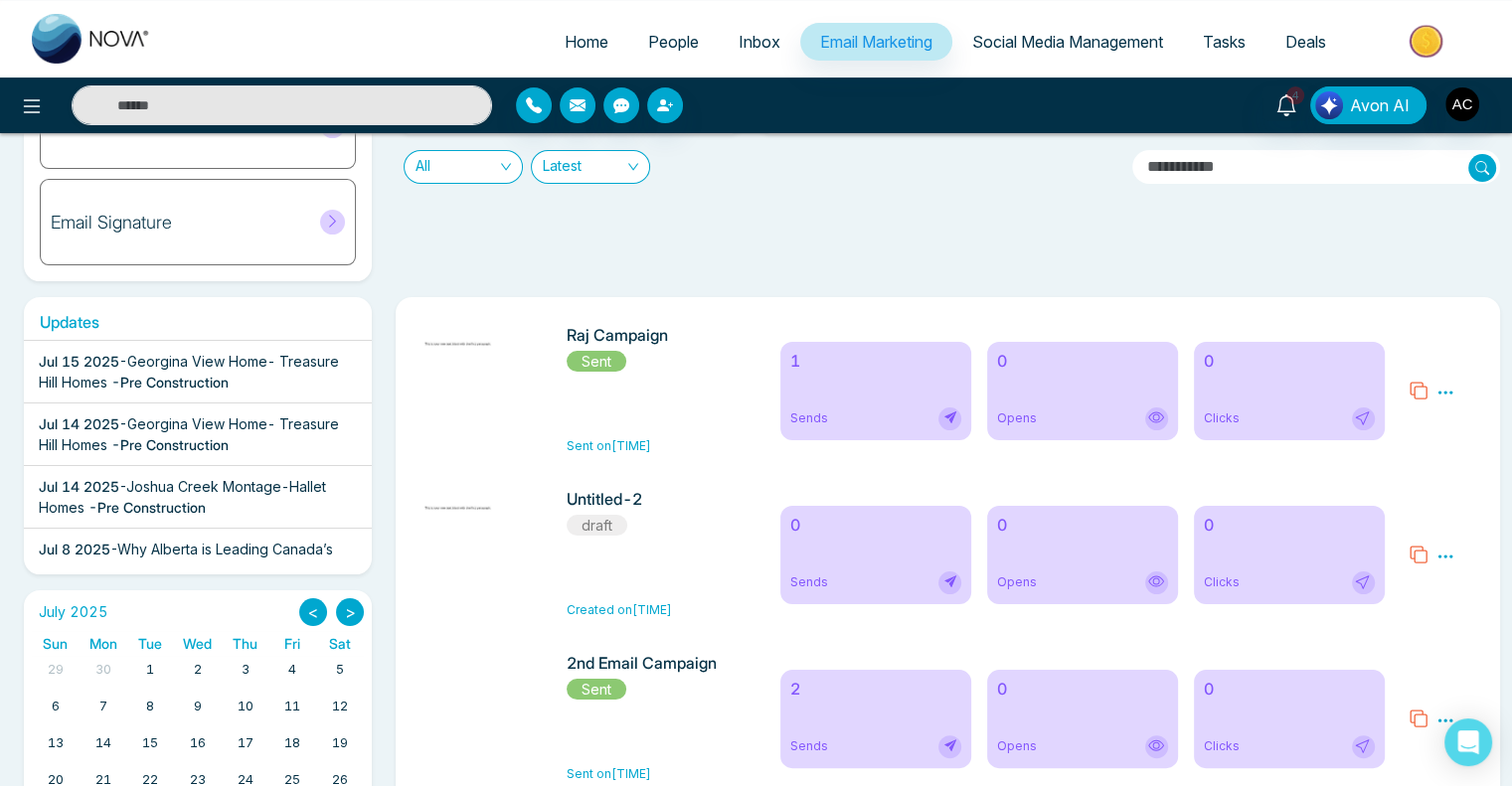 scroll, scrollTop: 231, scrollLeft: 0, axis: vertical 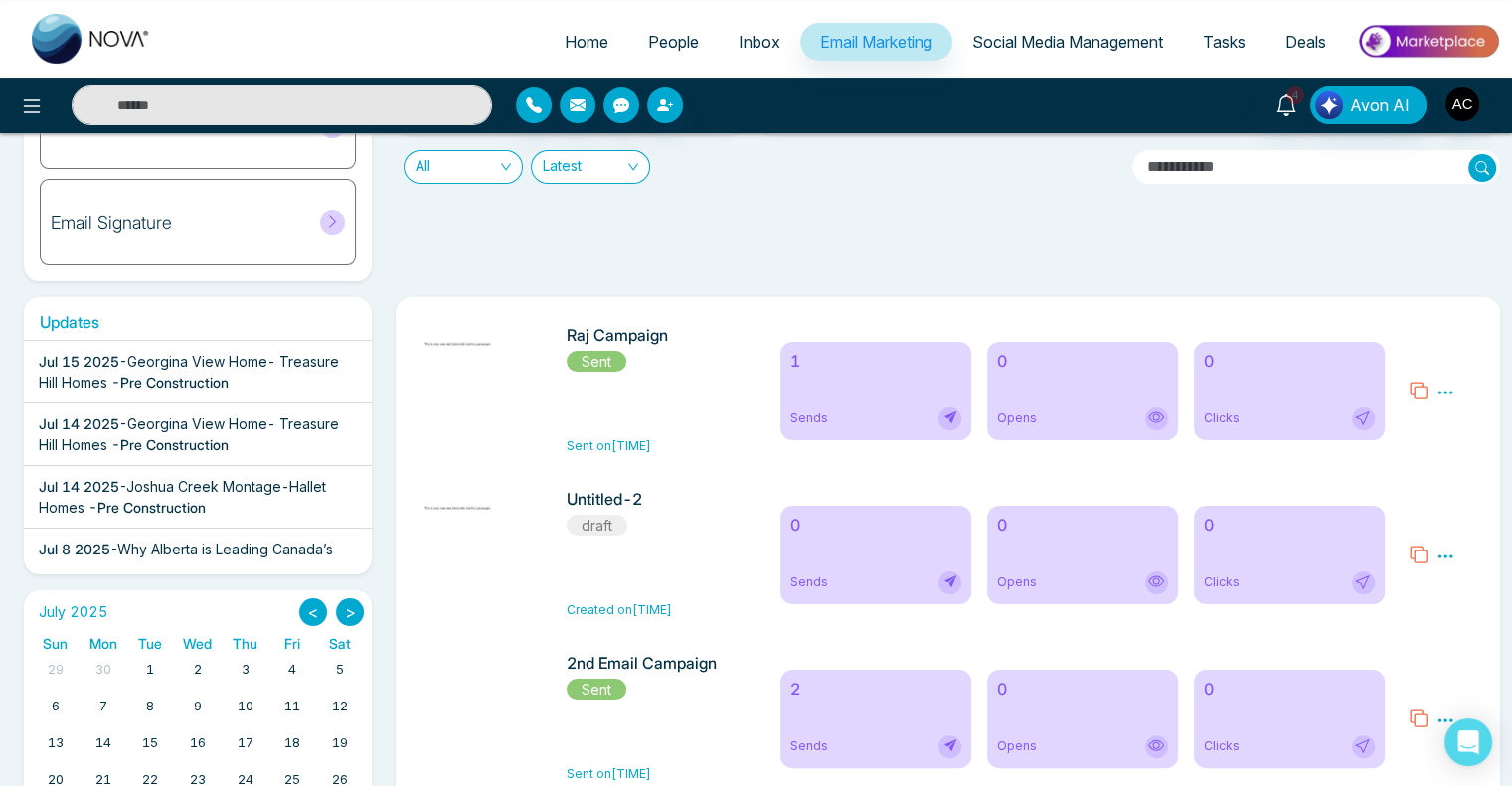 click 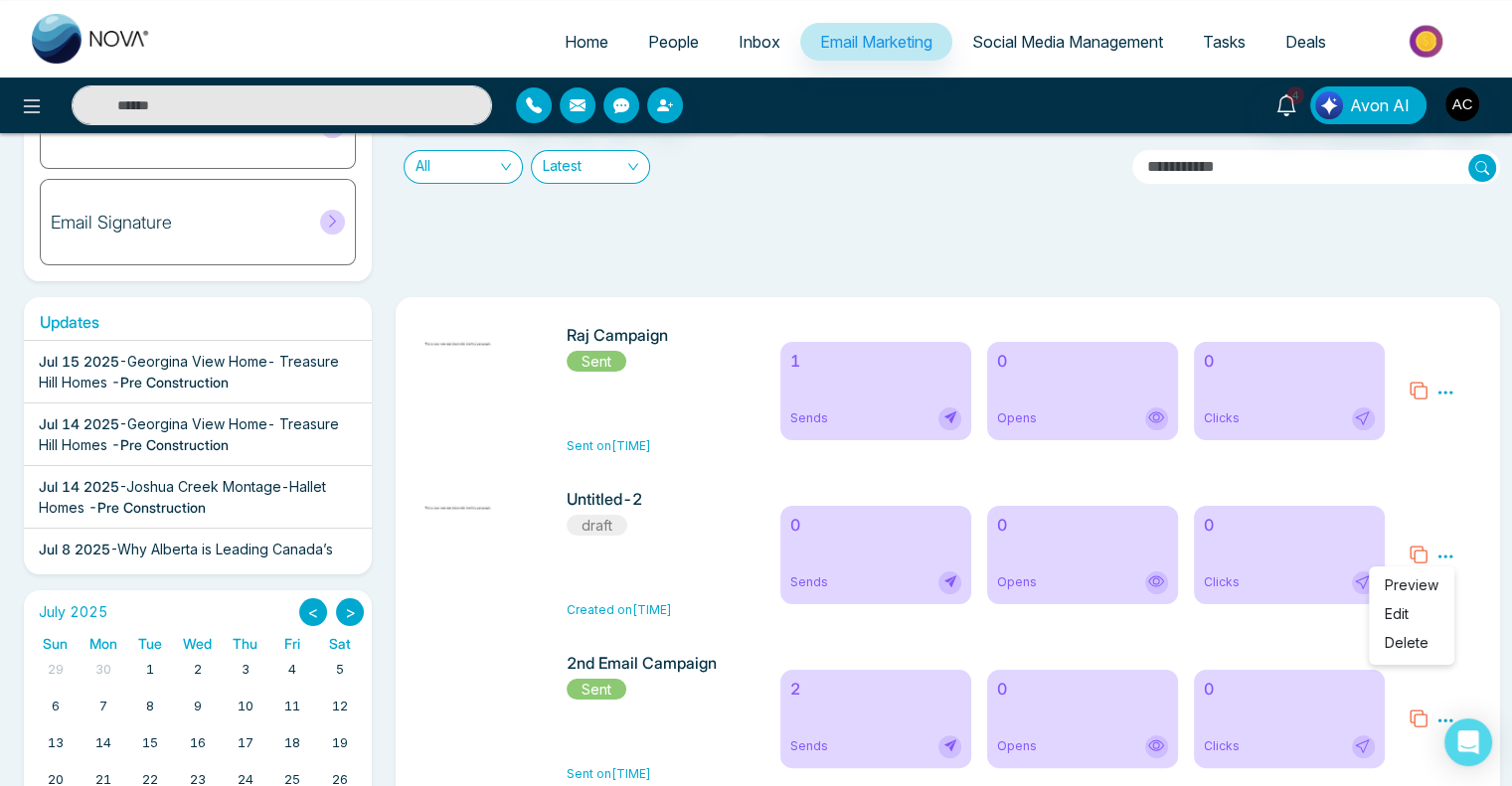 click on "Delete" at bounding box center (1407, 642) 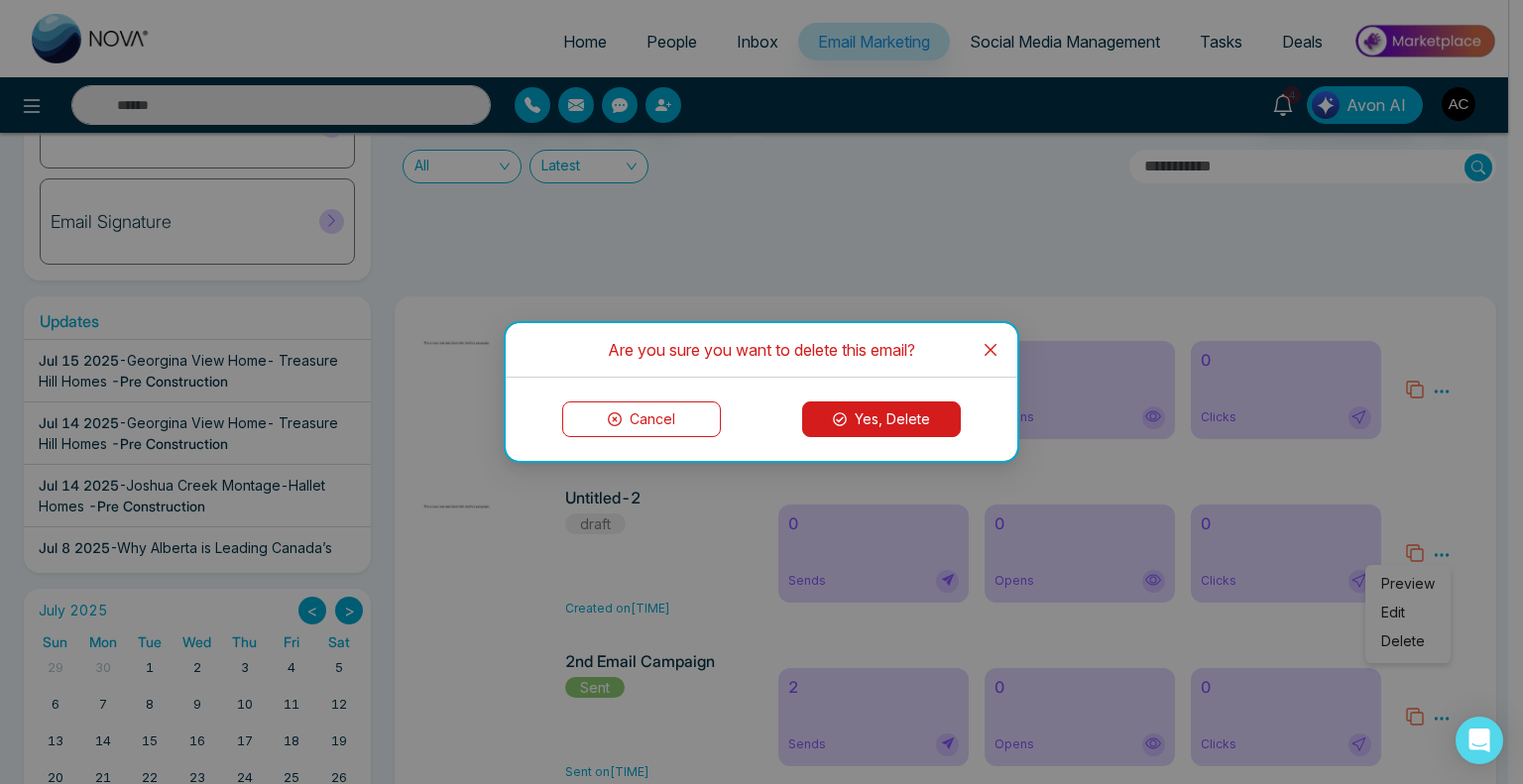 click on "Yes, Delete" at bounding box center (881, 419) 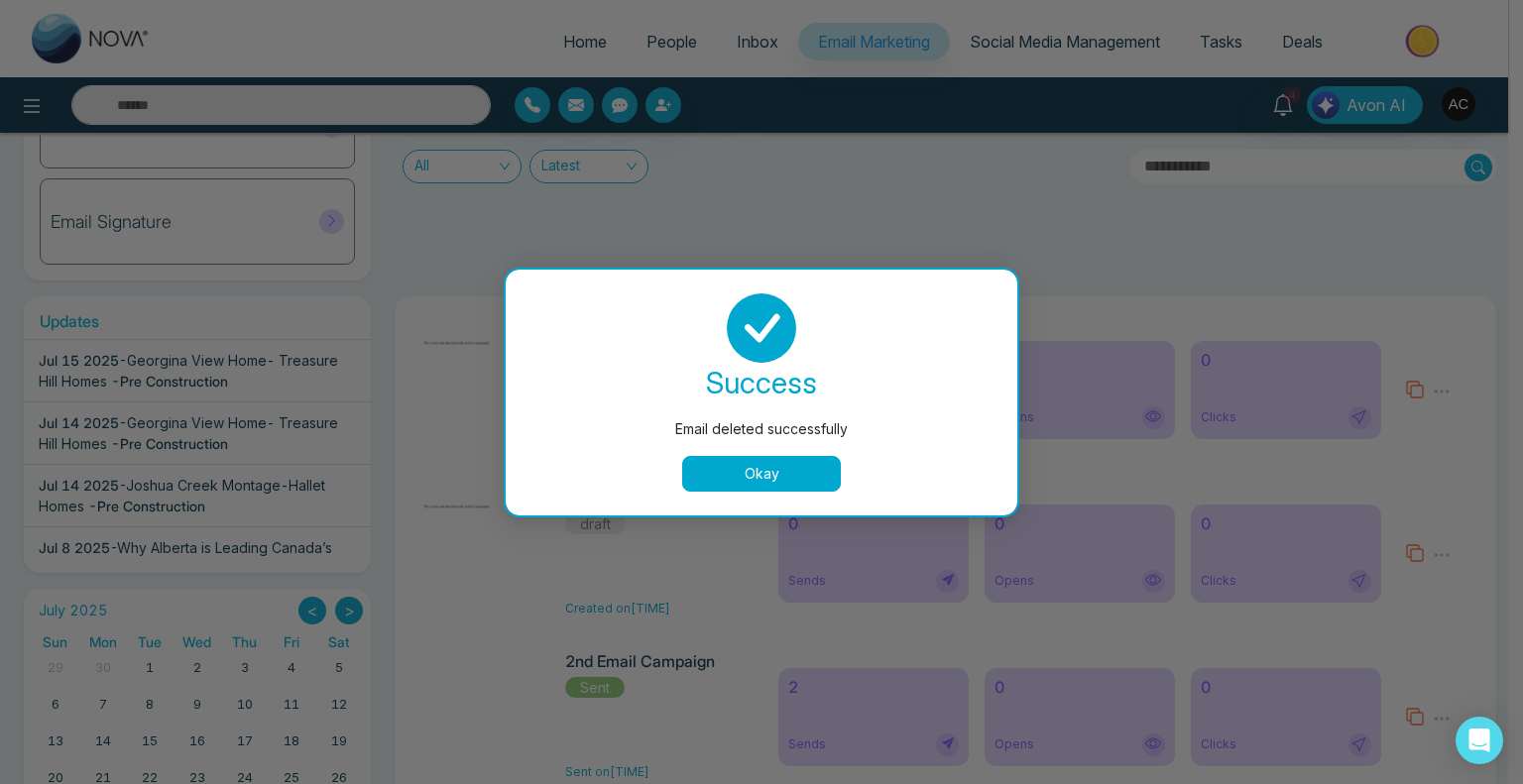 click on "Okay" at bounding box center [762, 474] 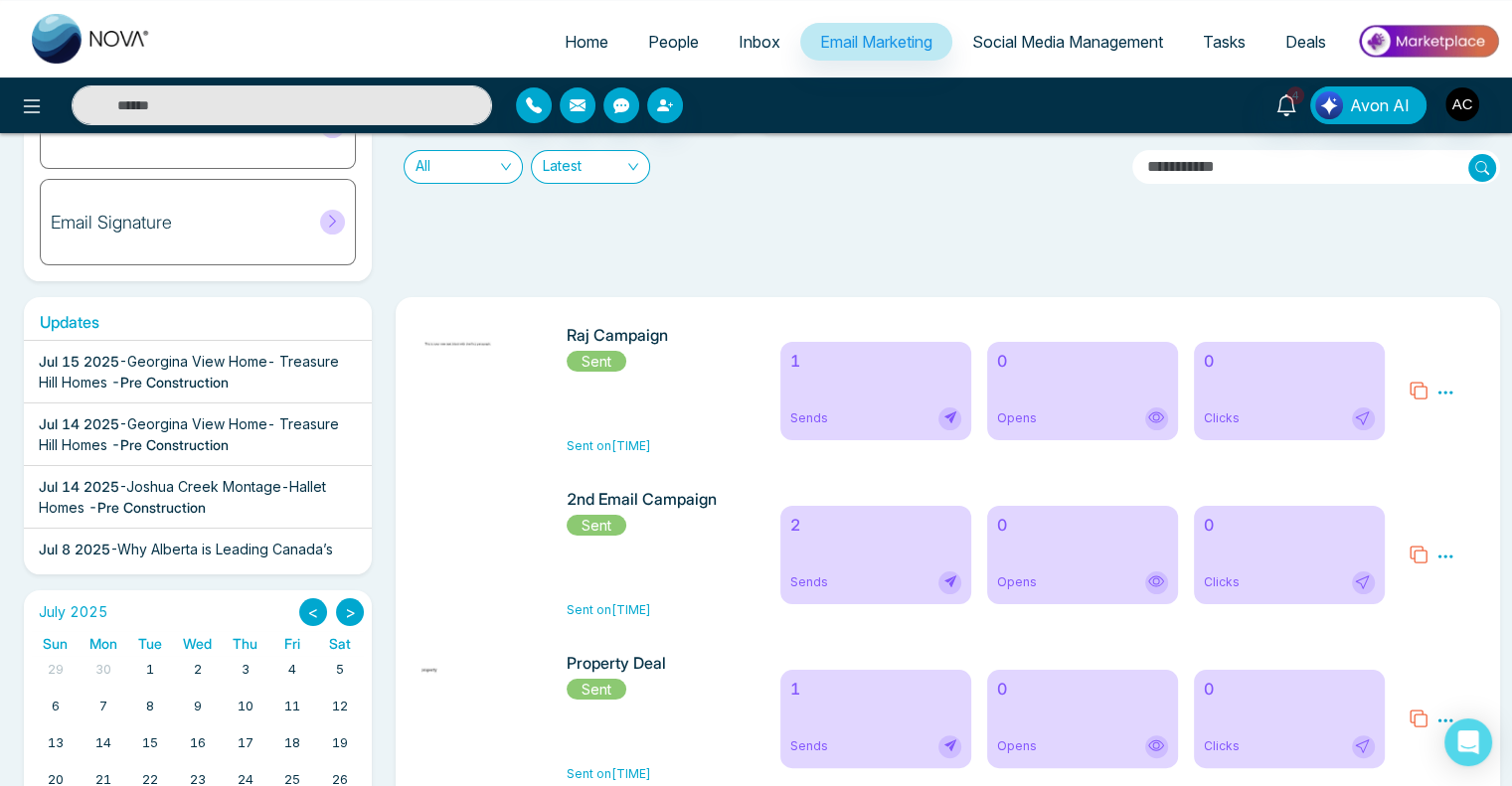 click 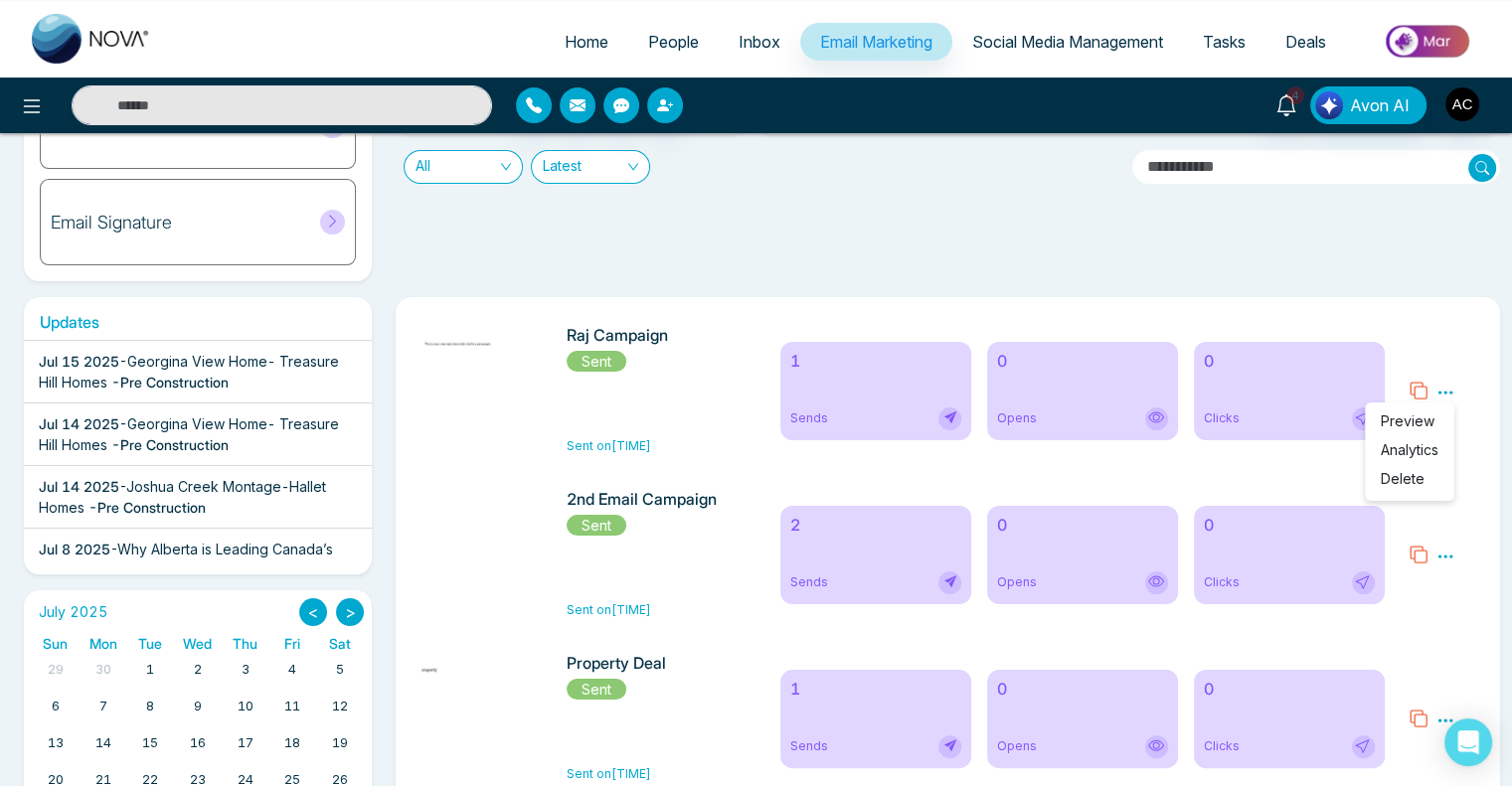 click on "Delete" at bounding box center [1403, 478] 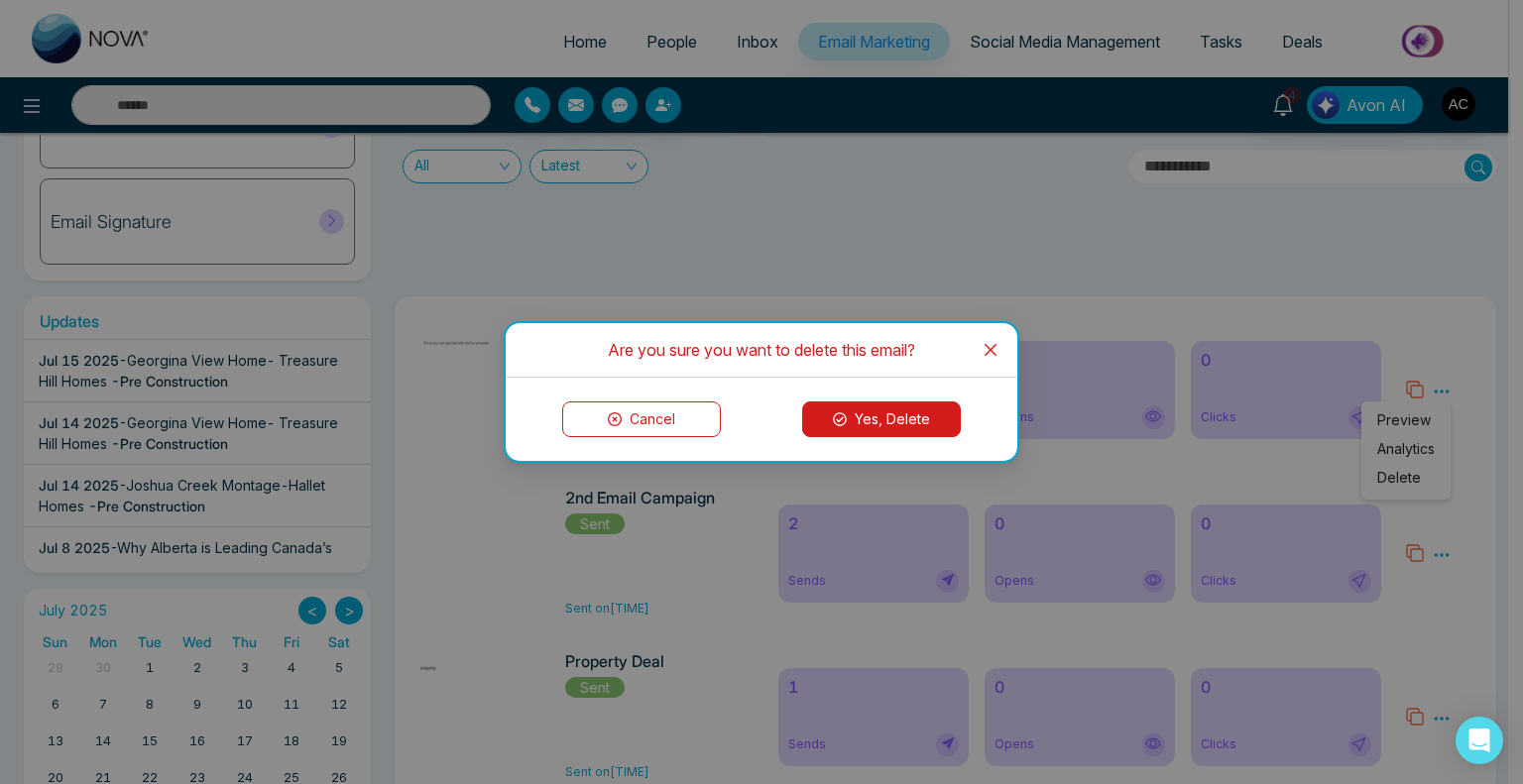 click on "Yes, Delete" at bounding box center (881, 419) 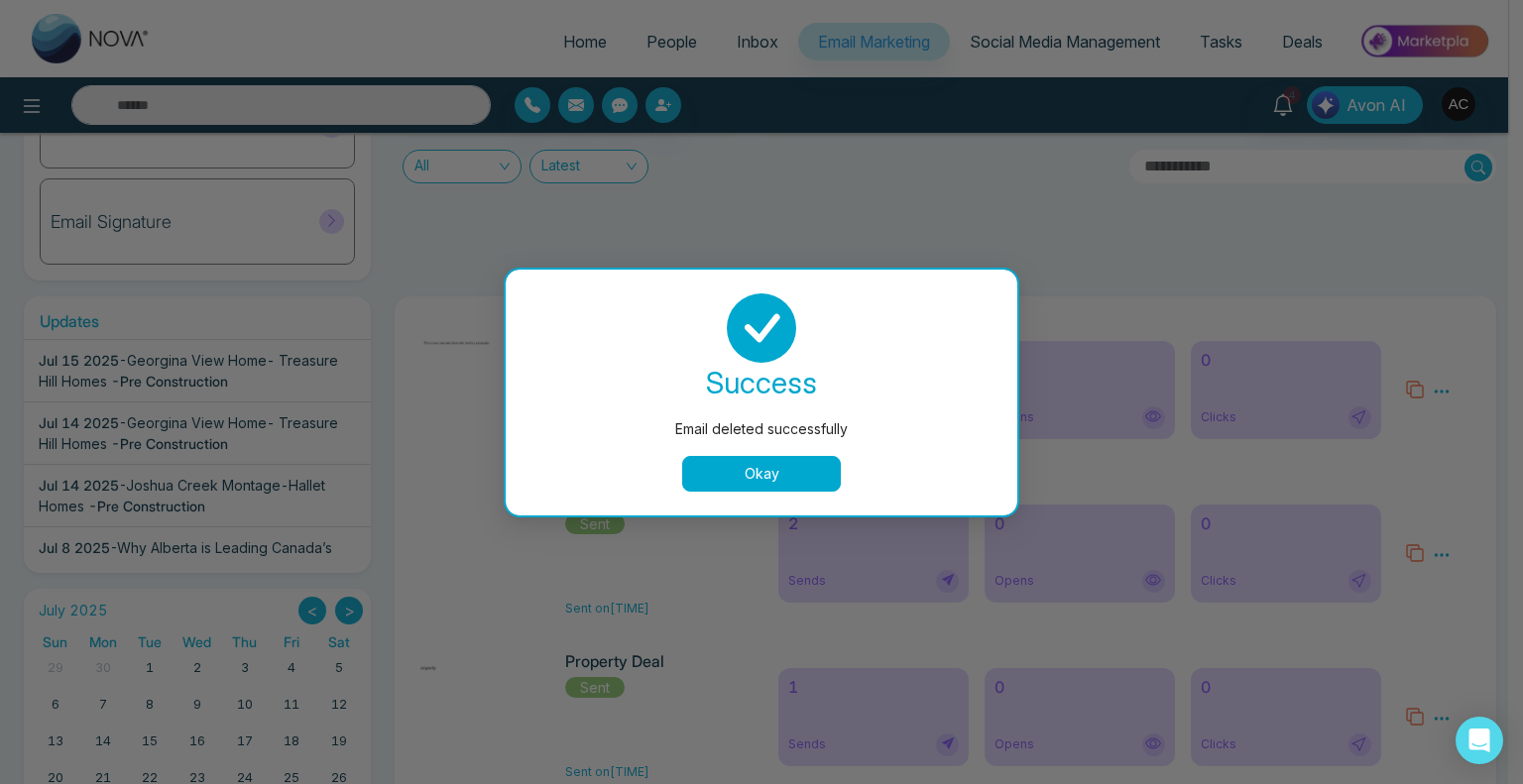 click on "Okay" at bounding box center (762, 474) 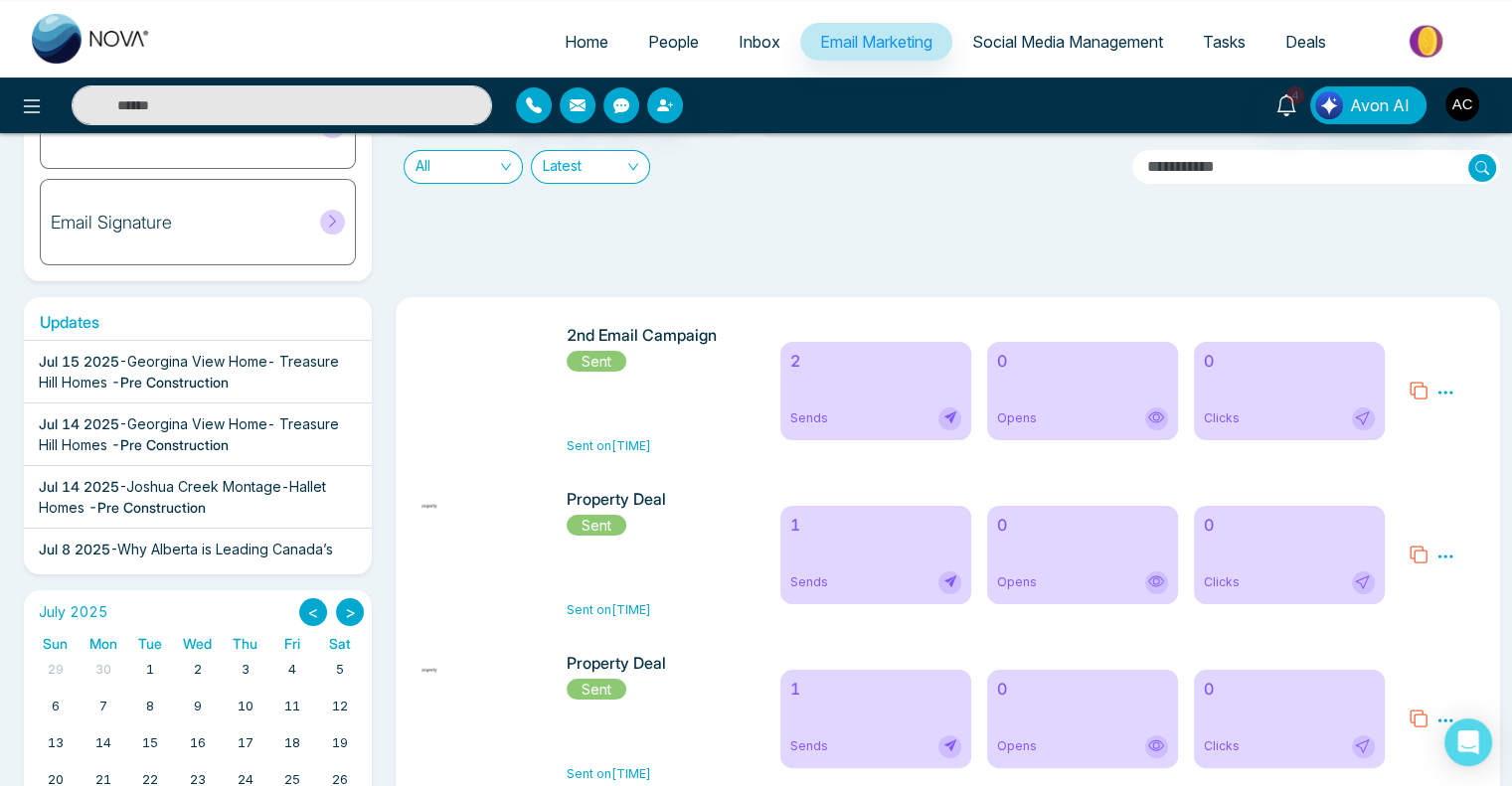 click on "People" at bounding box center (673, 42) 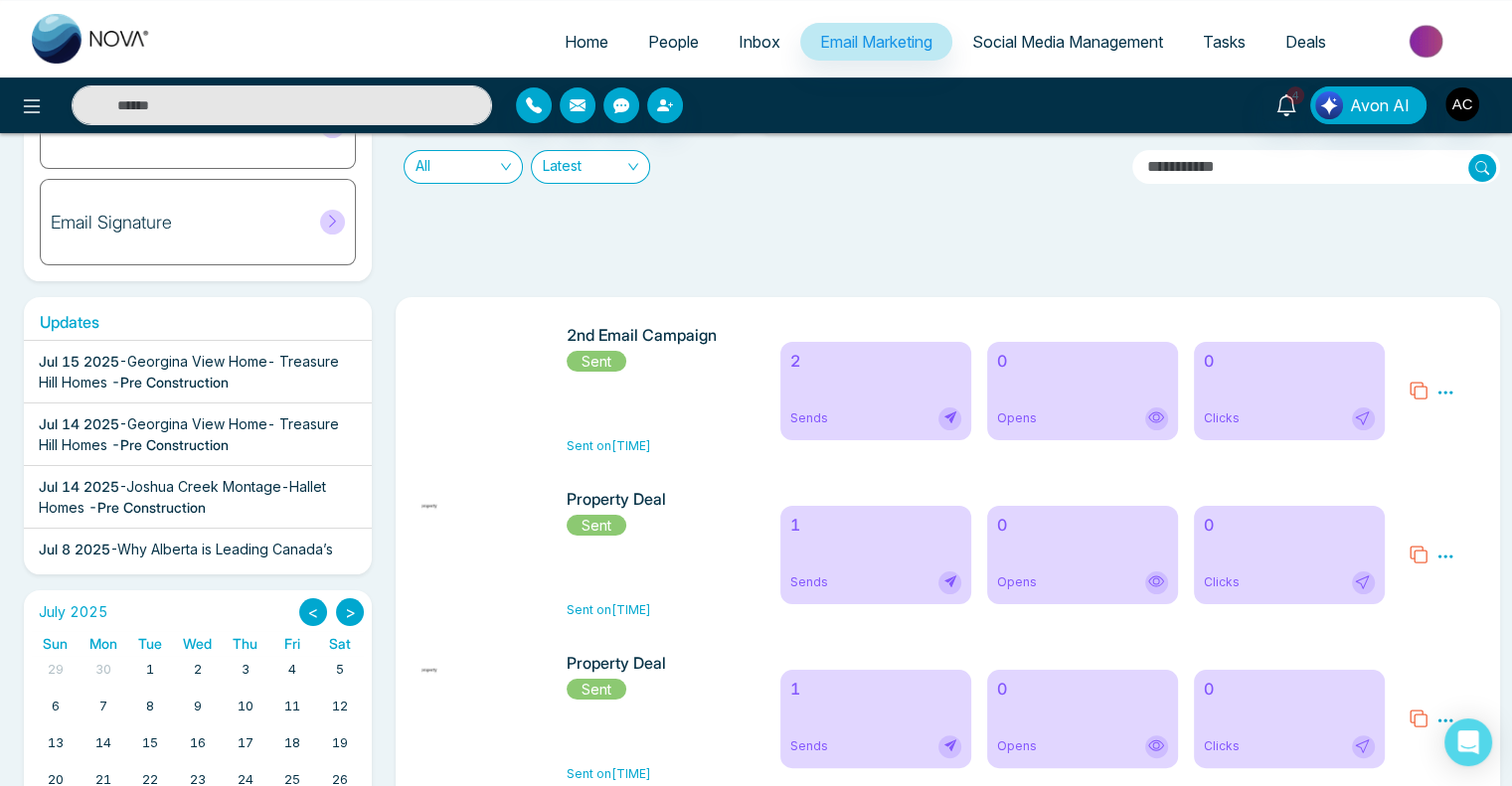 scroll, scrollTop: 0, scrollLeft: 0, axis: both 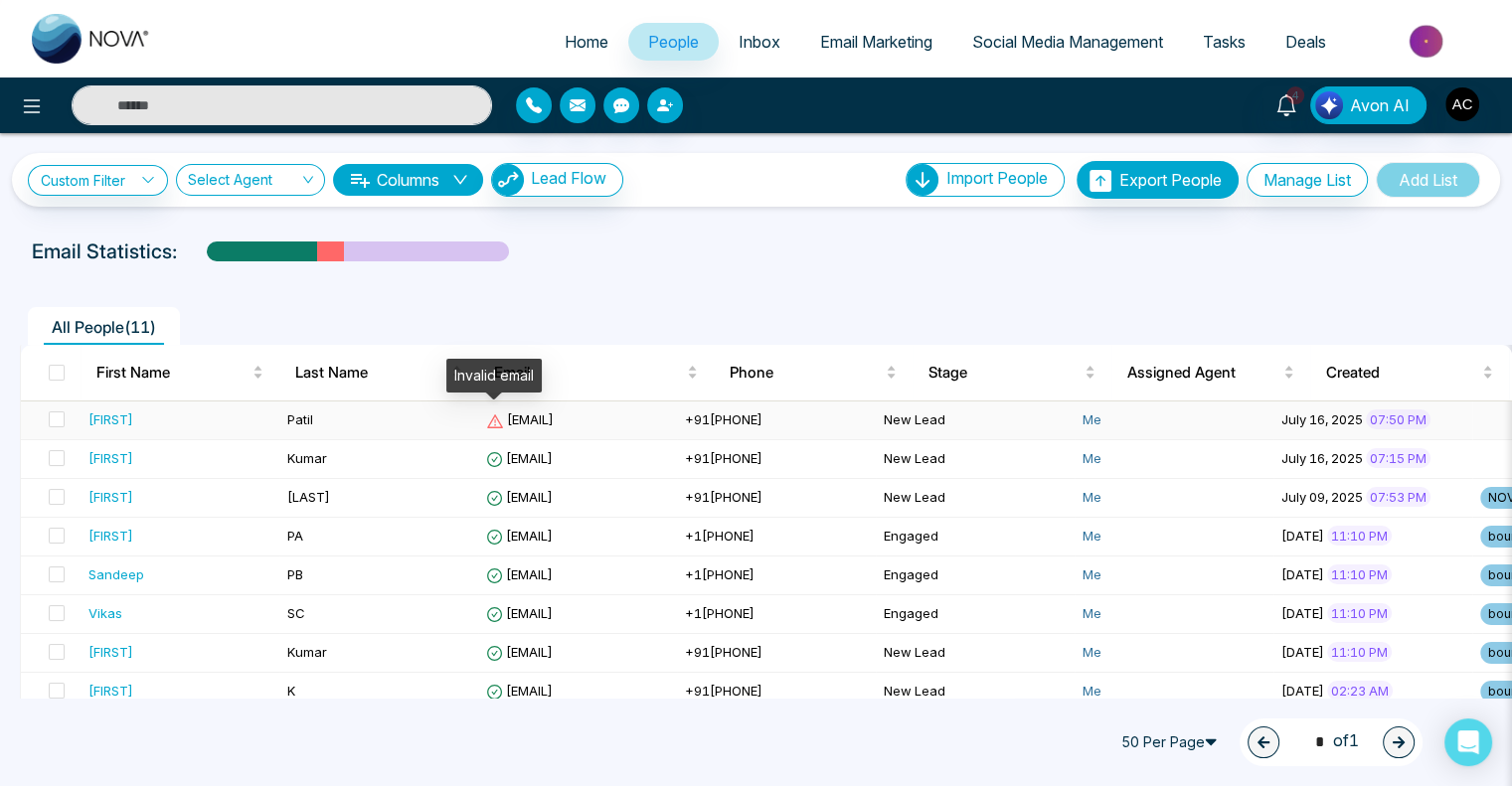 click 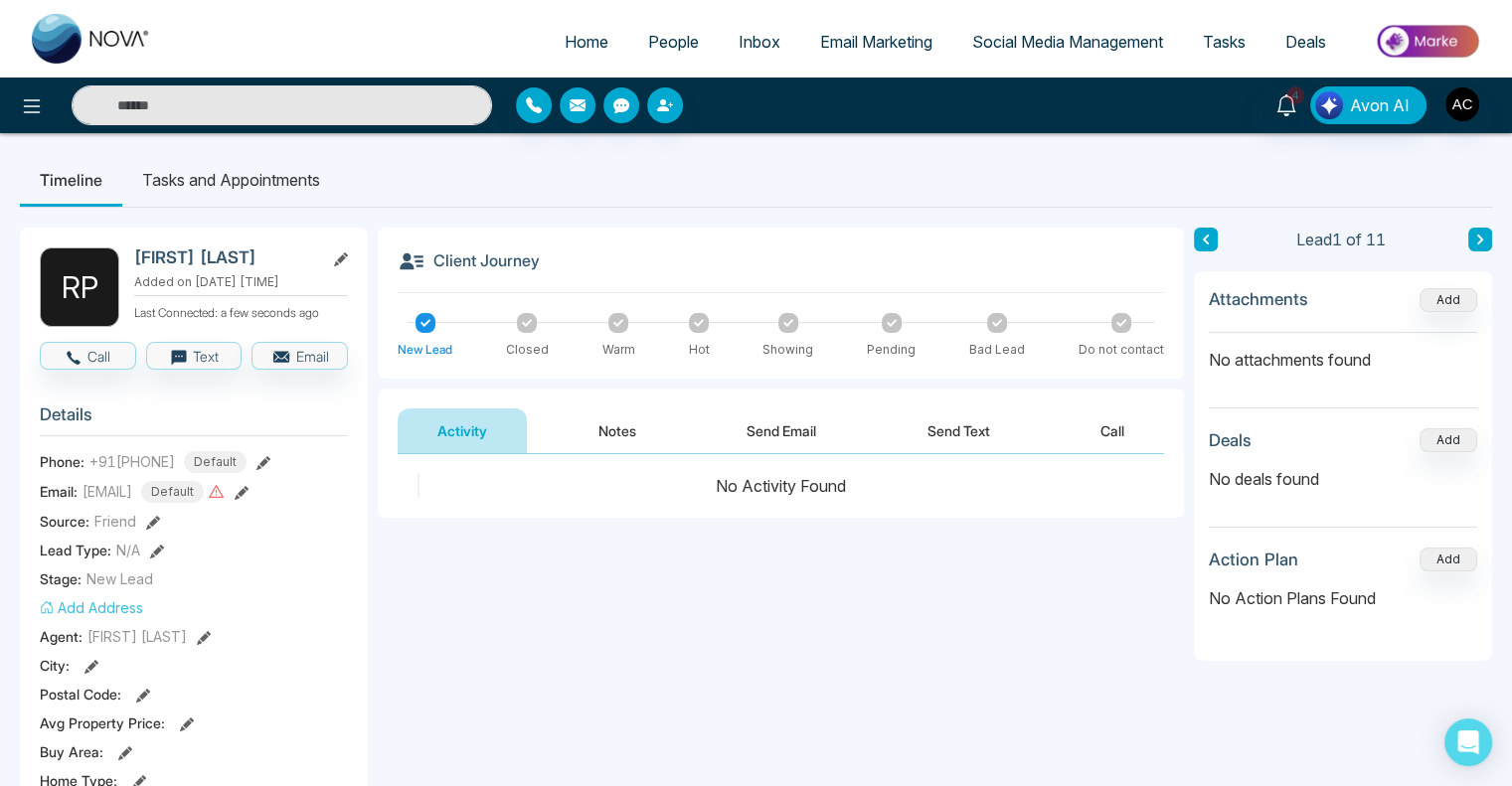 click 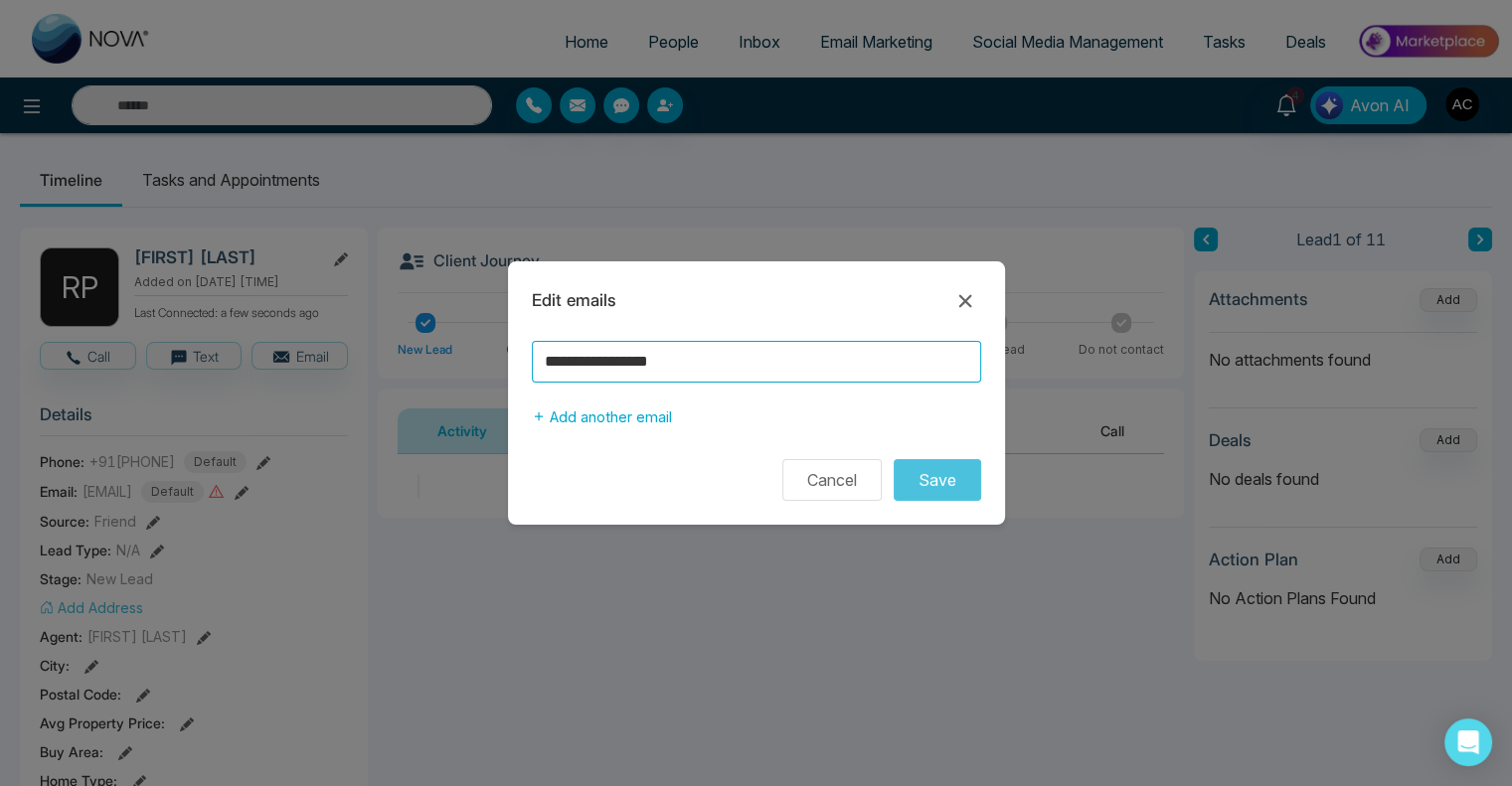 click on "**********" at bounding box center (756, 362) 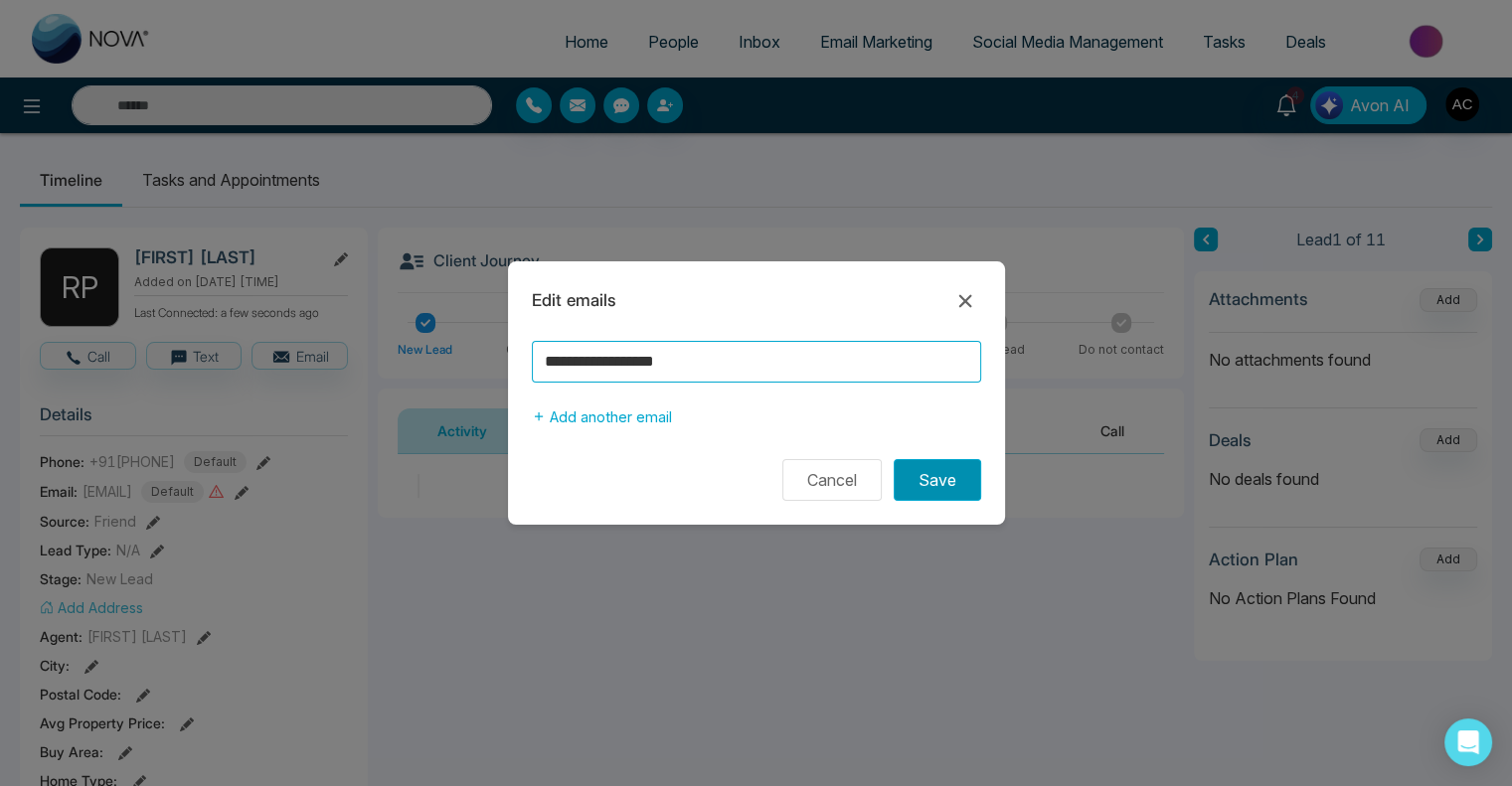 type on "**********" 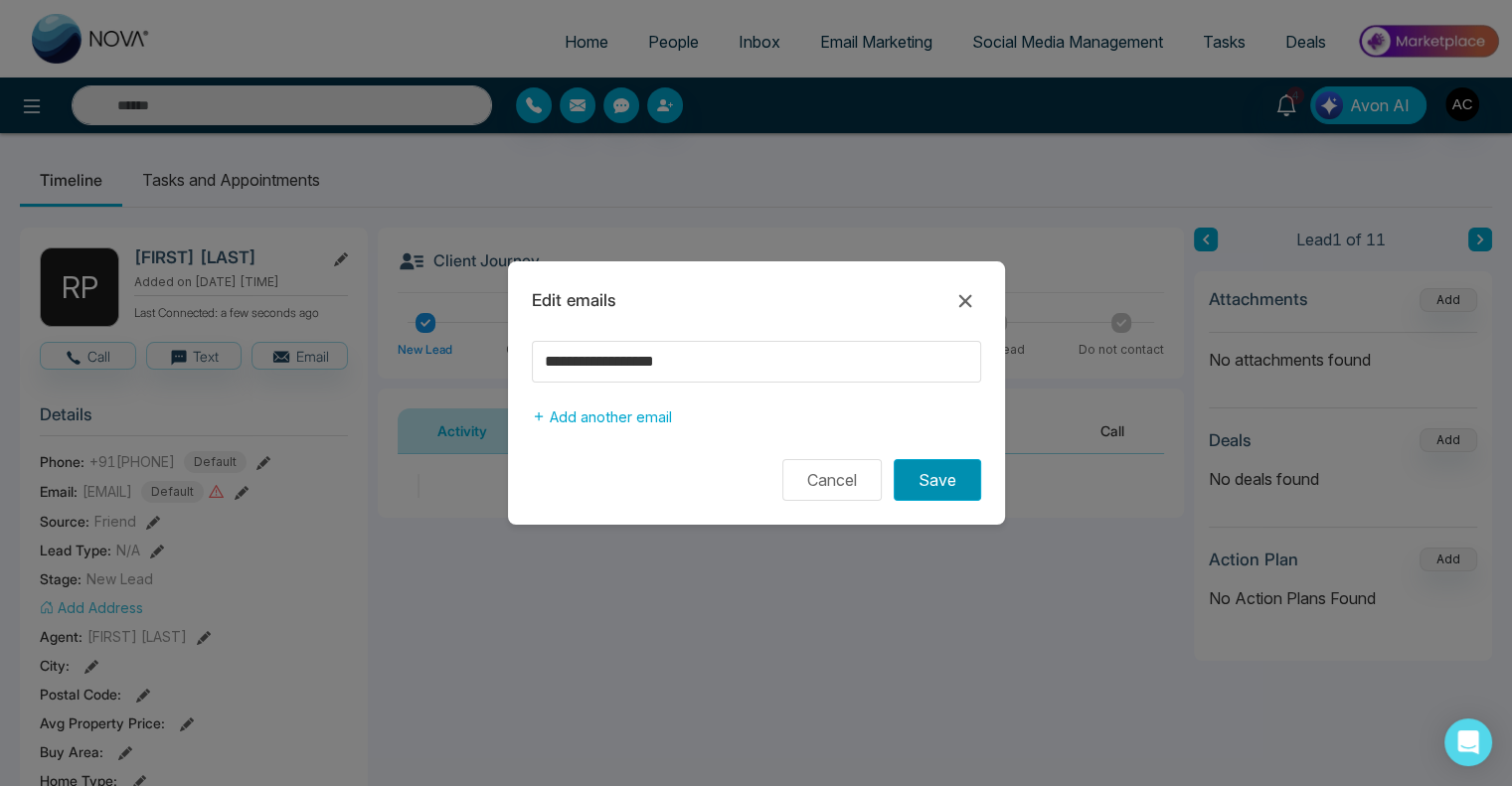 click on "Save" at bounding box center [937, 480] 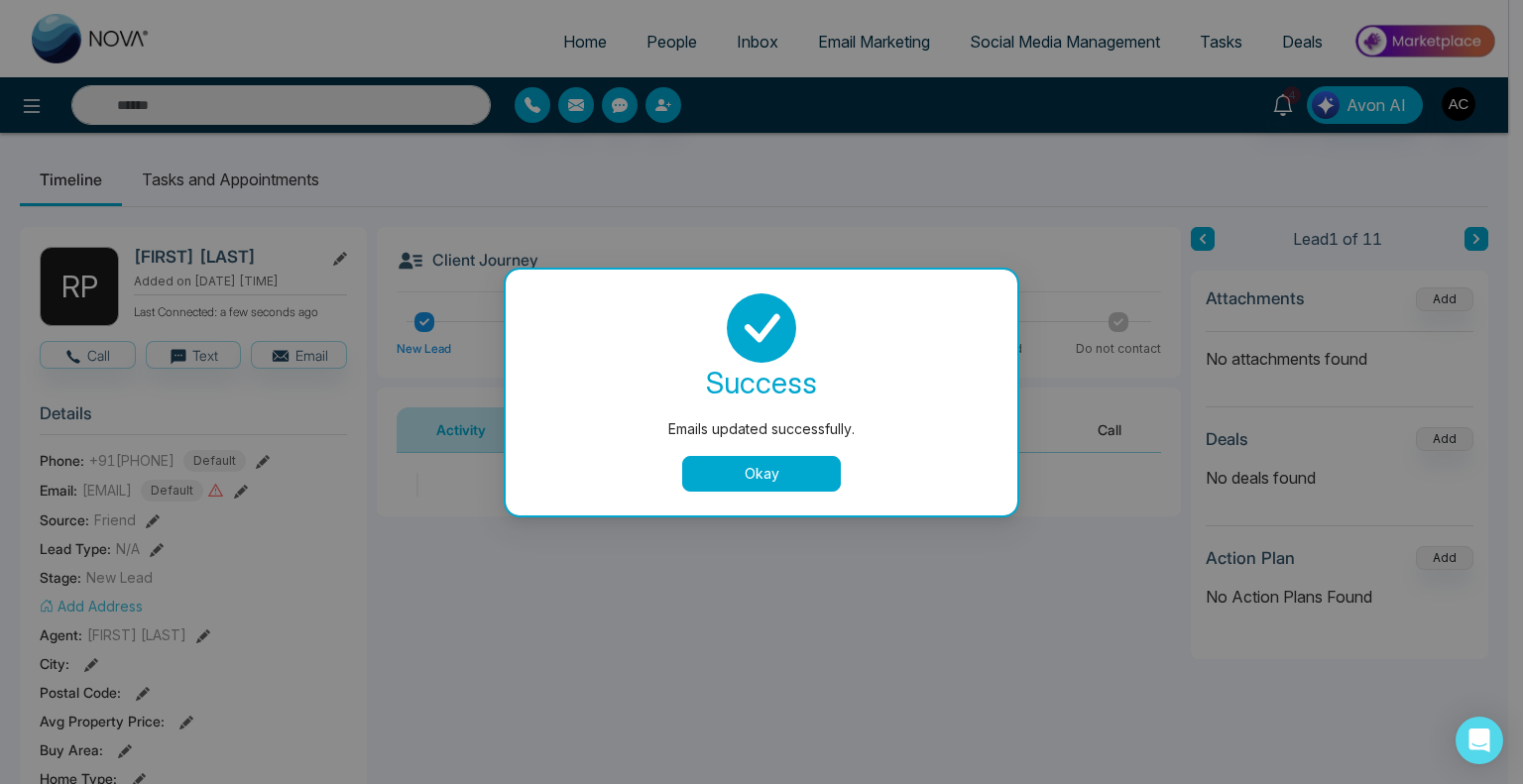 click on "Okay" at bounding box center [762, 474] 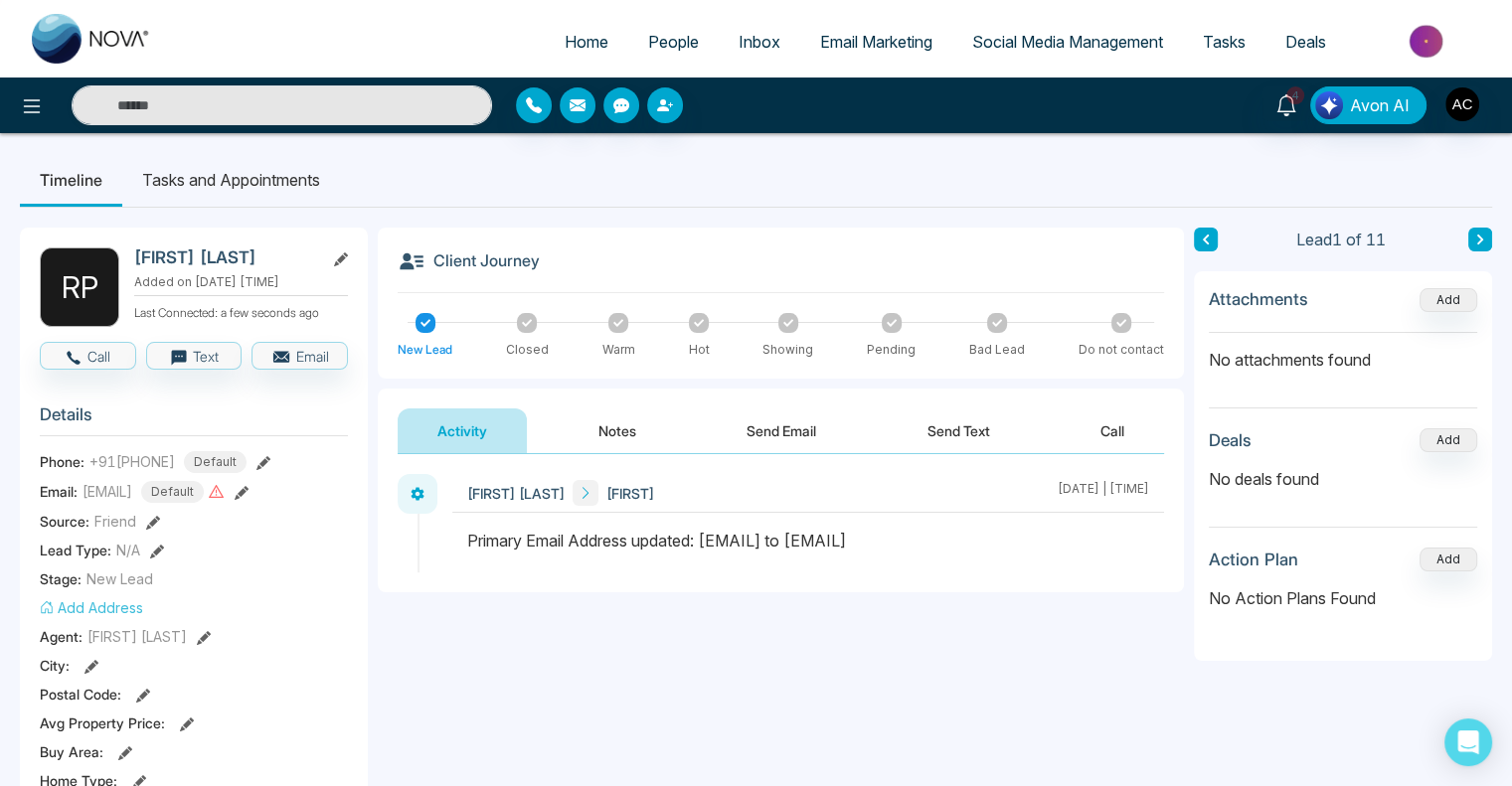 click on "People" at bounding box center [673, 42] 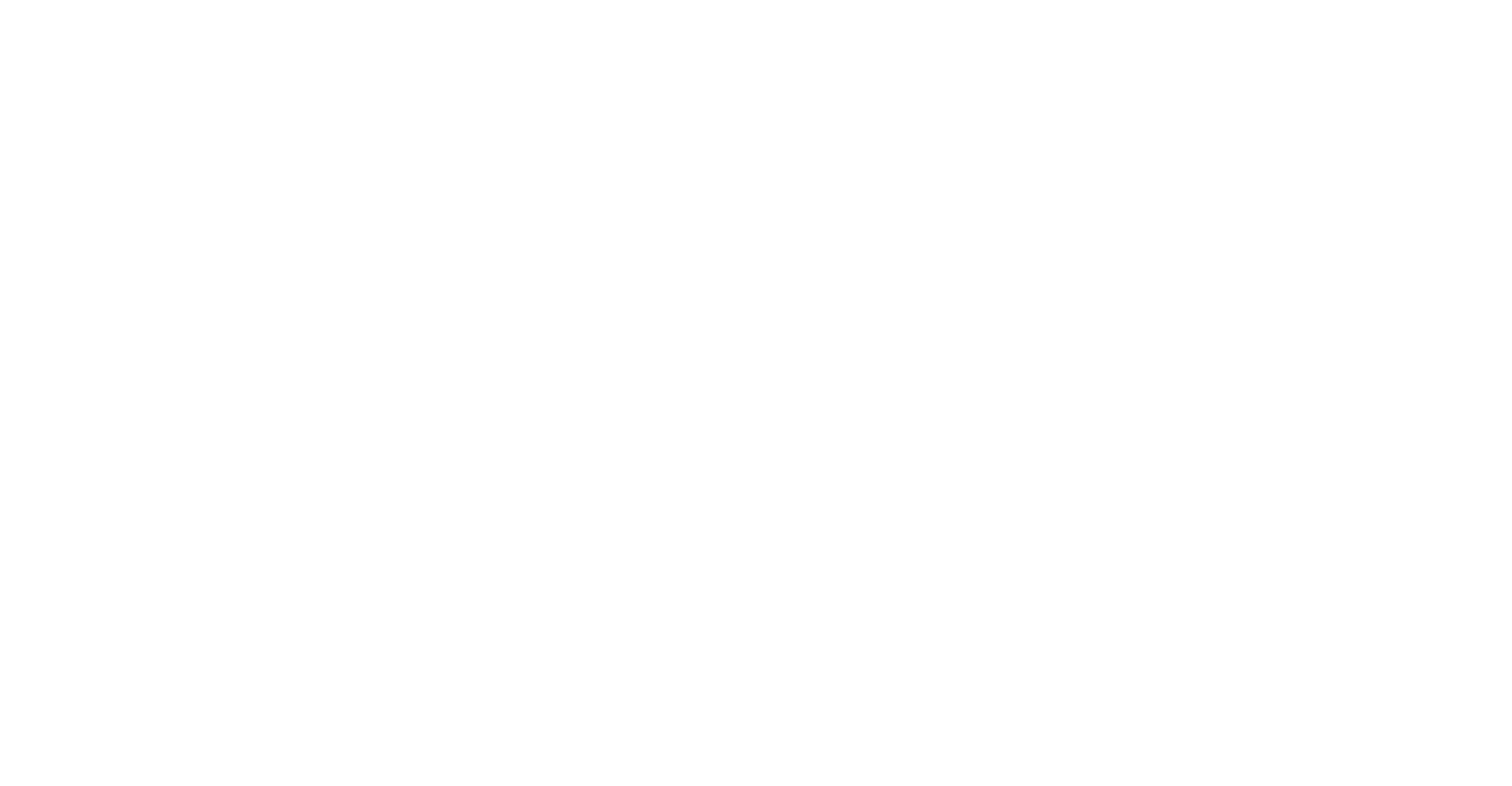 scroll, scrollTop: 0, scrollLeft: 0, axis: both 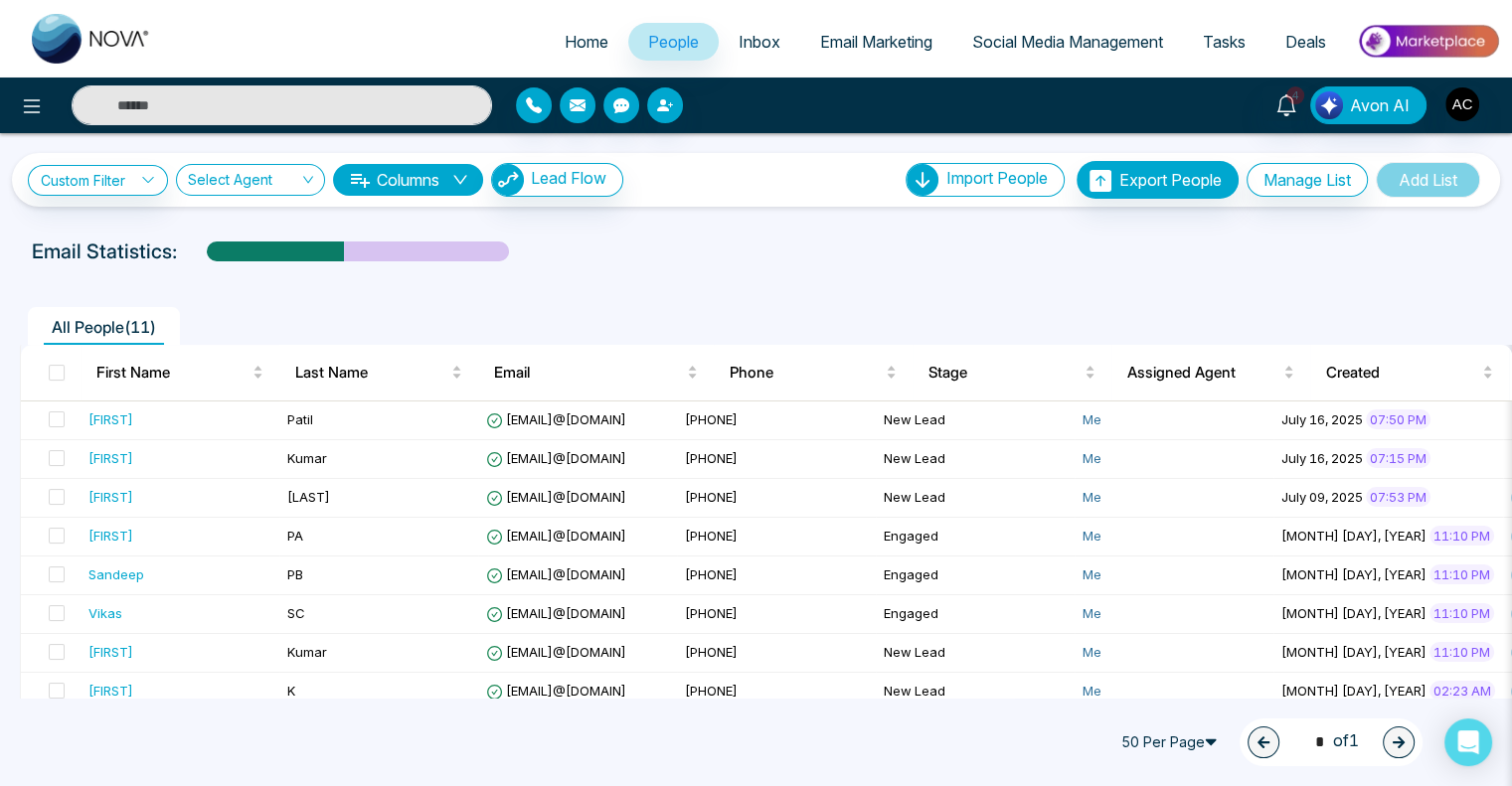 click on "Email Marketing" at bounding box center (876, 42) 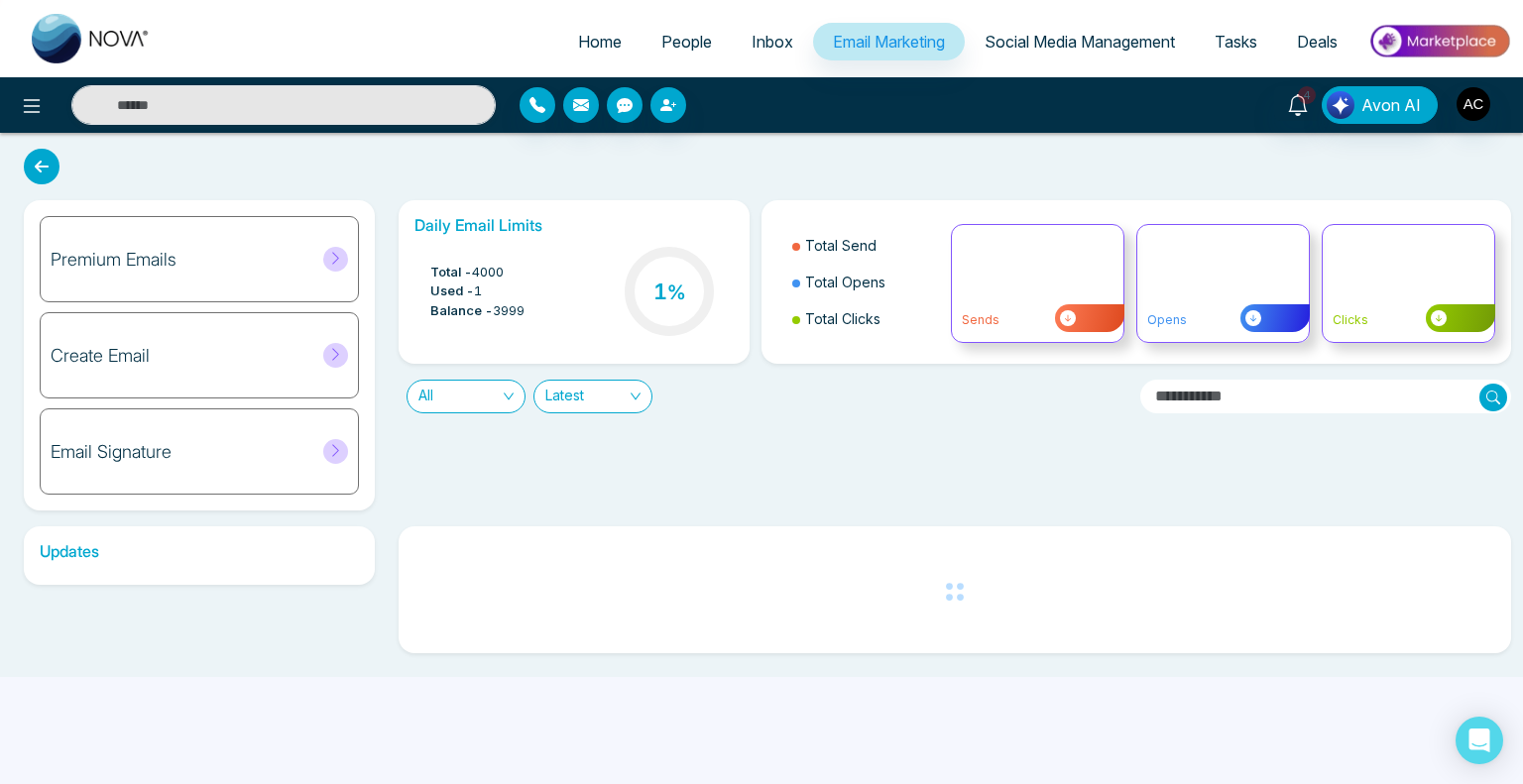 click on "Premium Emails" at bounding box center [199, 259] 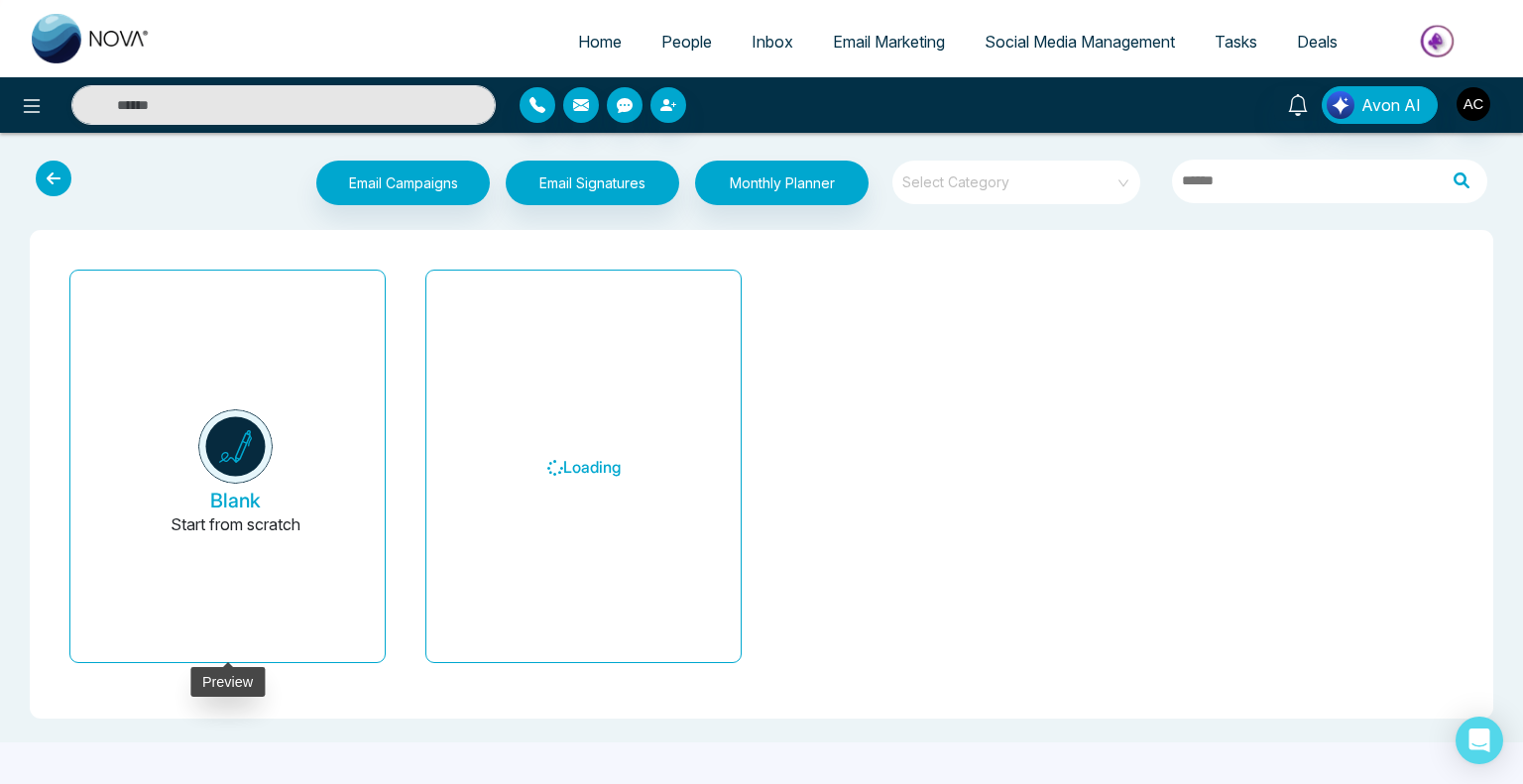 click on "Blank" at bounding box center [235, 501] 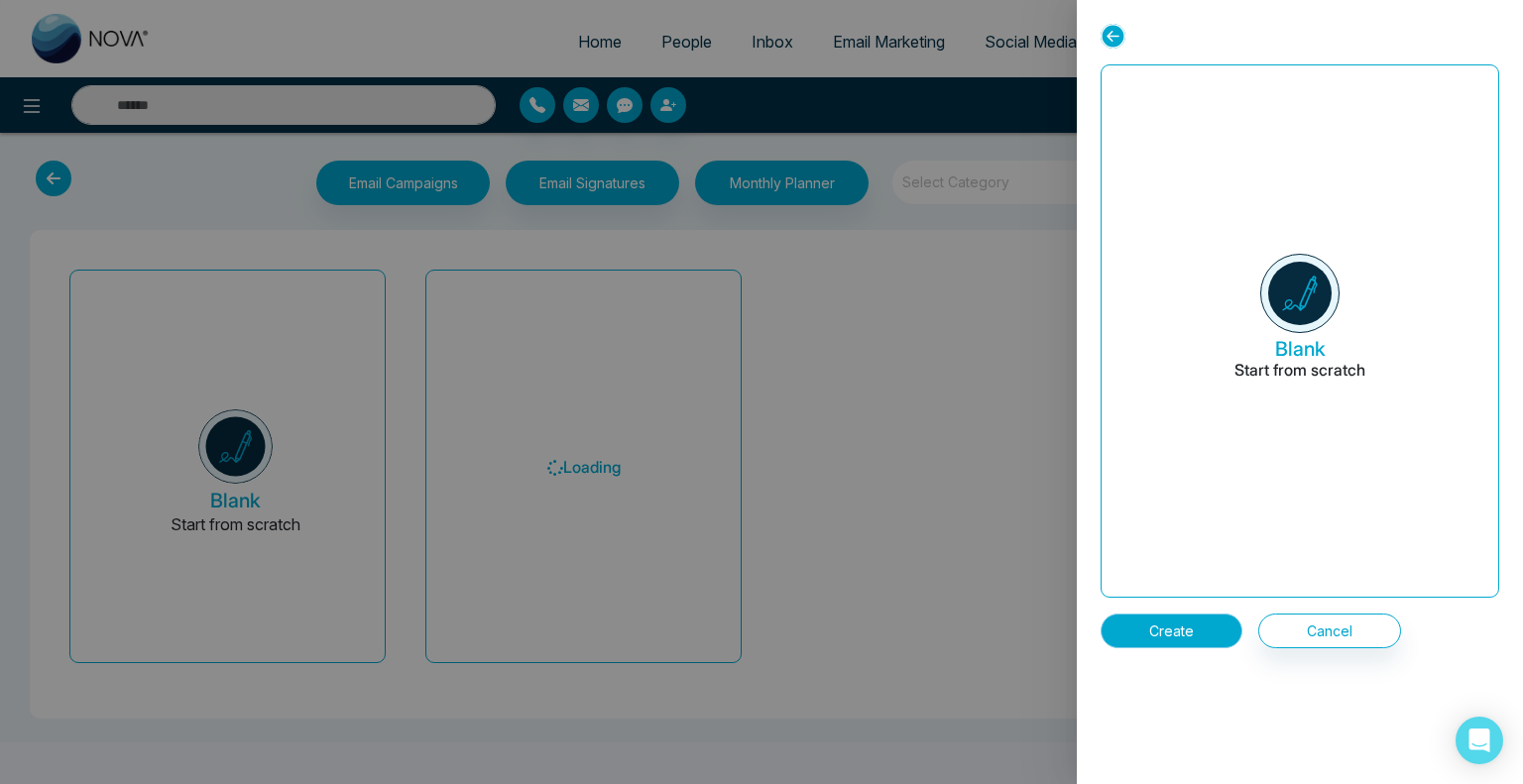 click on "Create" at bounding box center [1171, 630] 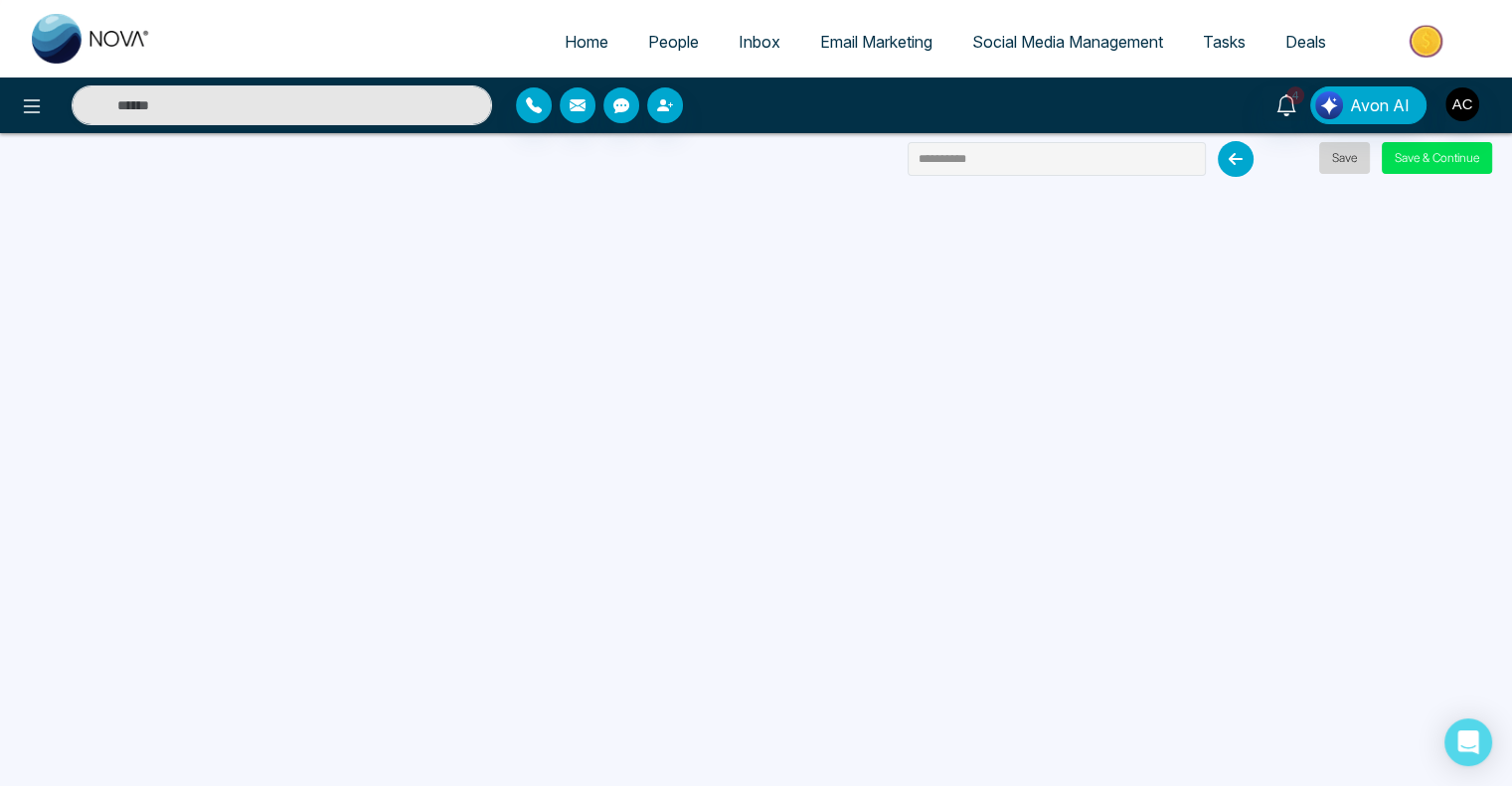 click on "Save" at bounding box center [1344, 158] 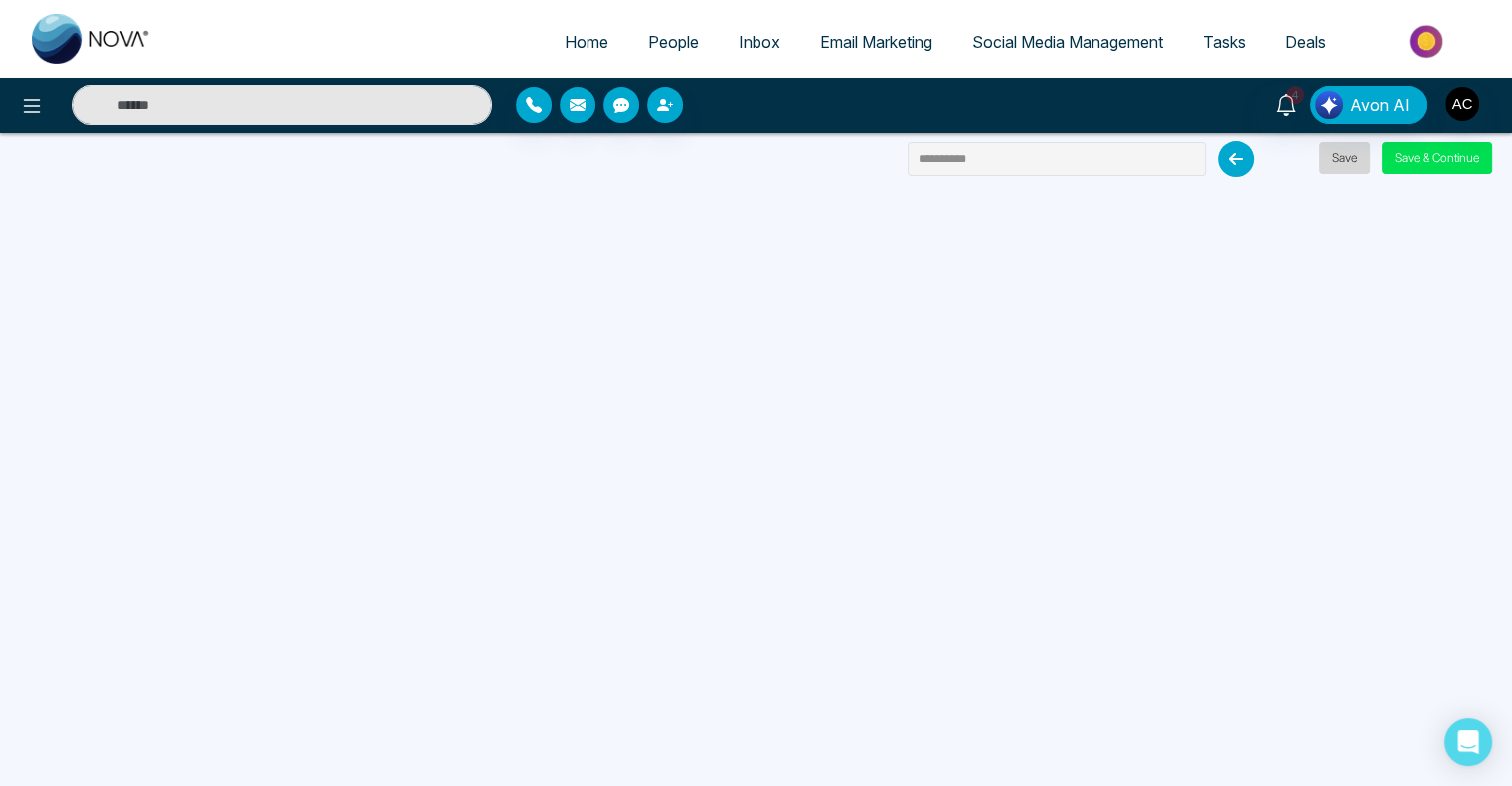 click on "Save" at bounding box center [1344, 158] 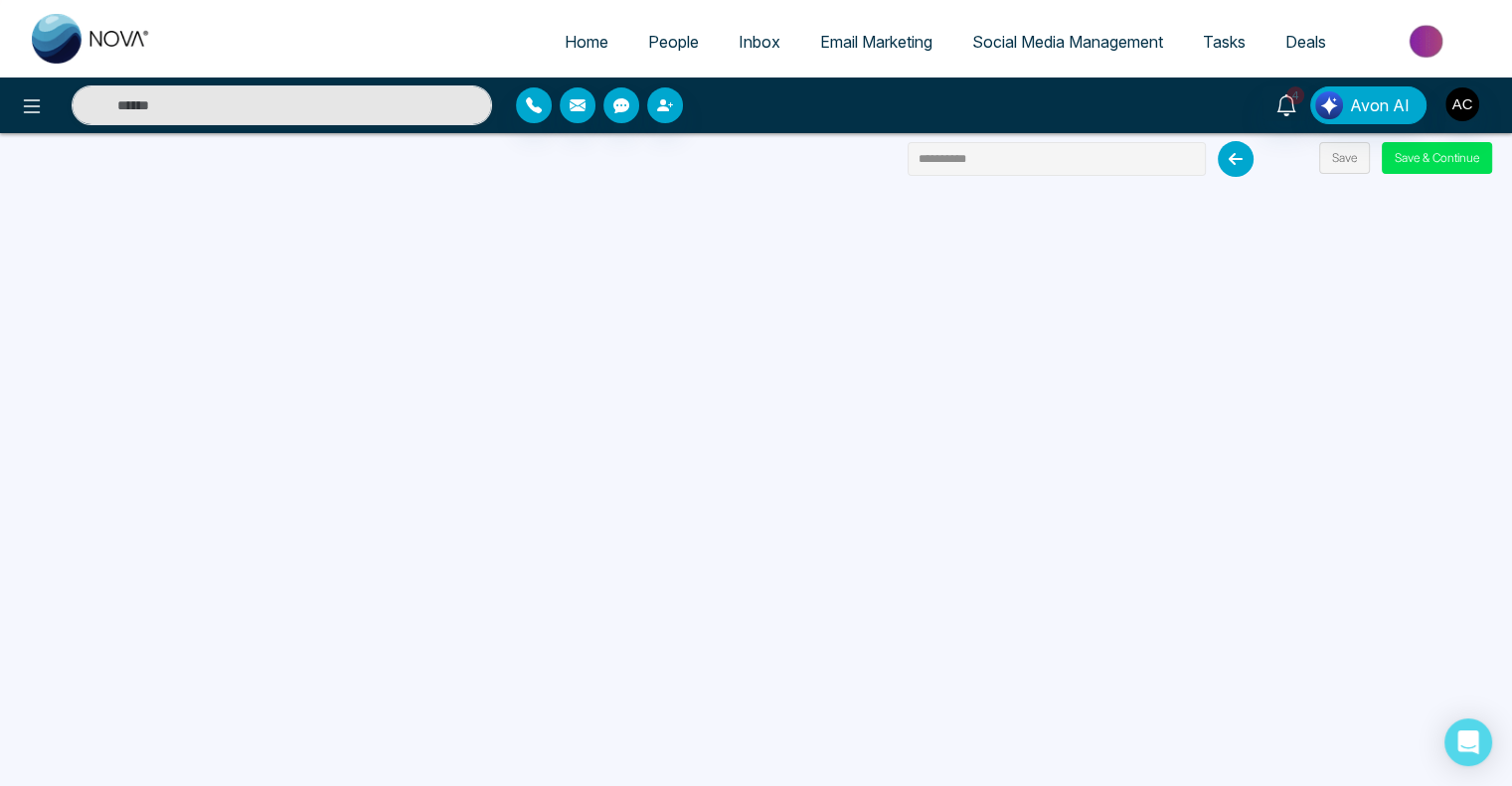 click on "**********" at bounding box center (1057, 159) 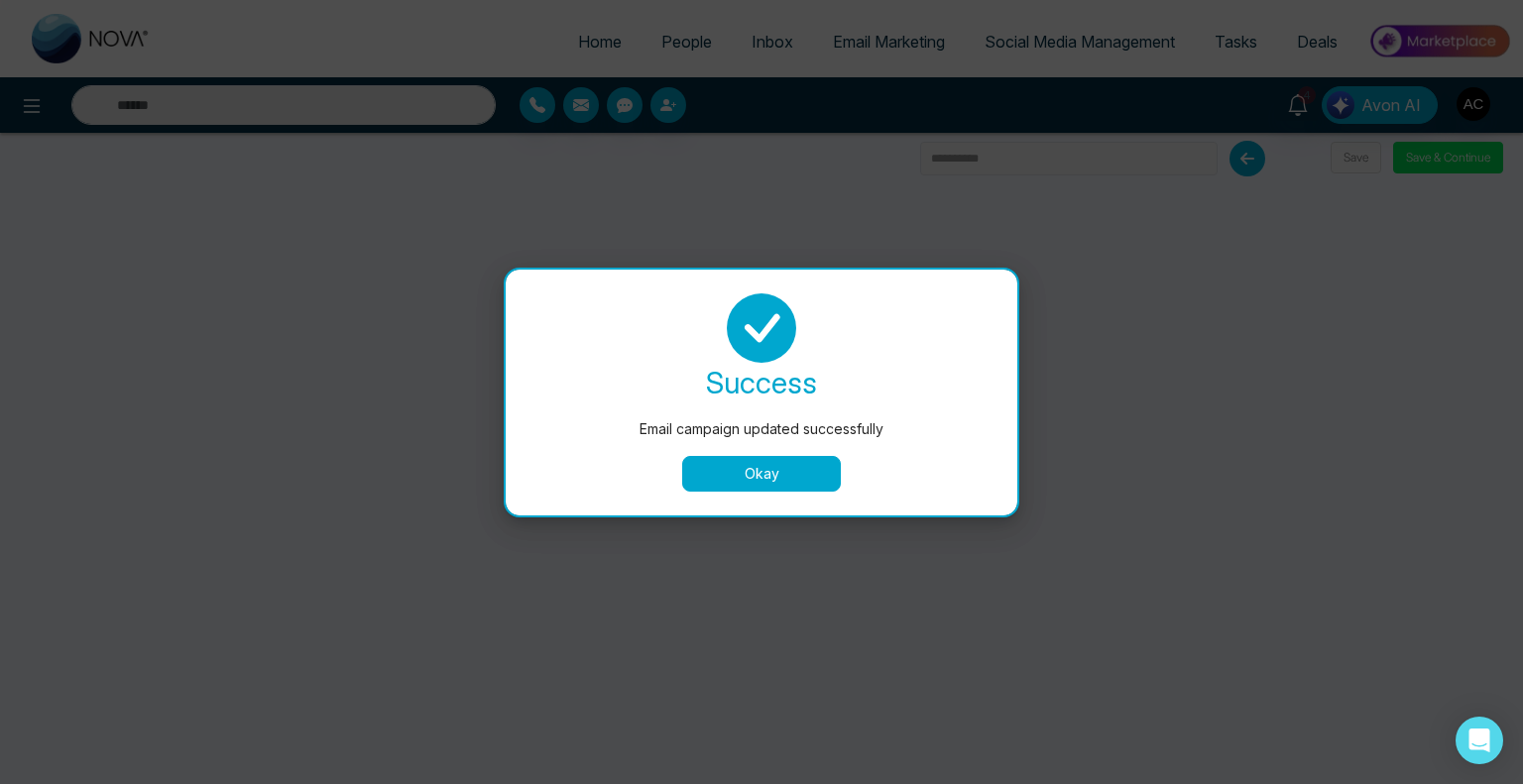 click on "Okay" at bounding box center (762, 474) 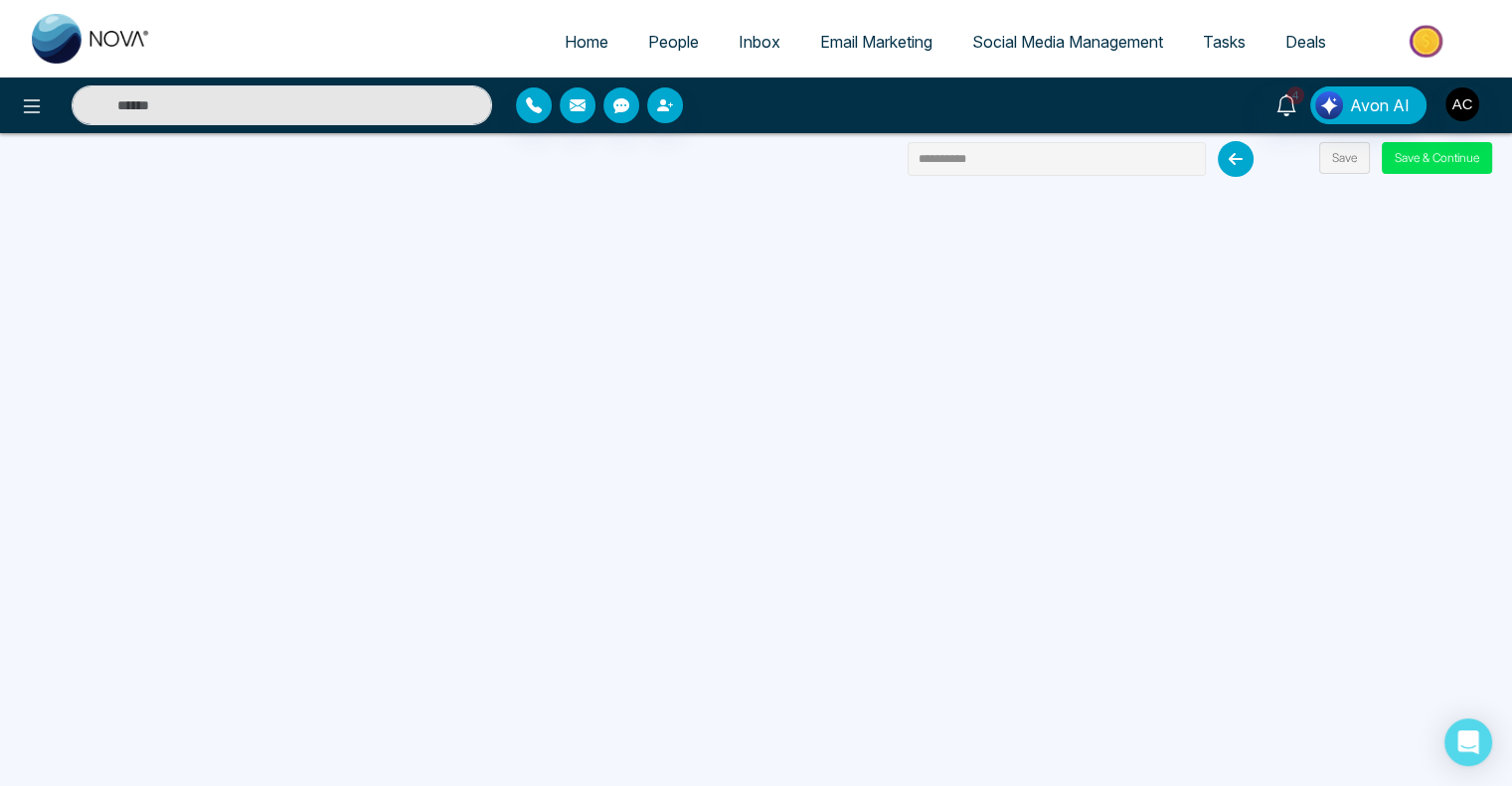 click on "**********" at bounding box center [1057, 159] 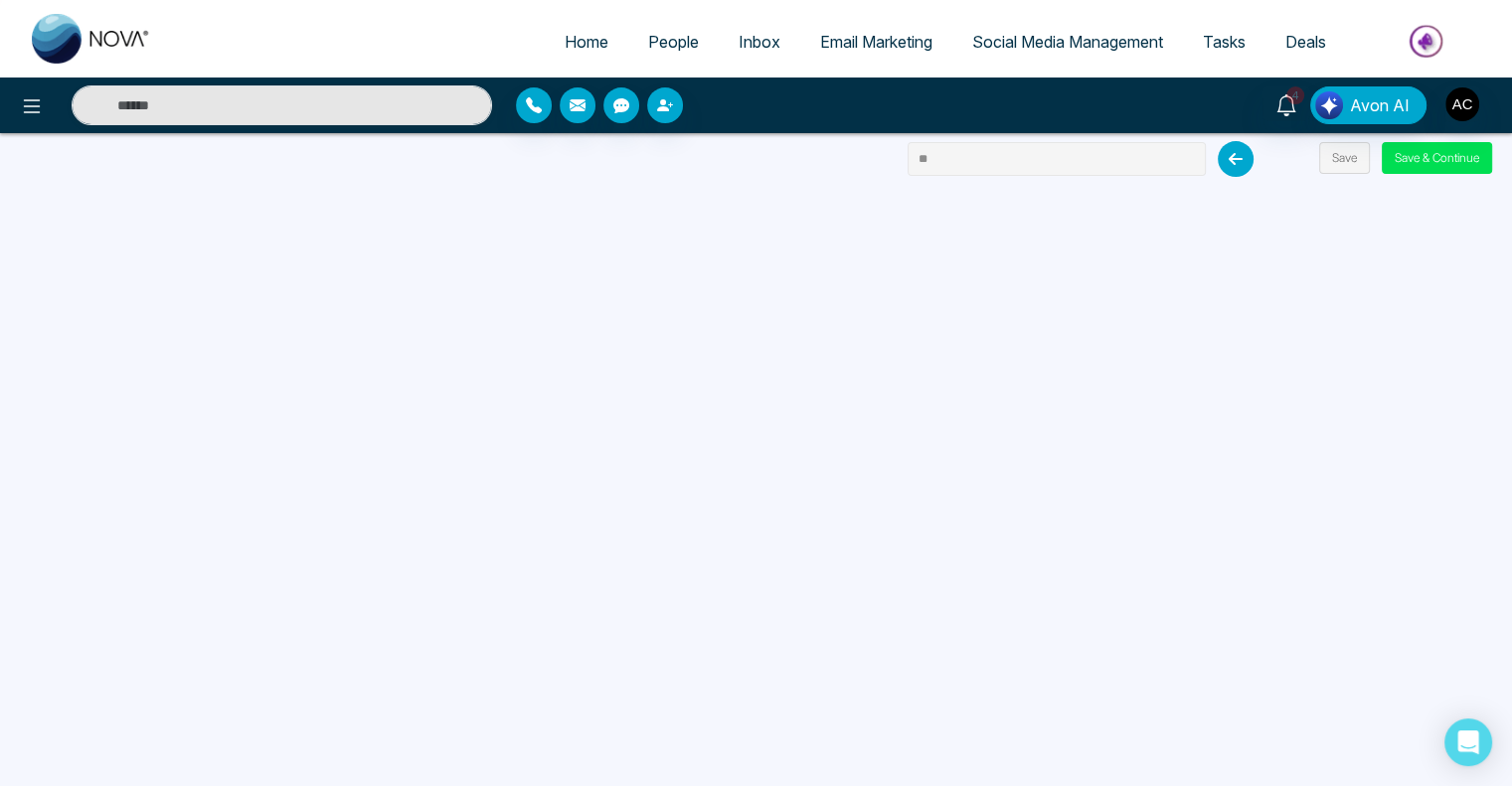 type on "*" 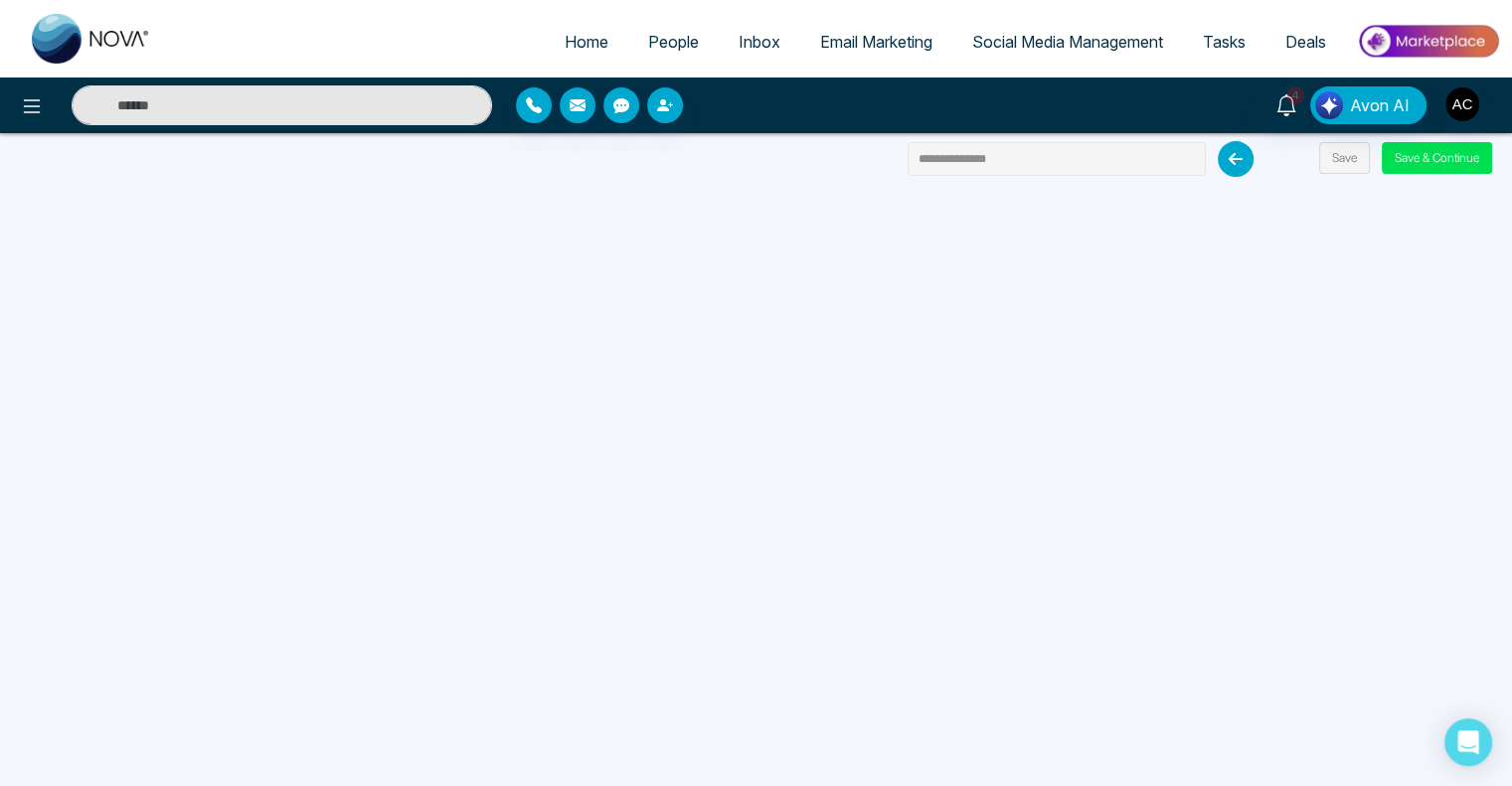 type on "**********" 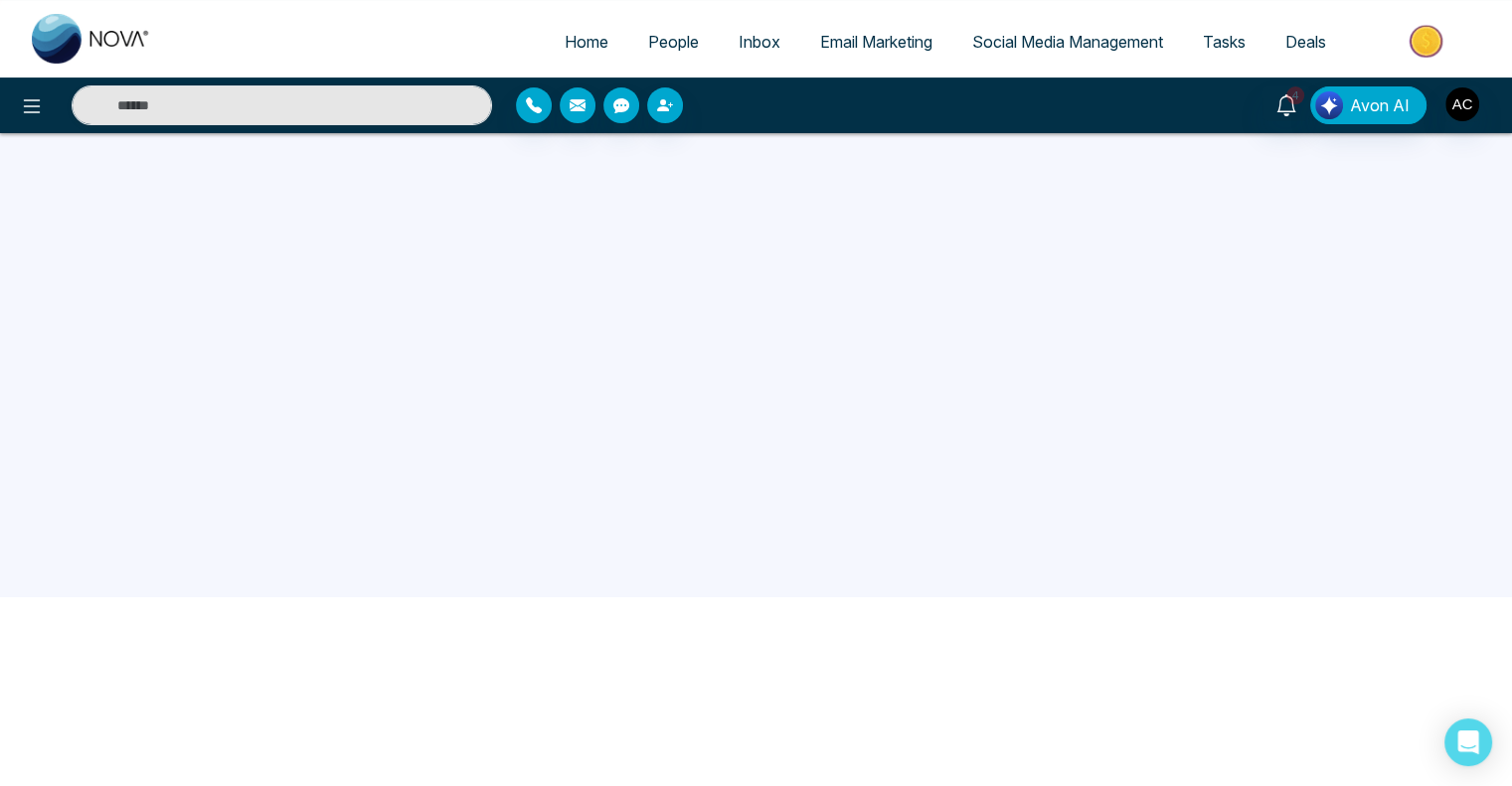 scroll, scrollTop: 60, scrollLeft: 0, axis: vertical 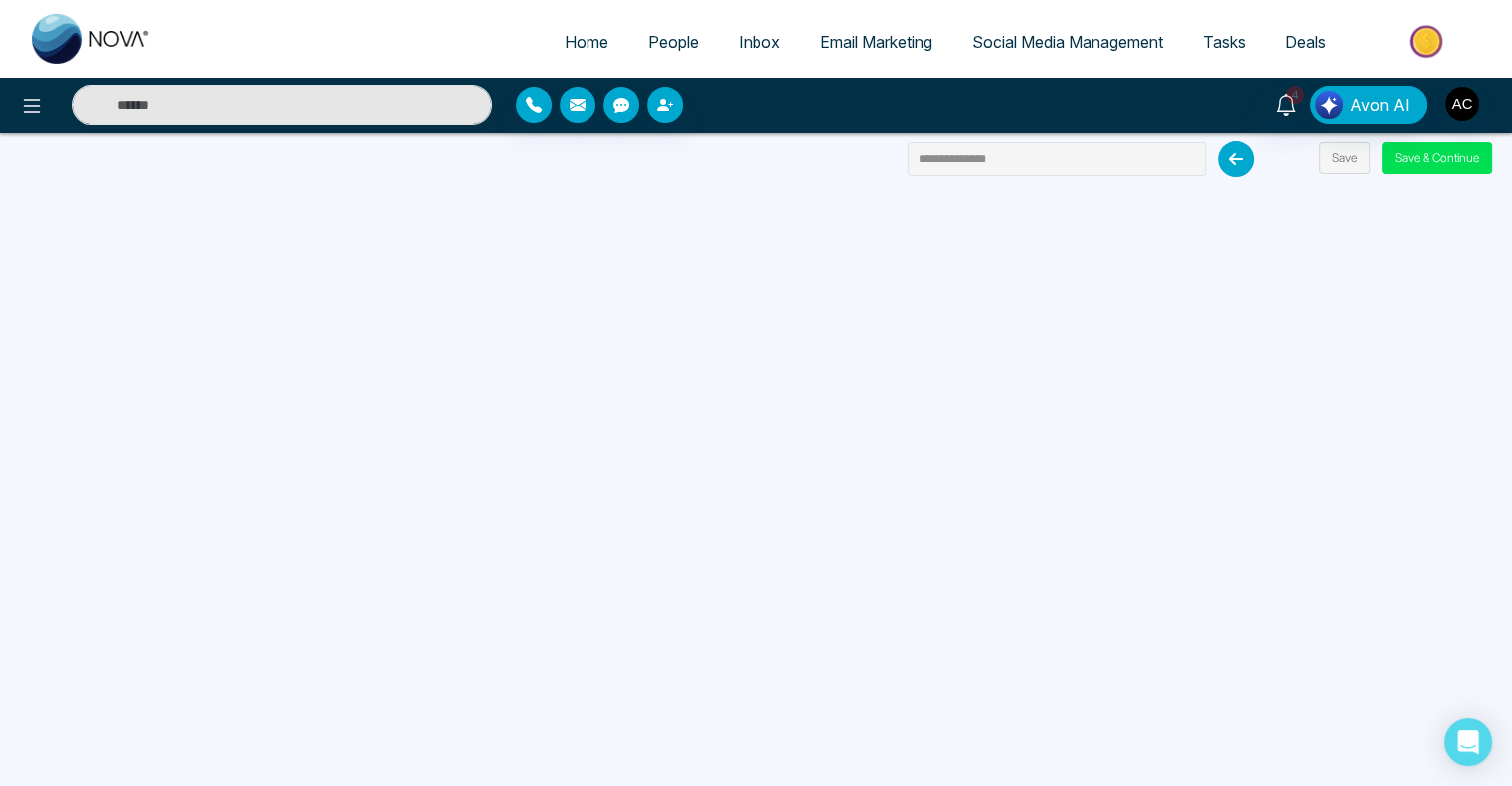 click at bounding box center [1236, 159] 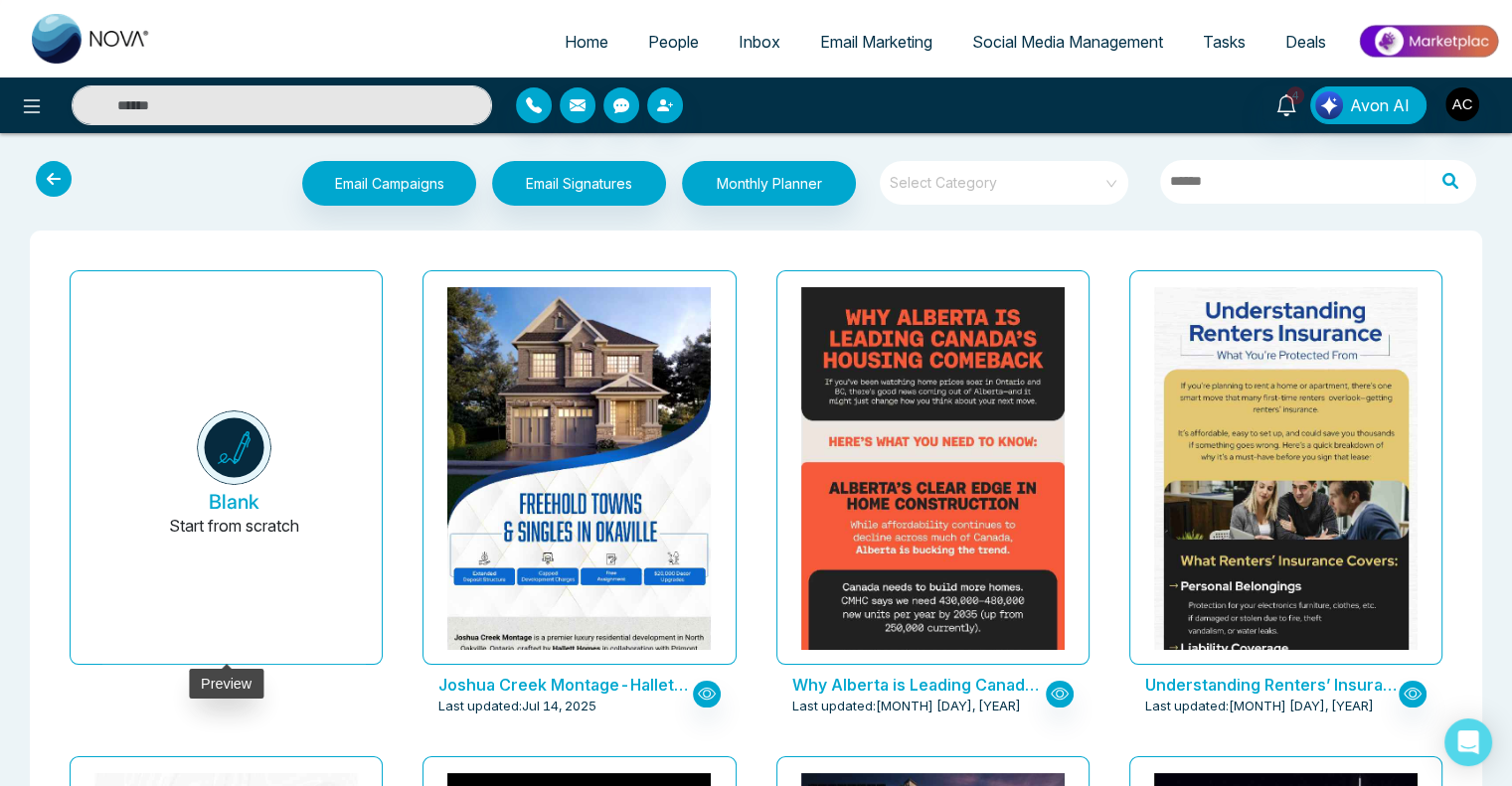 click at bounding box center (234, 447) 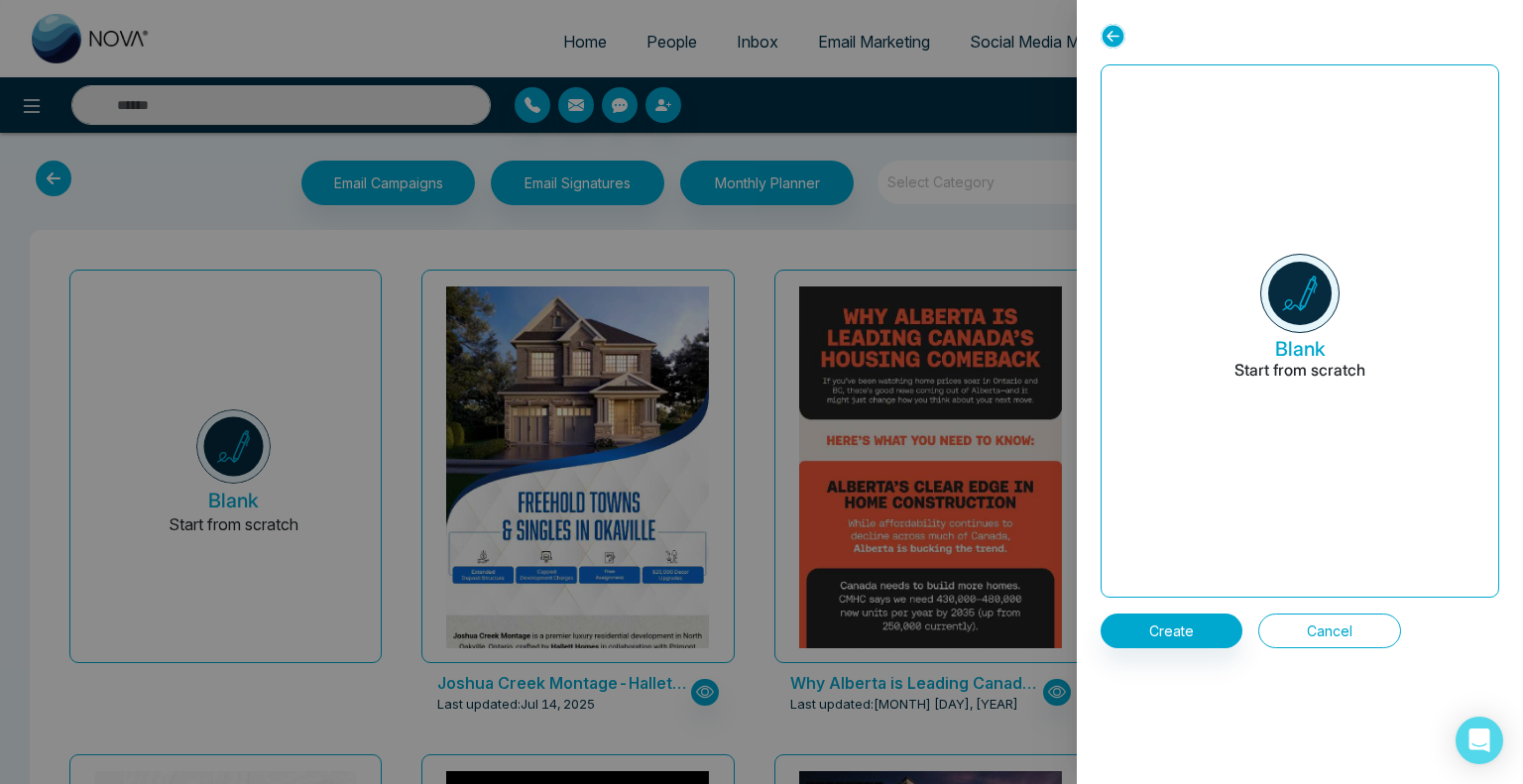 click on "Cancel" at bounding box center (1330, 630) 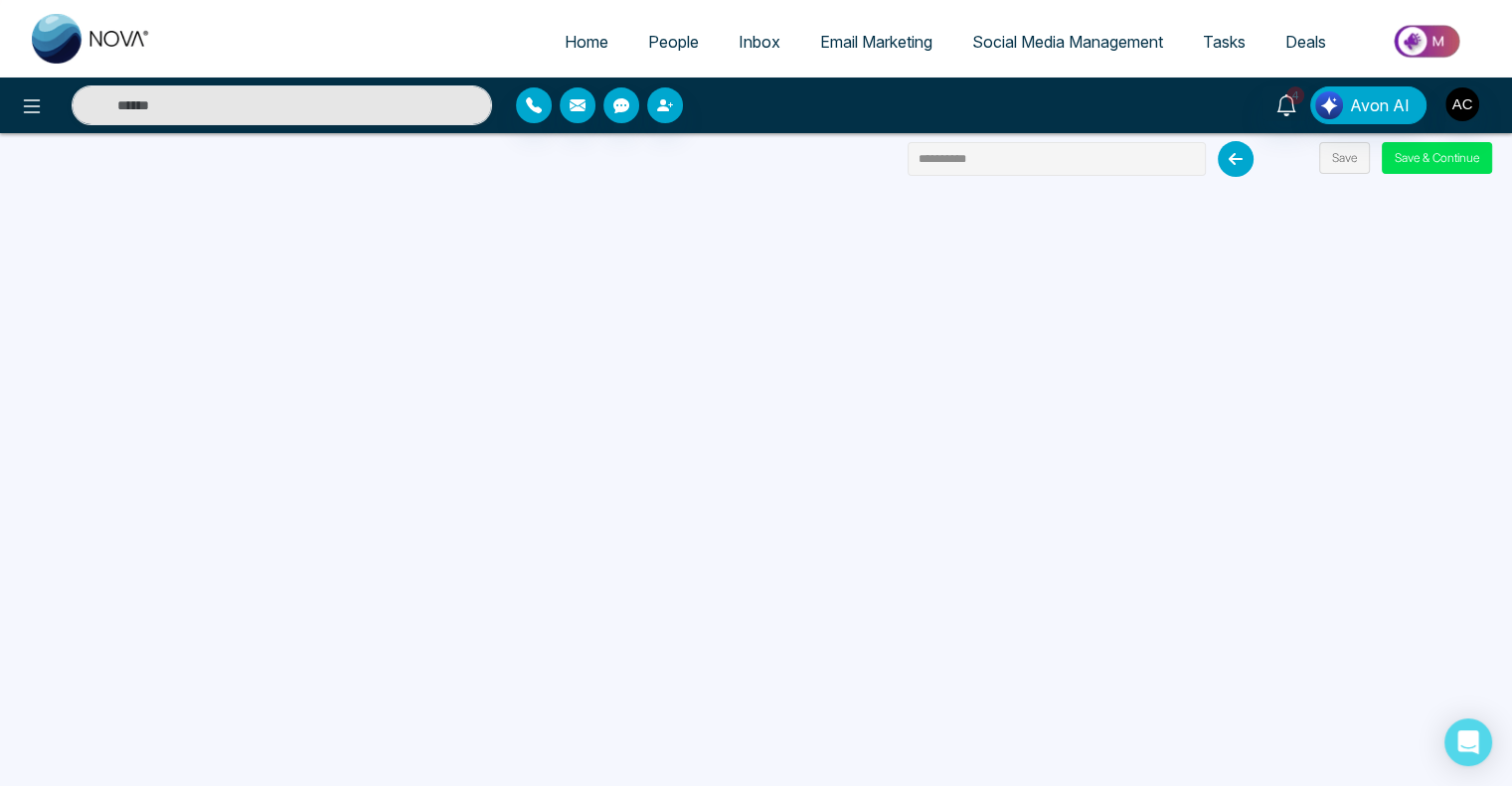 click on "**********" at bounding box center (1057, 159) 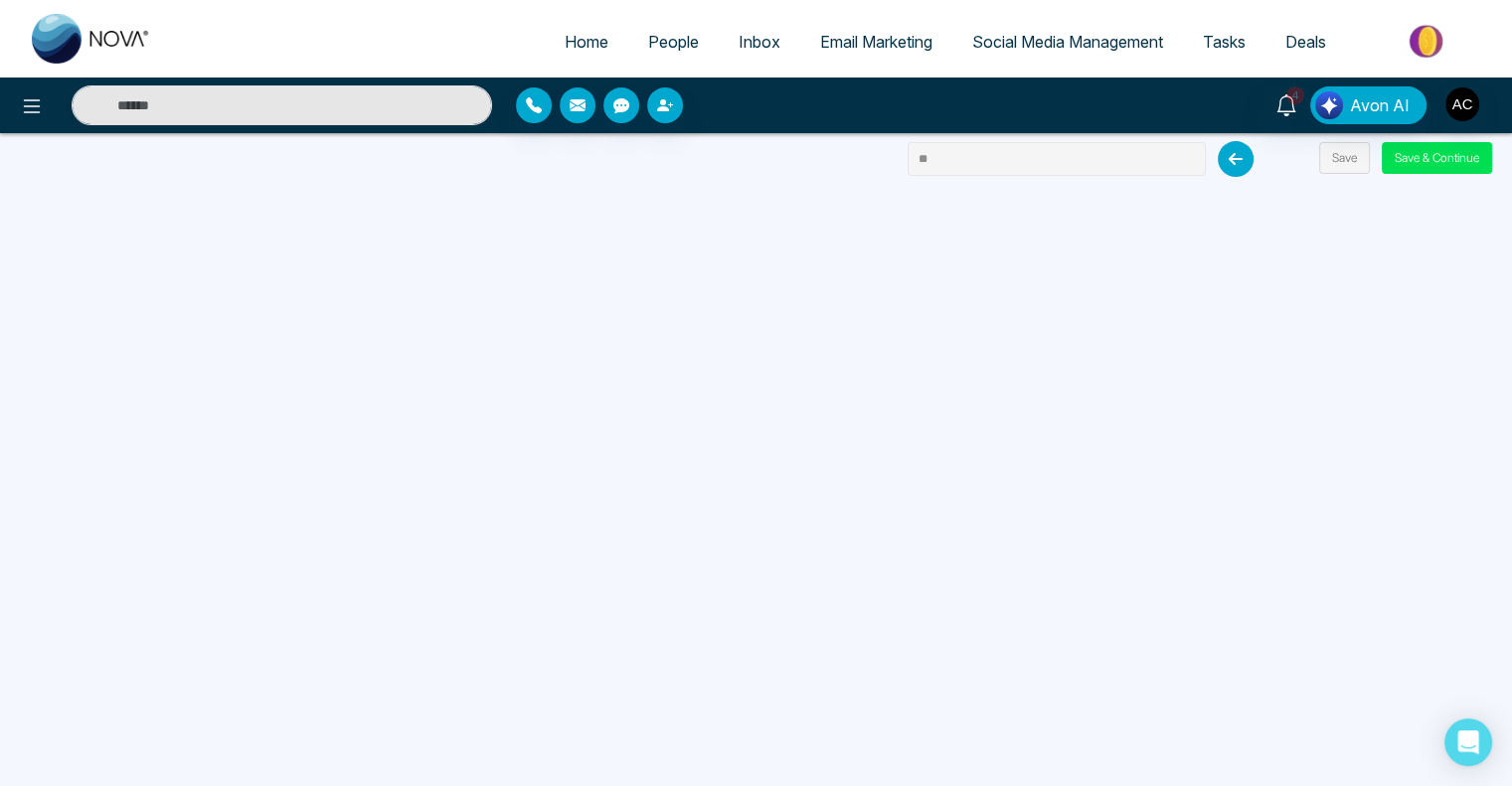 type on "*" 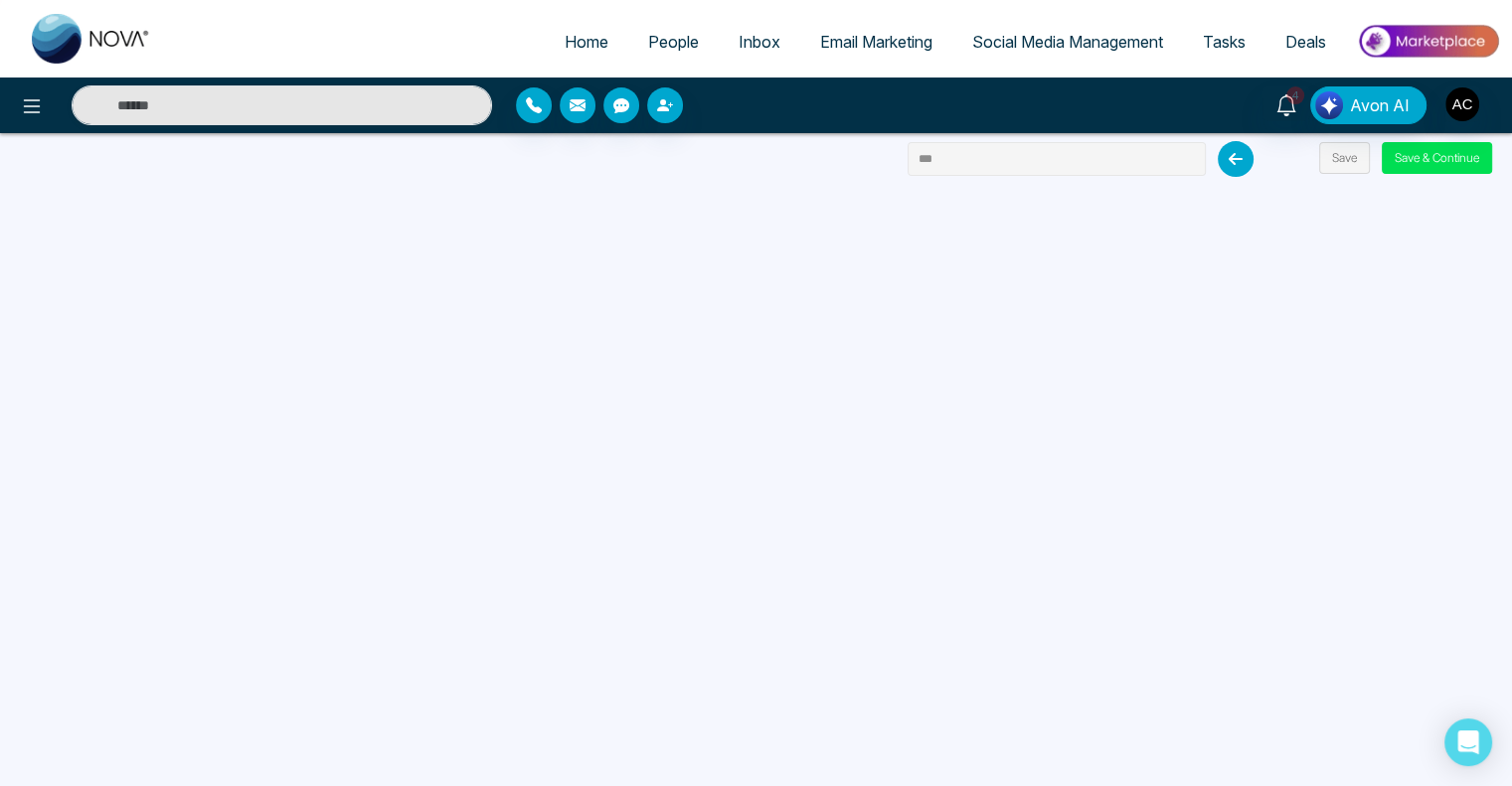 type on "**********" 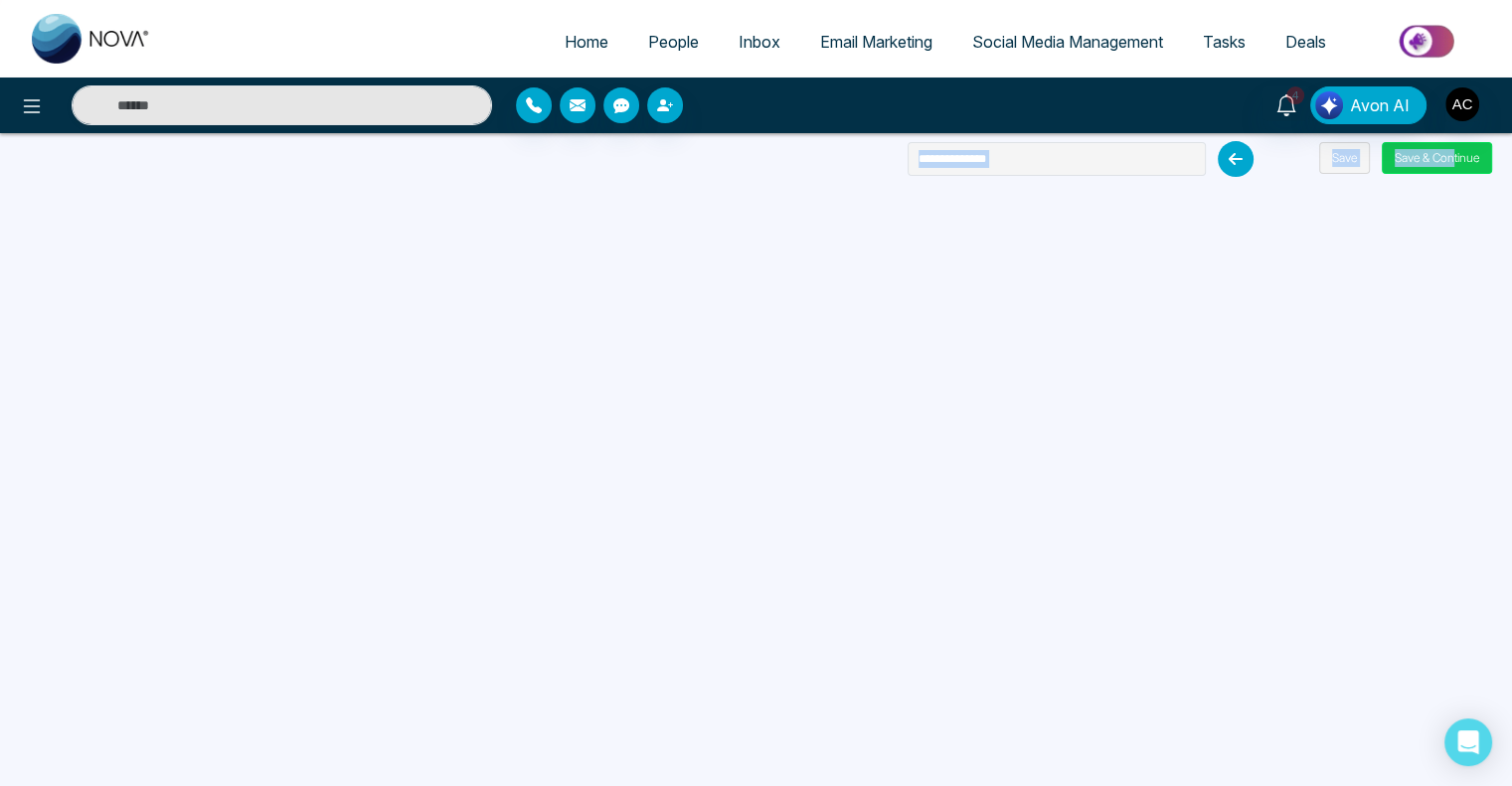 drag, startPoint x: 1451, startPoint y: 136, endPoint x: 1452, endPoint y: 150, distance: 14.035669 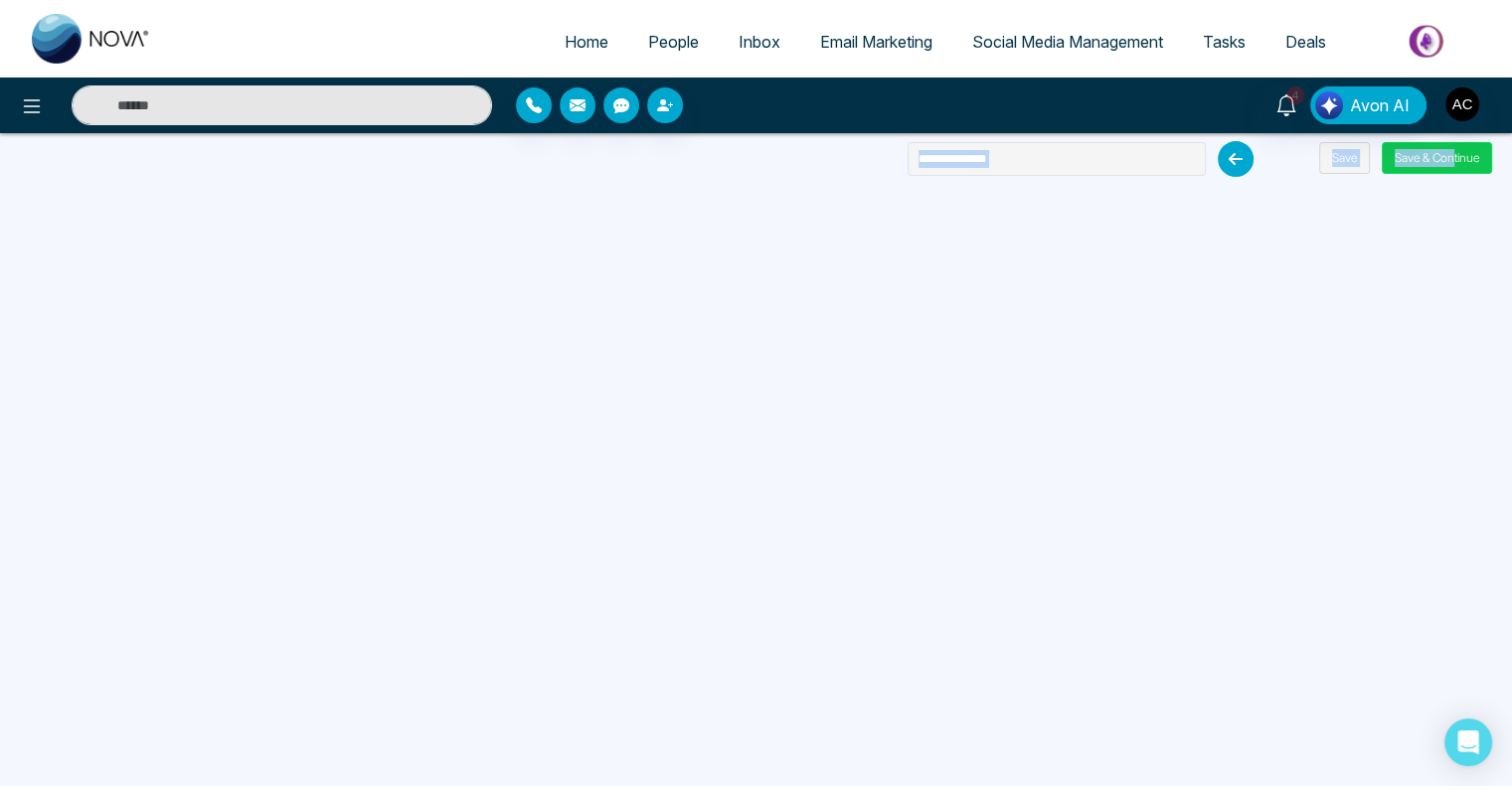 click on "**********" at bounding box center (756, 393) 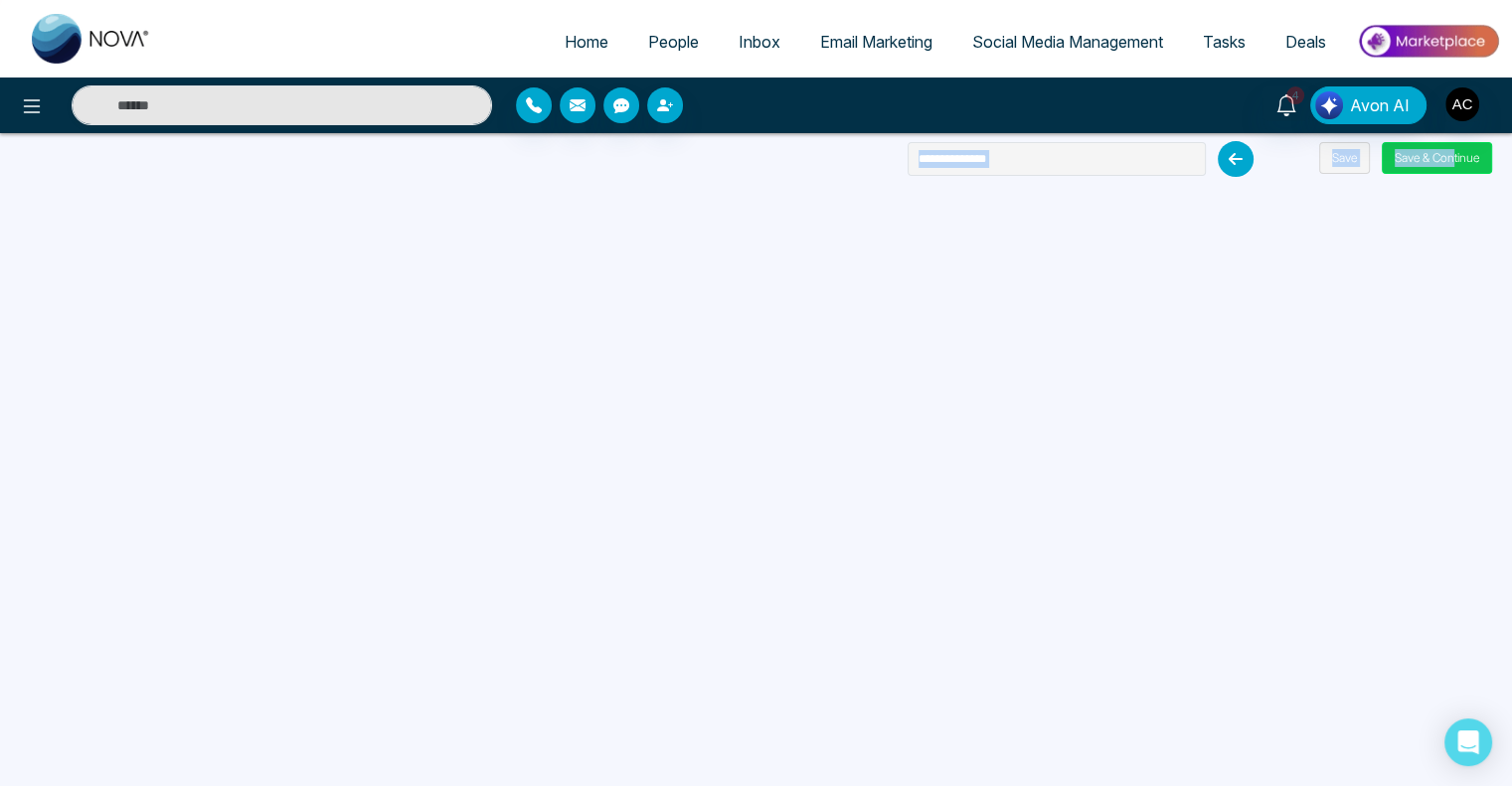 click on "Save & Continue" at bounding box center (1436, 158) 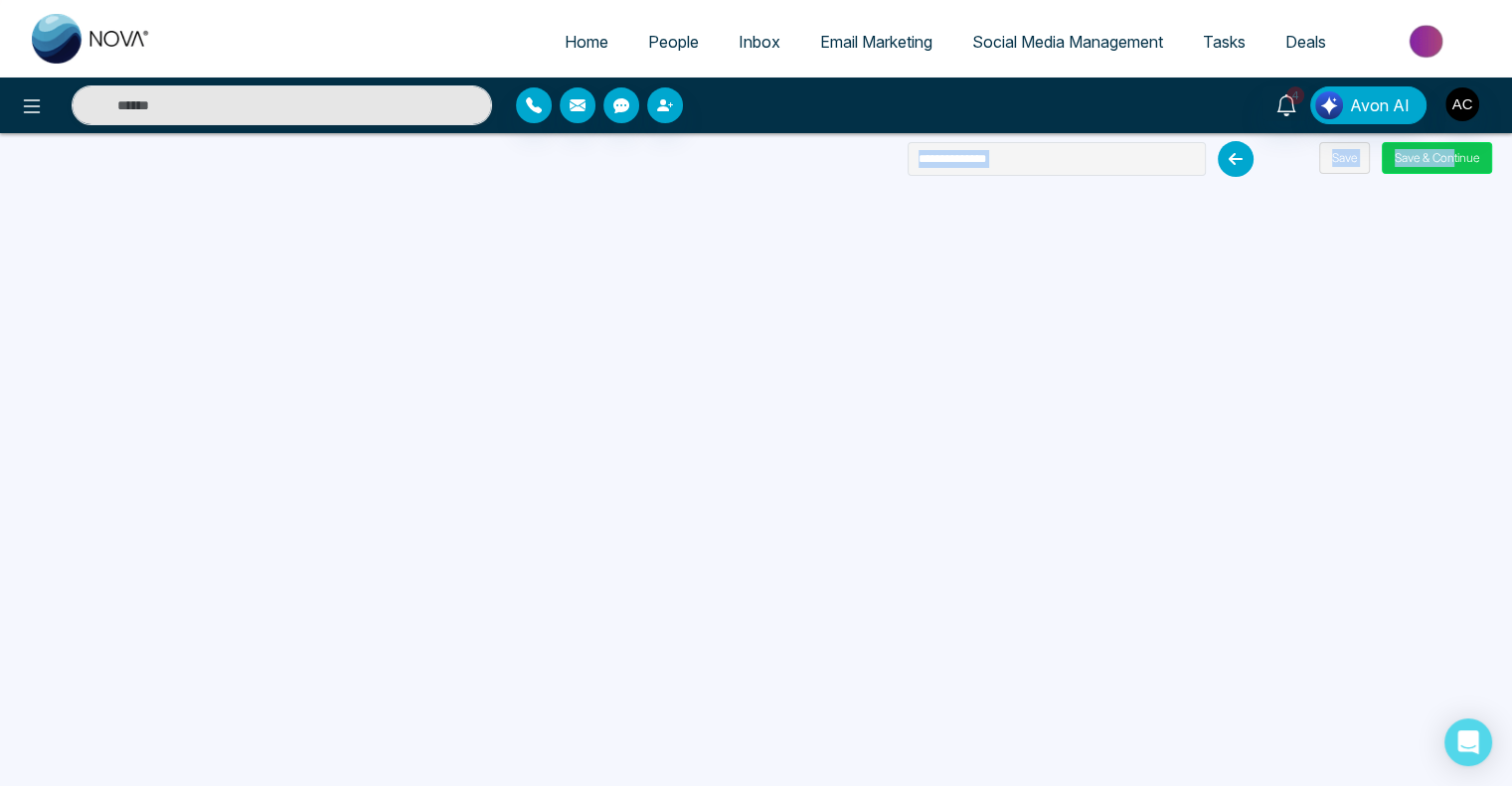 click on "Save & Continue" at bounding box center [1436, 158] 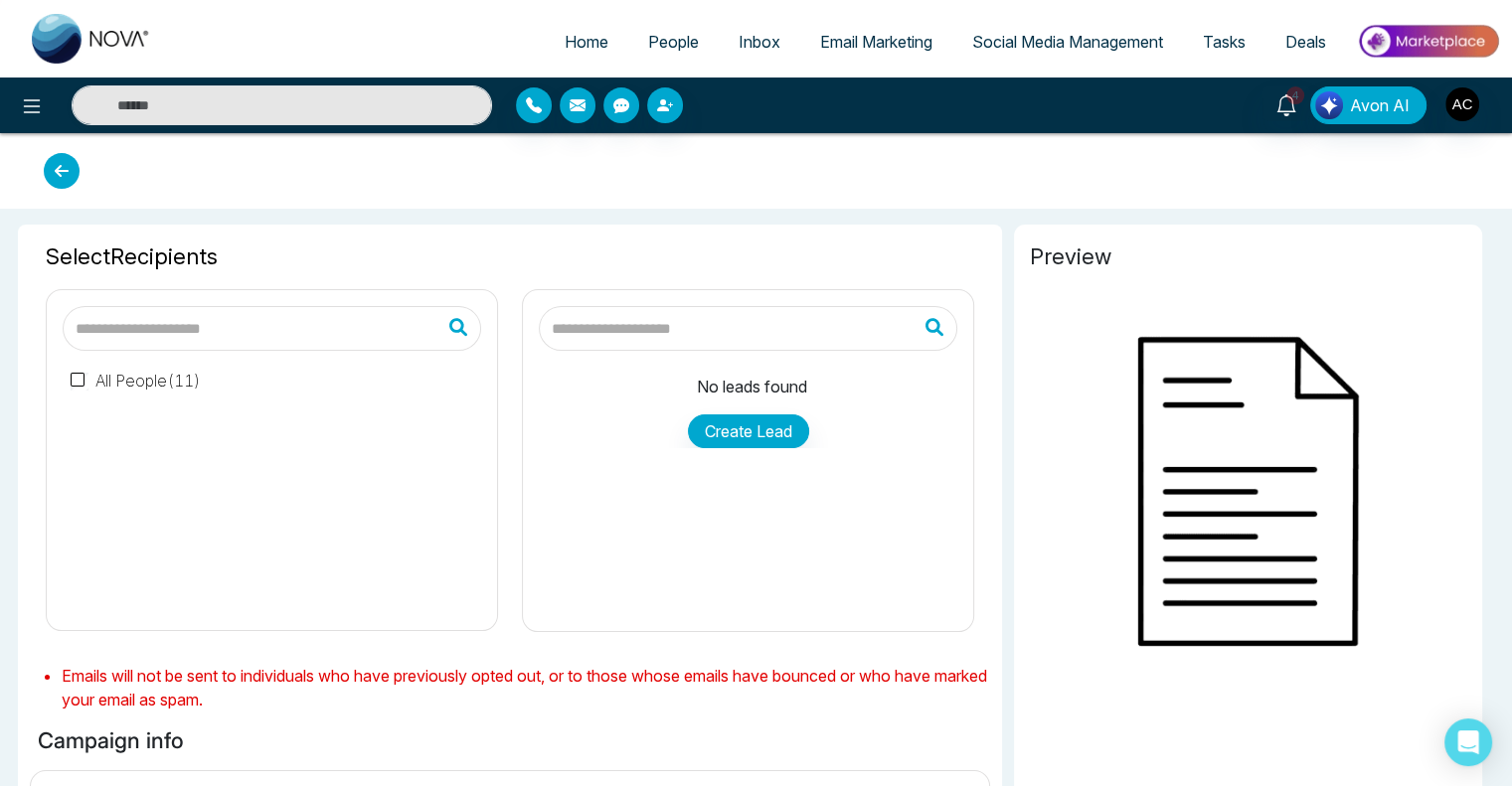 type on "**********" 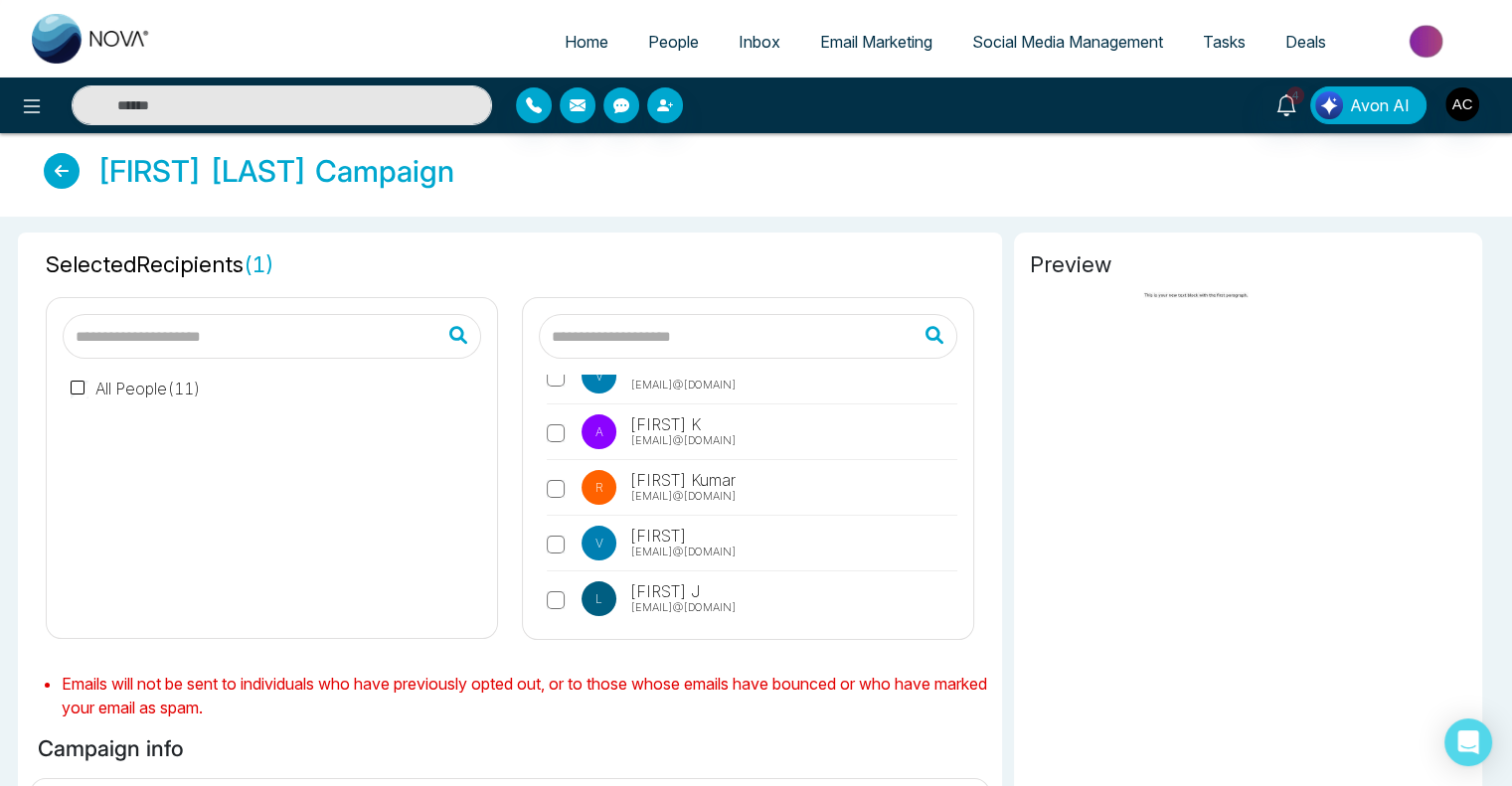 scroll, scrollTop: 369, scrollLeft: 0, axis: vertical 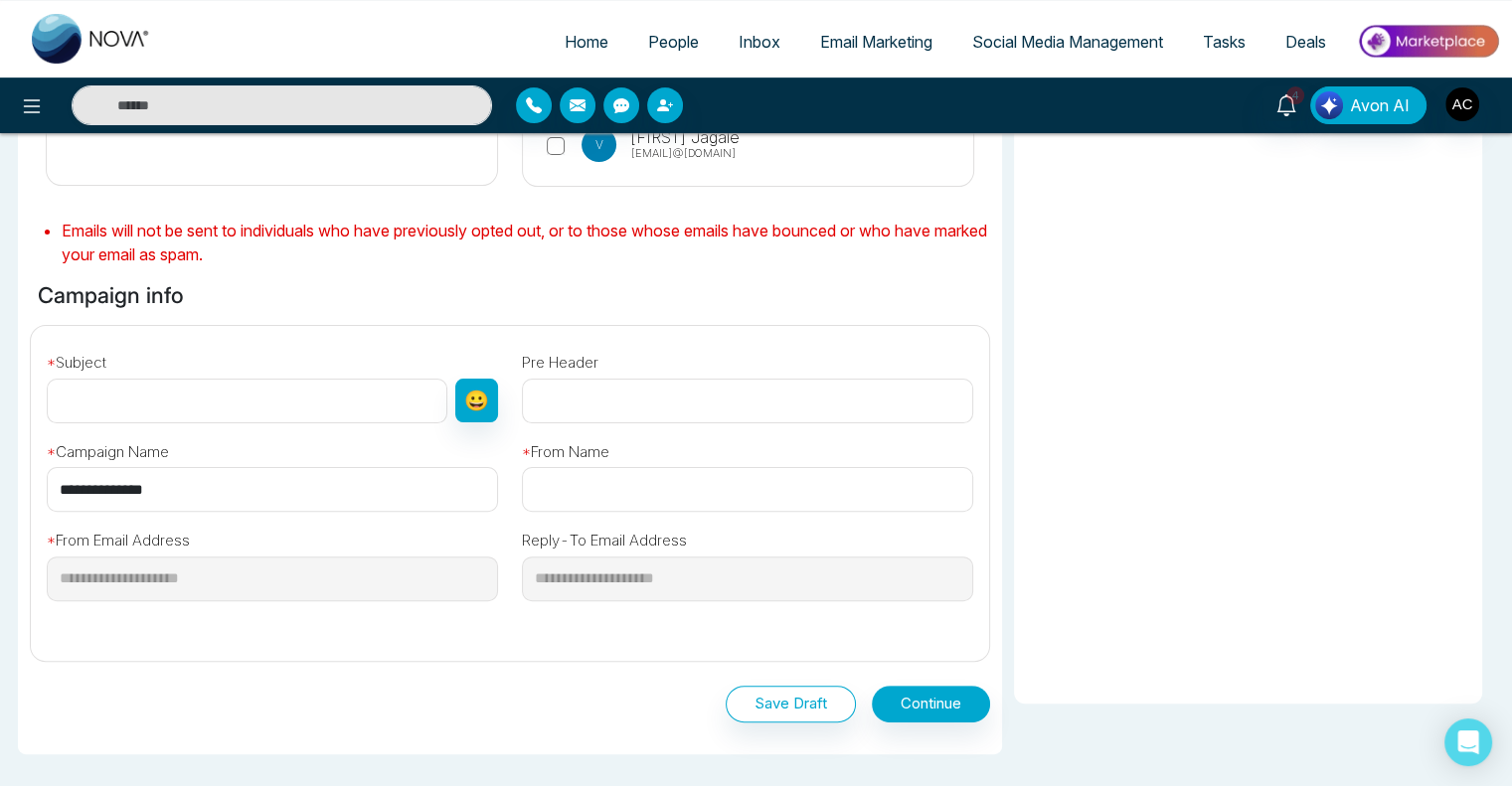 click at bounding box center [748, 489] 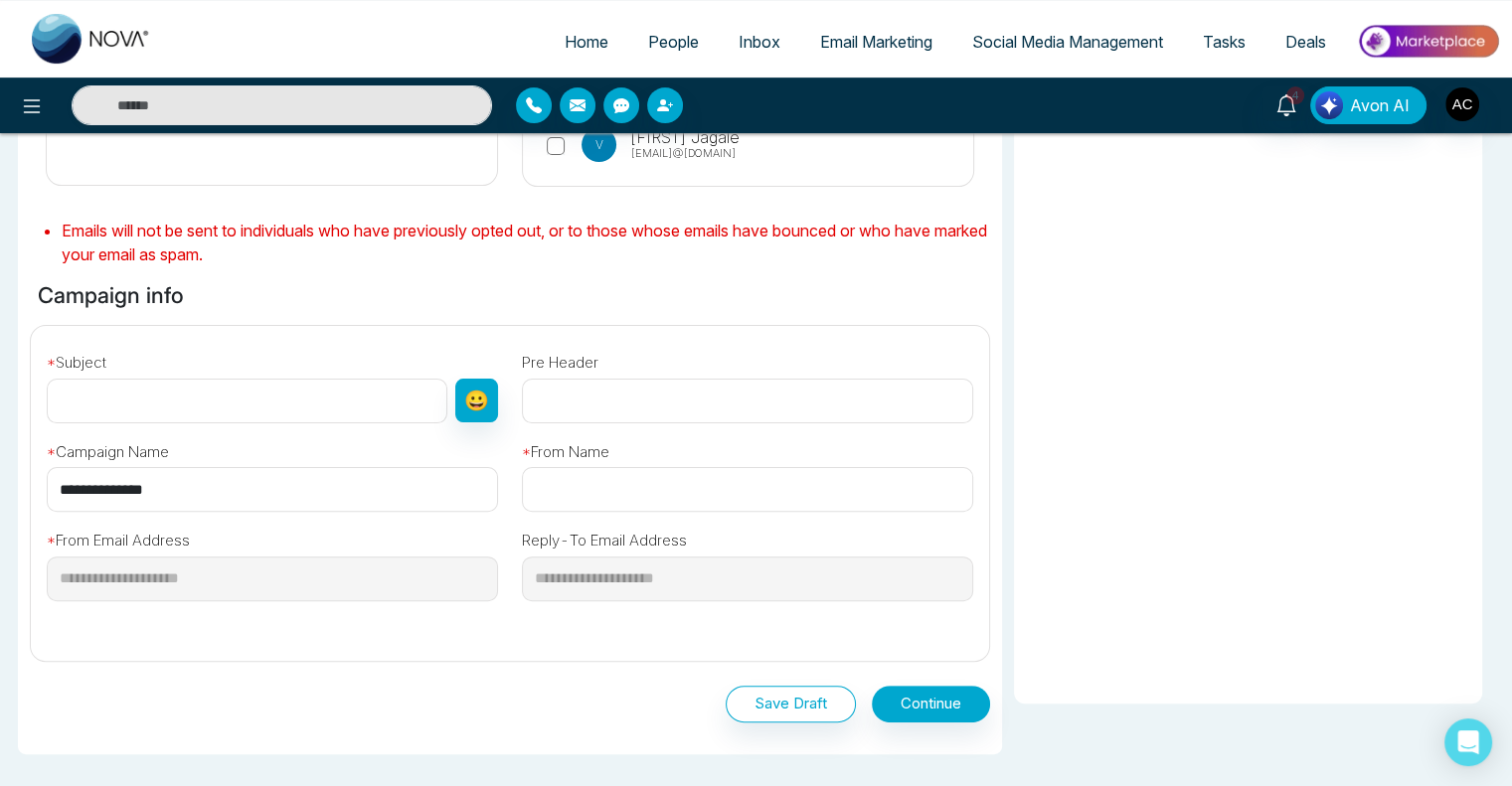 type on "**********" 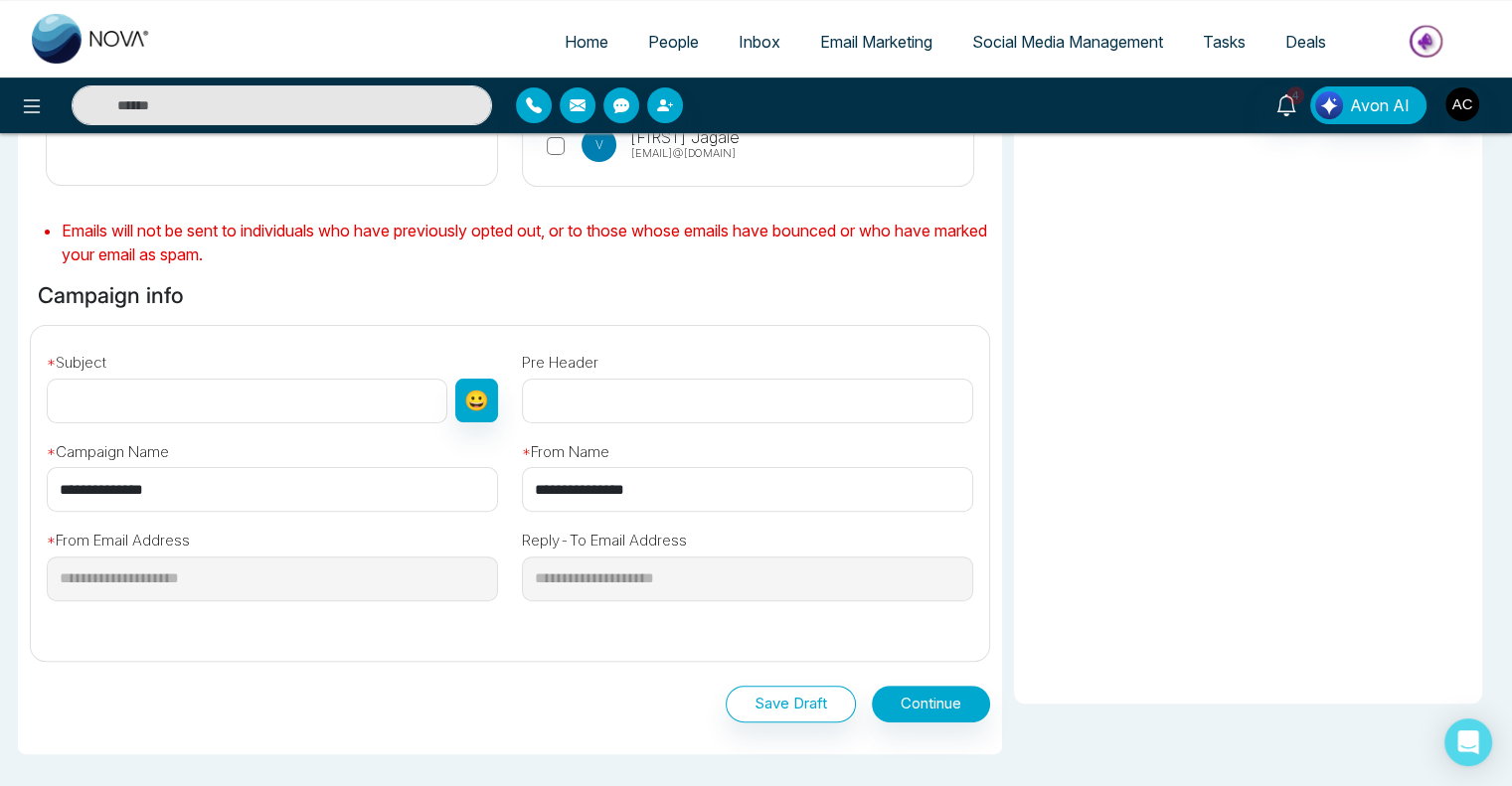 click at bounding box center [247, 400] 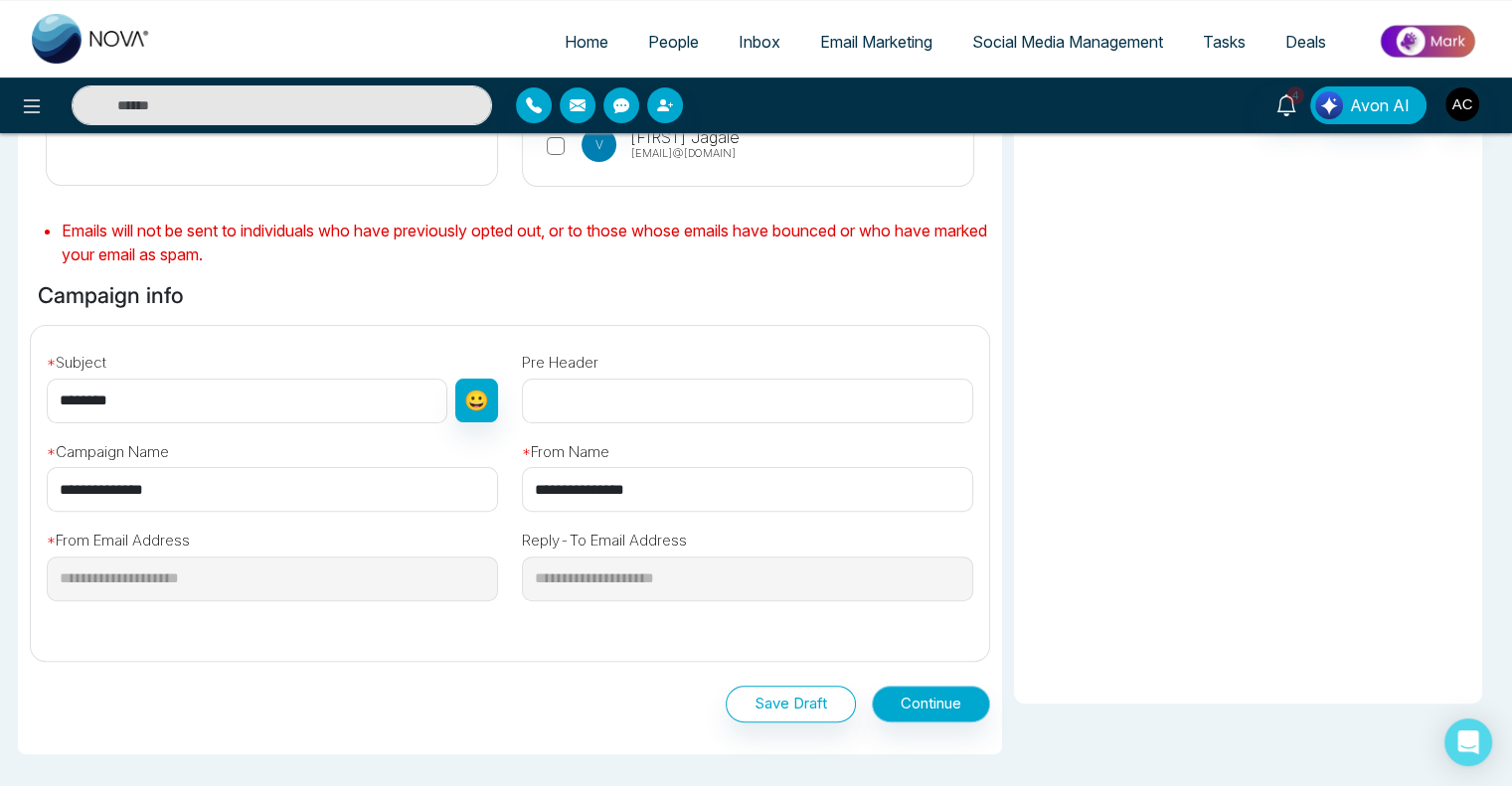 type on "********" 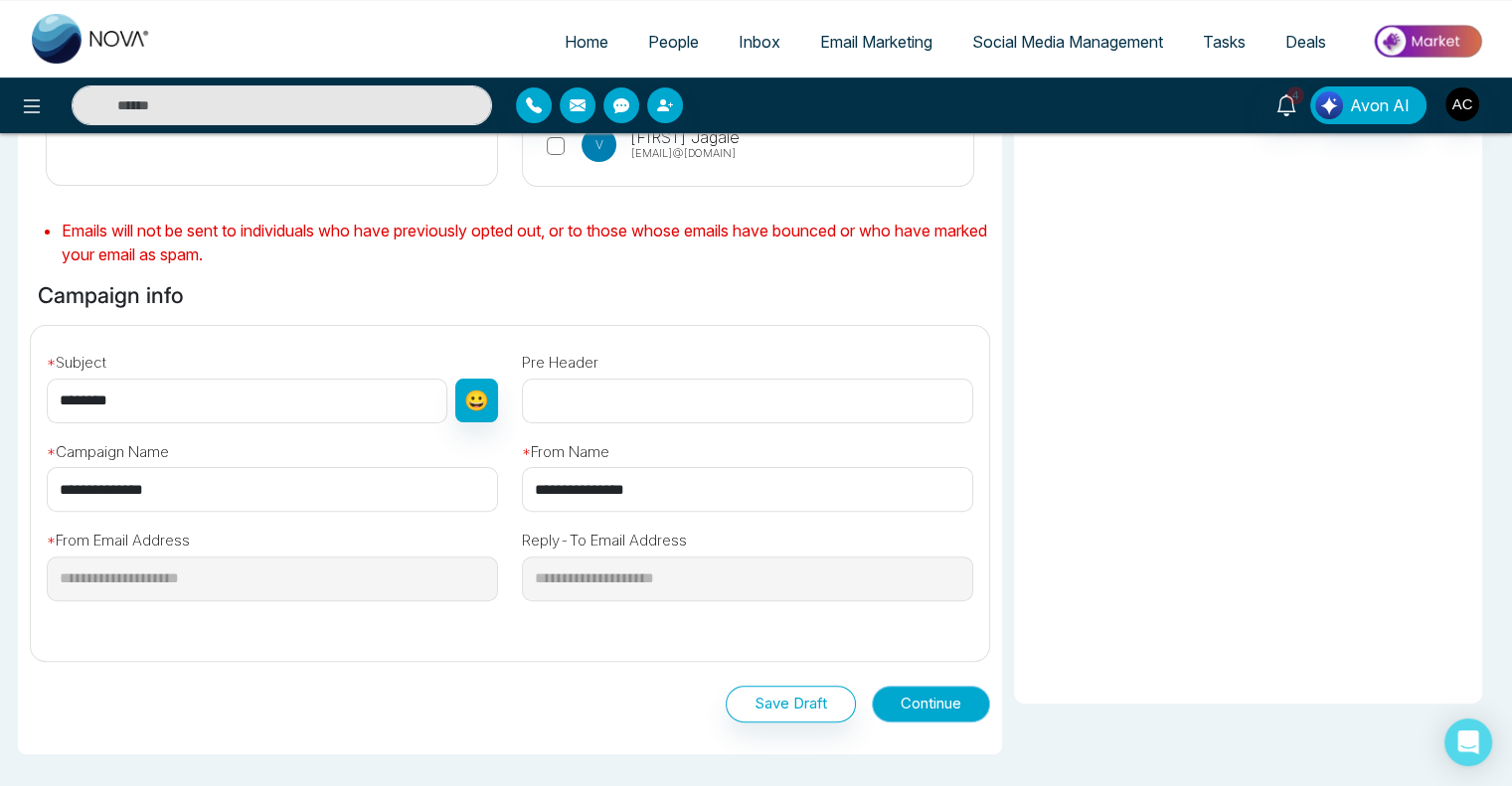 click on "Continue" at bounding box center [930, 704] 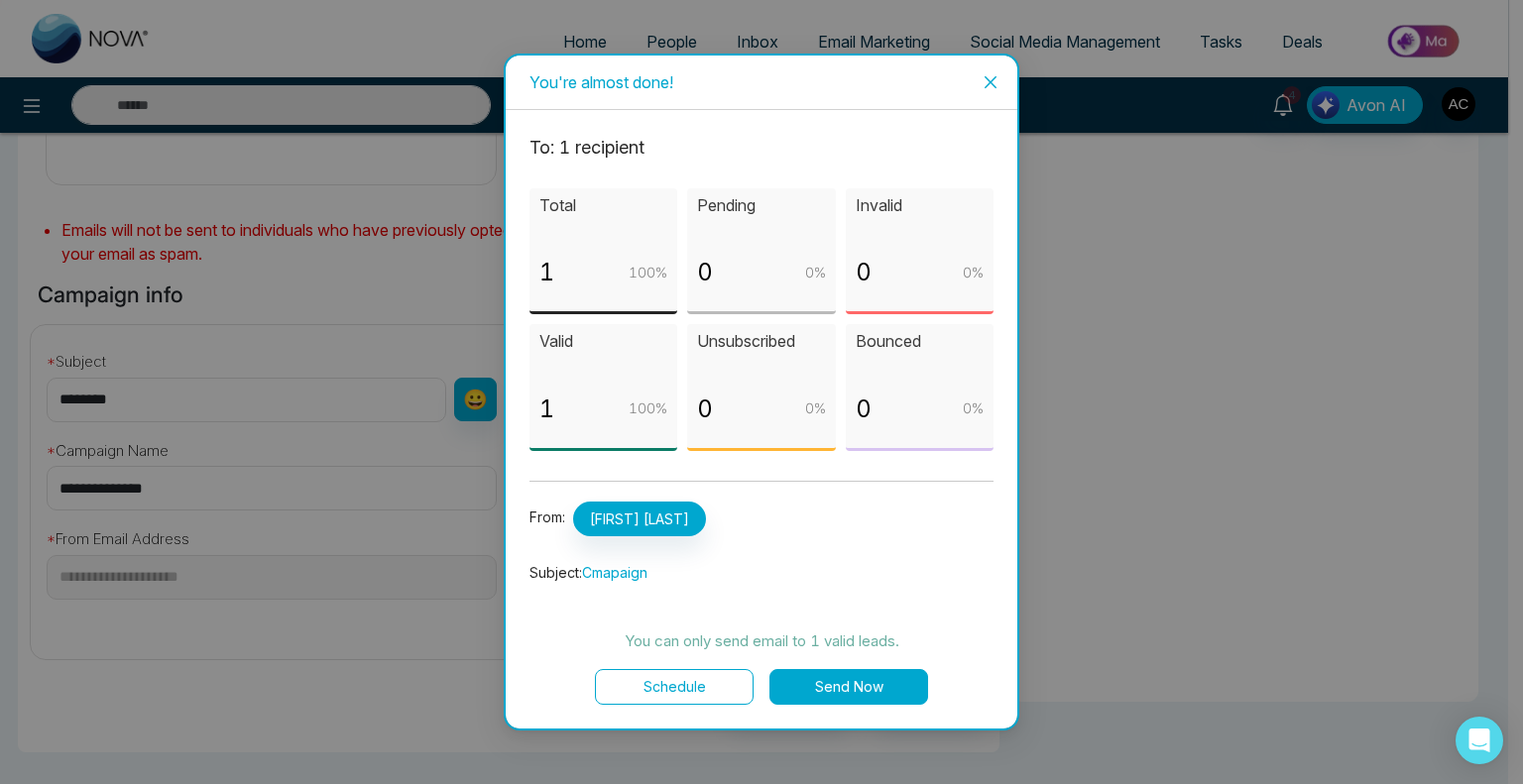 click on "Send Now" at bounding box center [849, 687] 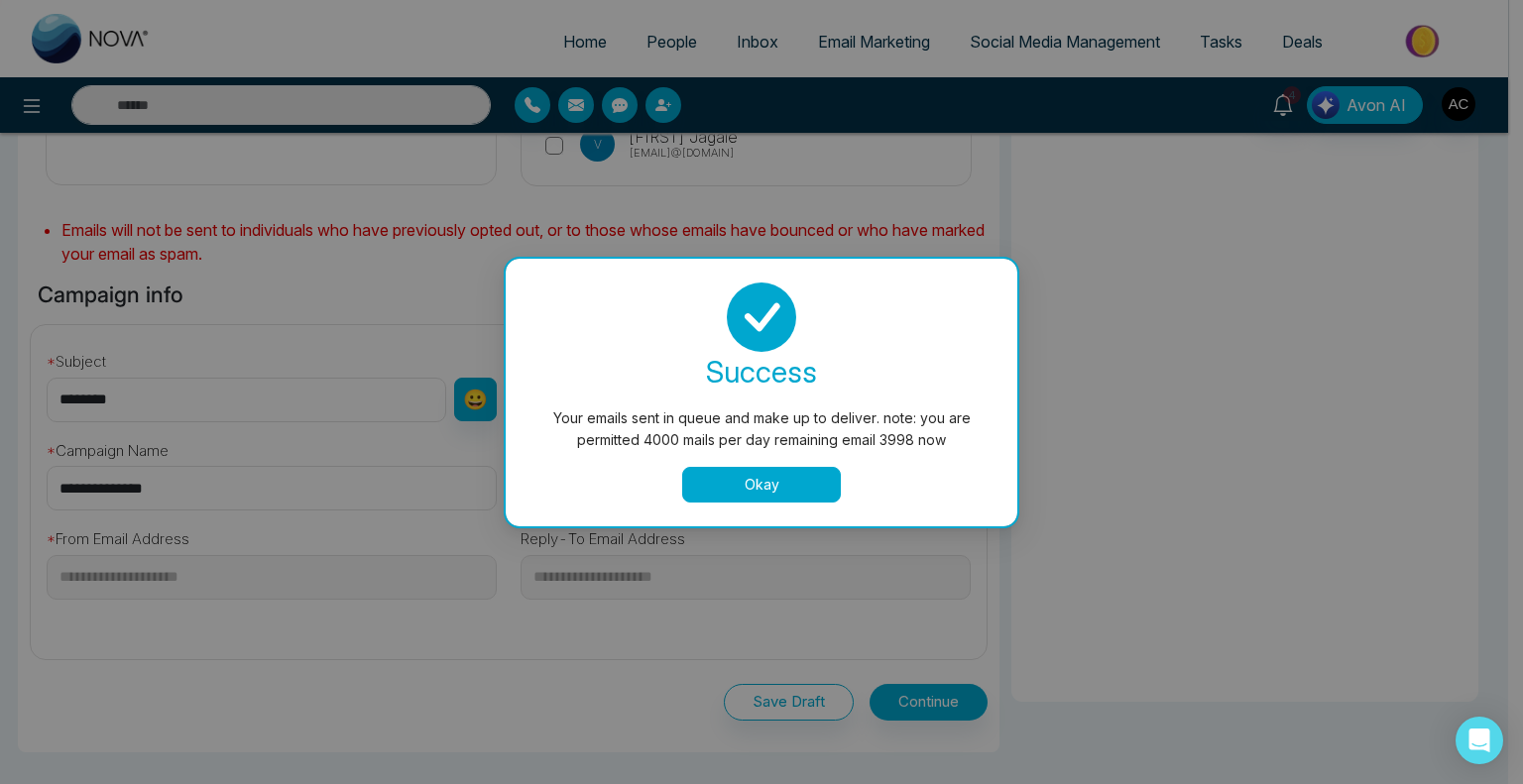 click on "Okay" at bounding box center [762, 485] 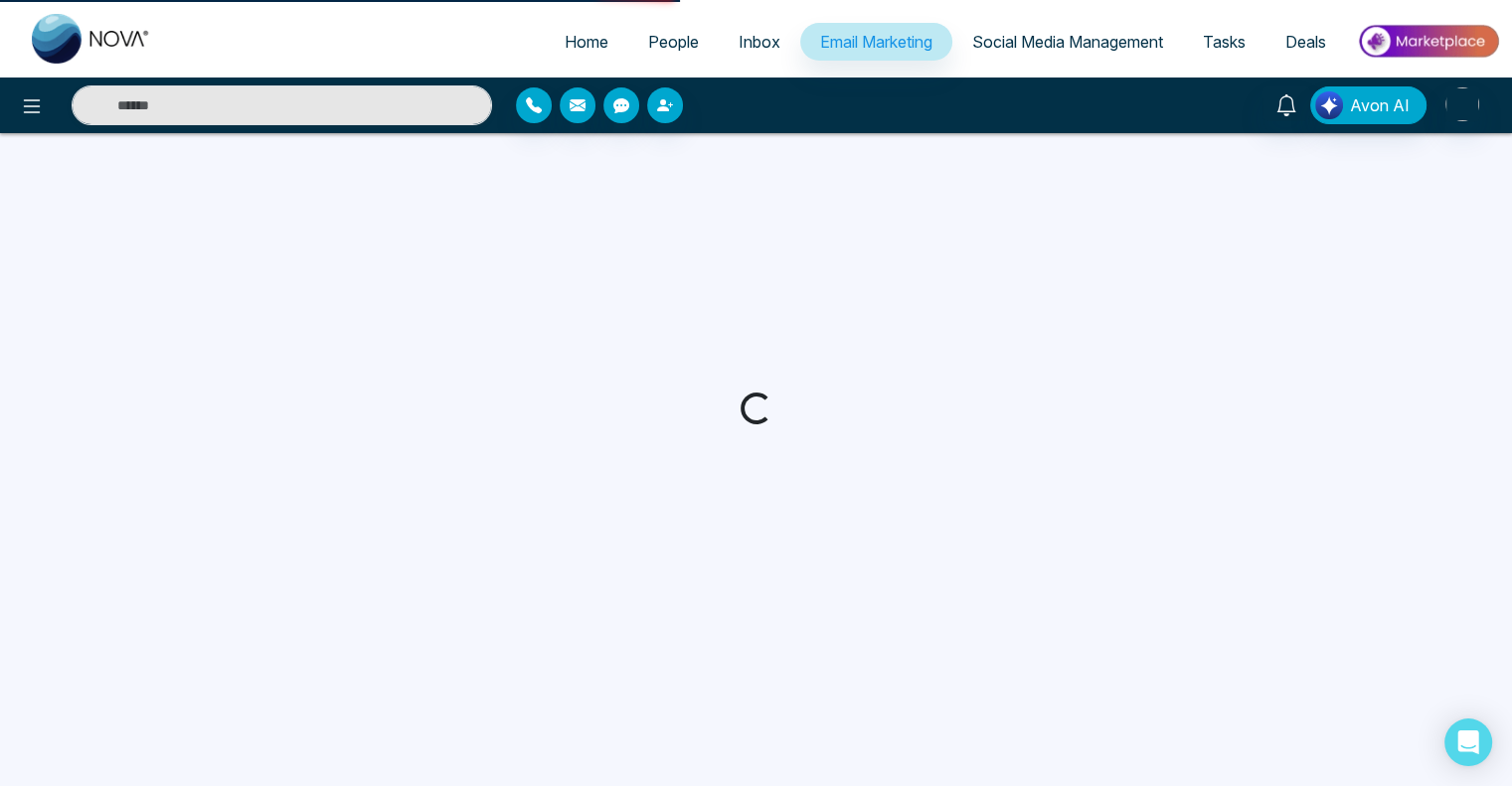 scroll, scrollTop: 0, scrollLeft: 0, axis: both 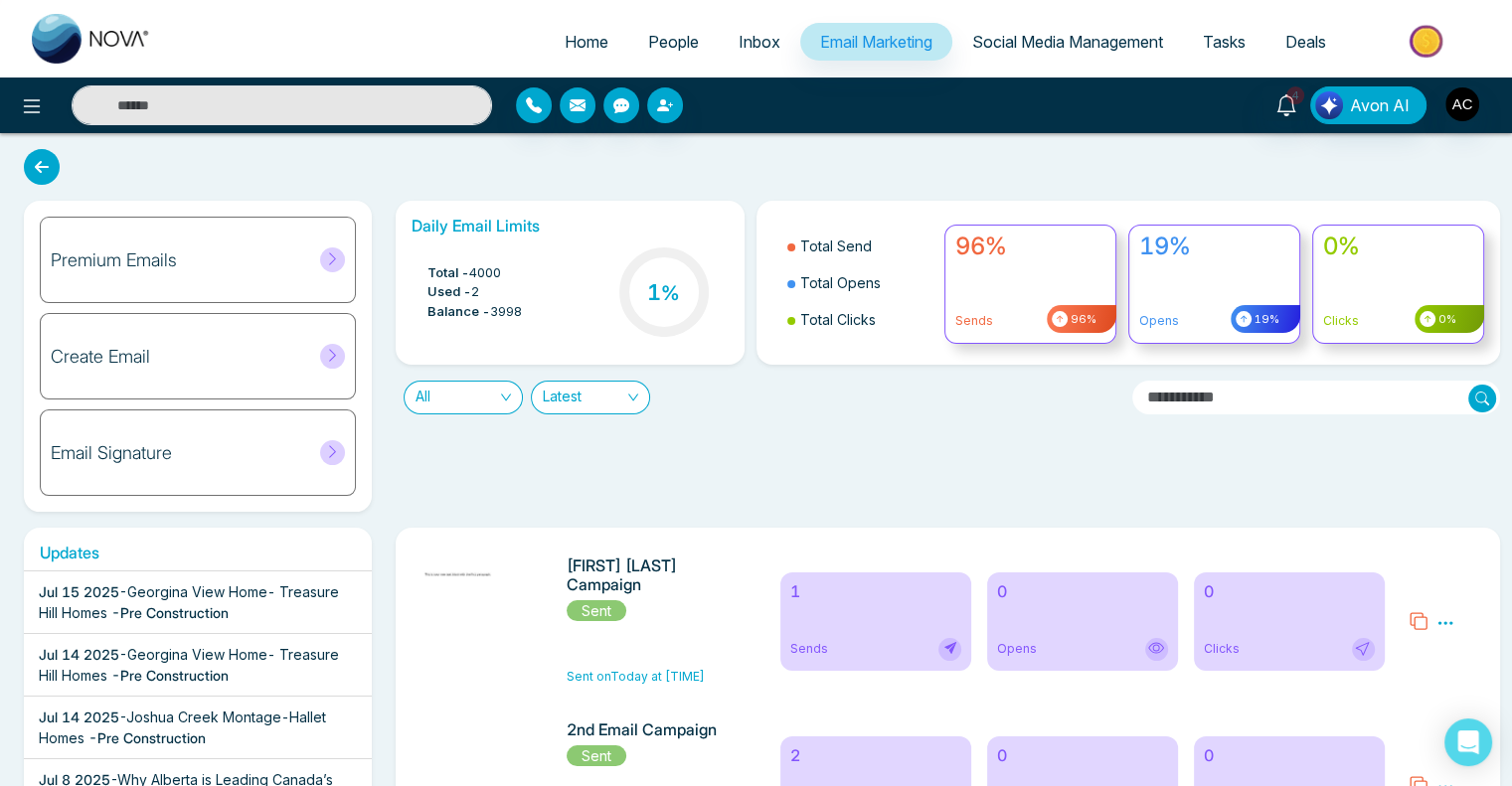 click on "Raj P Campaign" at bounding box center (650, 575) 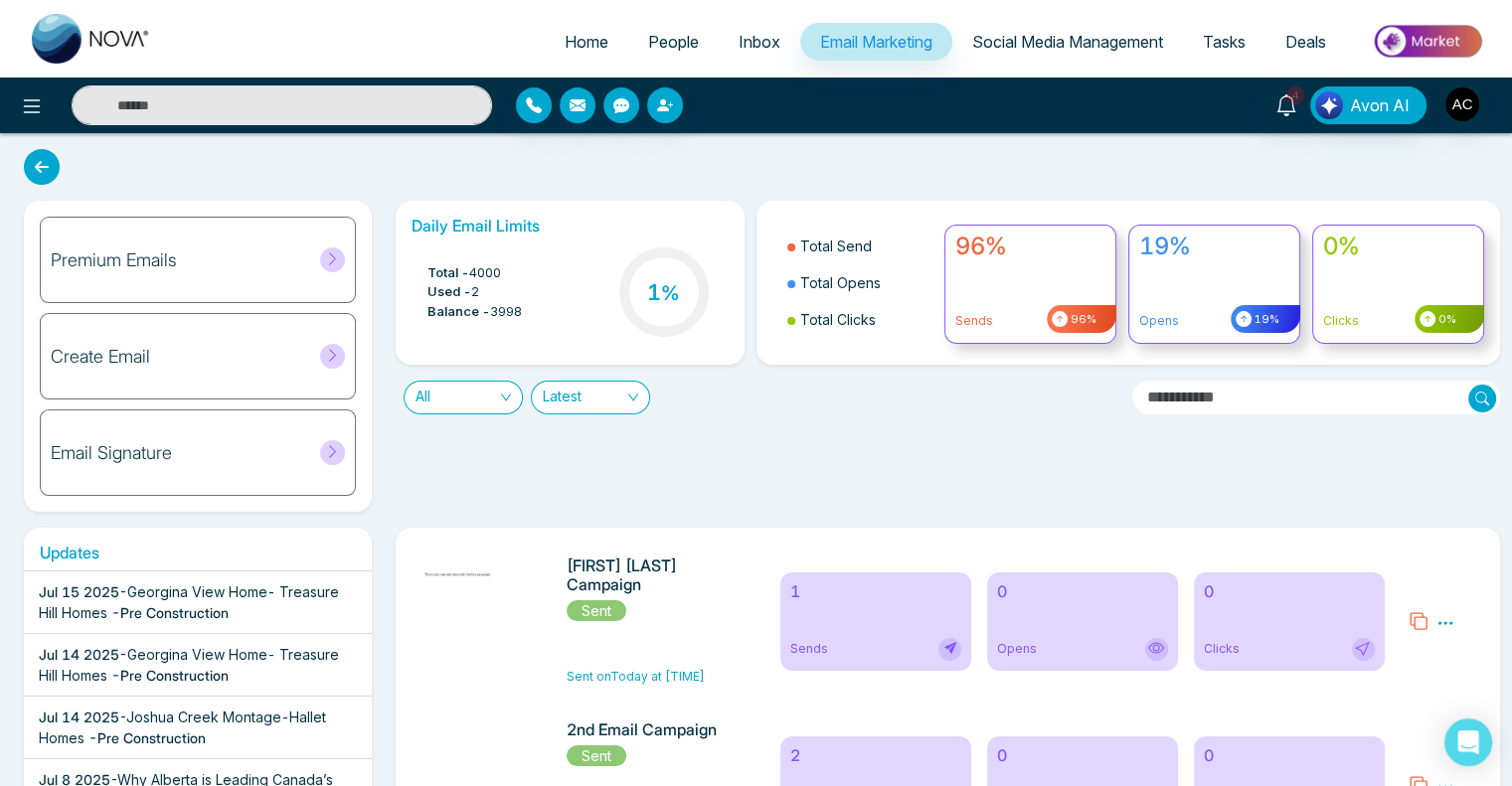 click on "Sends" at bounding box center [809, 649] 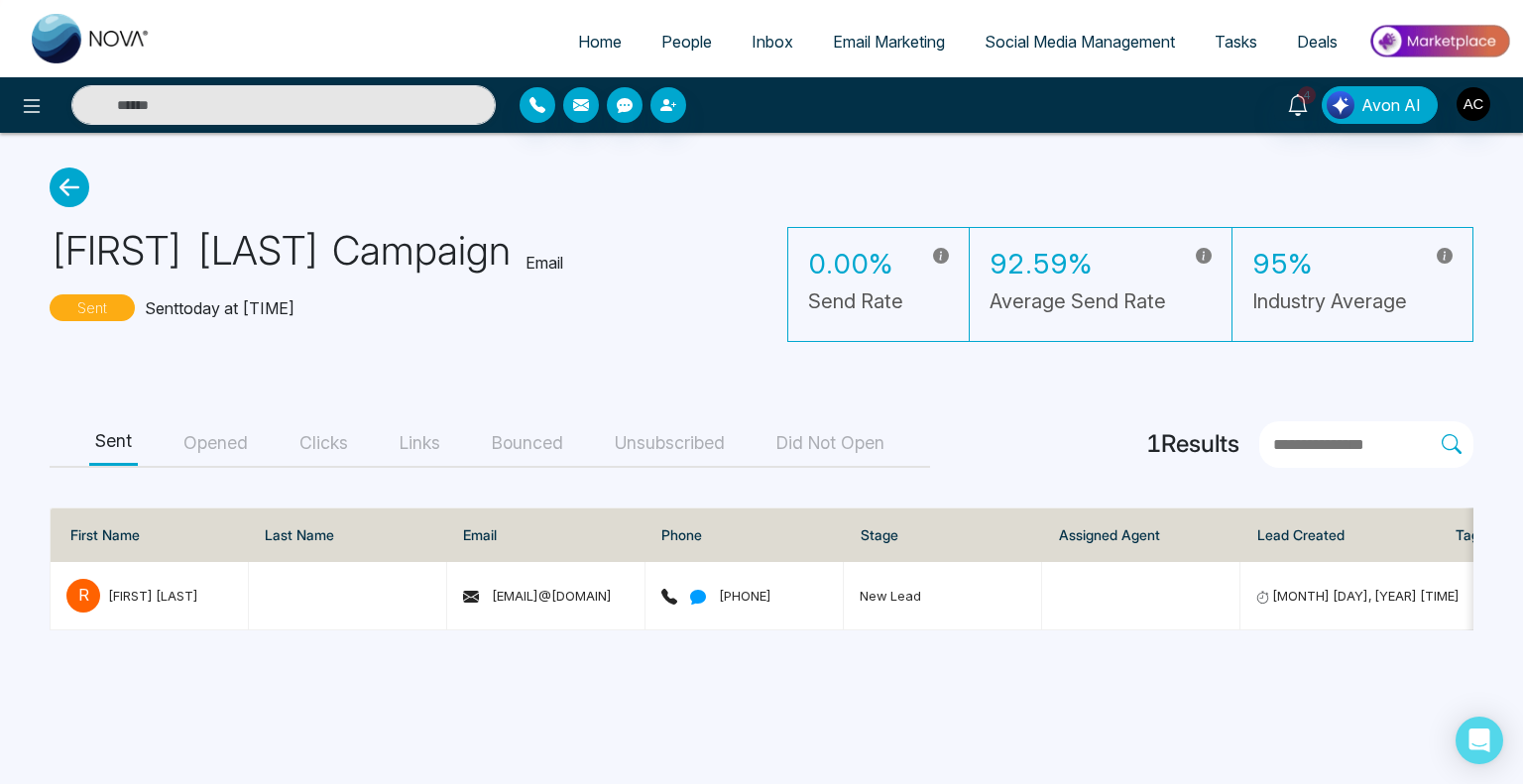 click 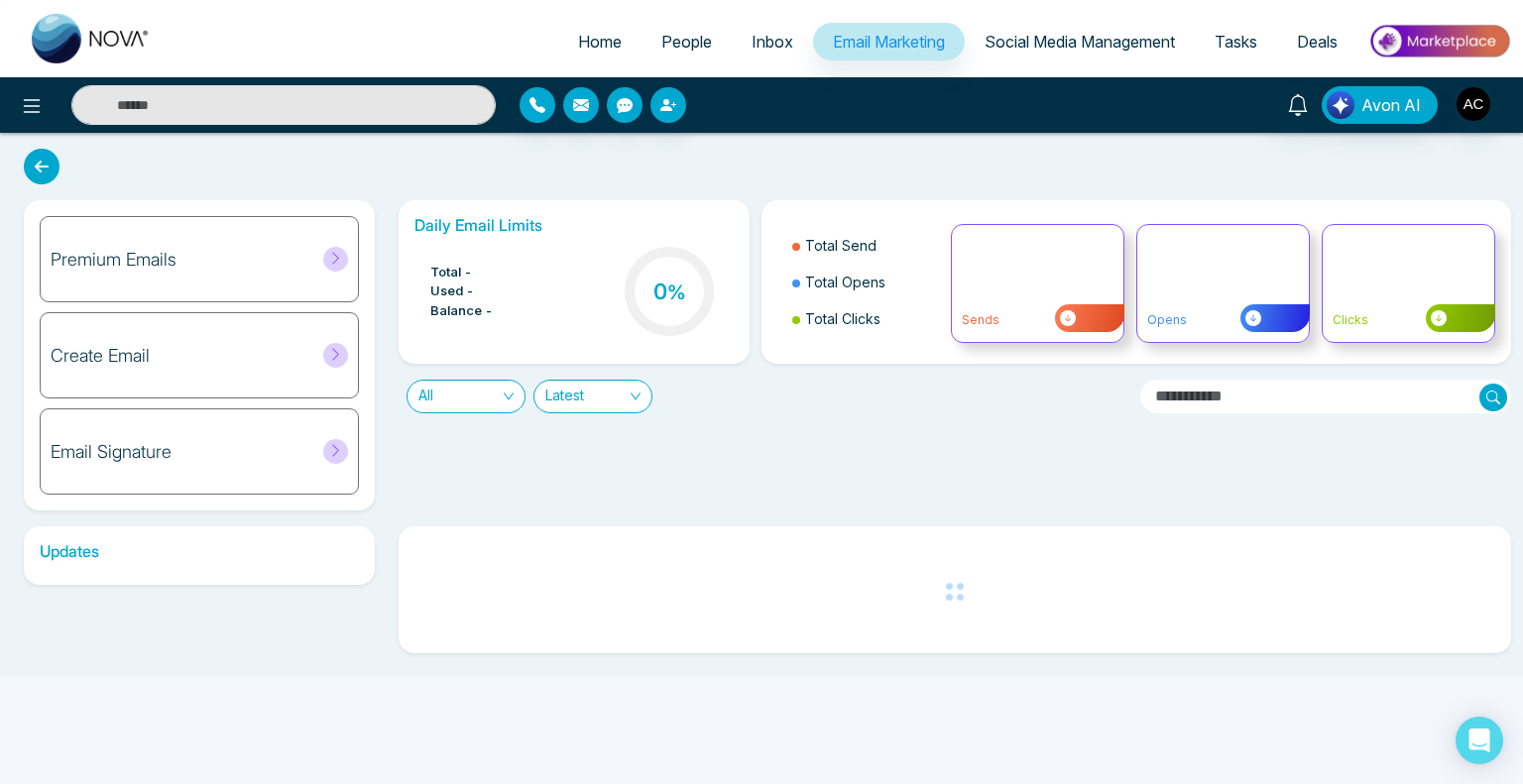 click on "People" at bounding box center [686, 42] 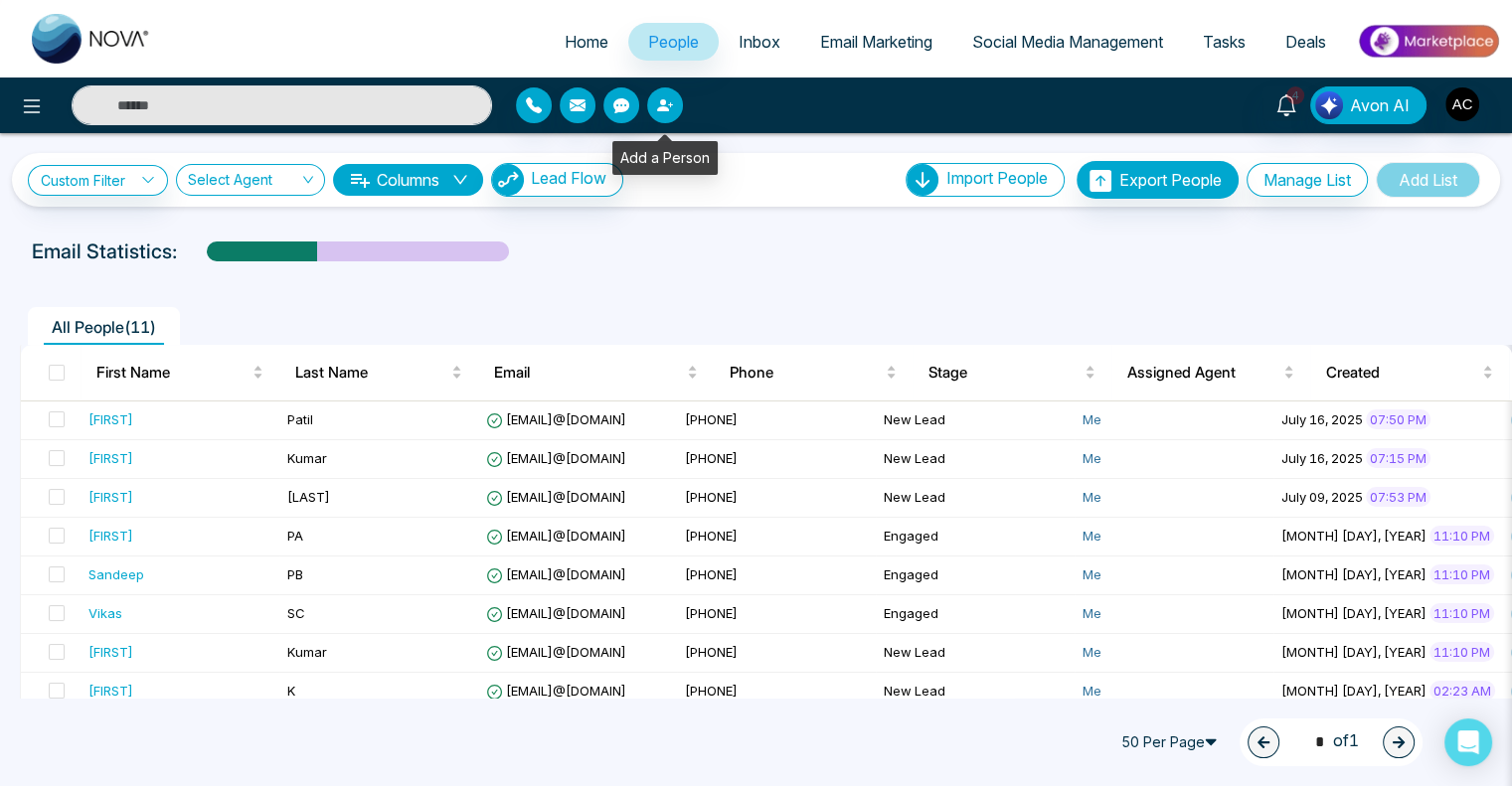 click 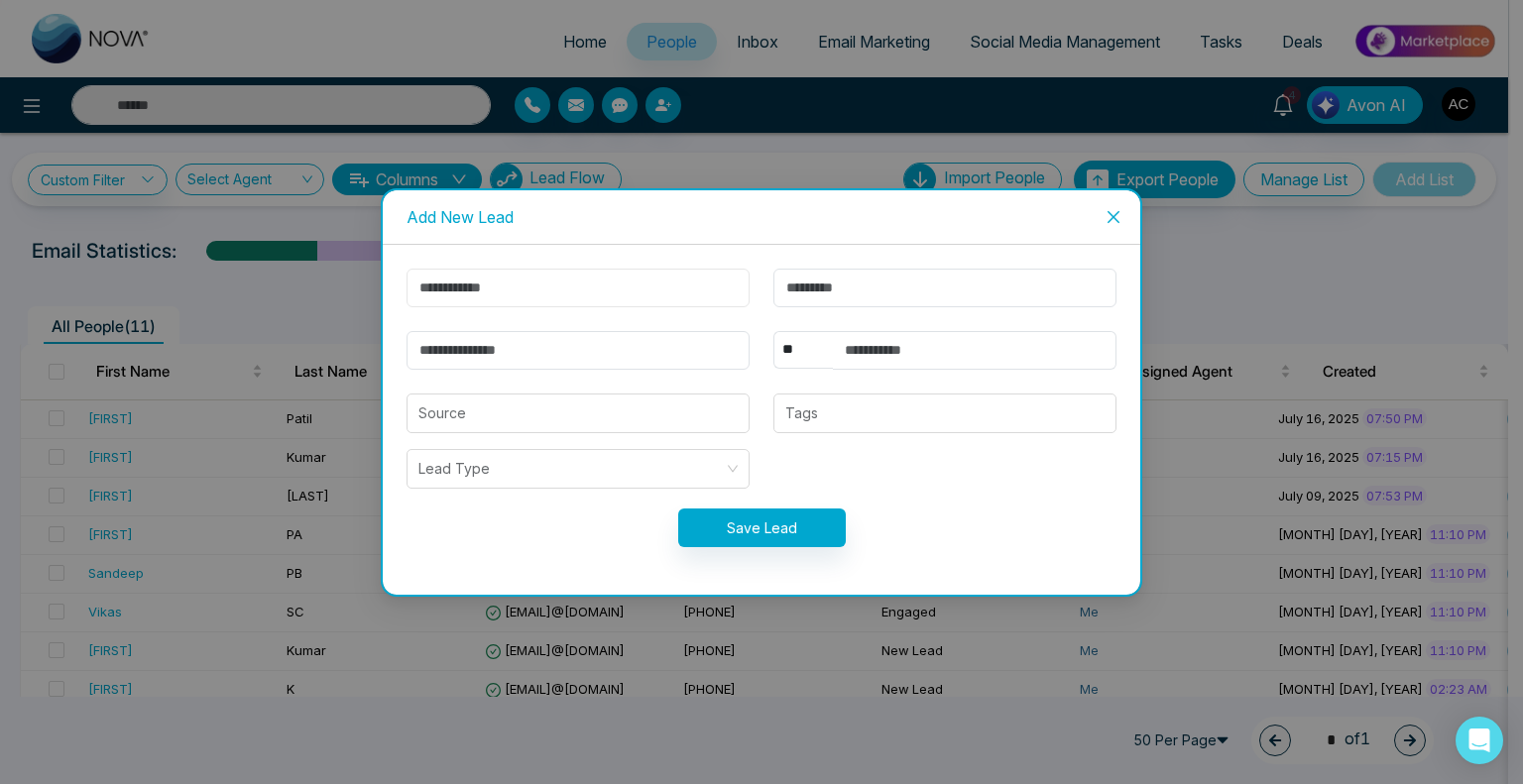 click at bounding box center (578, 287) 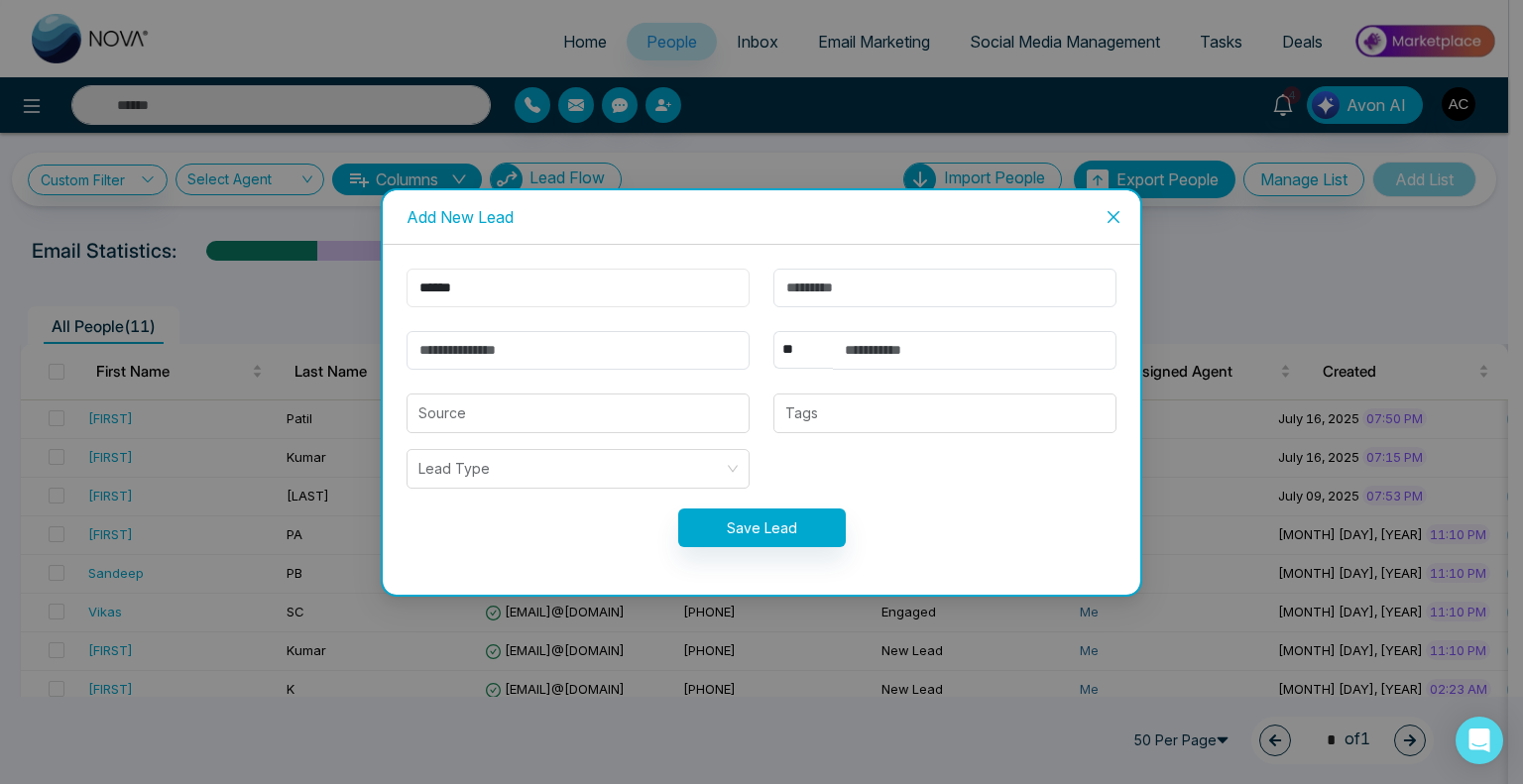 type on "******" 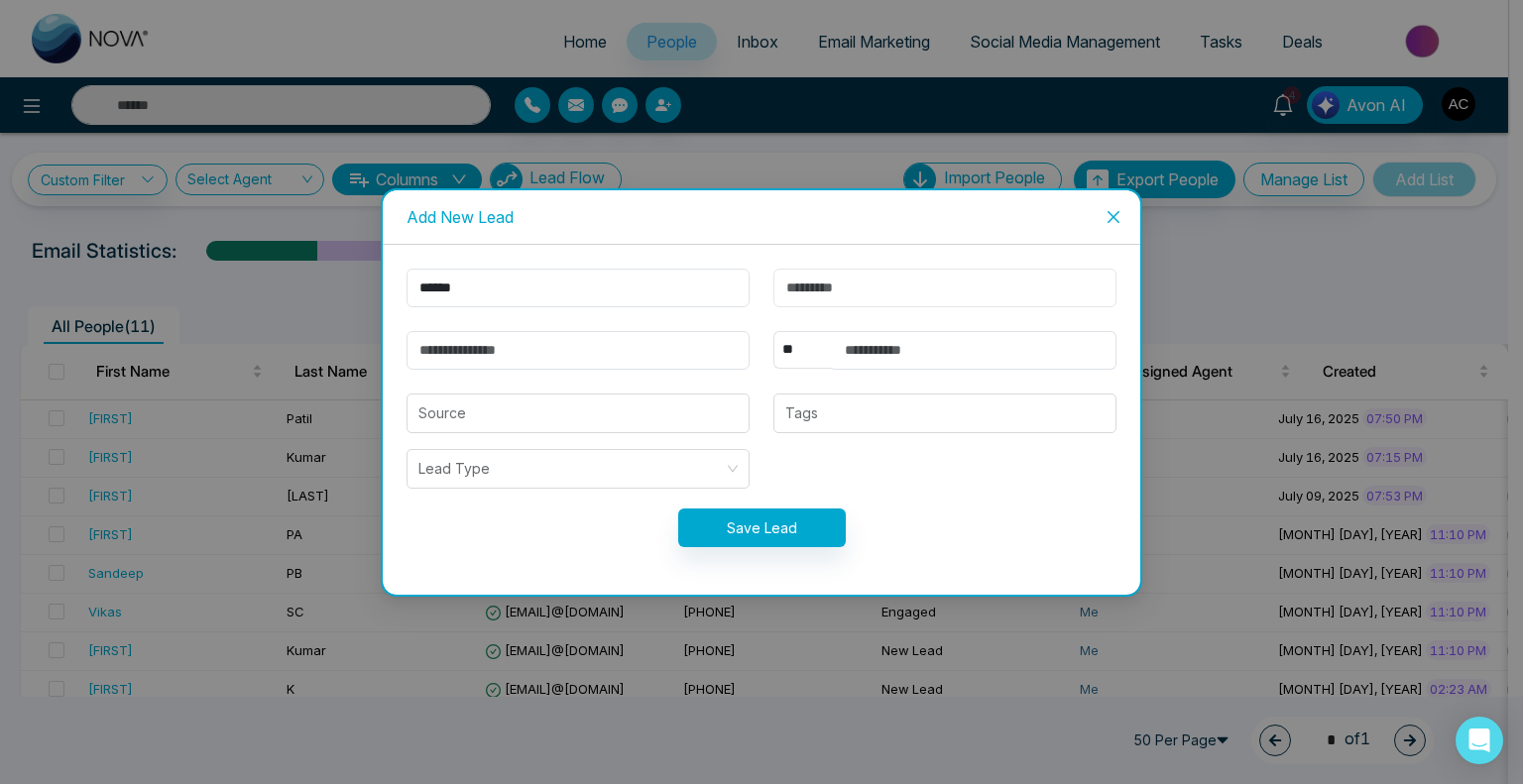 click at bounding box center (945, 287) 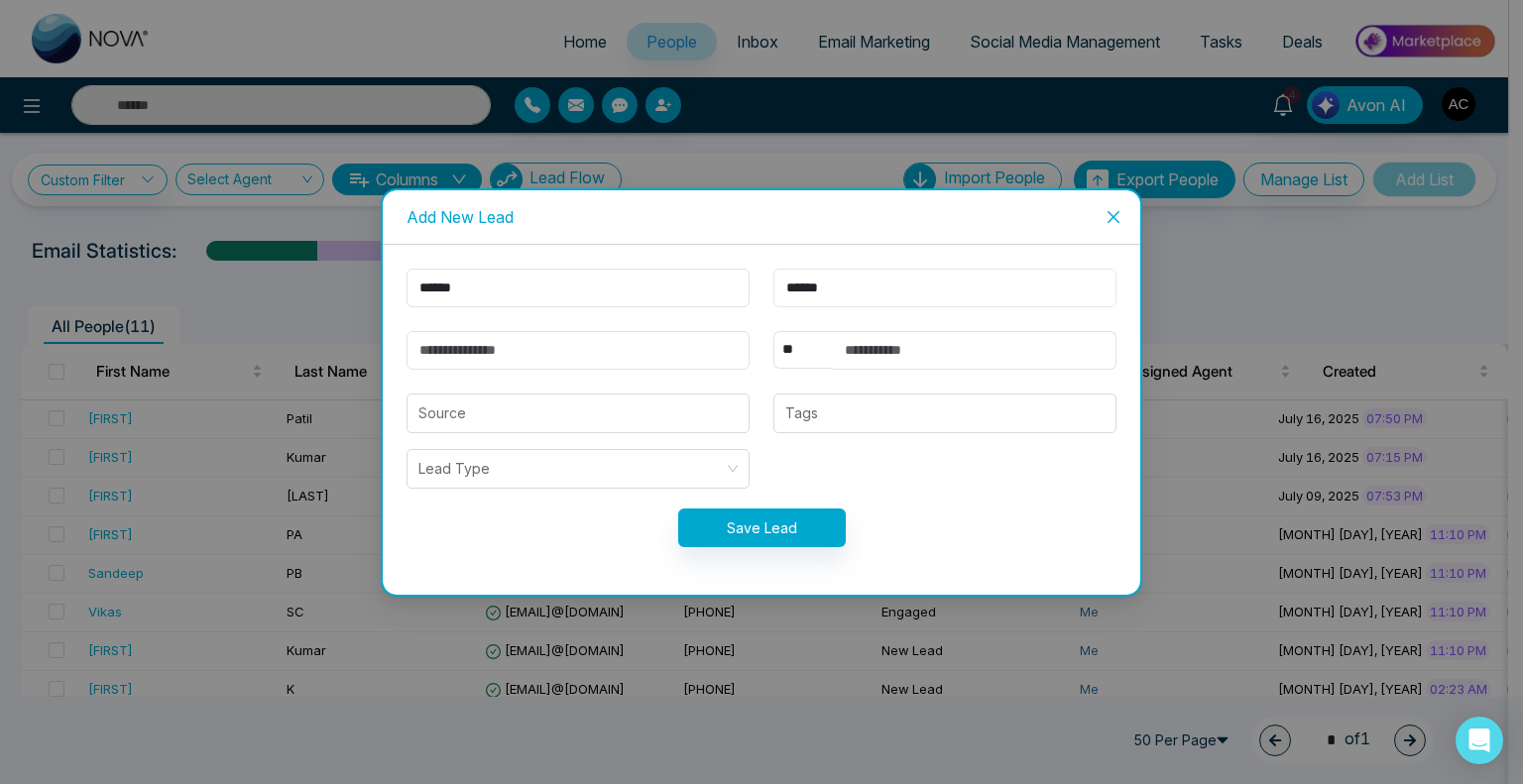 type on "******" 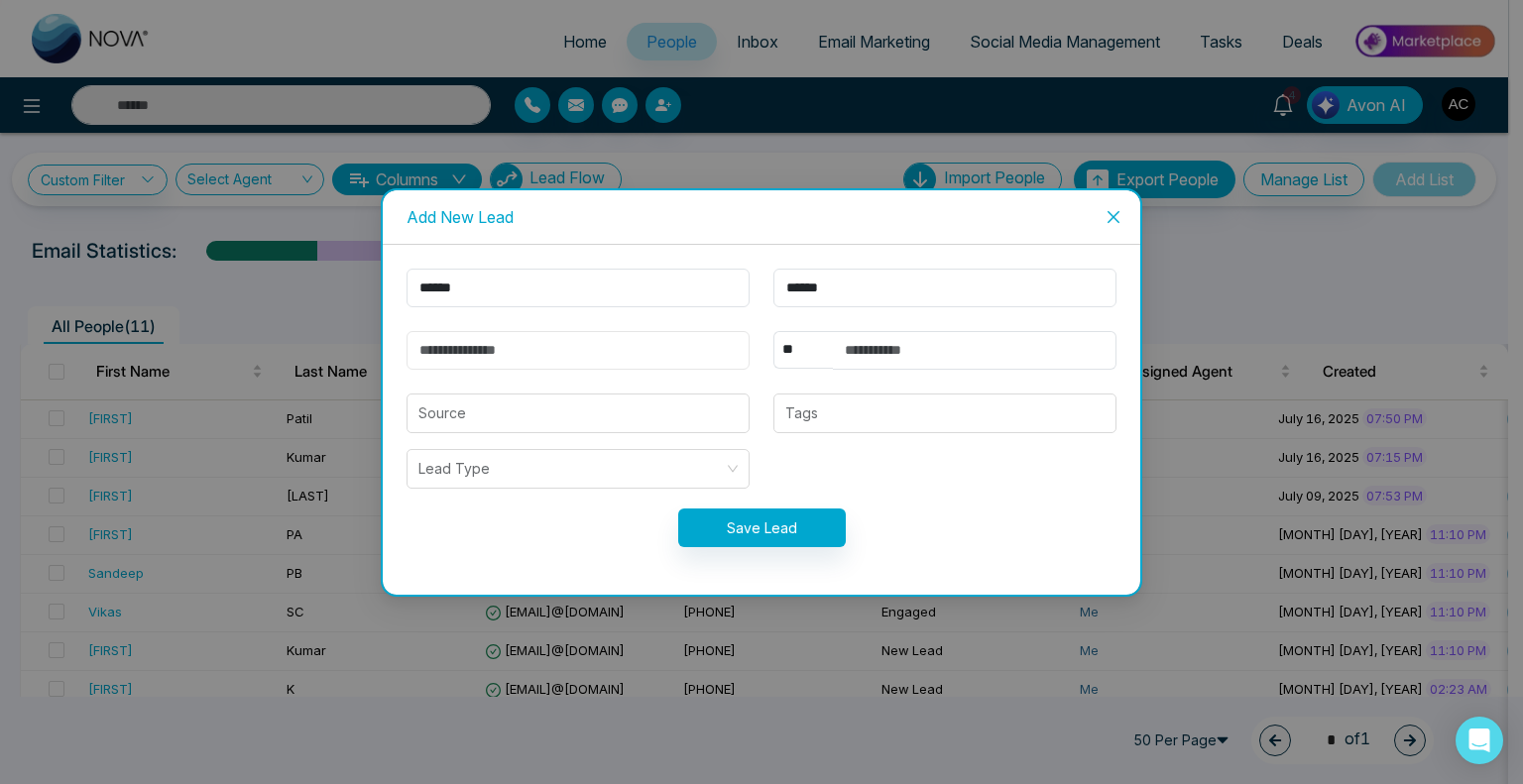 click at bounding box center [578, 350] 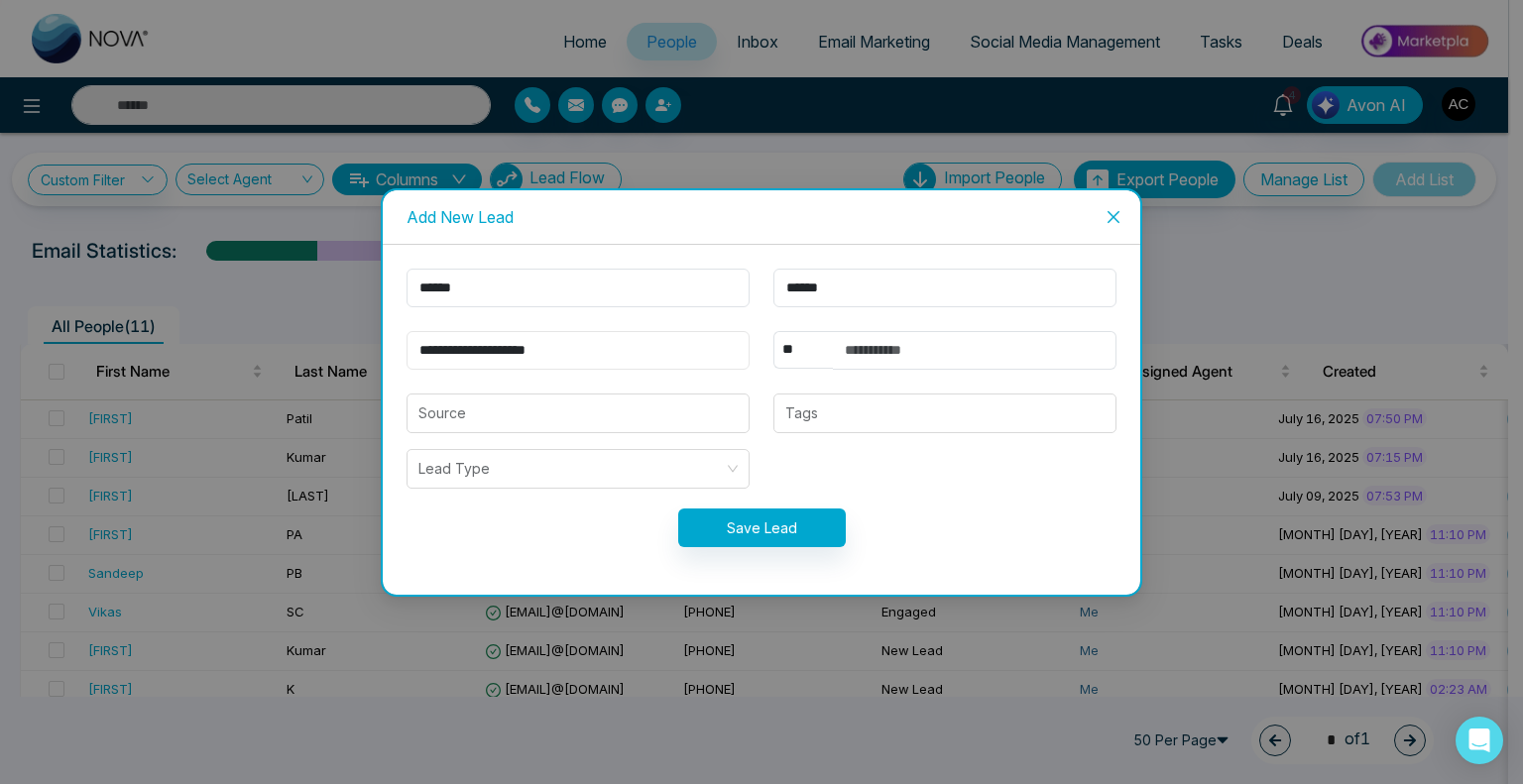 type on "**********" 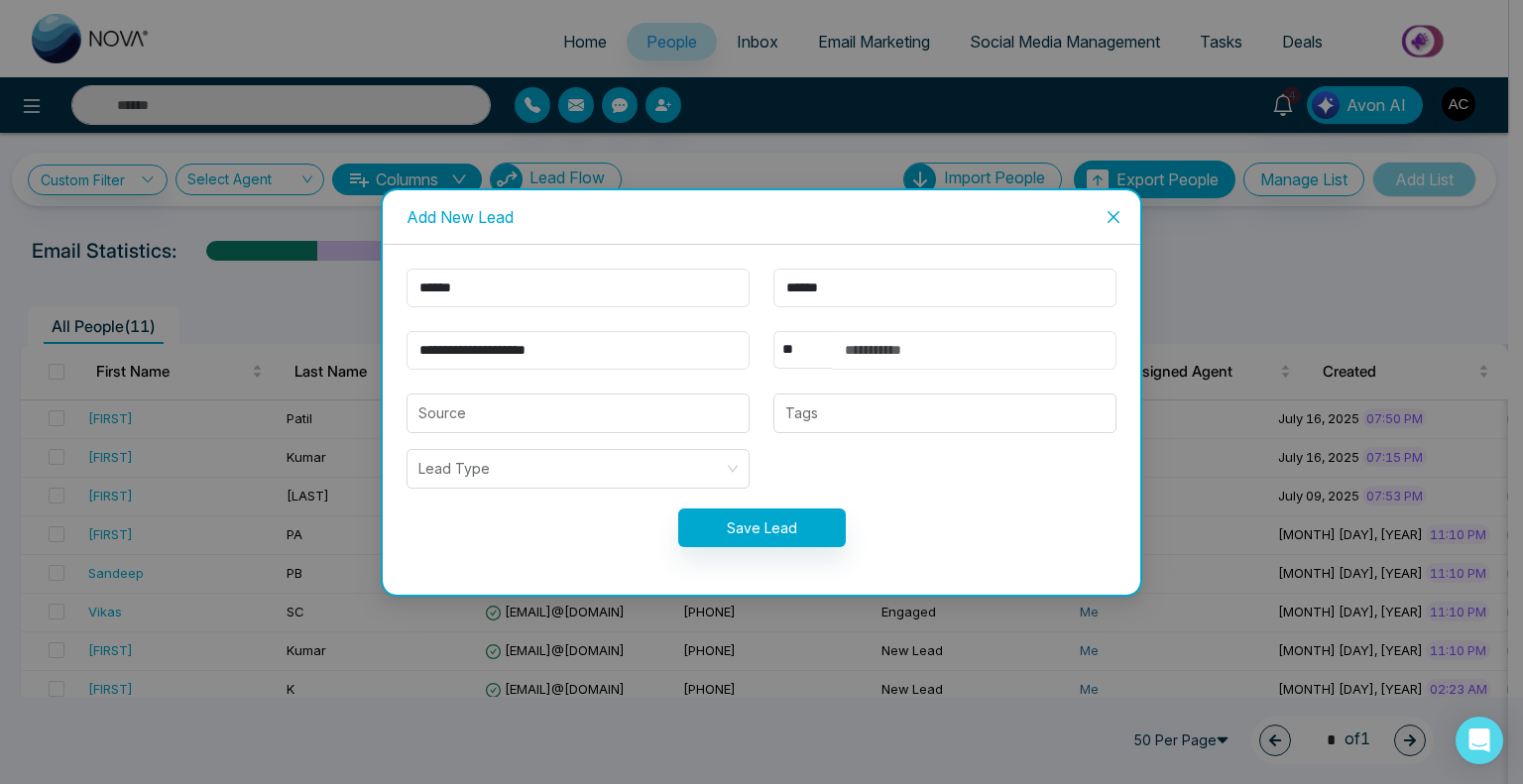 click at bounding box center (975, 350) 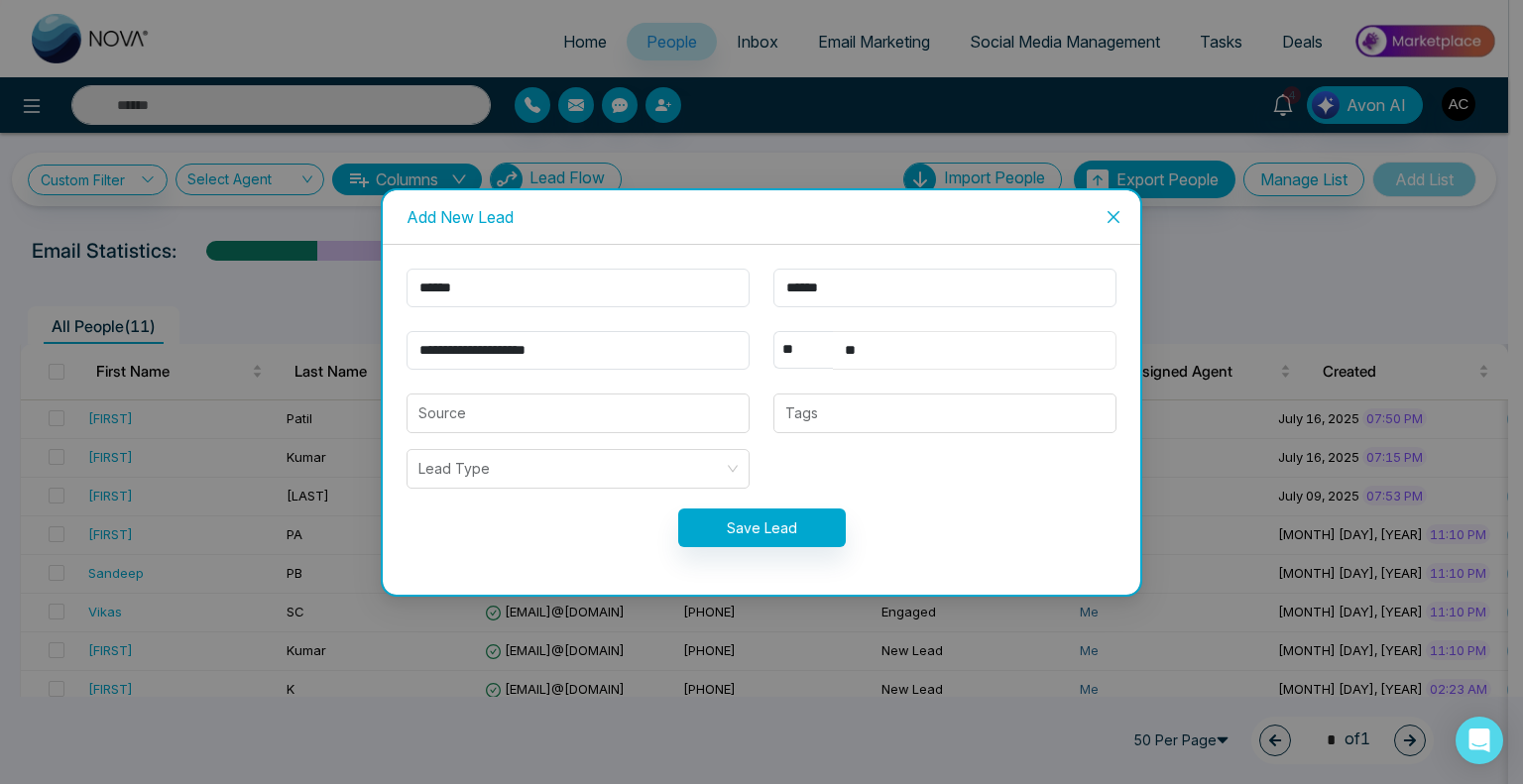 type on "*" 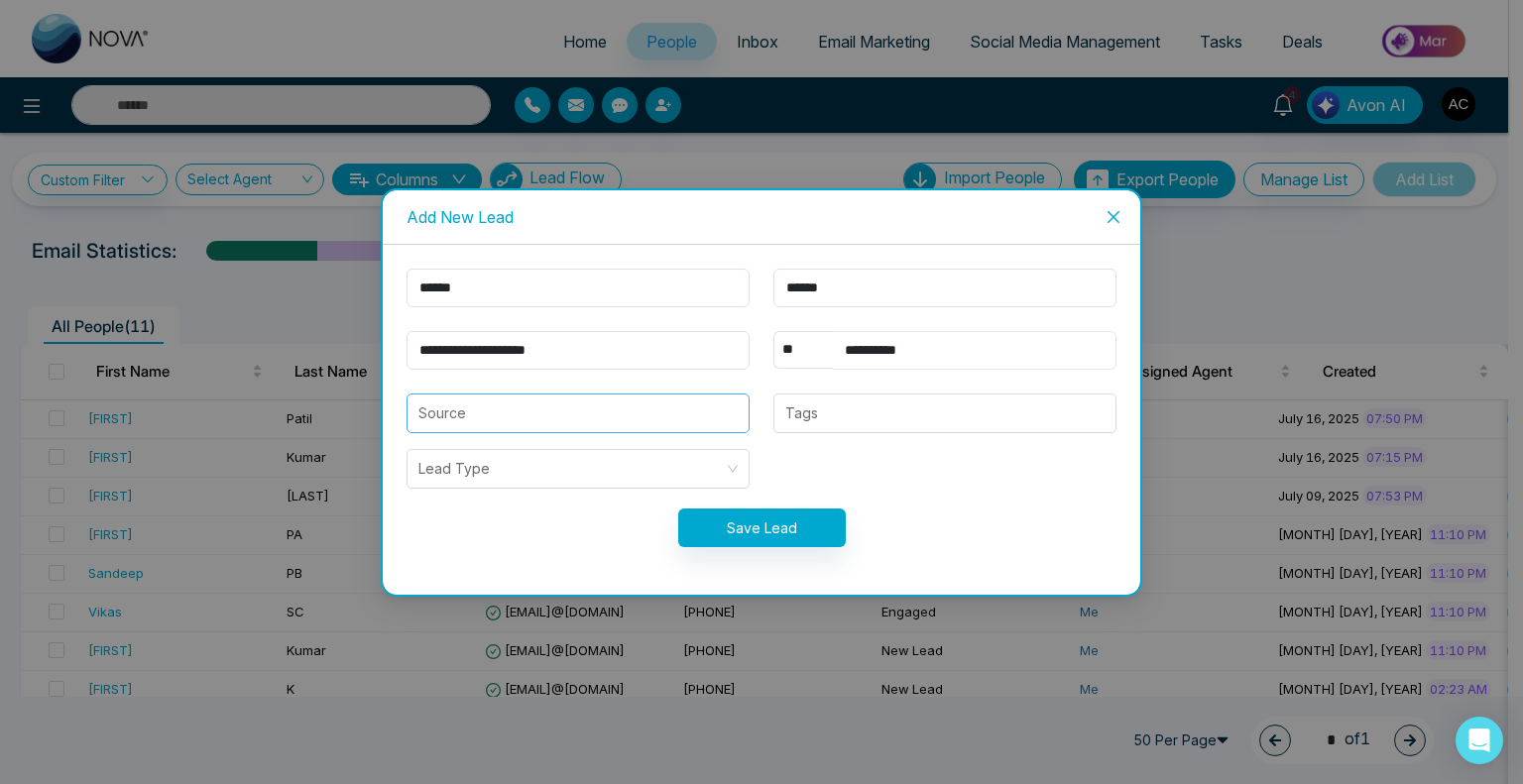 type on "**********" 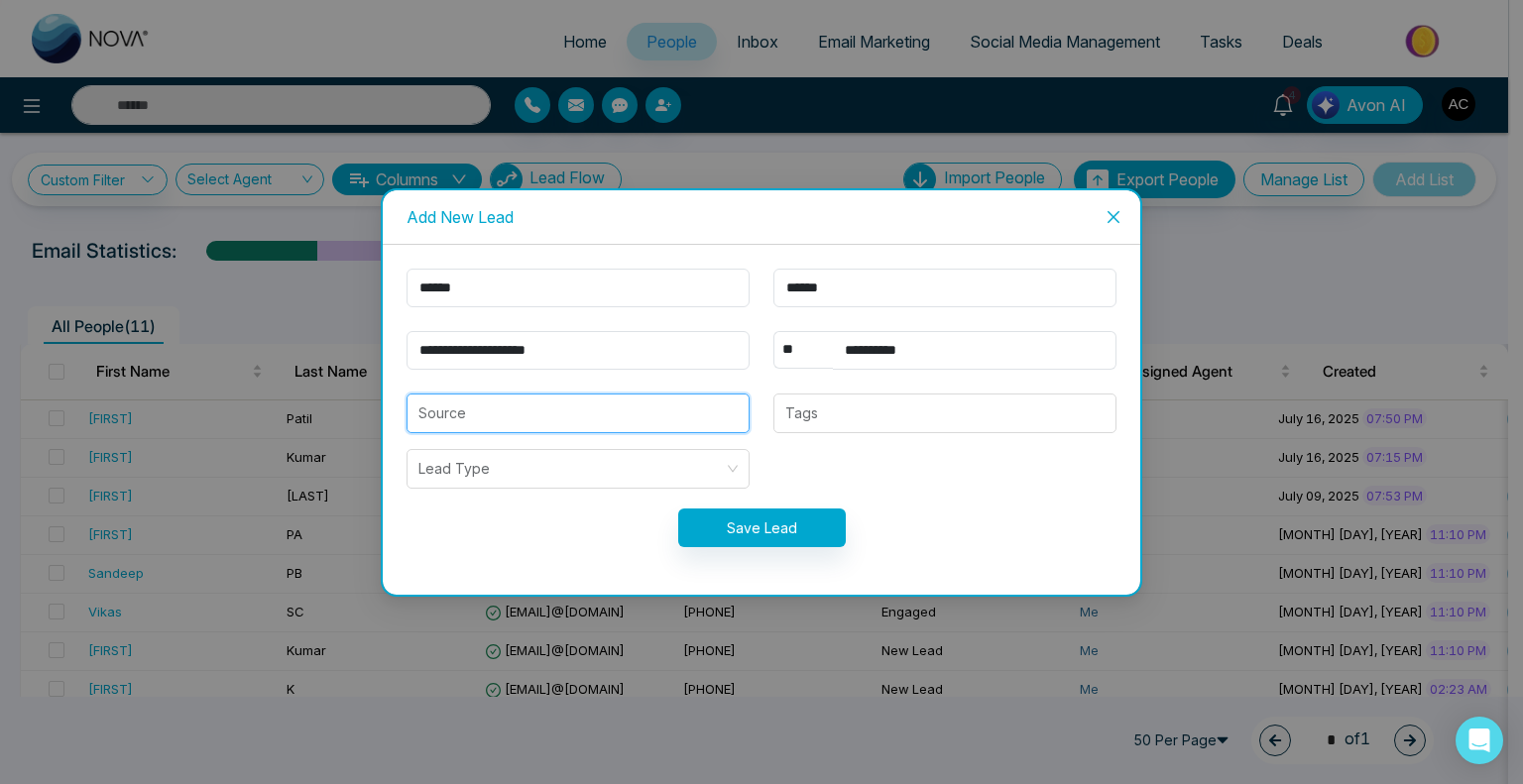 click at bounding box center (578, 413) 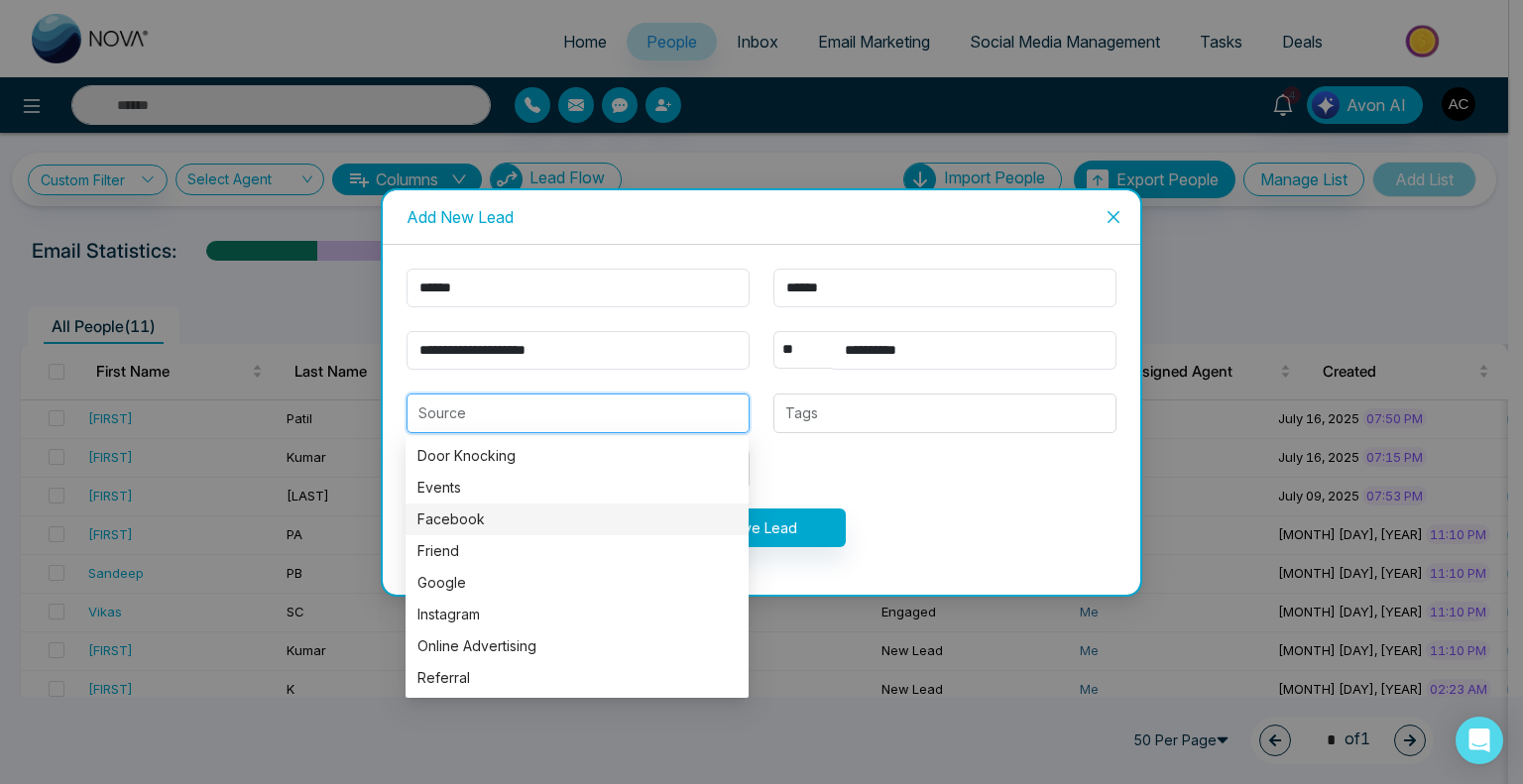 click on "Facebook" at bounding box center (577, 519) 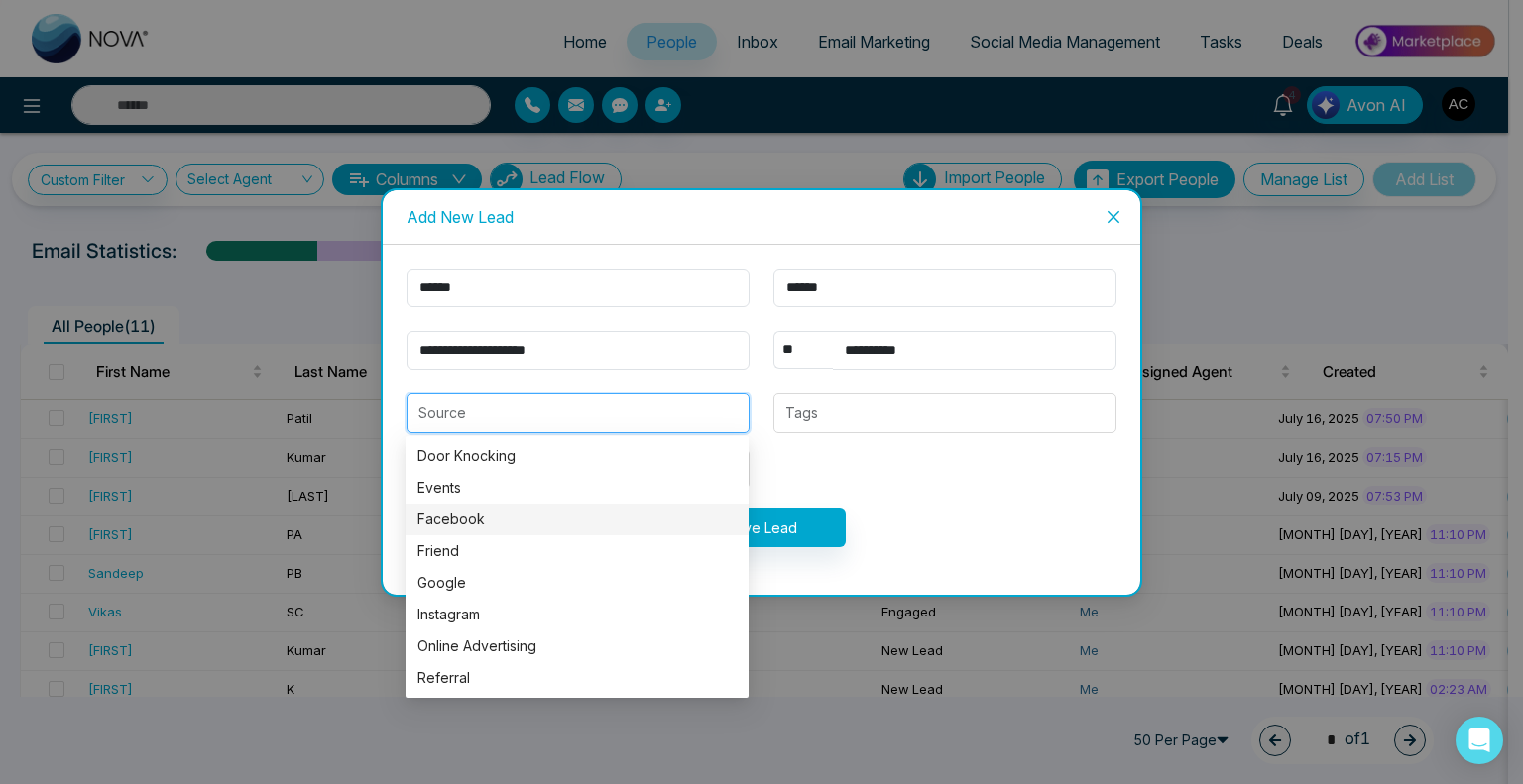 type on "********" 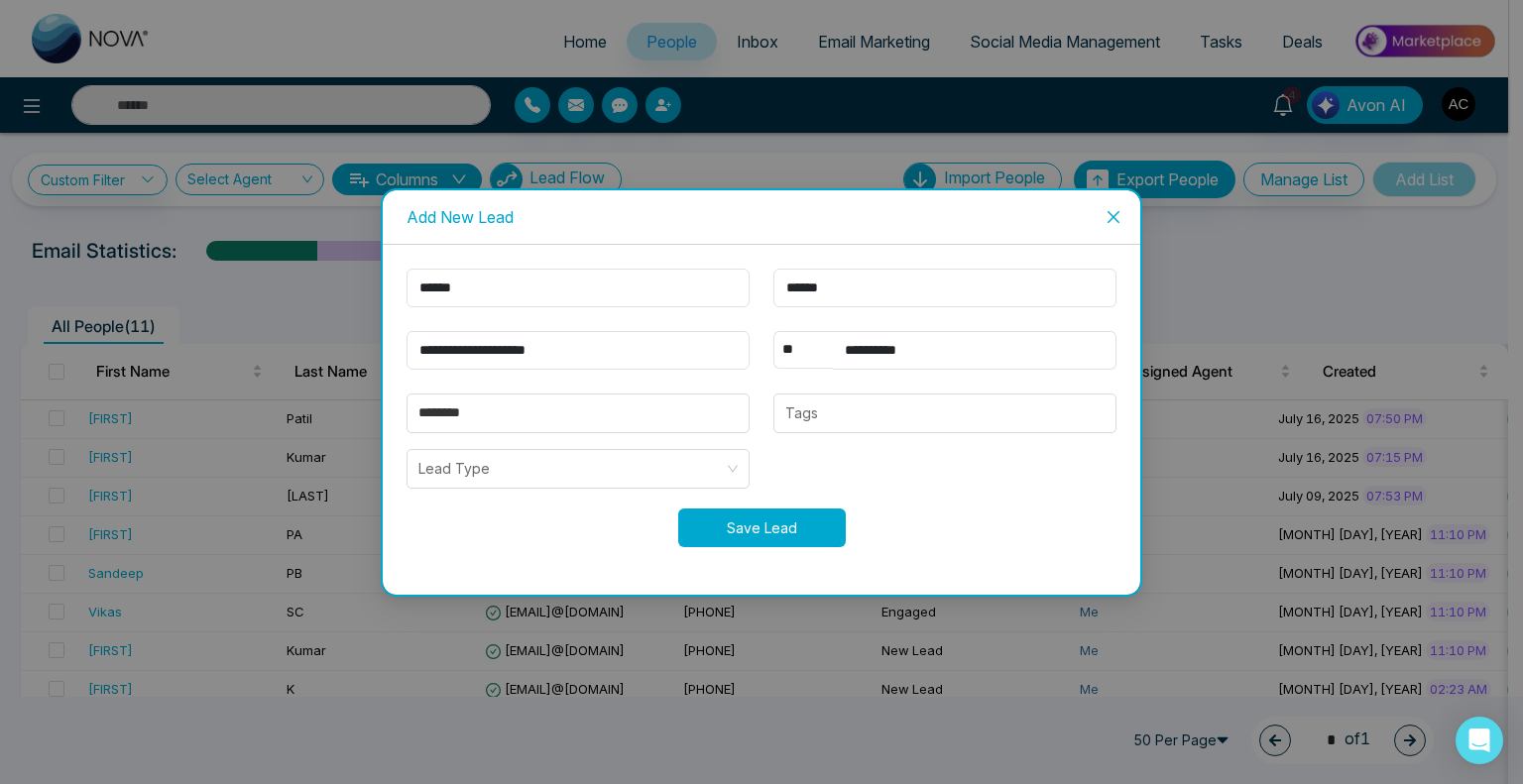 click on "Save Lead" at bounding box center (762, 527) 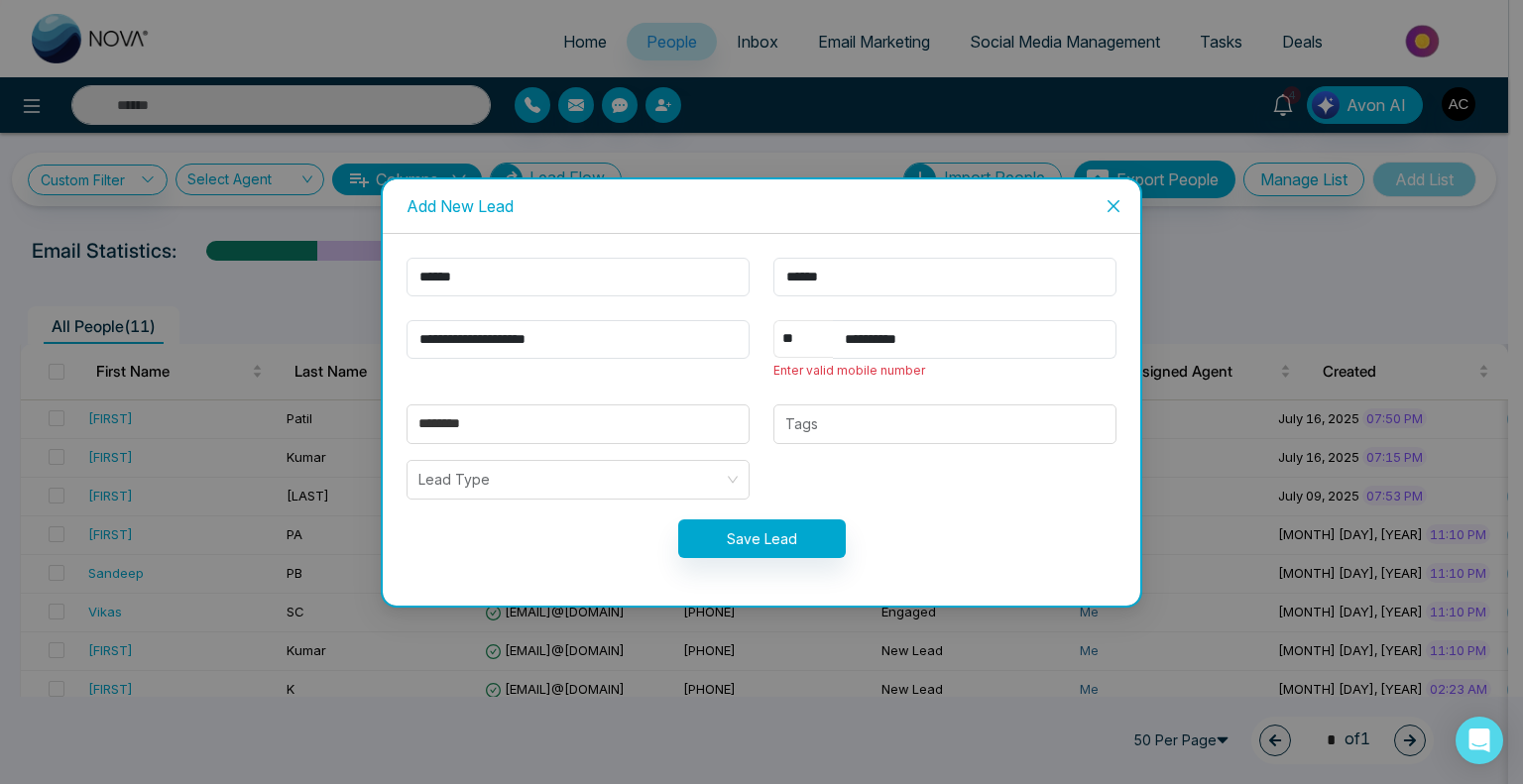 click on "** **** *** *** *** **** ***" at bounding box center [803, 339] 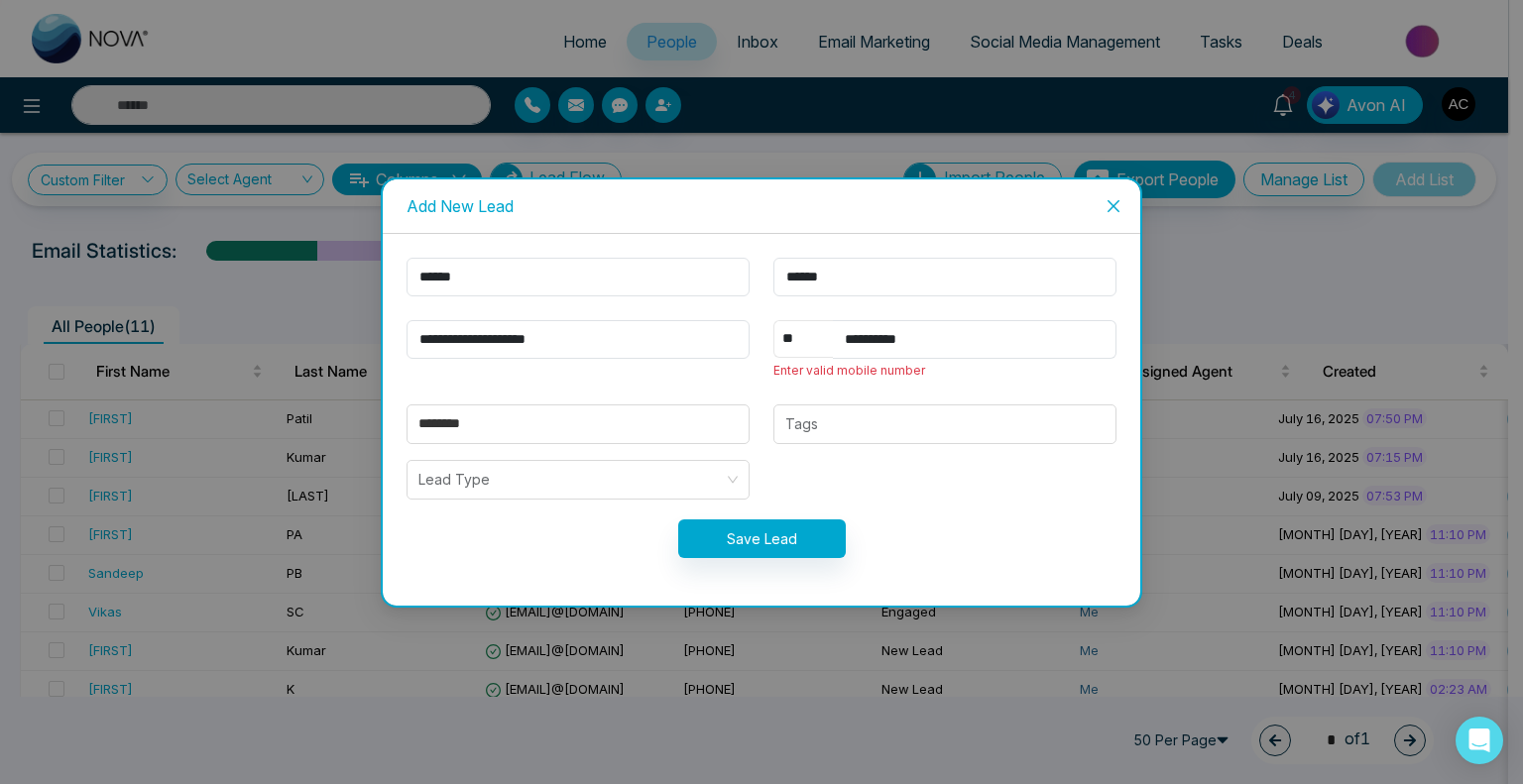 select on "***" 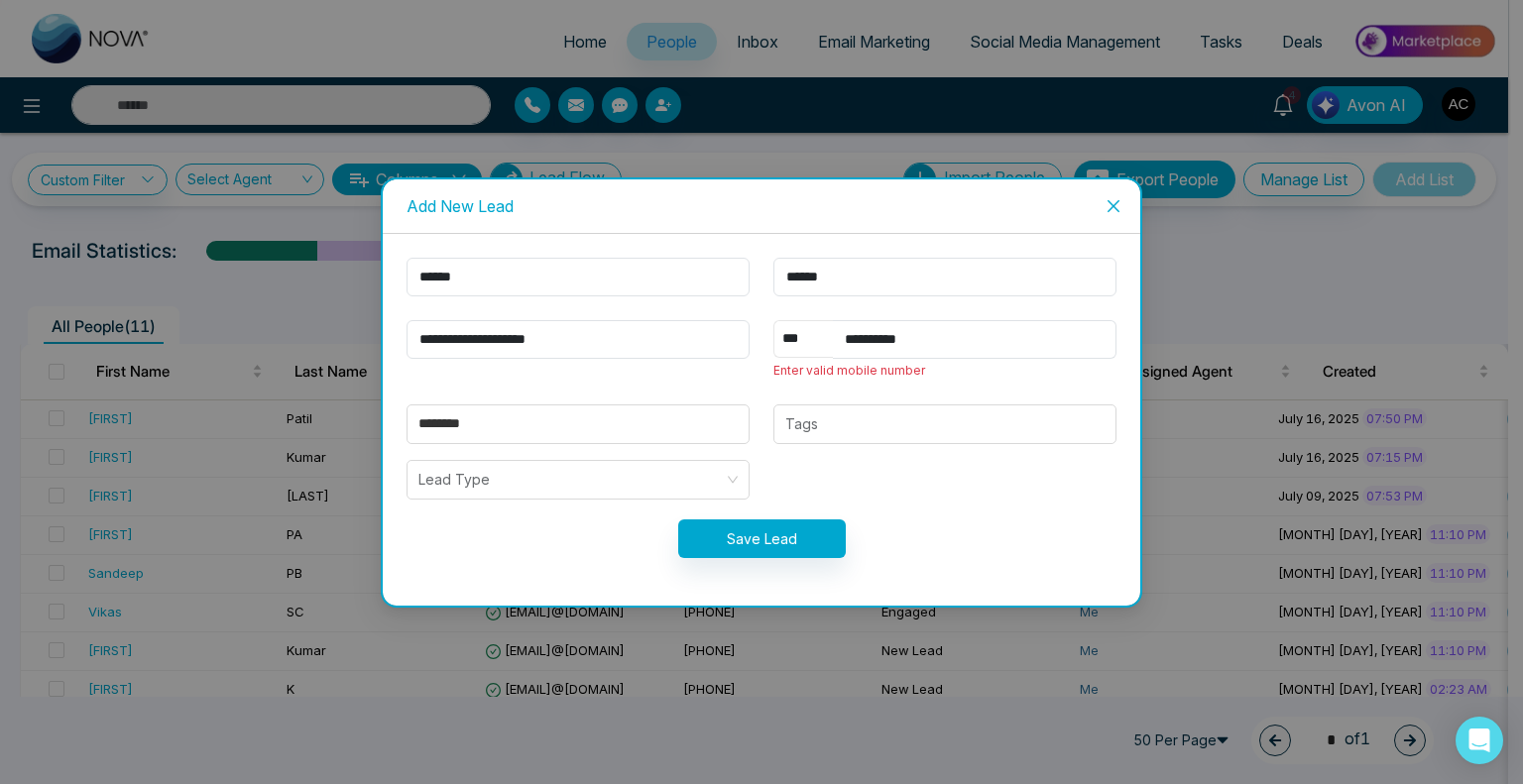 click on "** **** *** *** *** **** ***" at bounding box center (803, 339) 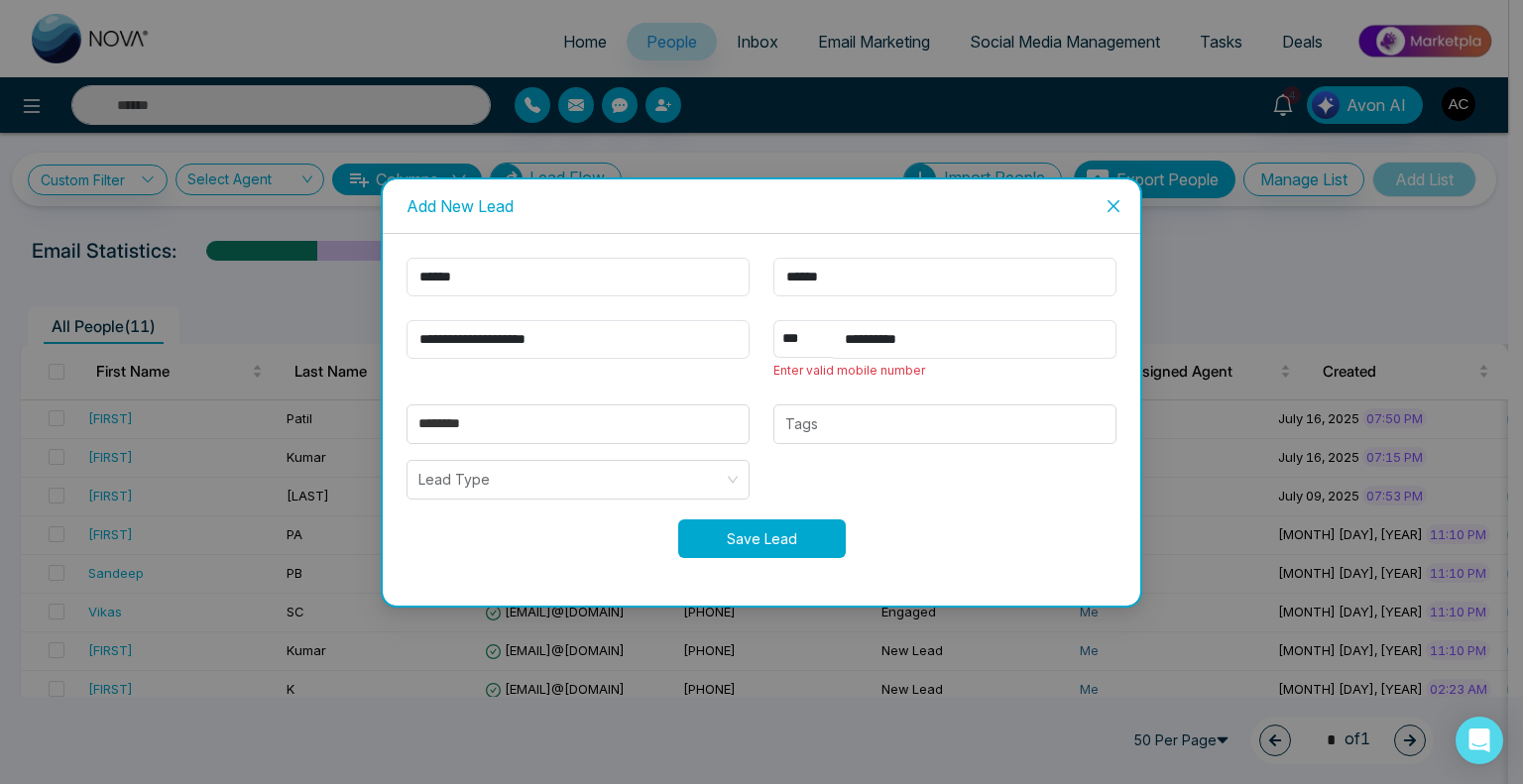 click on "Save Lead" at bounding box center (762, 538) 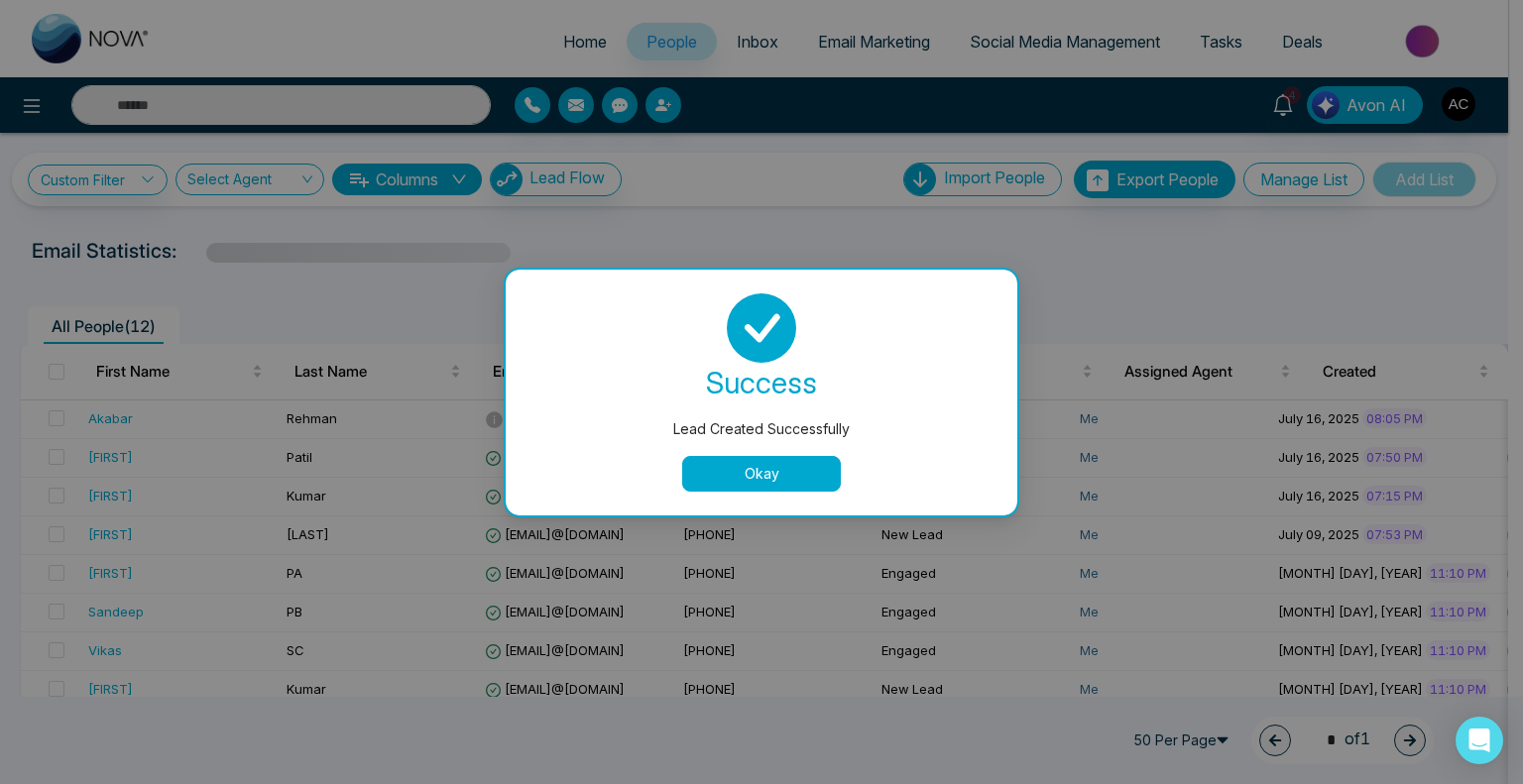 click on "Okay" at bounding box center (762, 474) 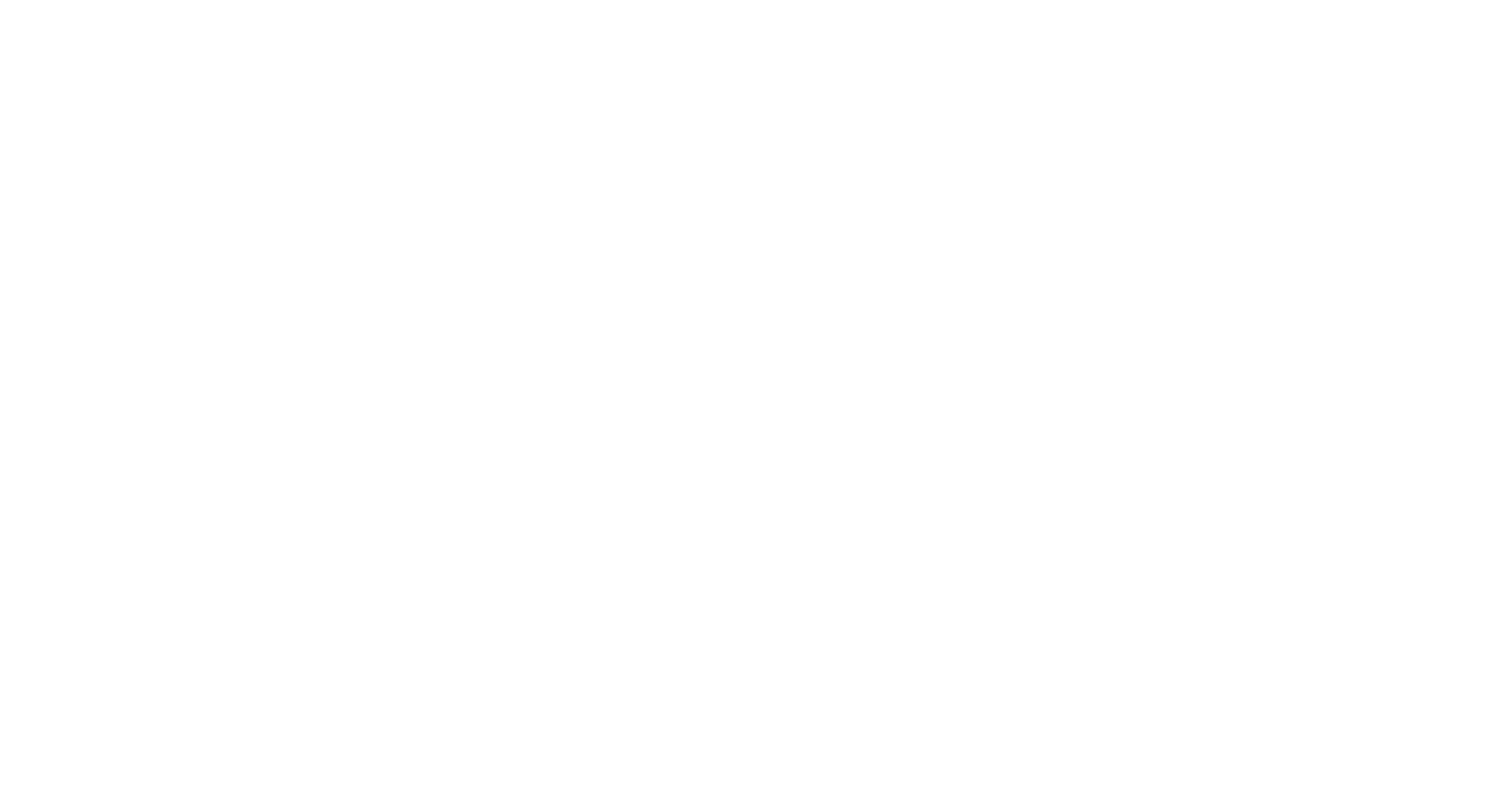 scroll, scrollTop: 0, scrollLeft: 0, axis: both 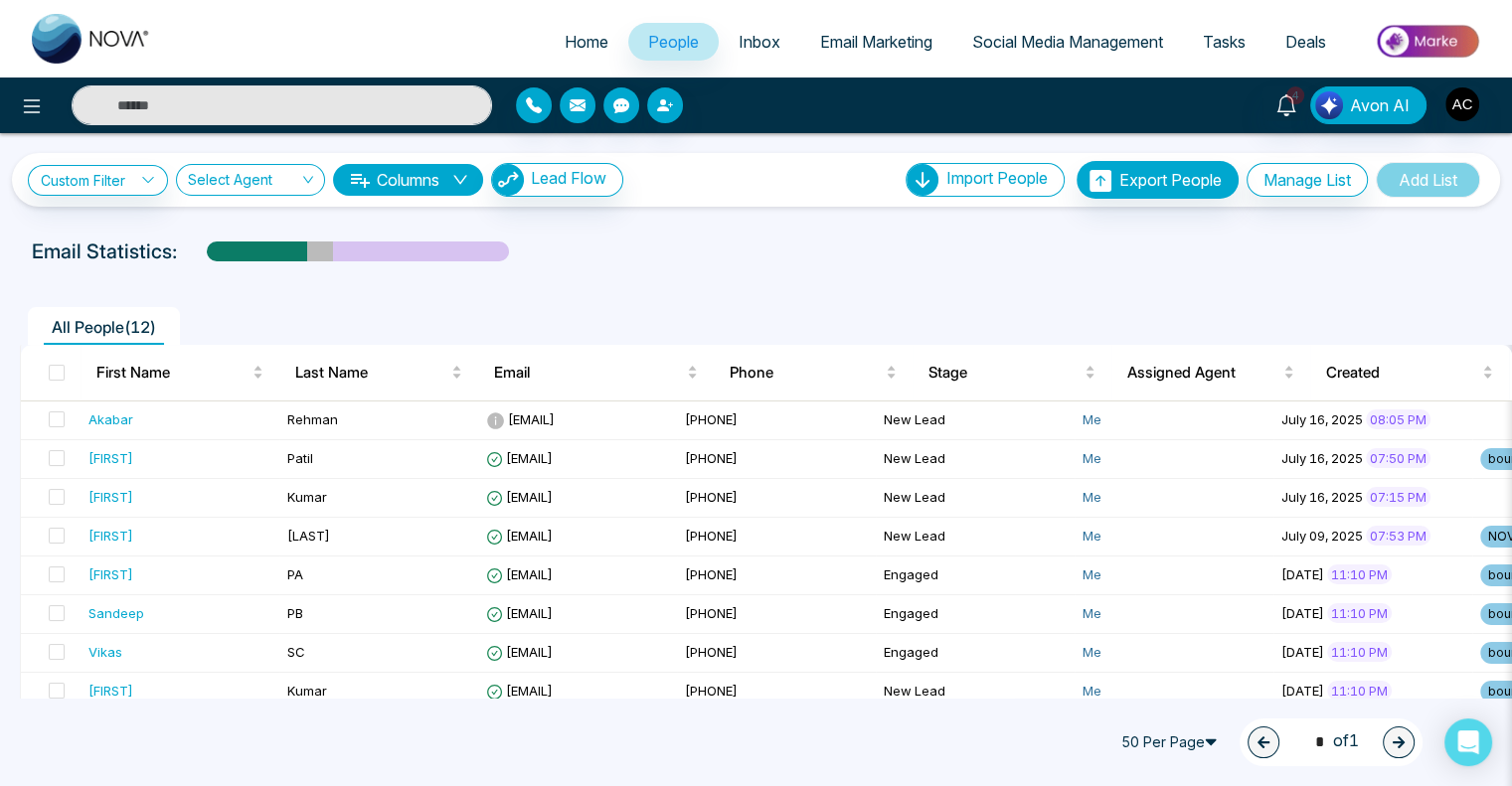 click on "Email Marketing" at bounding box center [876, 42] 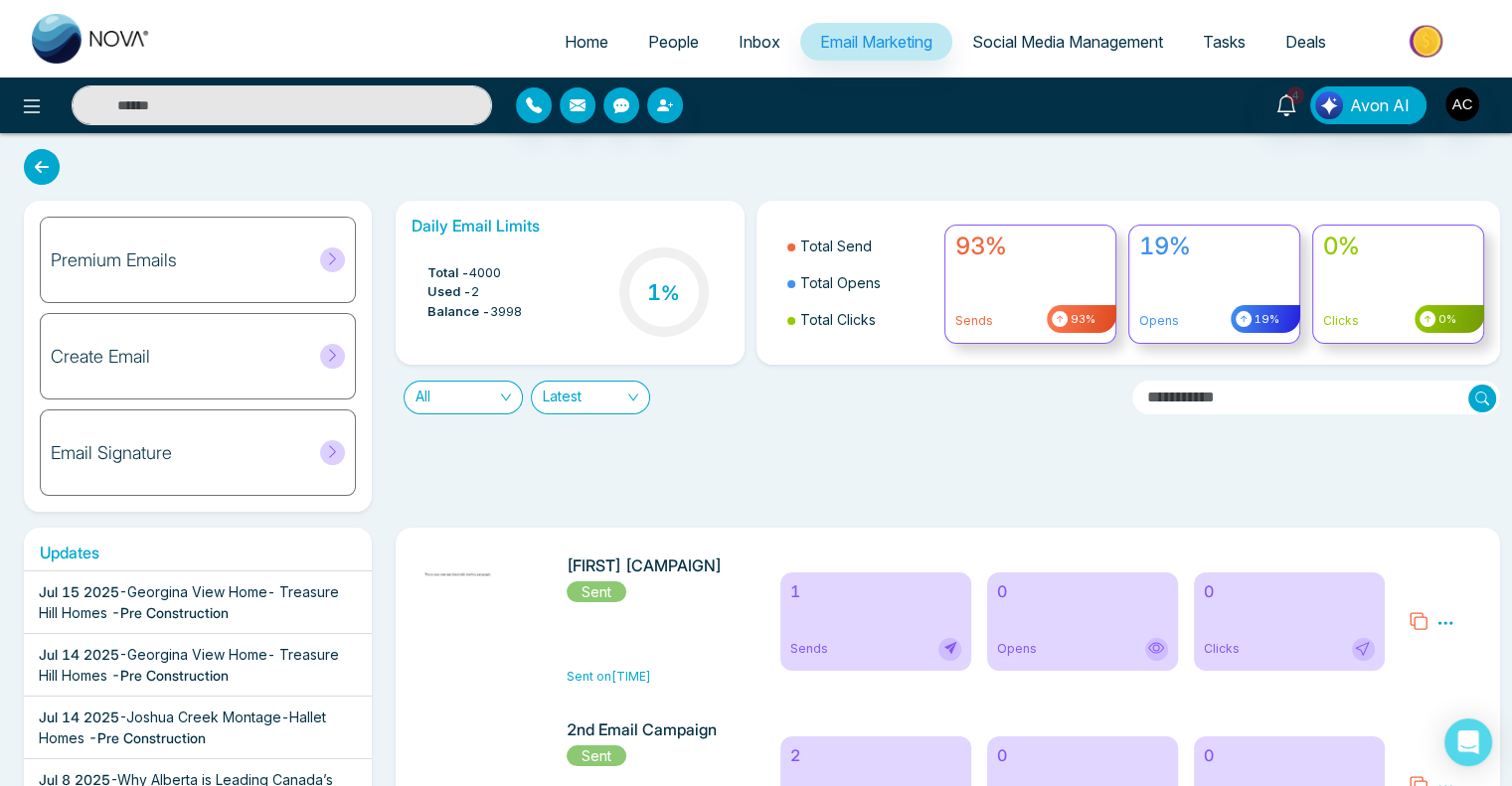 click on "Premium Emails" at bounding box center (198, 259) 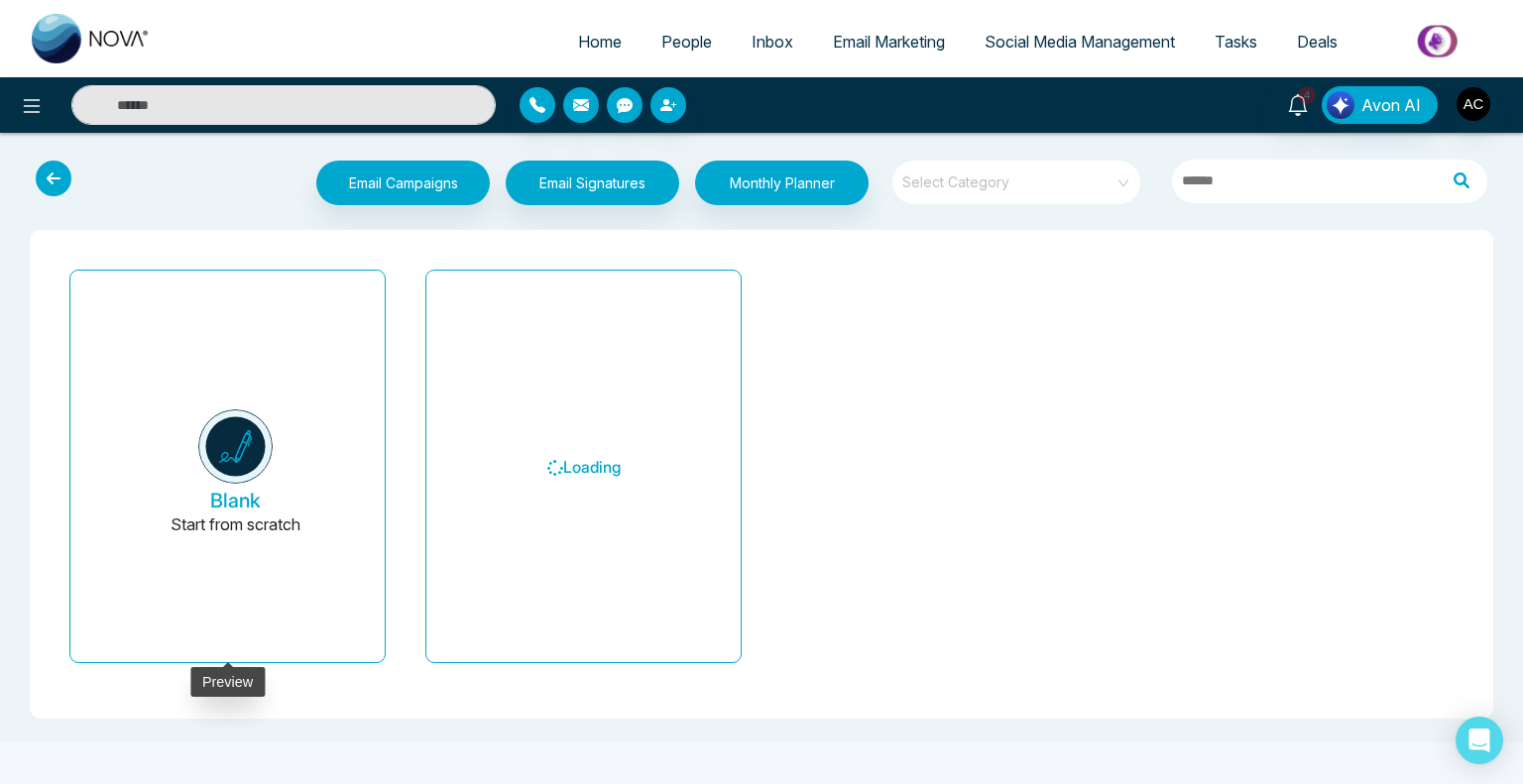 click on "Blank" at bounding box center [235, 501] 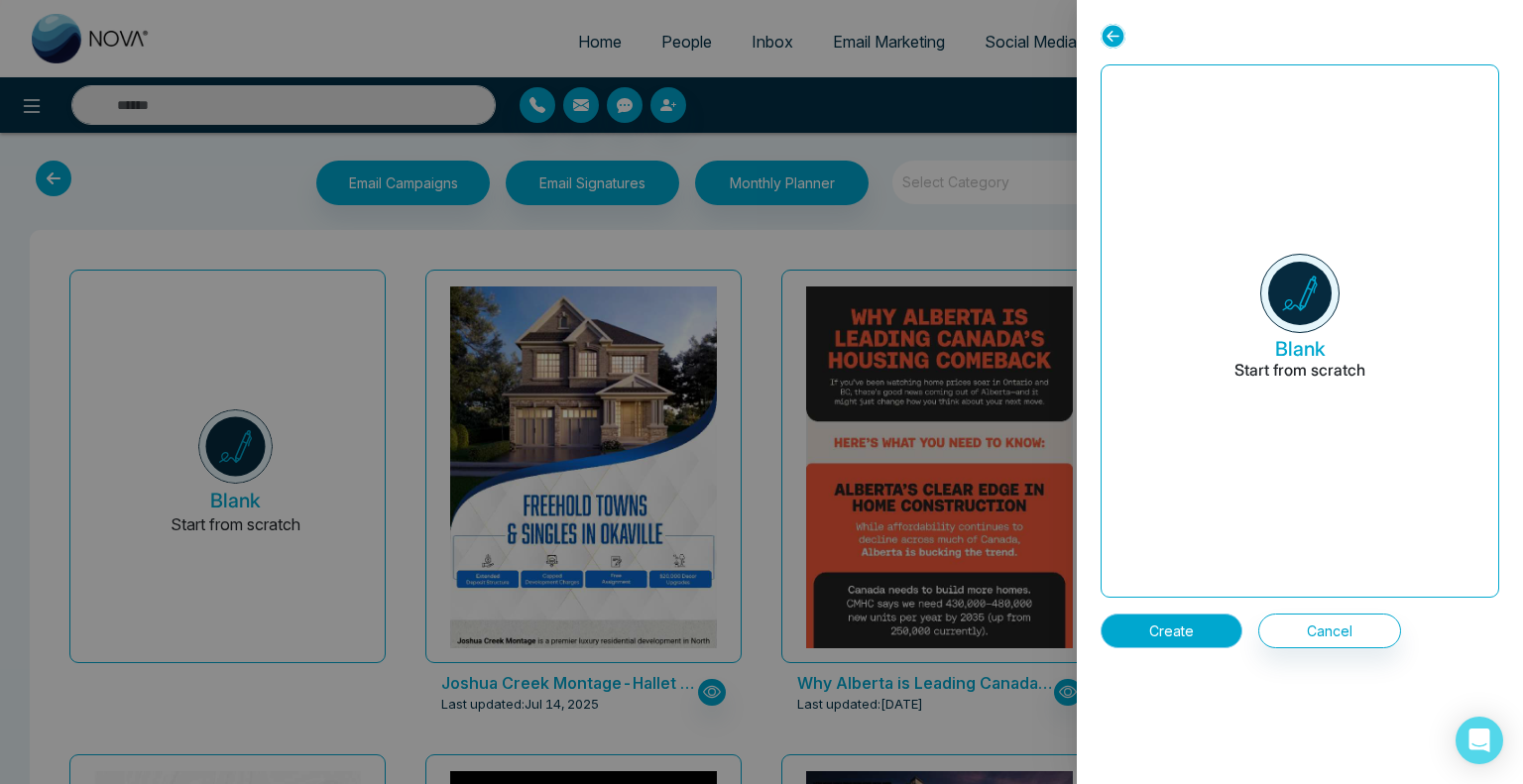 click on "Create" at bounding box center (1171, 630) 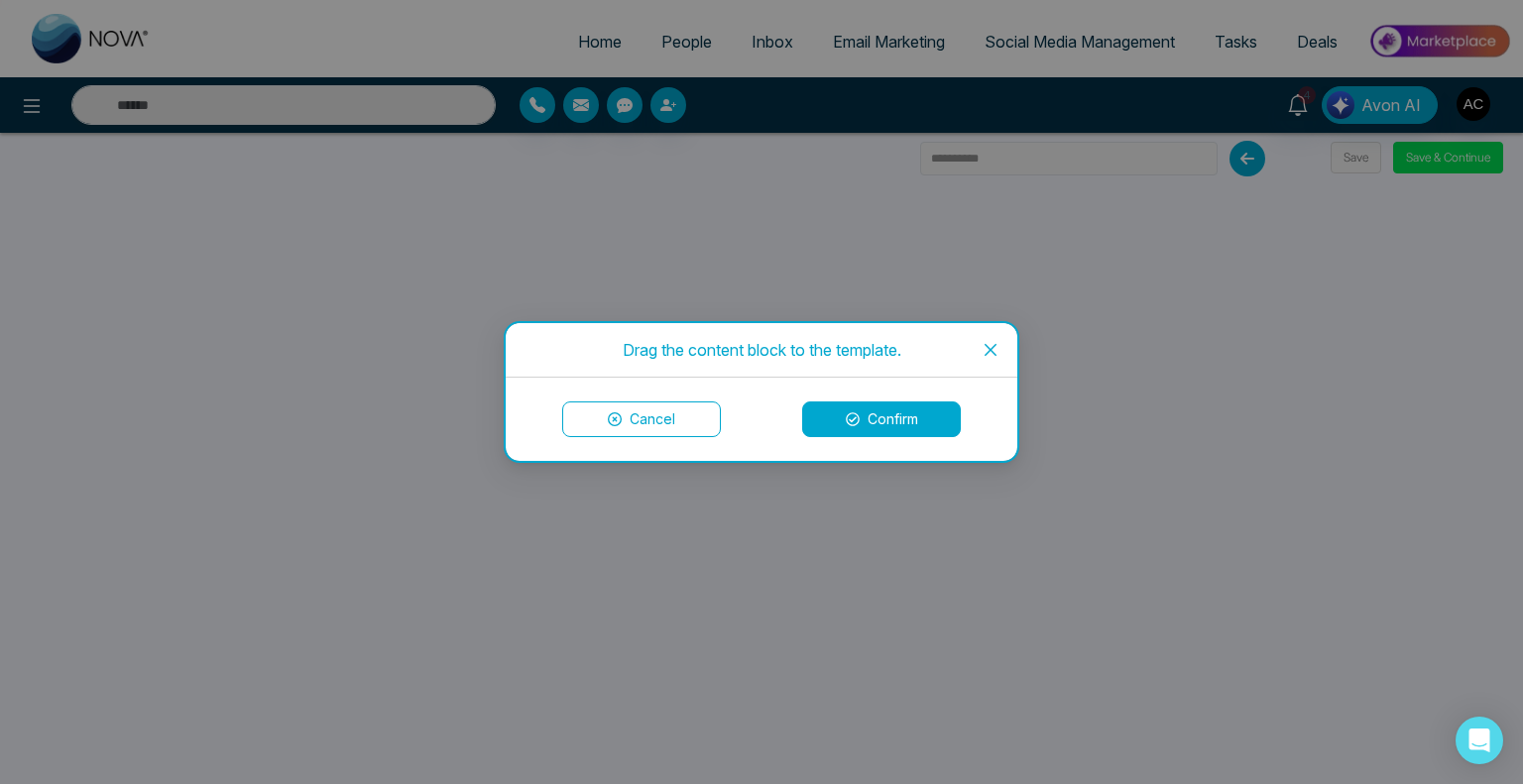 click on "Confirm" at bounding box center (881, 419) 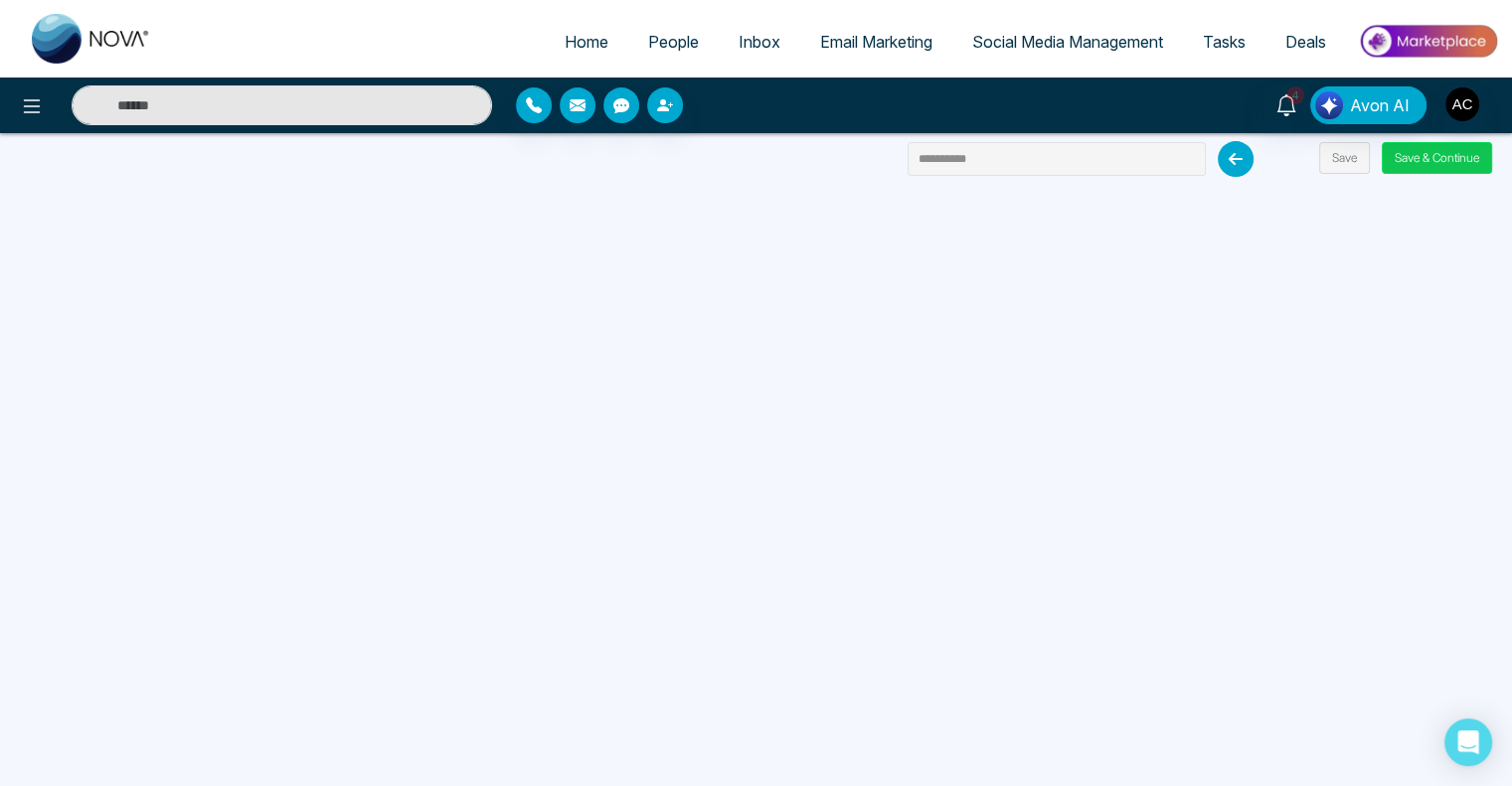 click on "Save & Continue" at bounding box center [1436, 158] 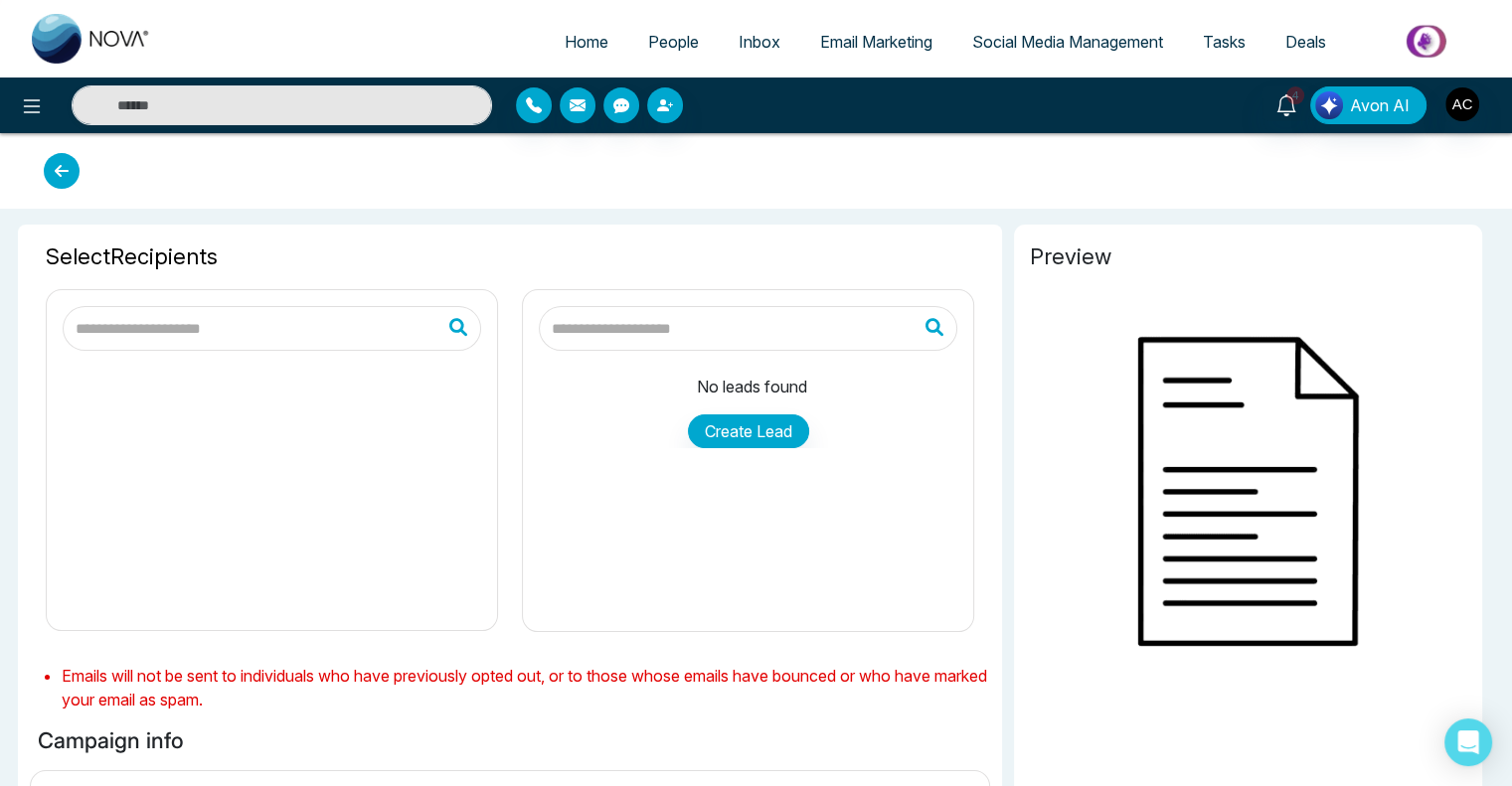 type on "**********" 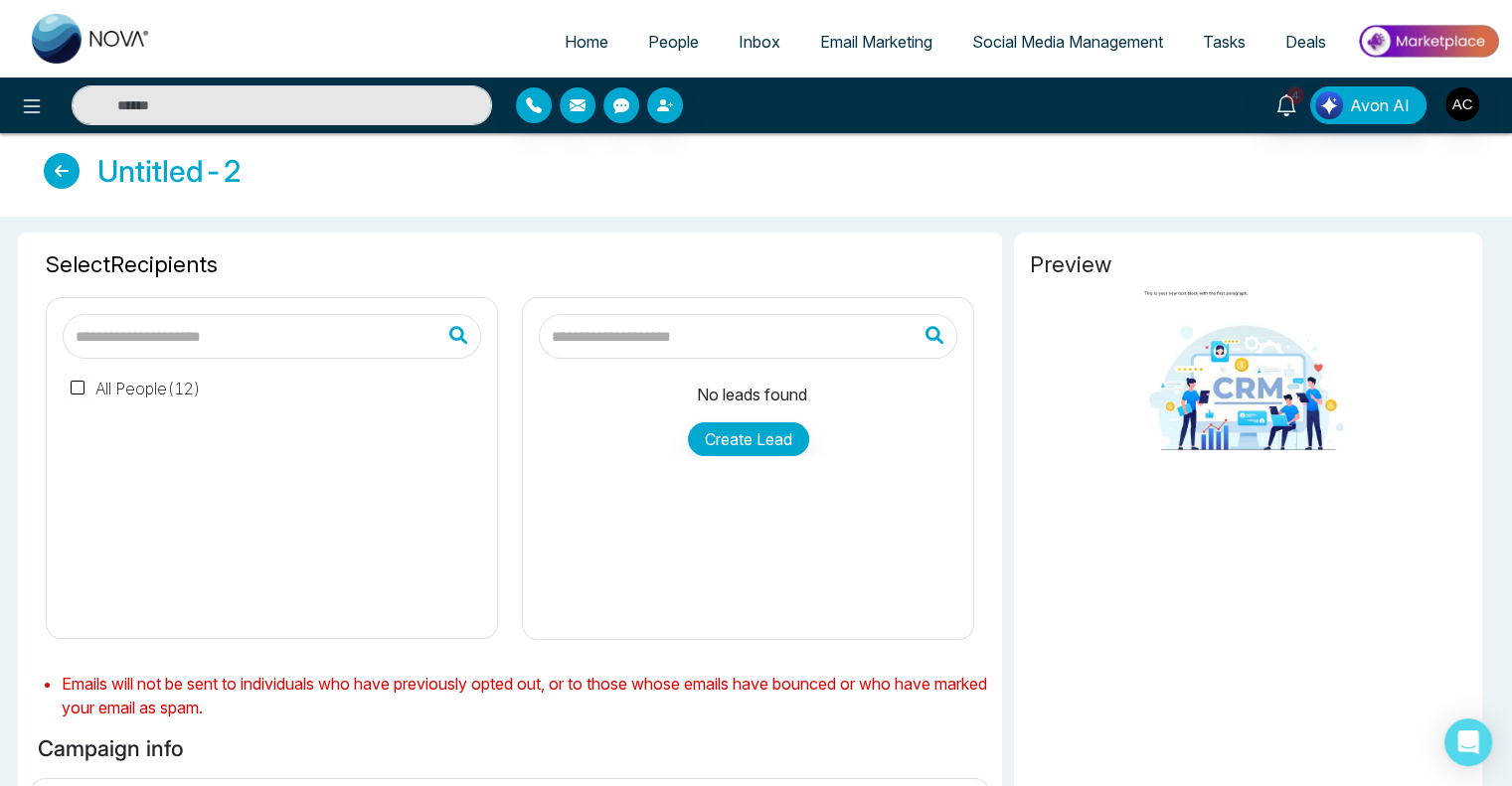 click at bounding box center (62, 171) 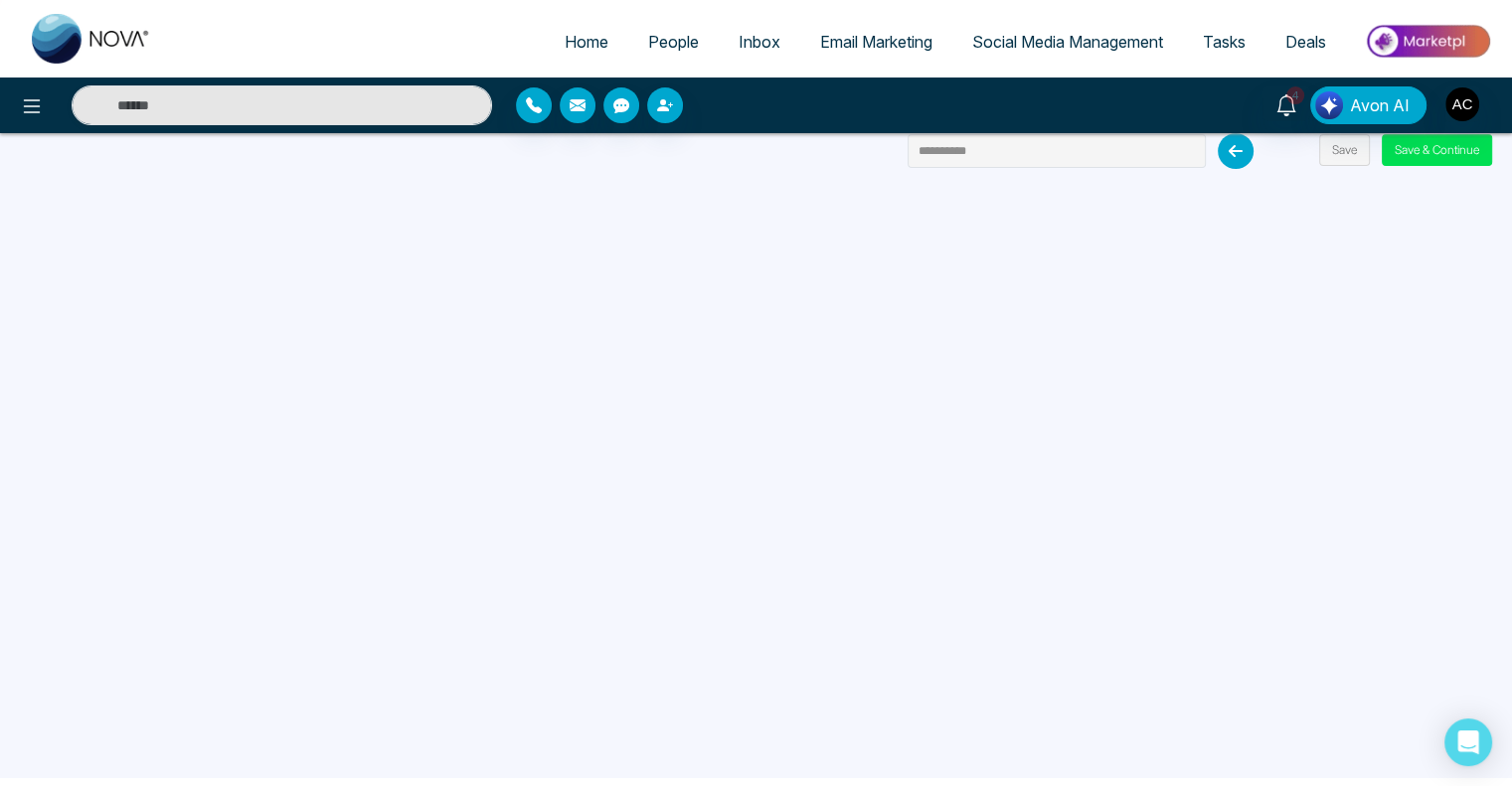 scroll, scrollTop: 0, scrollLeft: 0, axis: both 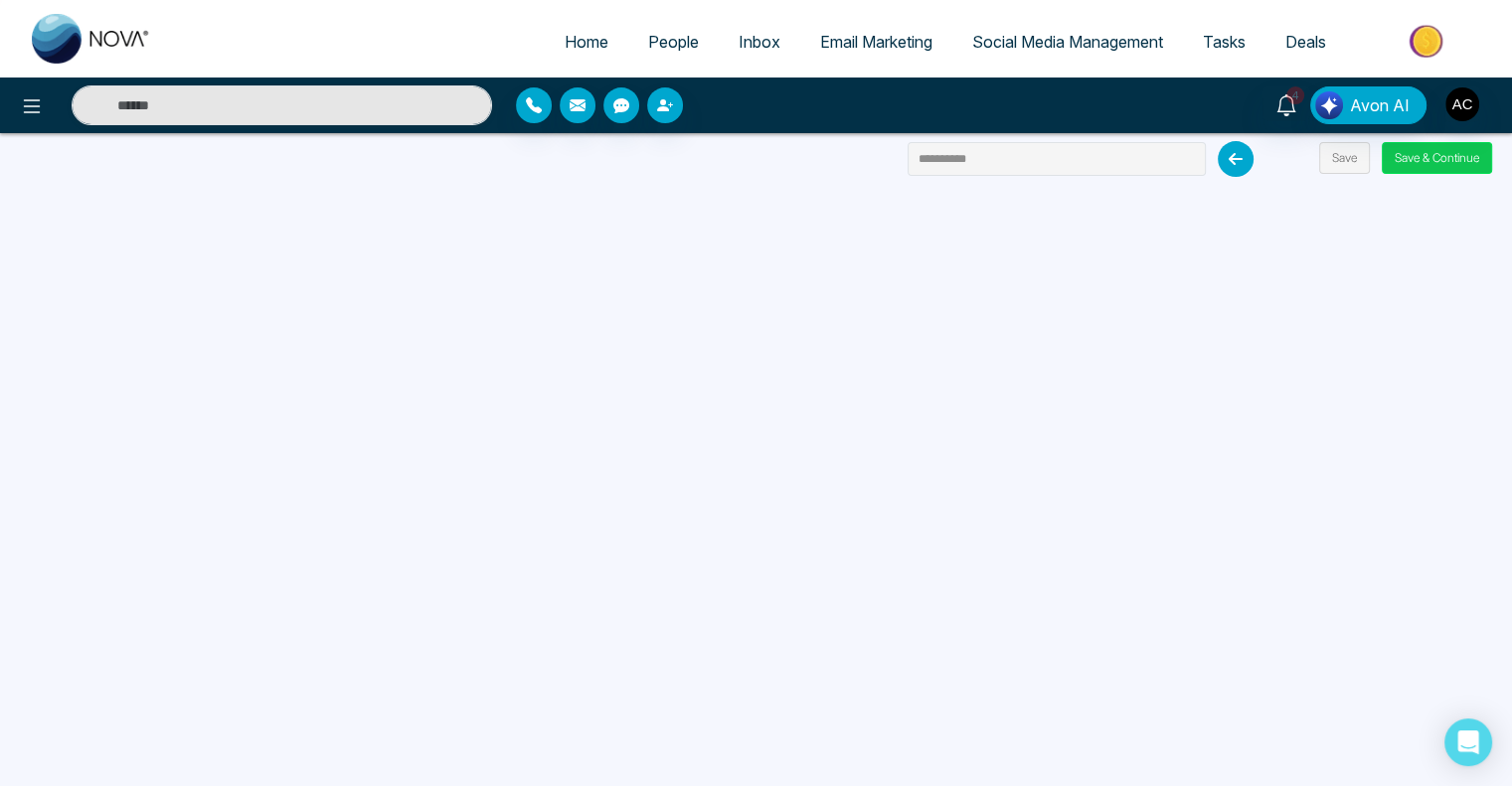 click on "Save & Continue" at bounding box center (1436, 158) 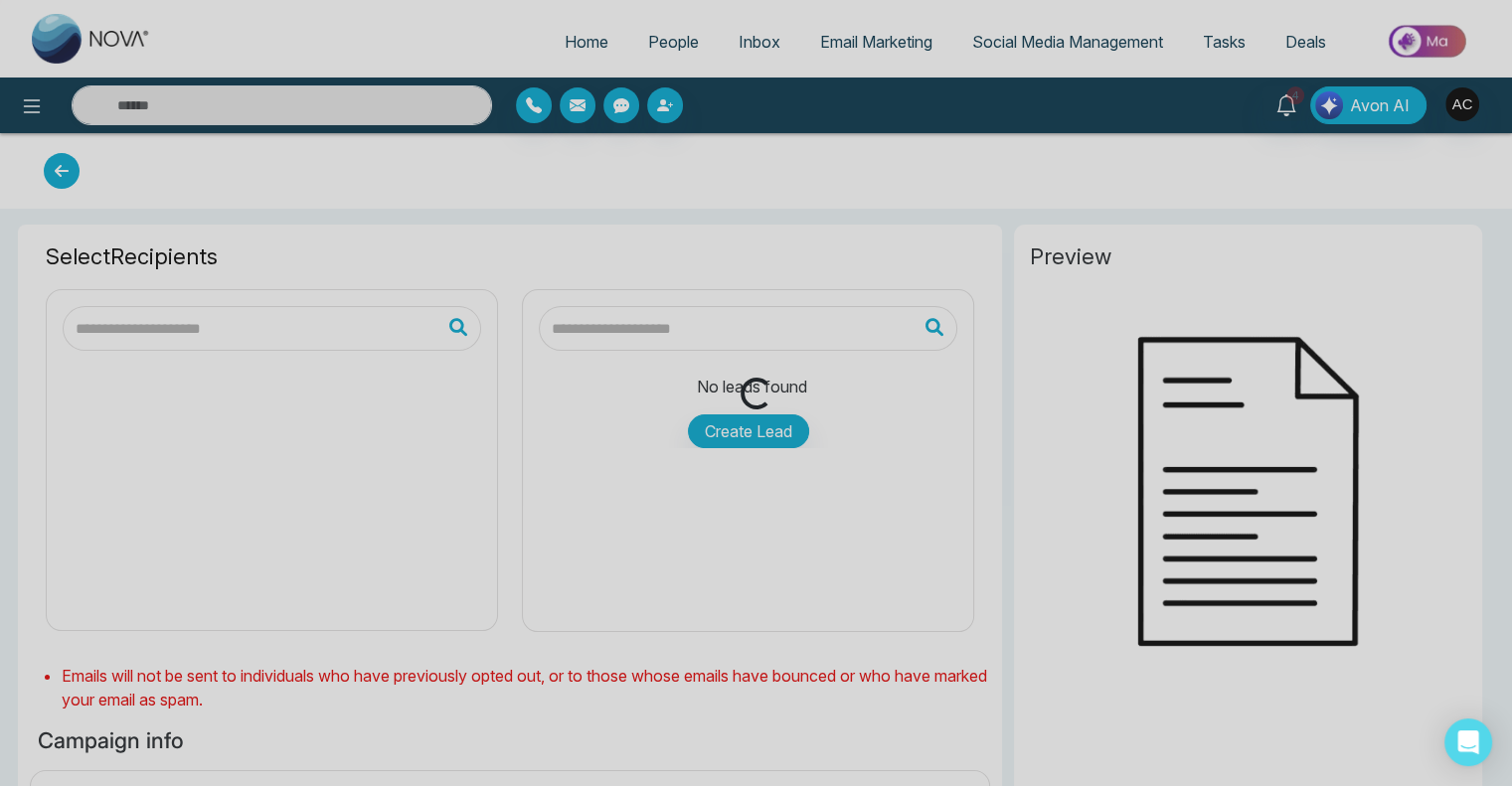 type on "**********" 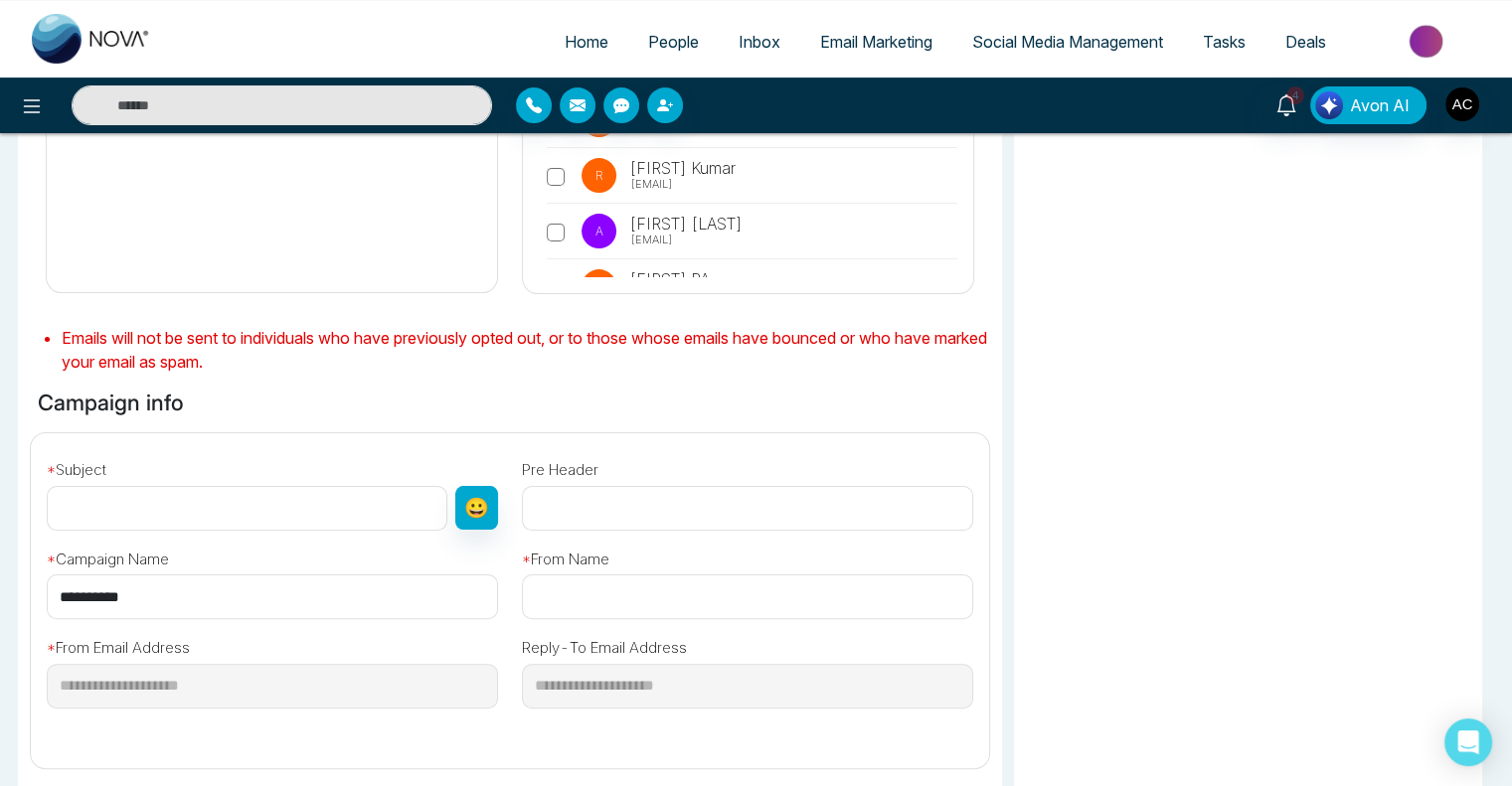 scroll, scrollTop: 0, scrollLeft: 0, axis: both 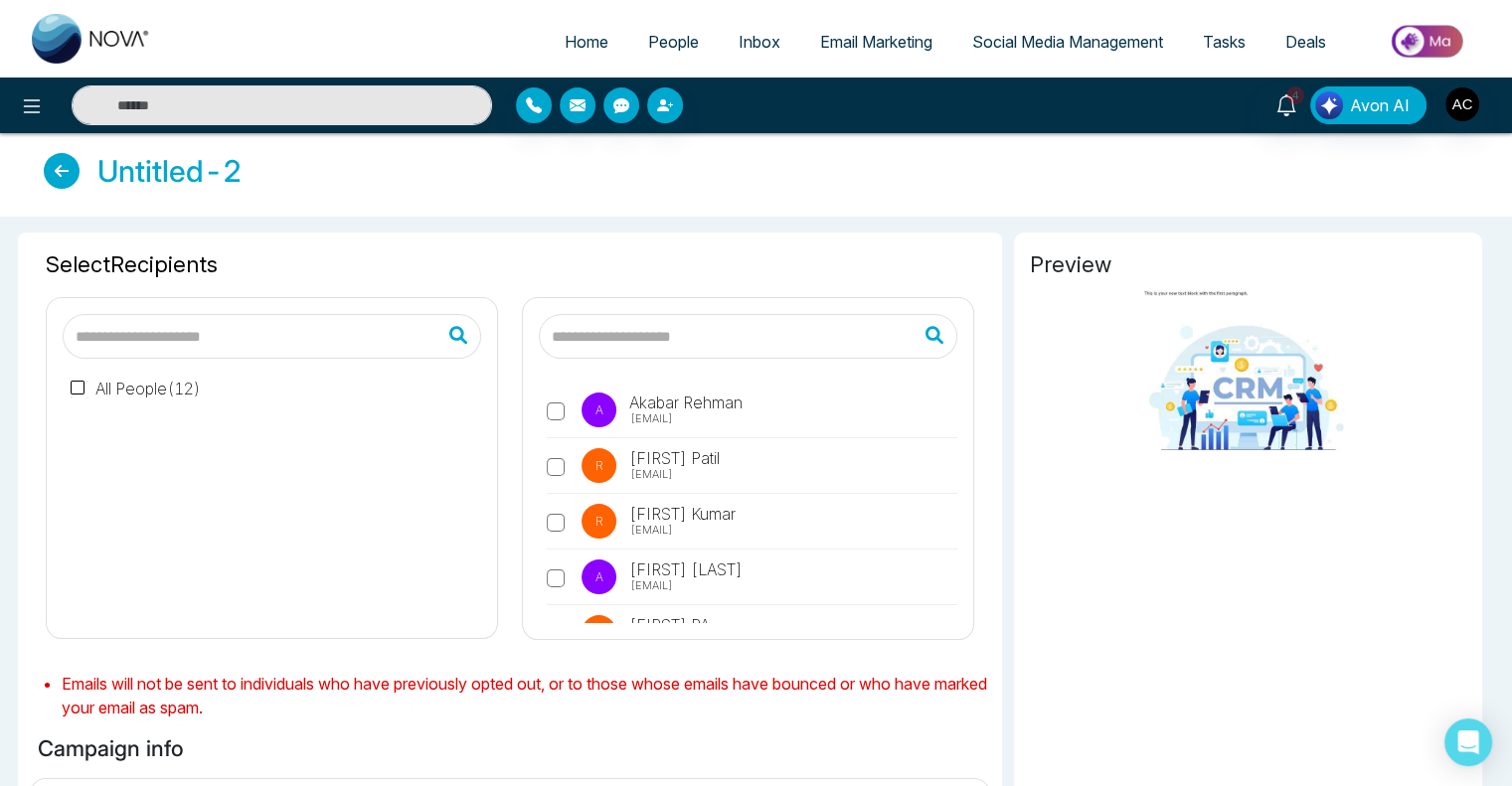 click at bounding box center [62, 171] 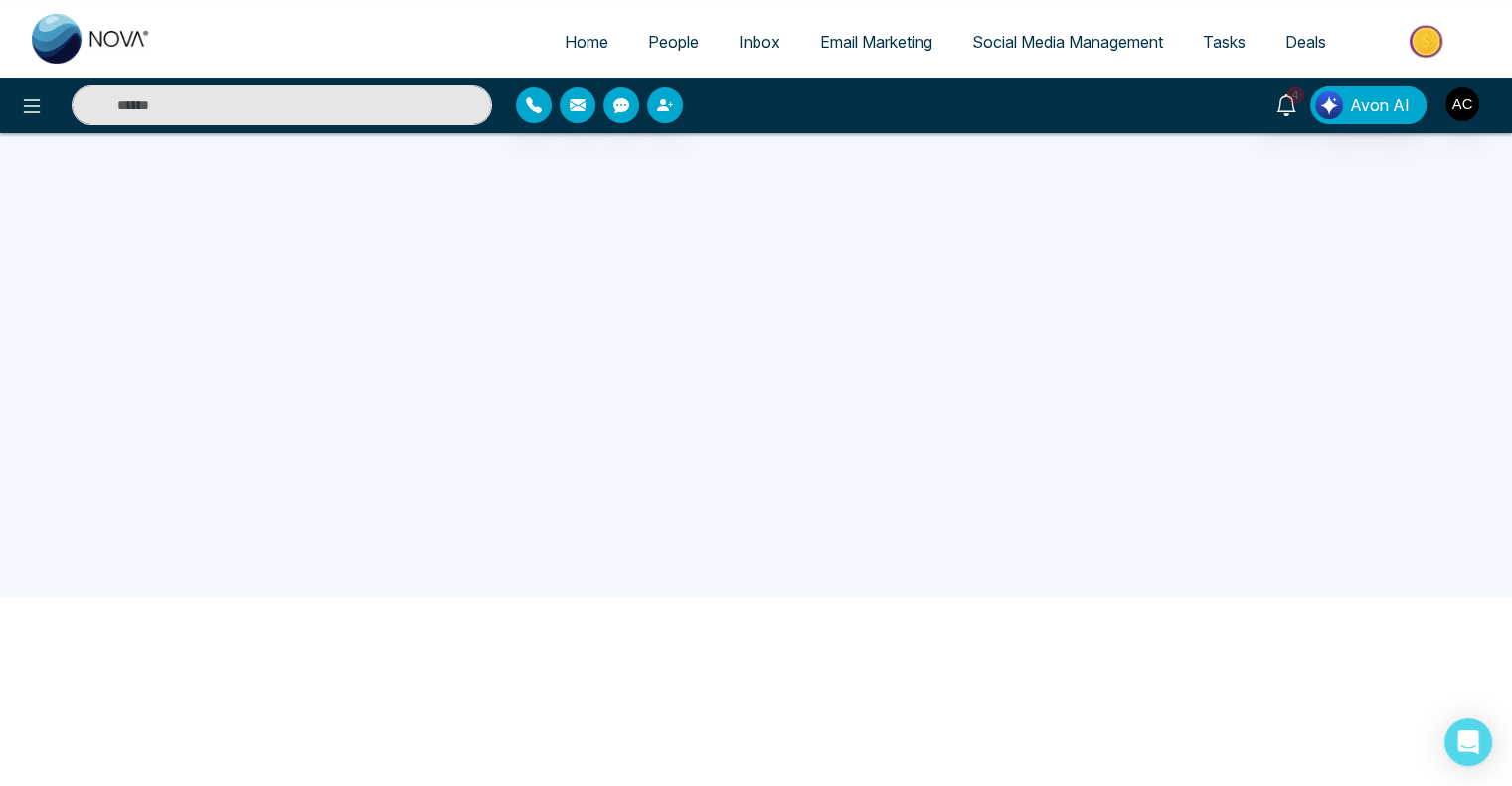 scroll, scrollTop: 0, scrollLeft: 0, axis: both 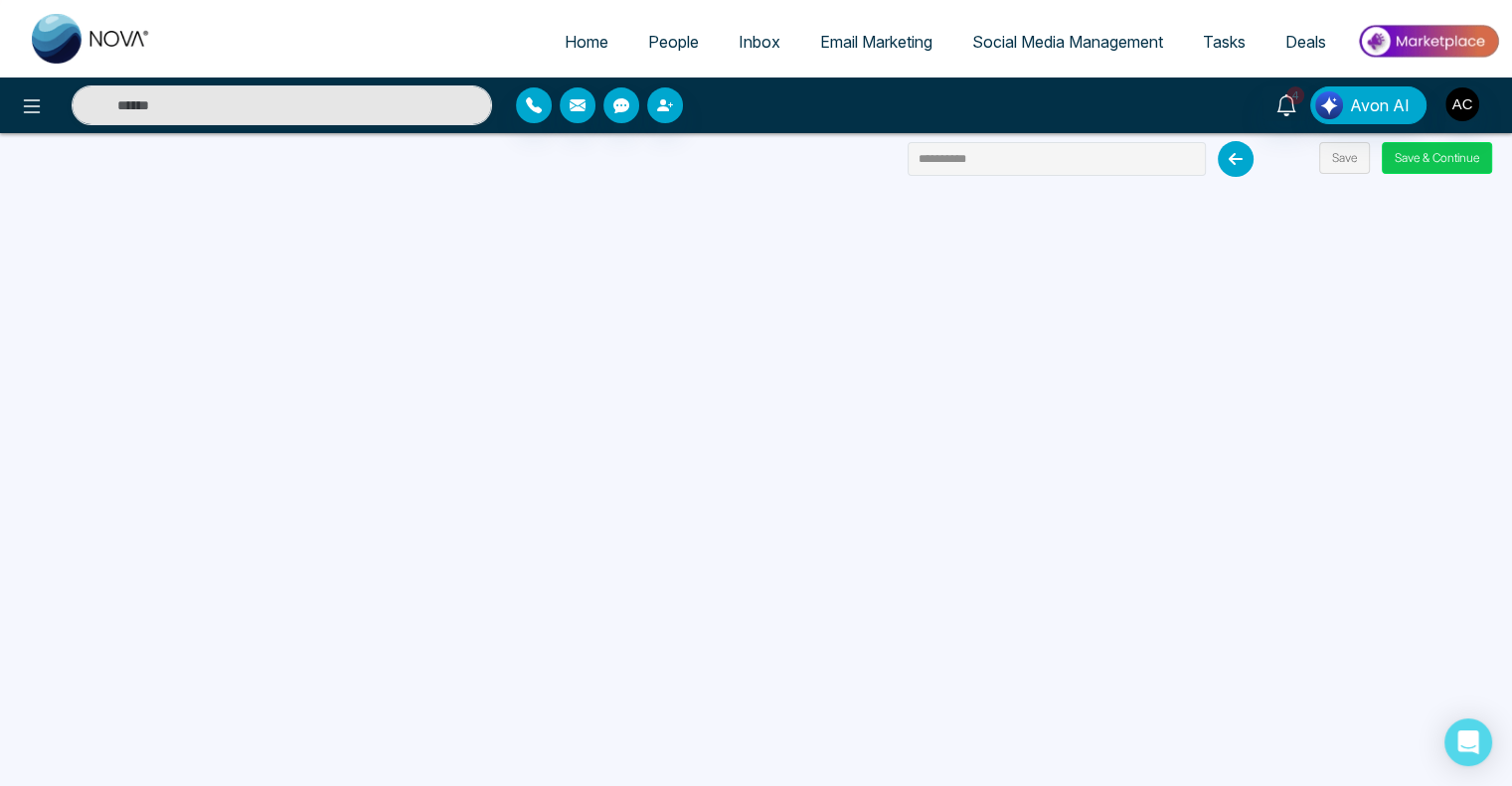 click on "Save & Continue" at bounding box center (1436, 158) 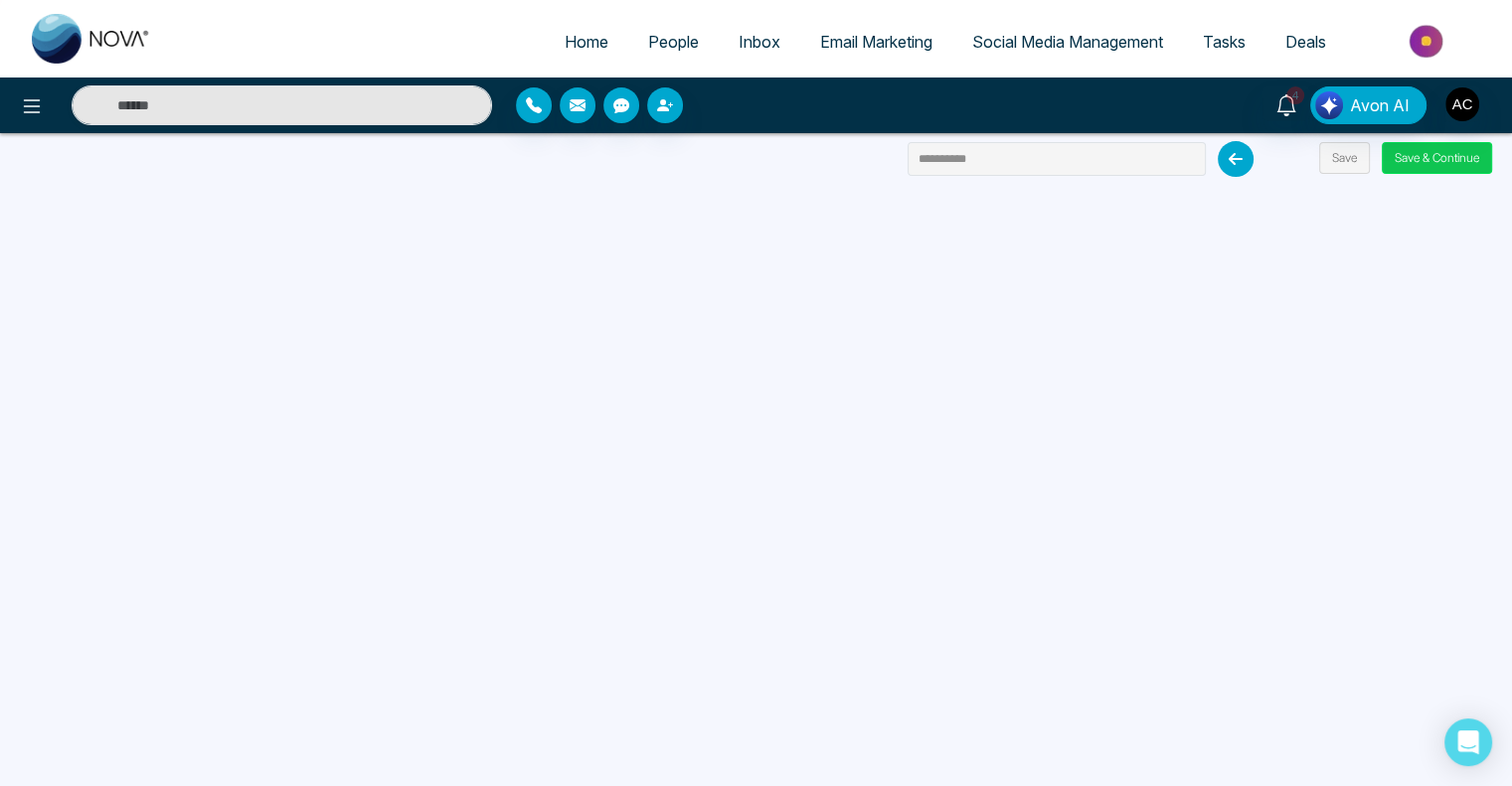 click on "Save & Continue" at bounding box center [1436, 158] 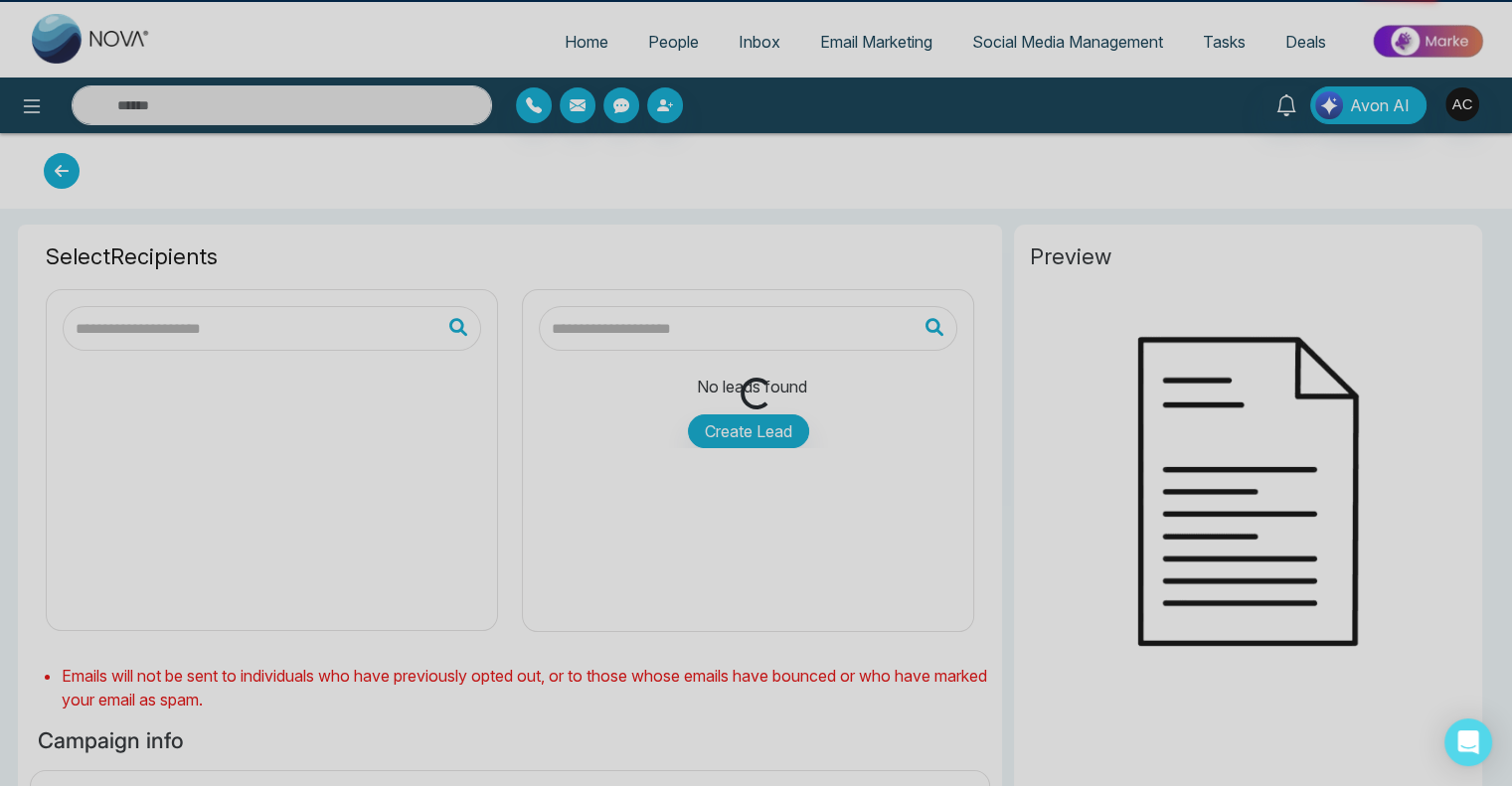 click on "Loading..." at bounding box center (756, 393) 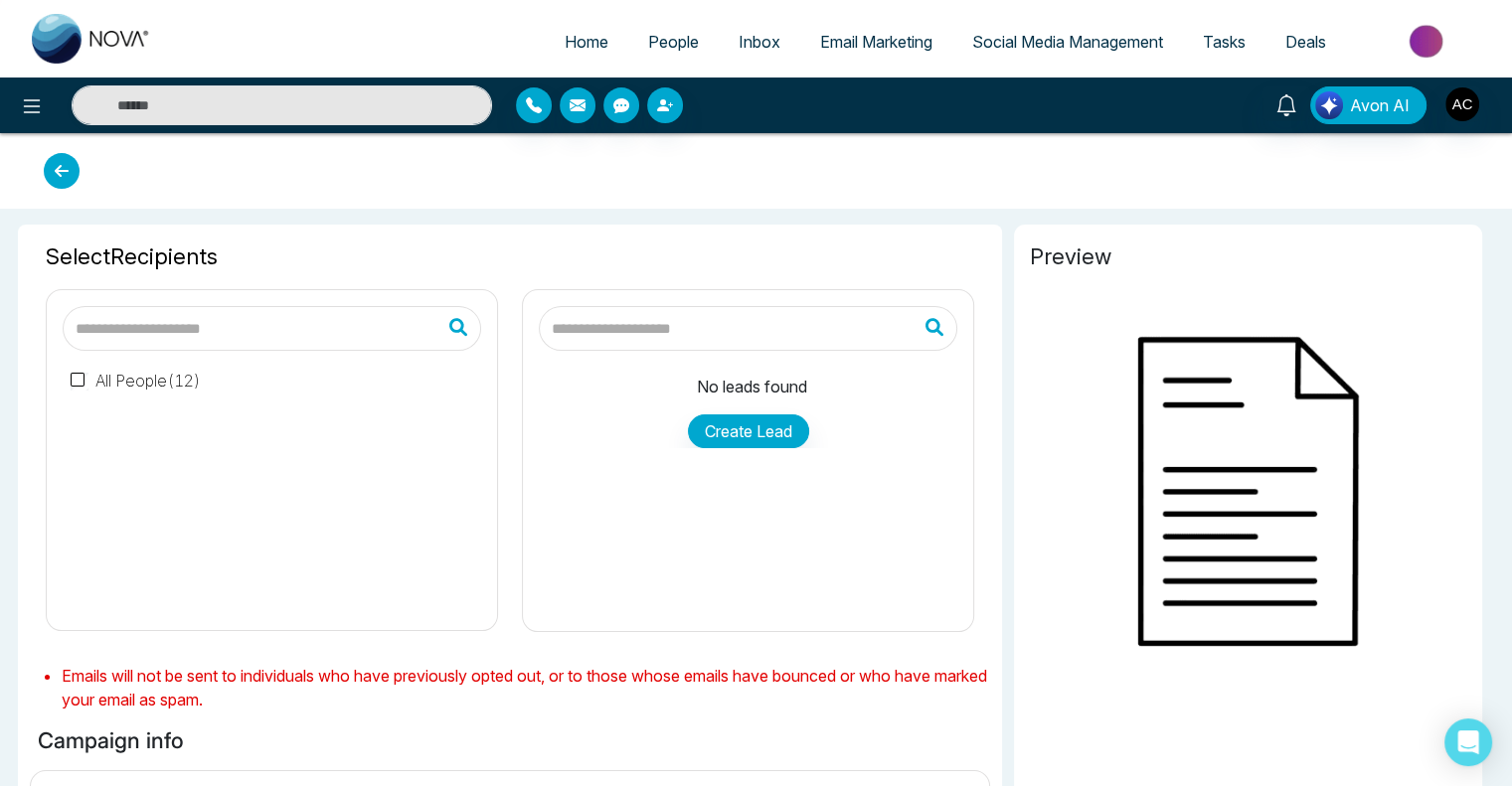 type on "**********" 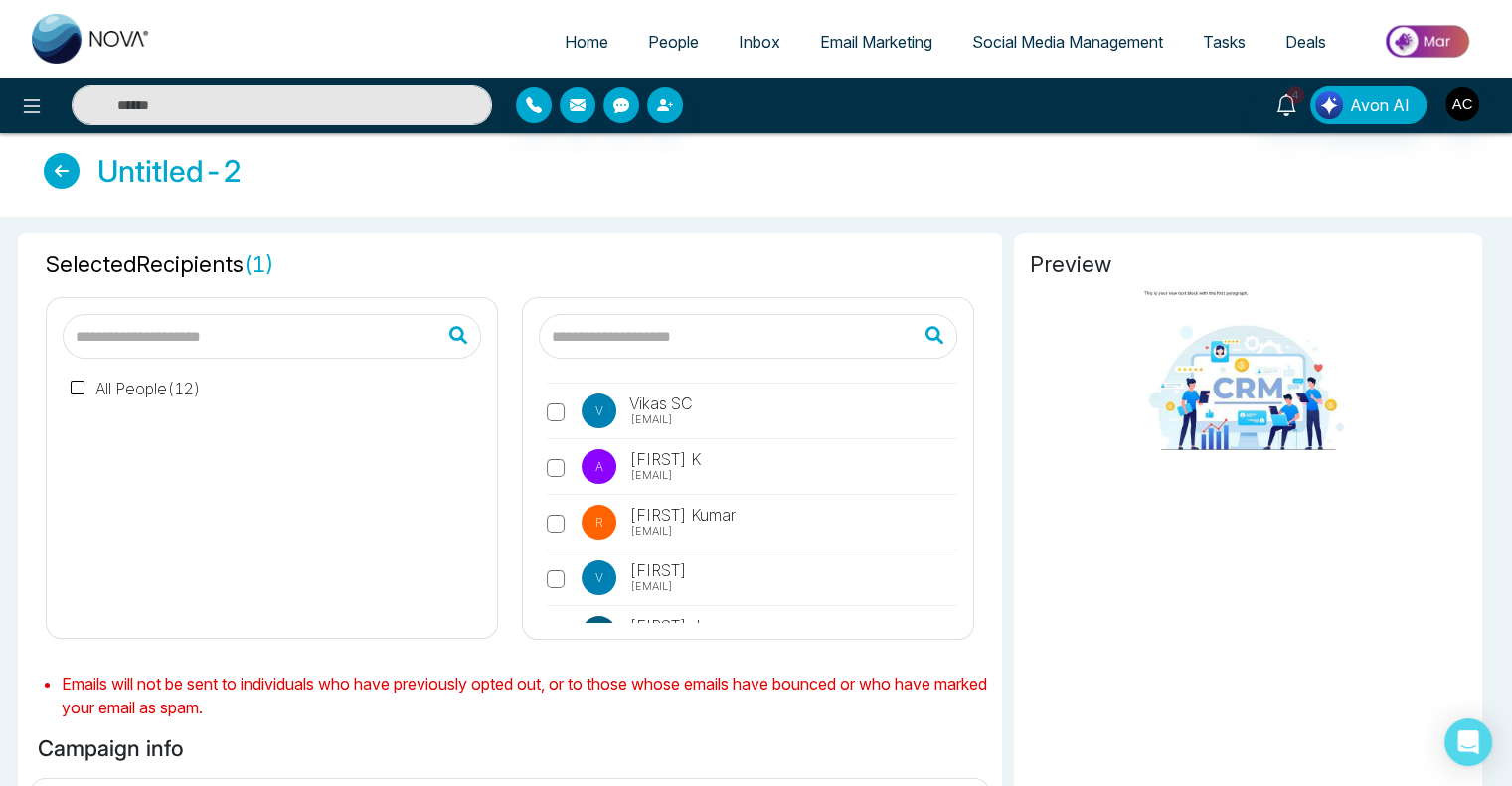 scroll, scrollTop: 424, scrollLeft: 0, axis: vertical 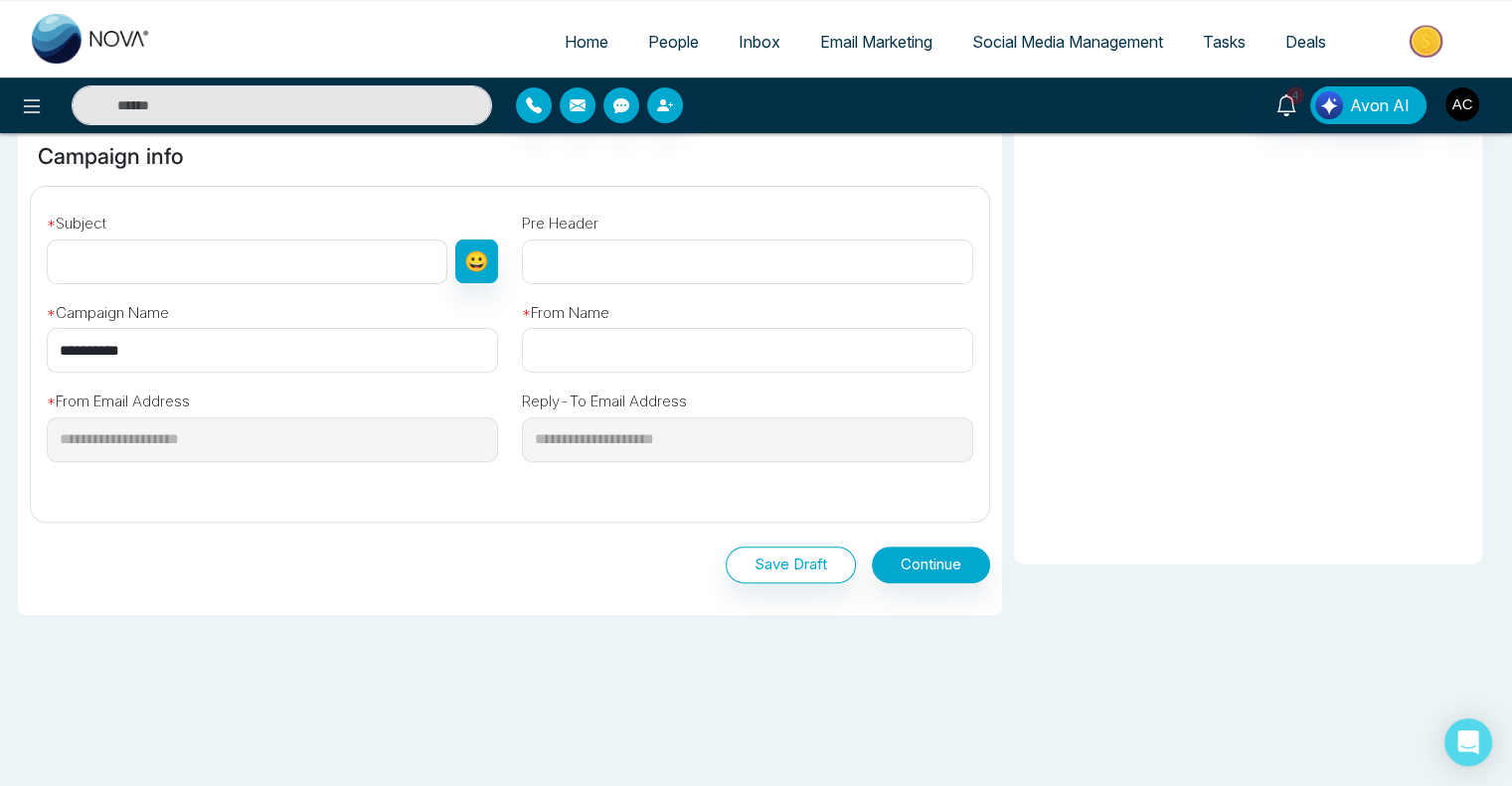 click at bounding box center (247, 261) 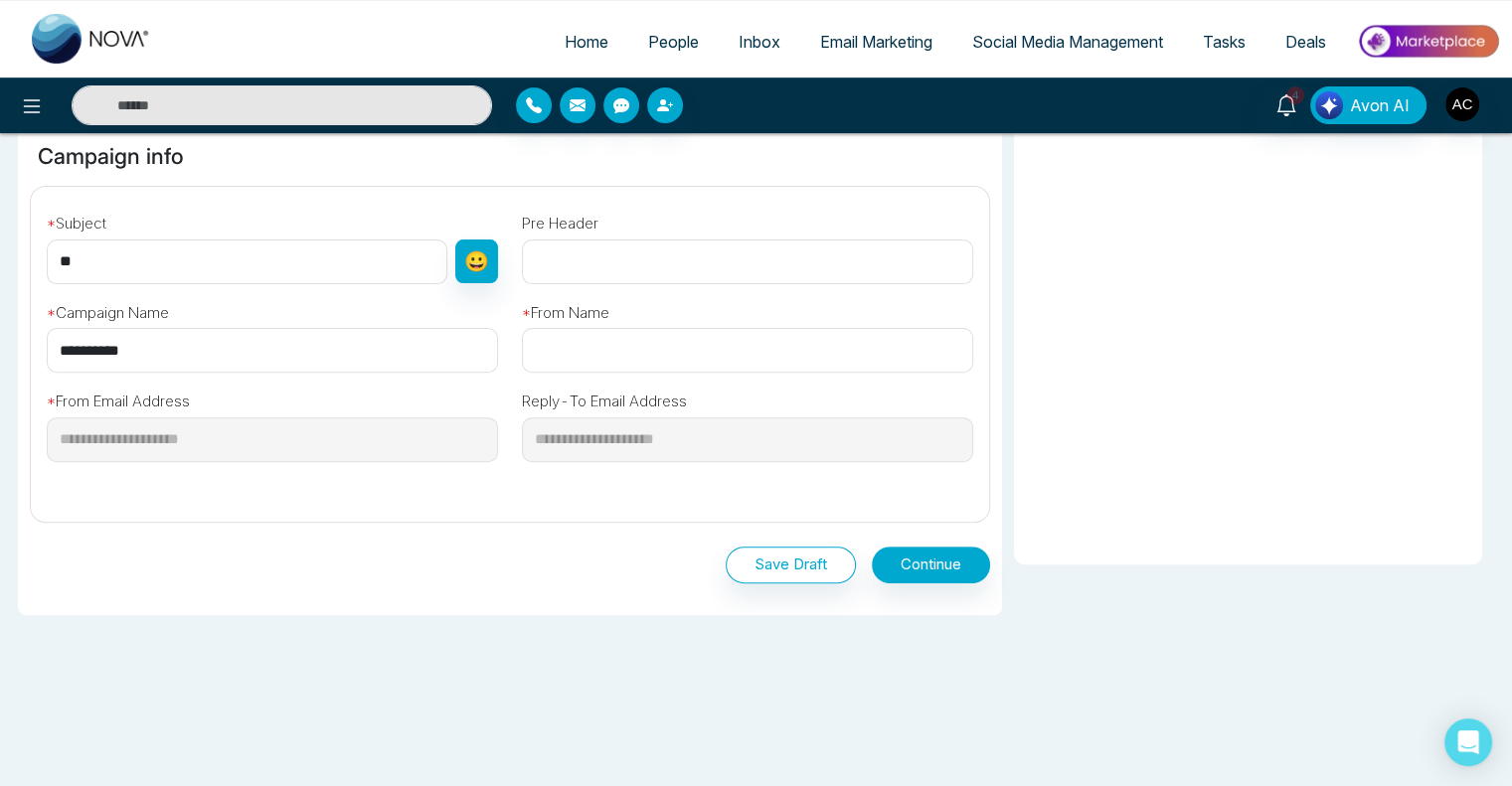 type on "*" 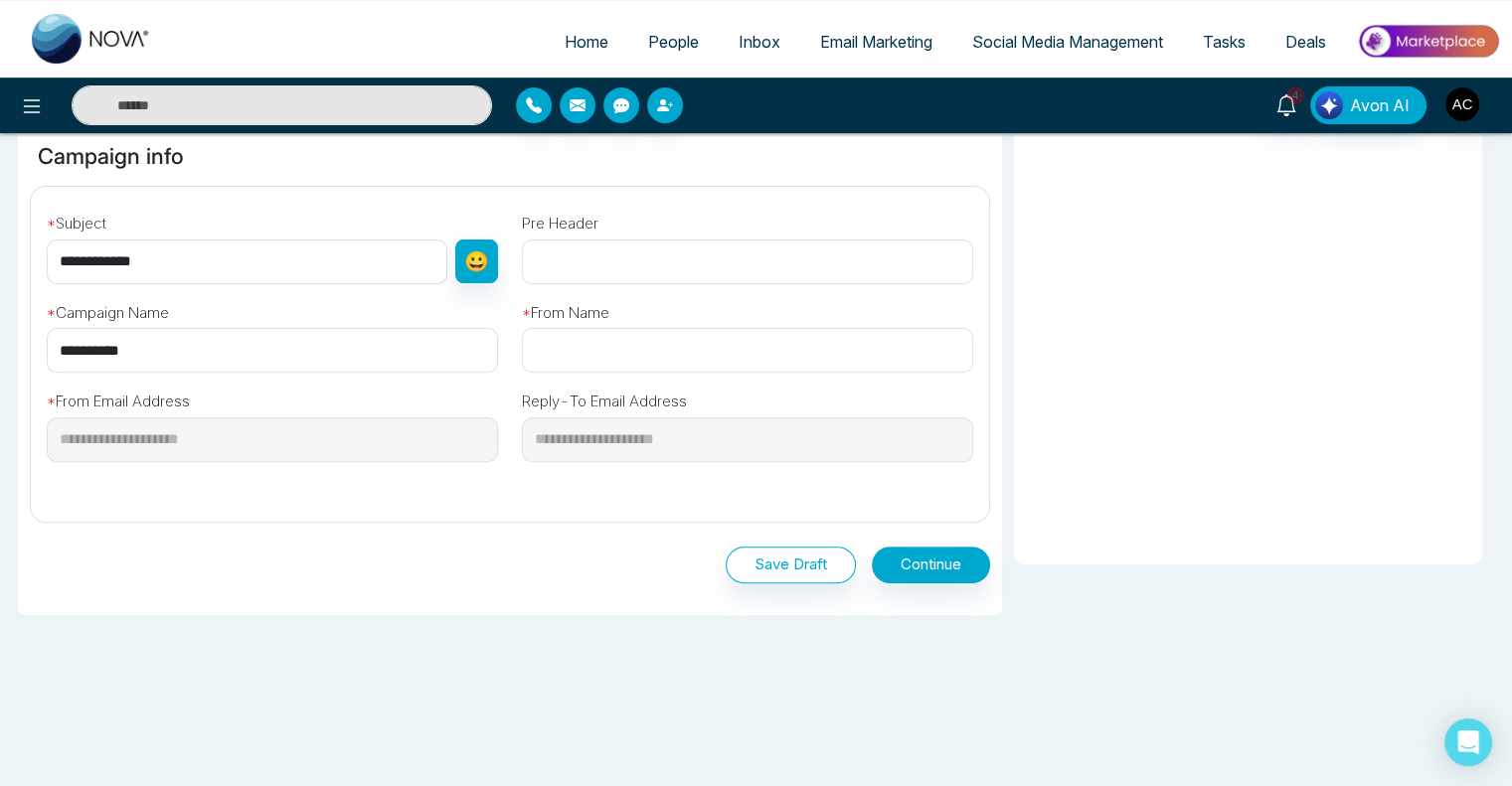 type on "**********" 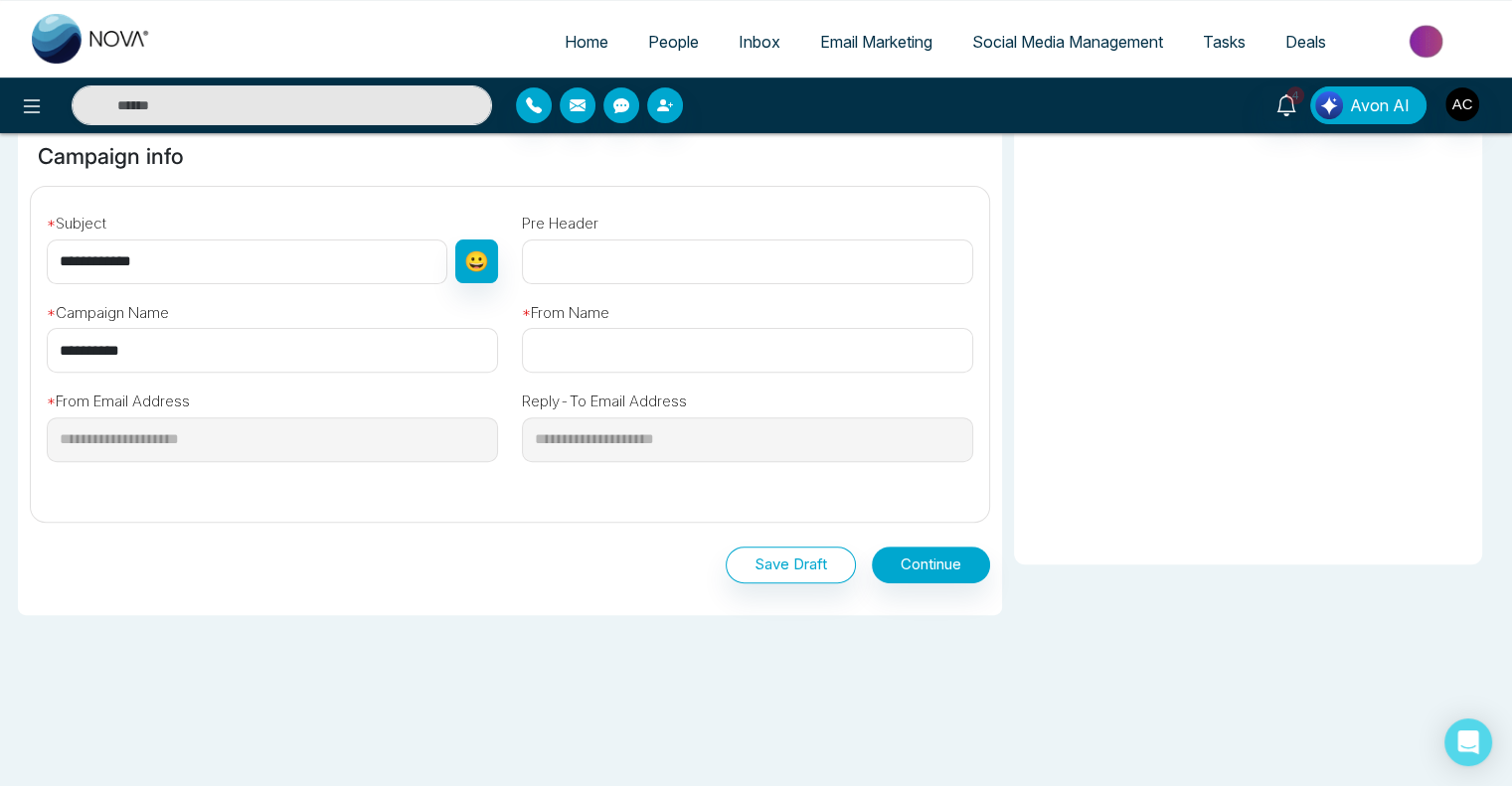 click on "**********" at bounding box center [272, 350] 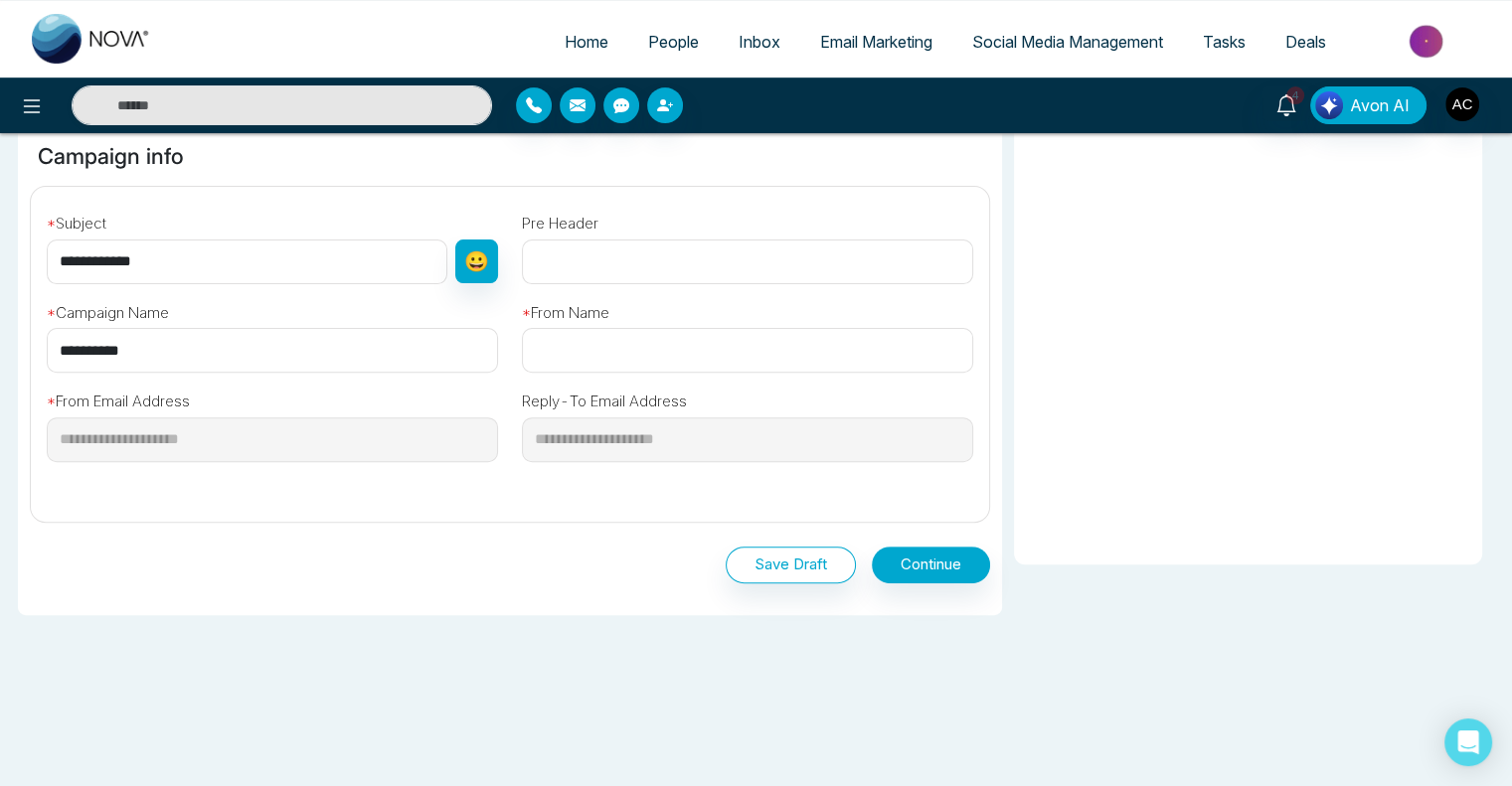click on "**********" at bounding box center [272, 350] 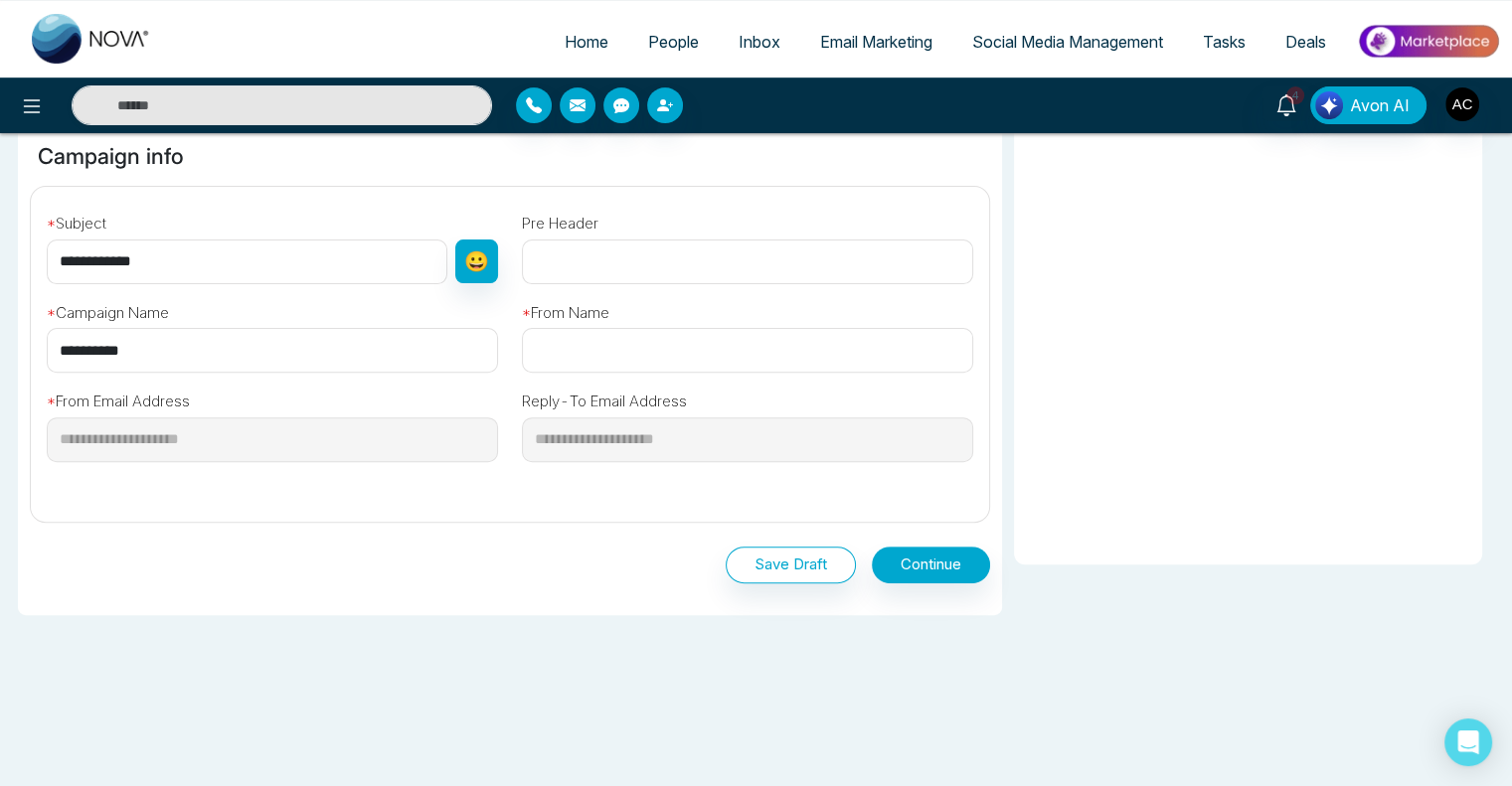 click at bounding box center (748, 350) 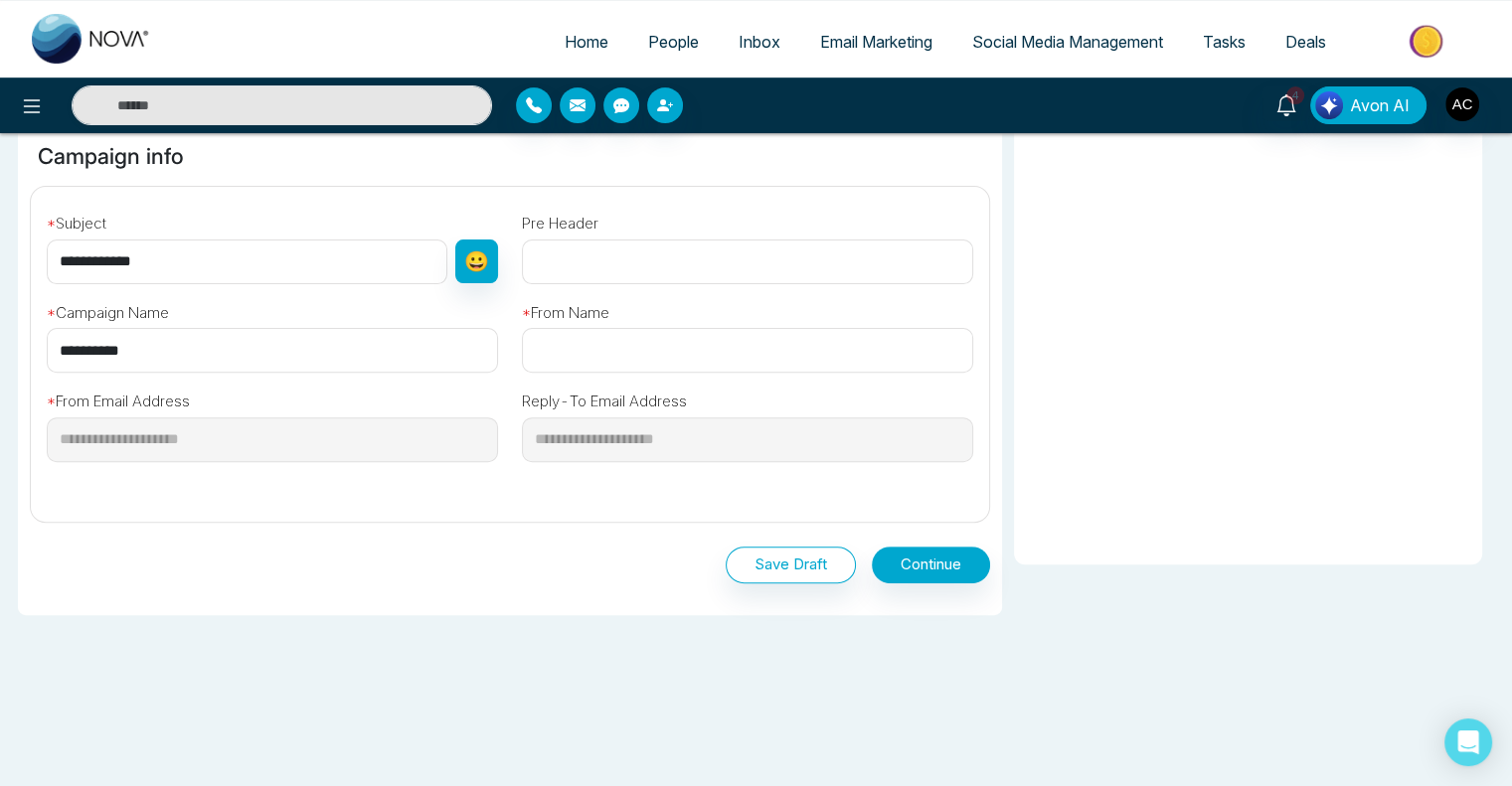 type on "**********" 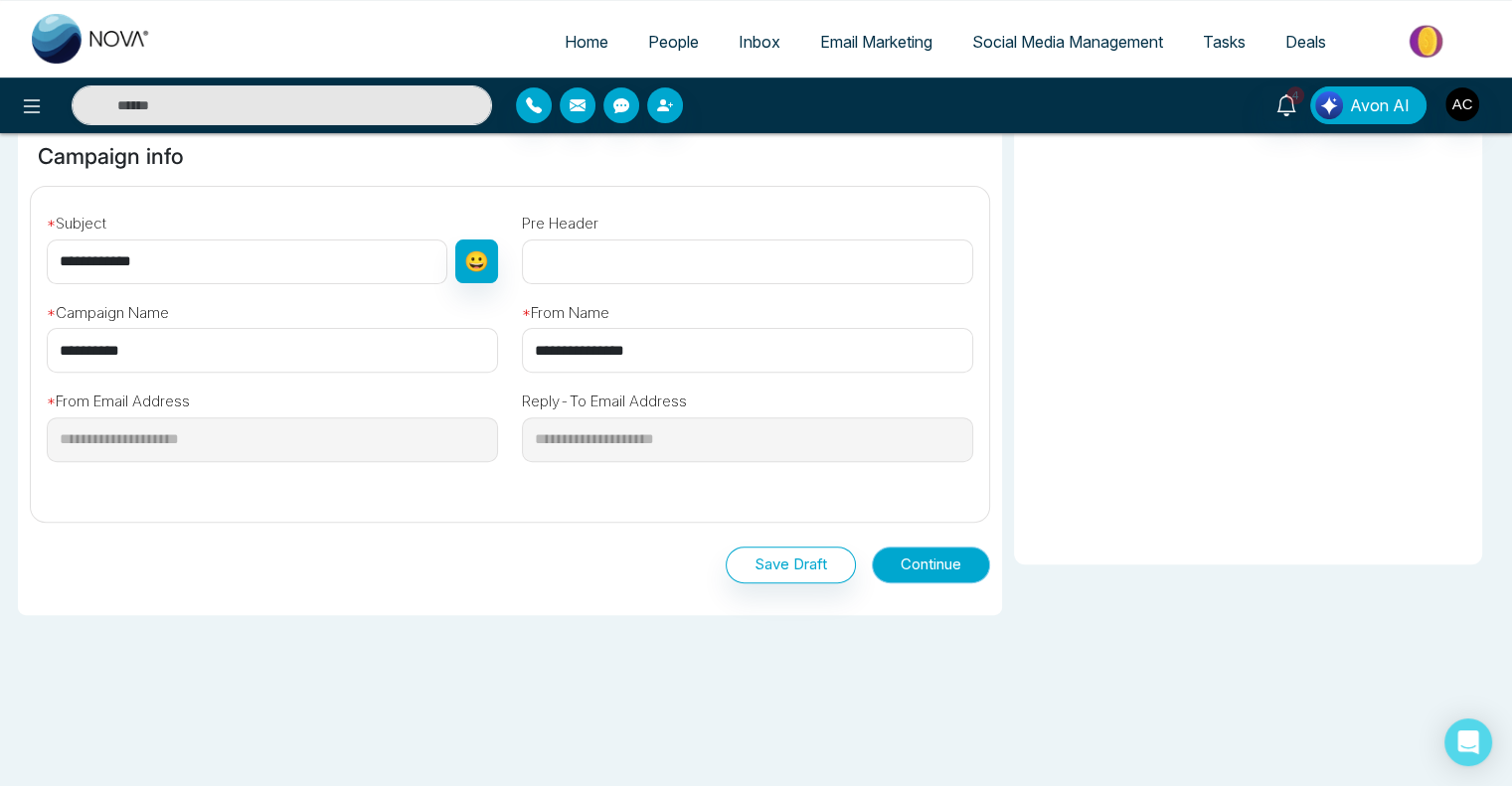 click on "Continue" at bounding box center (930, 564) 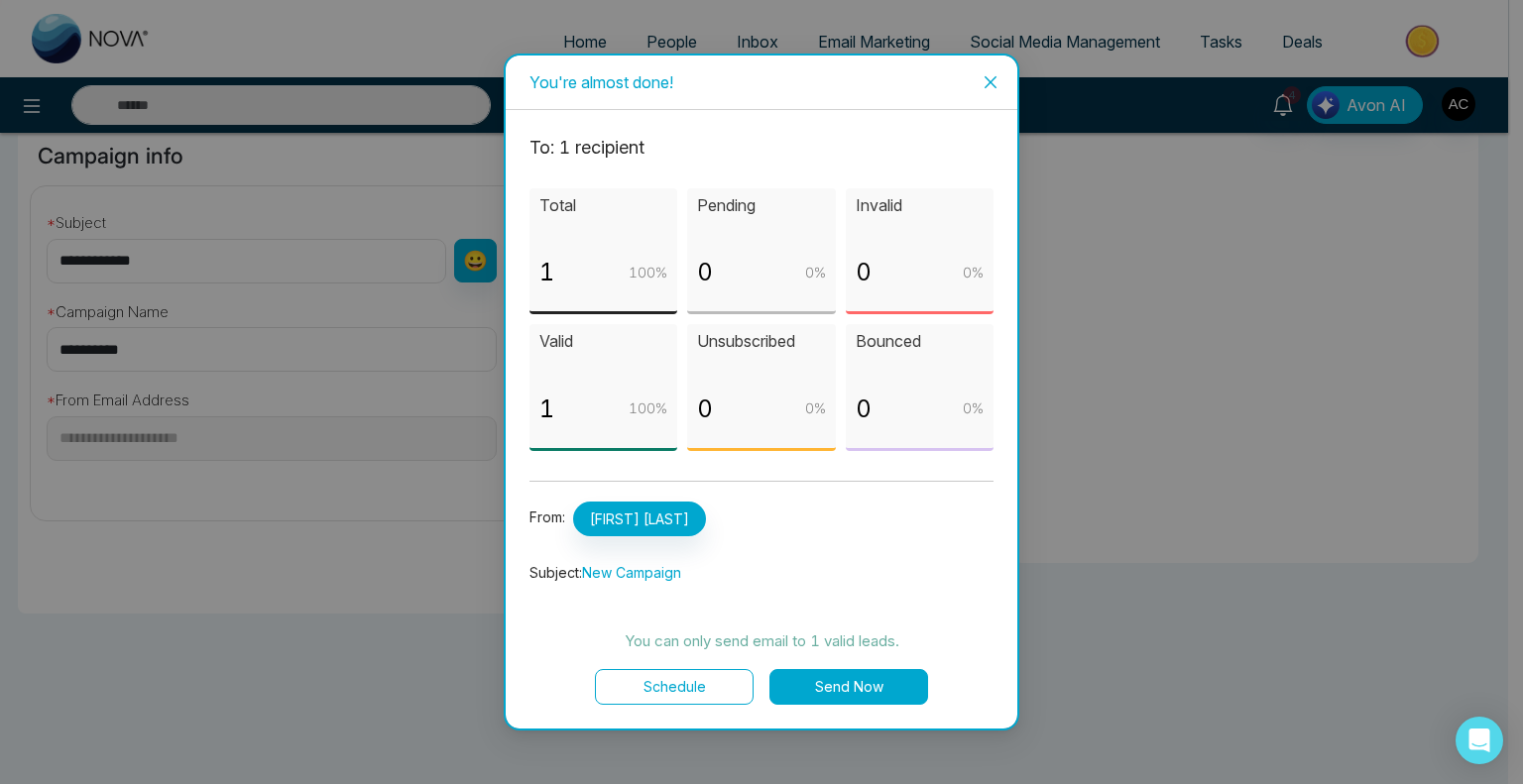 click on "Send Now" at bounding box center (849, 687) 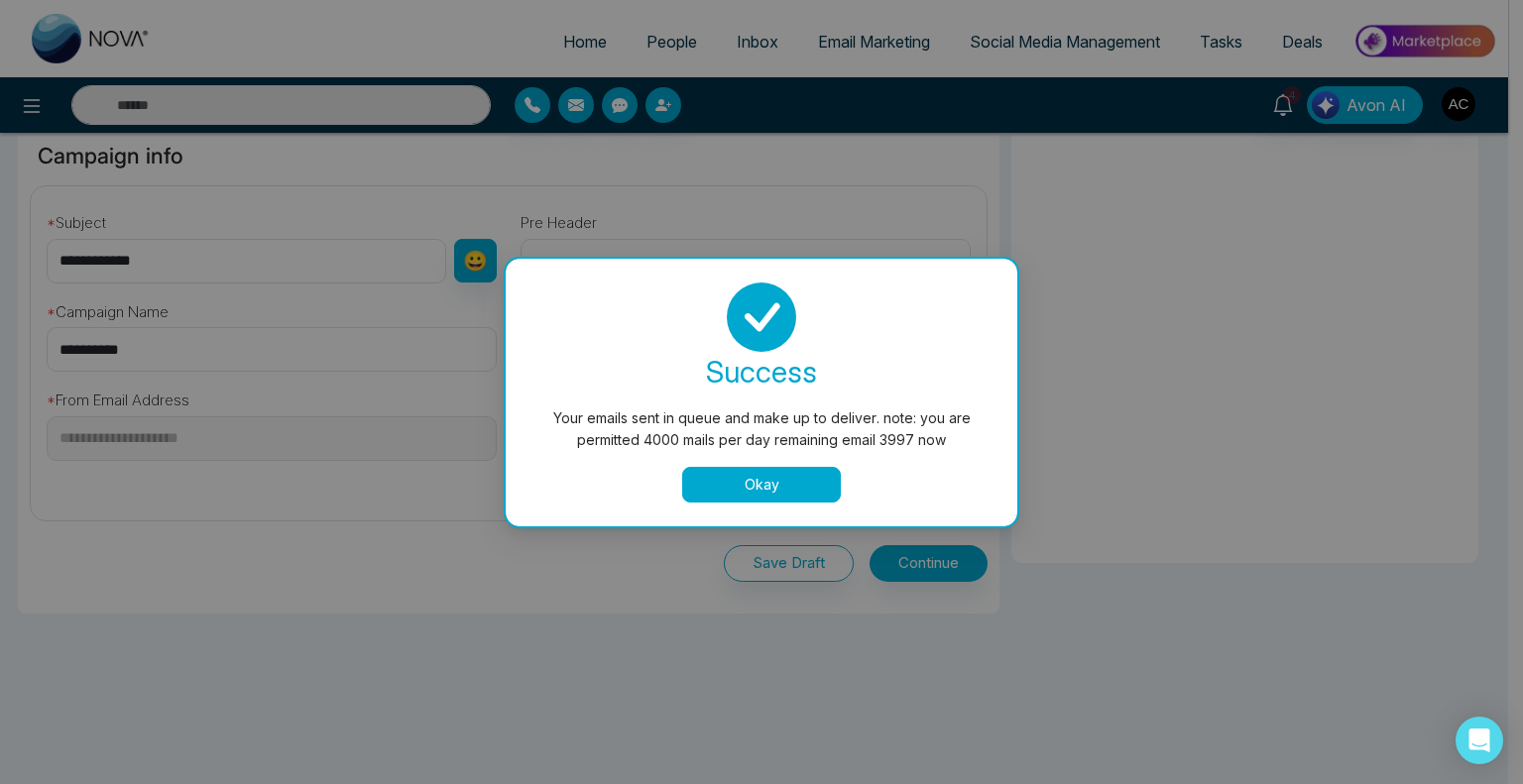 click on "Okay" at bounding box center (762, 485) 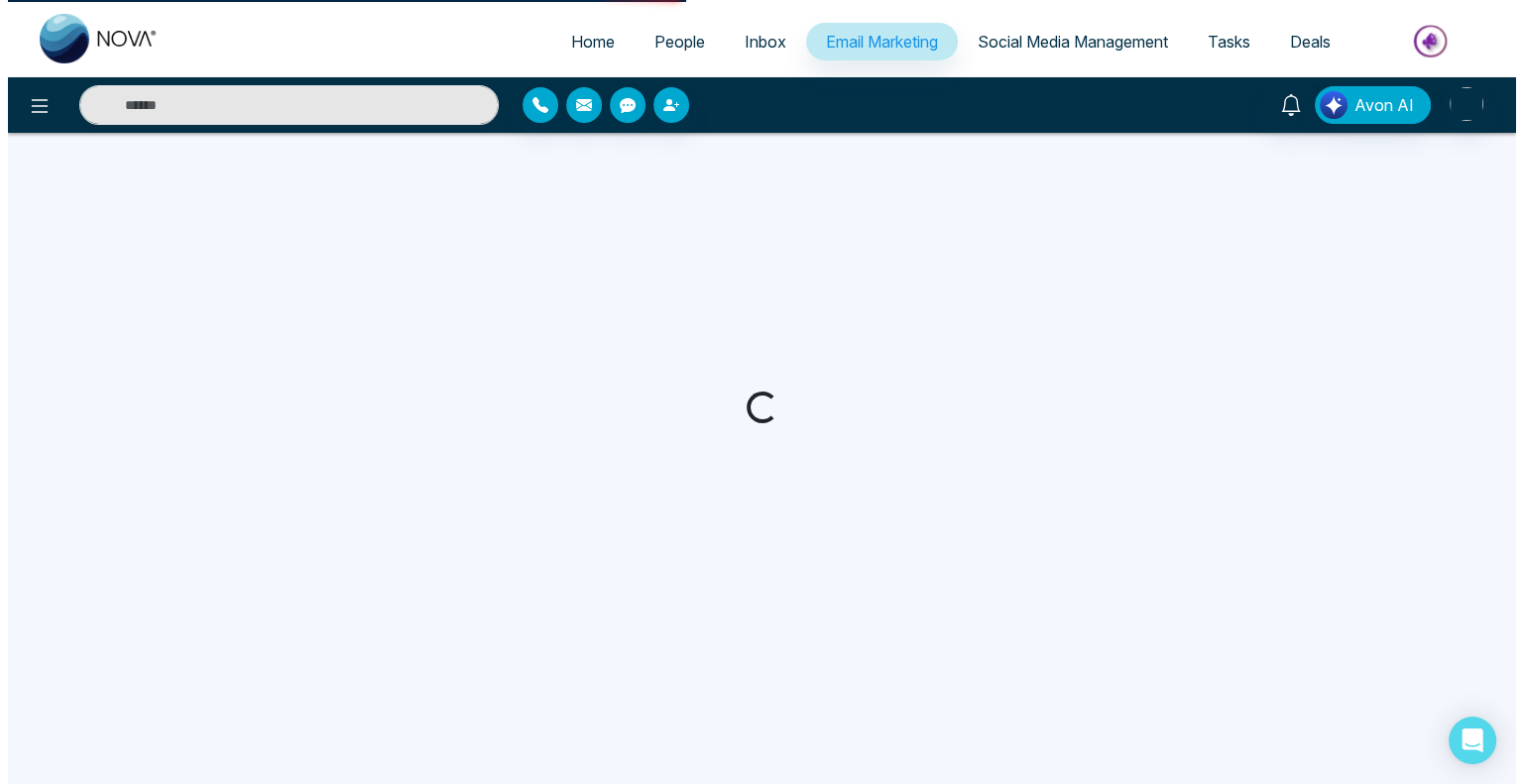 scroll, scrollTop: 0, scrollLeft: 0, axis: both 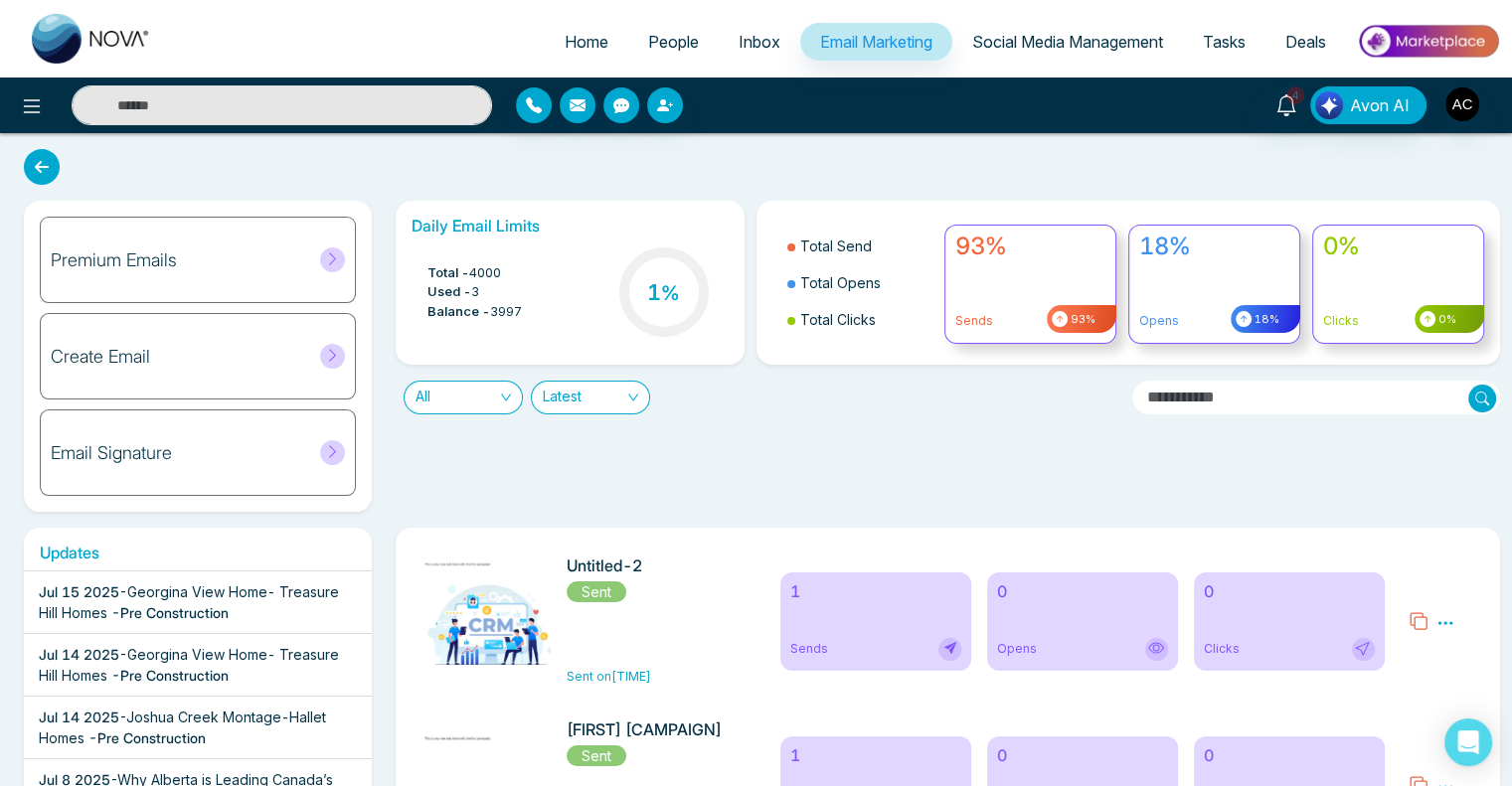 click on "1 Sends" at bounding box center [876, 621] 